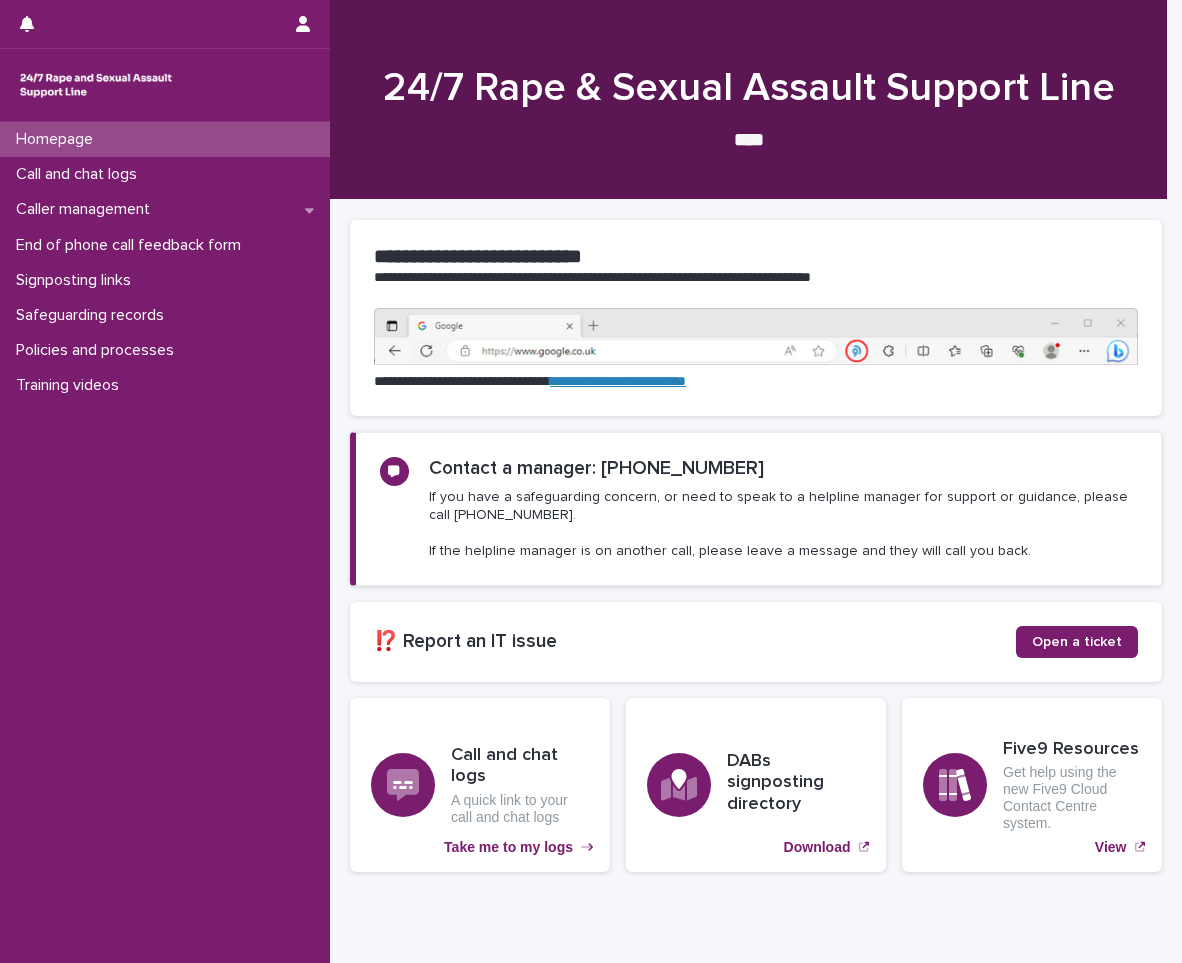 scroll, scrollTop: 0, scrollLeft: 0, axis: both 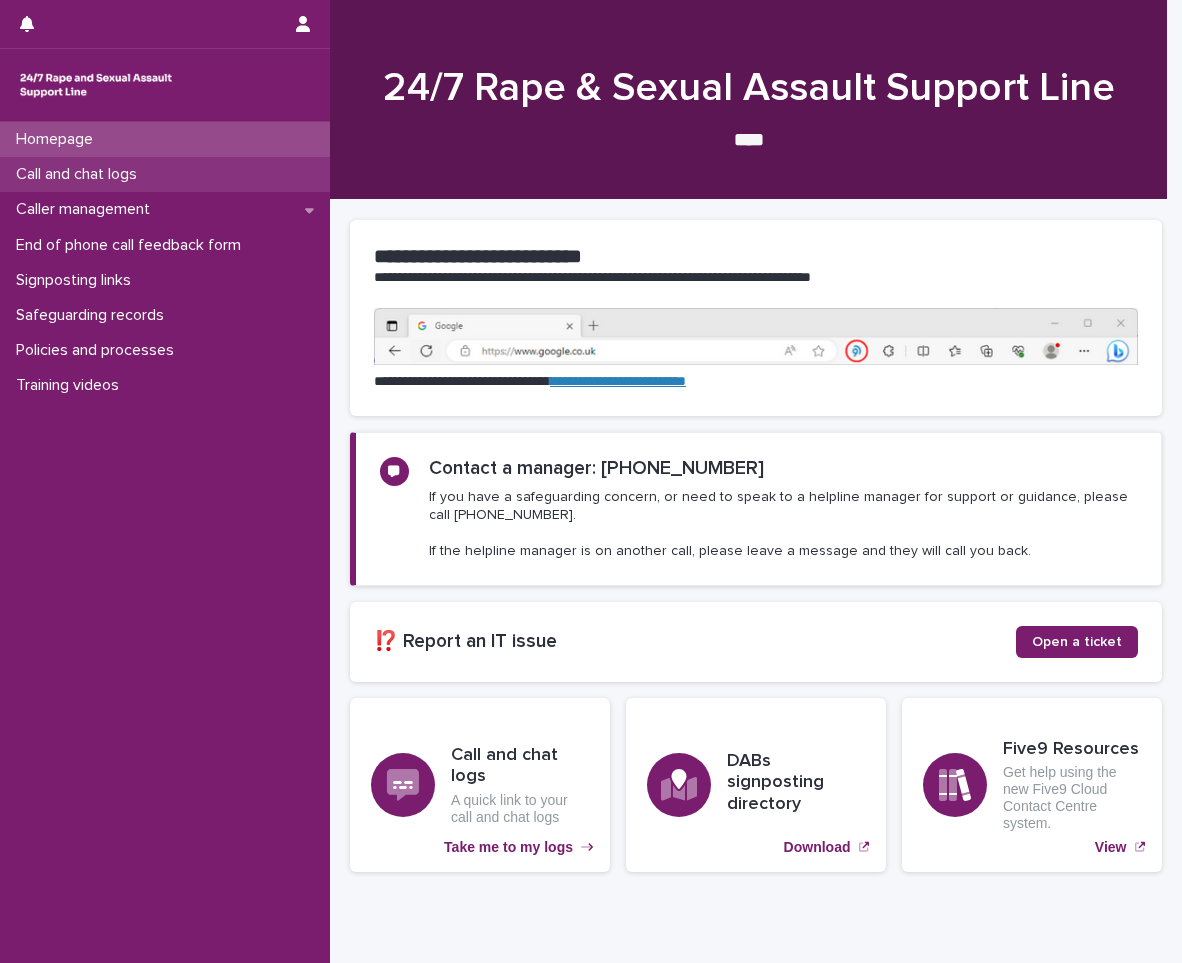 click on "Call and chat logs" at bounding box center [80, 174] 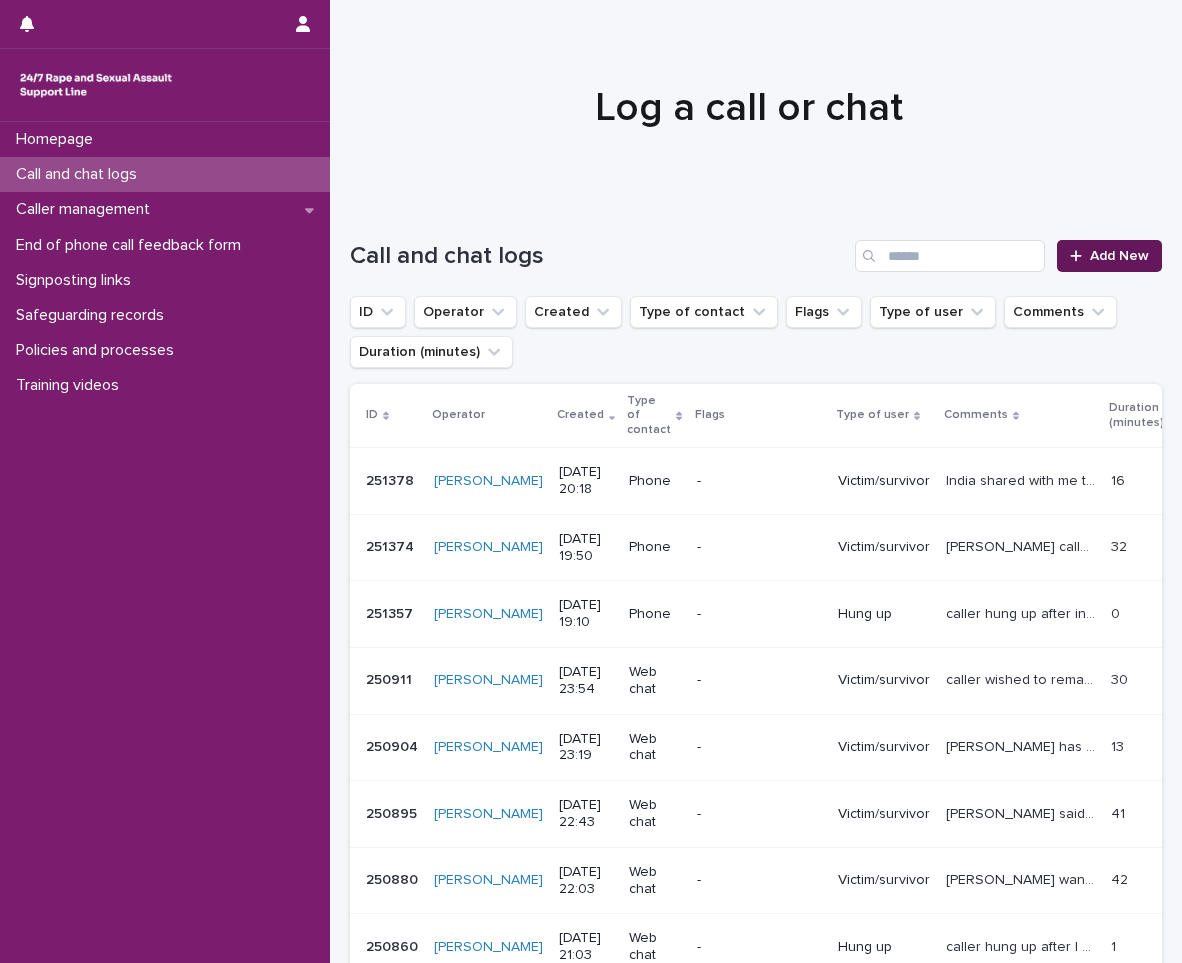 click on "Add New" at bounding box center (1119, 256) 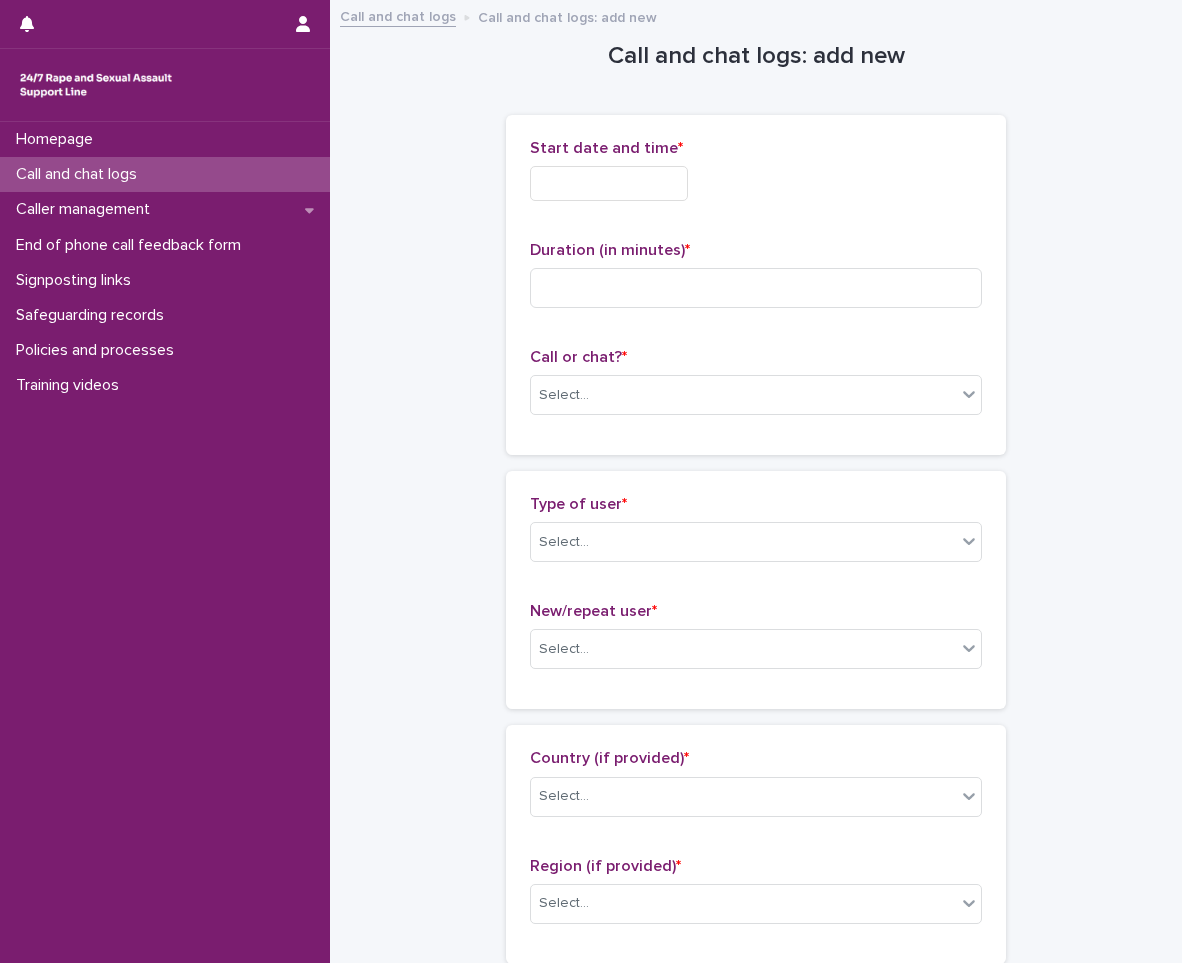 click at bounding box center [609, 183] 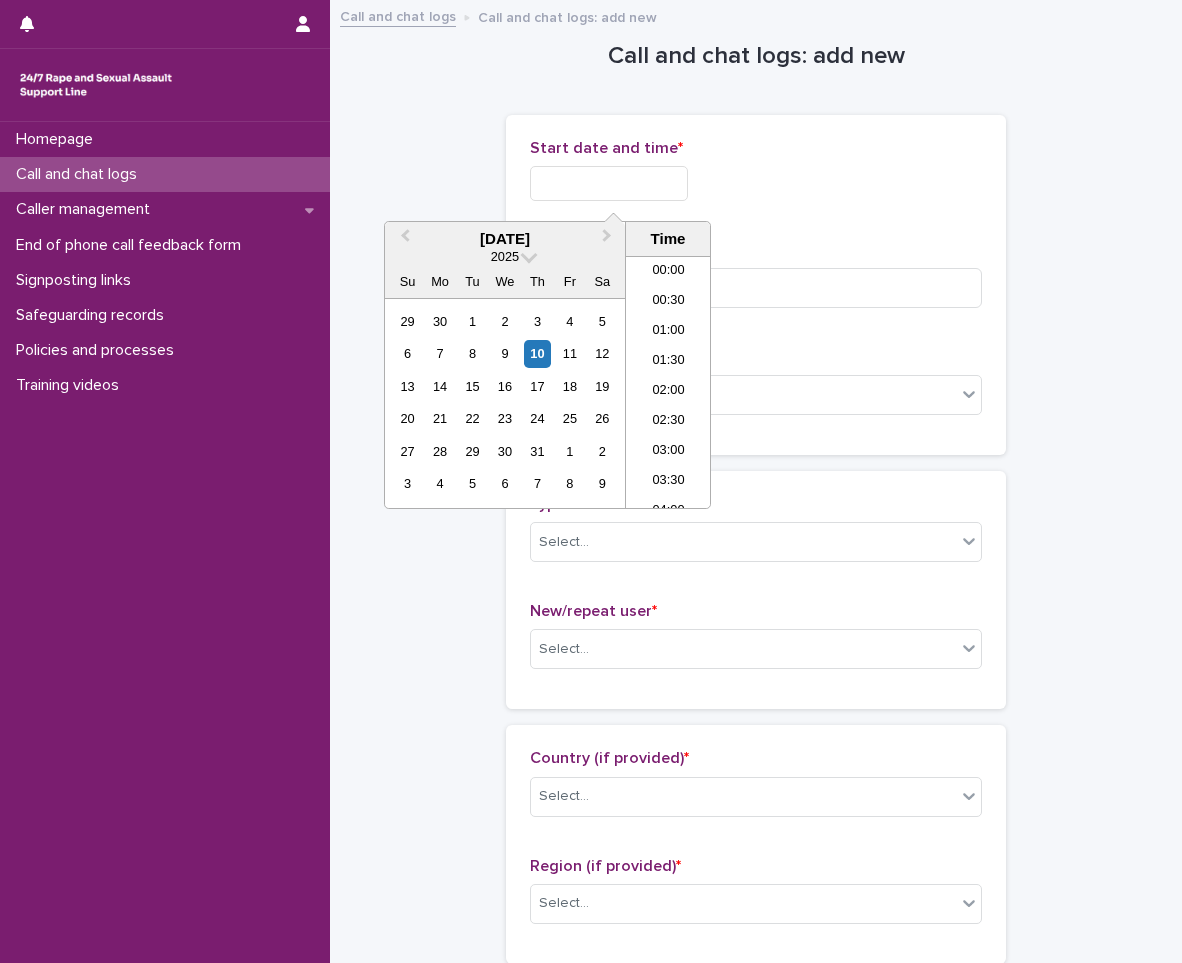 scroll, scrollTop: 1150, scrollLeft: 0, axis: vertical 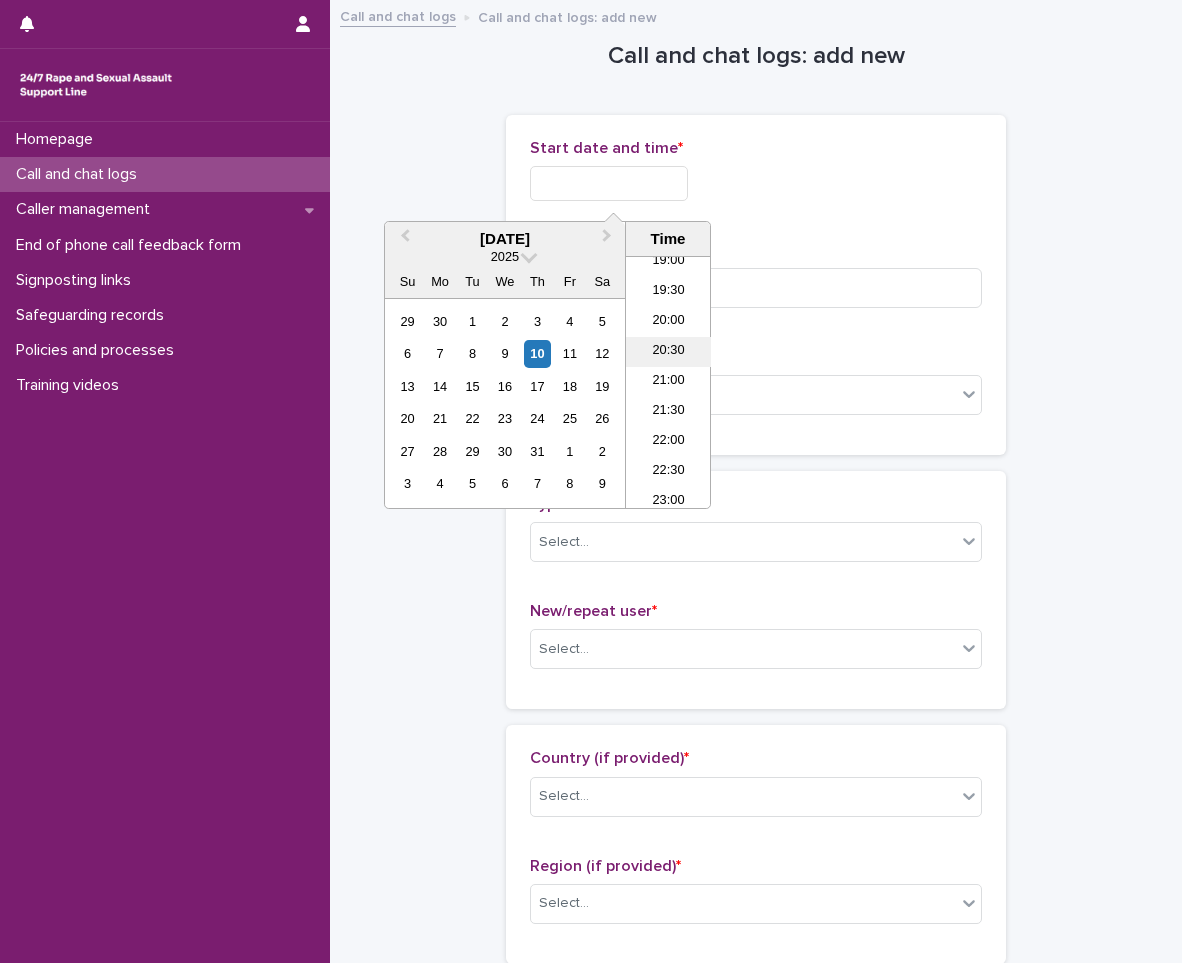 click on "20:30" at bounding box center (668, 352) 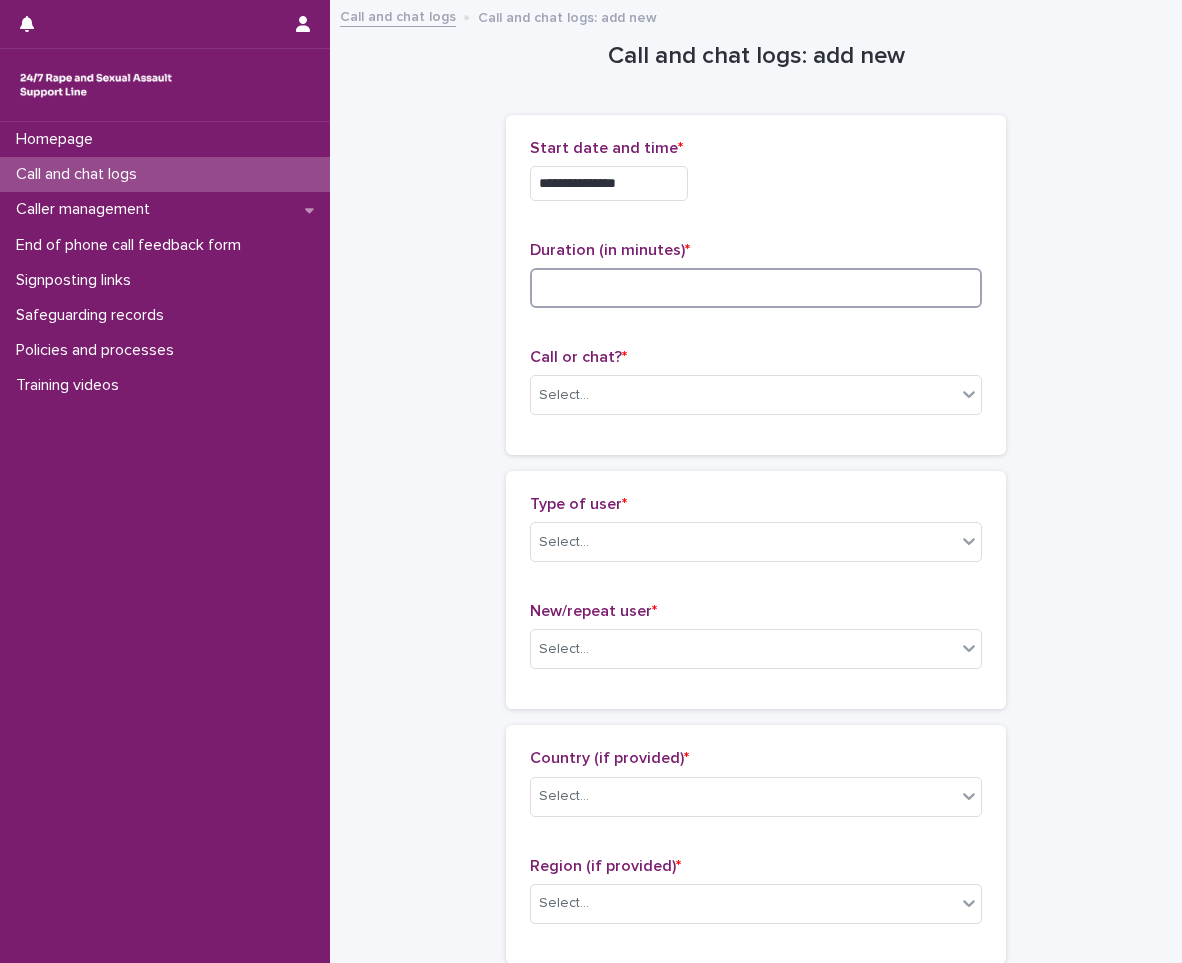 click at bounding box center [756, 288] 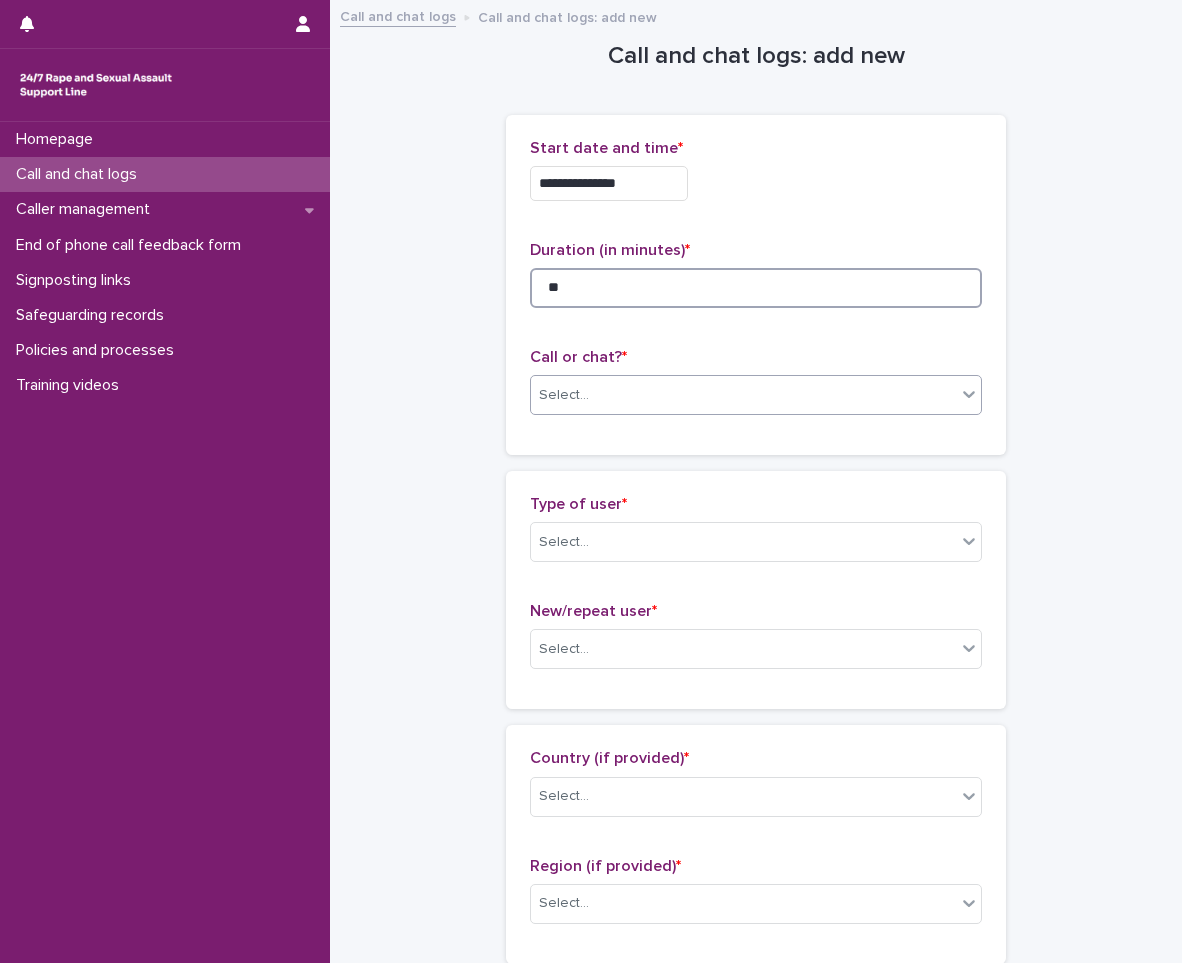 type on "**" 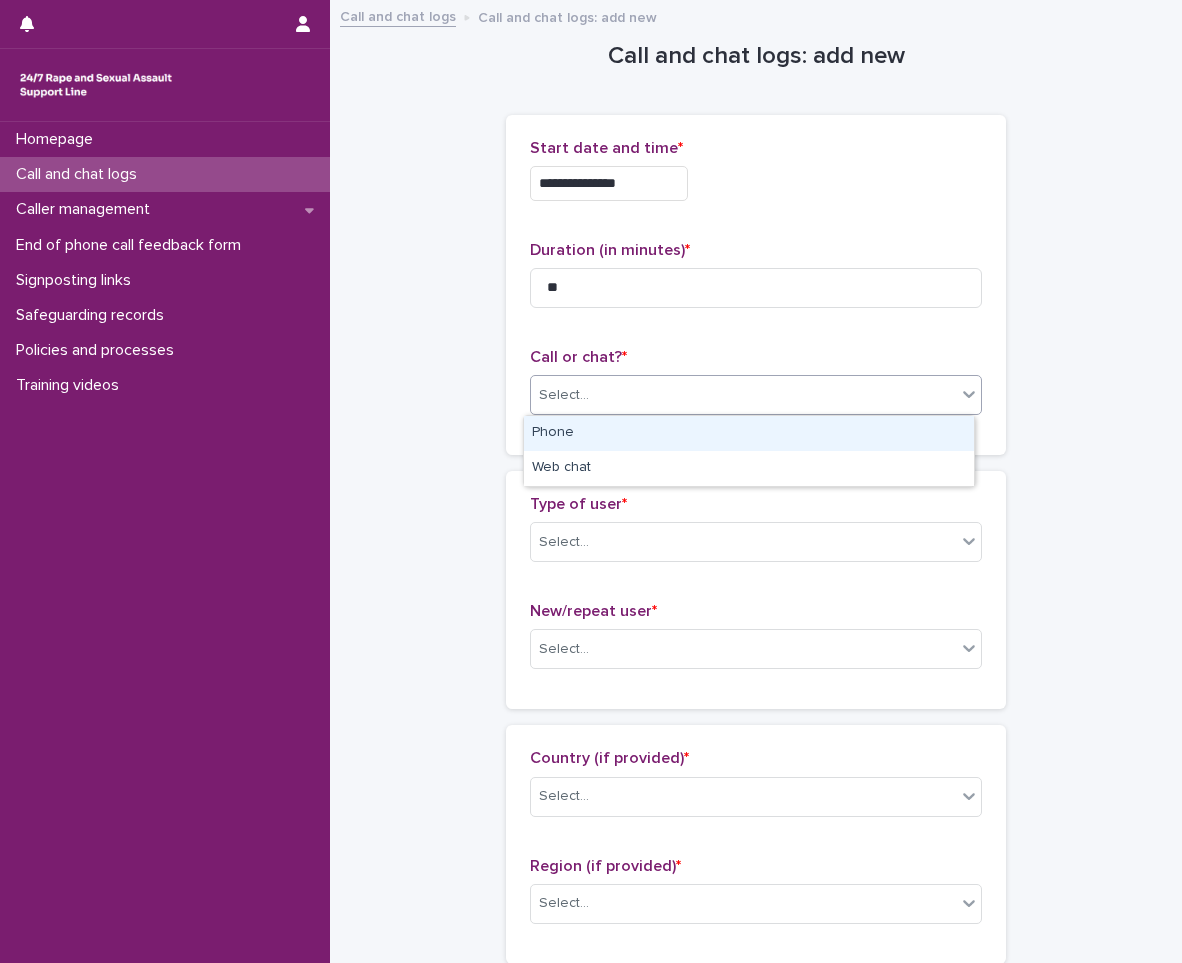 click on "Select..." at bounding box center (743, 395) 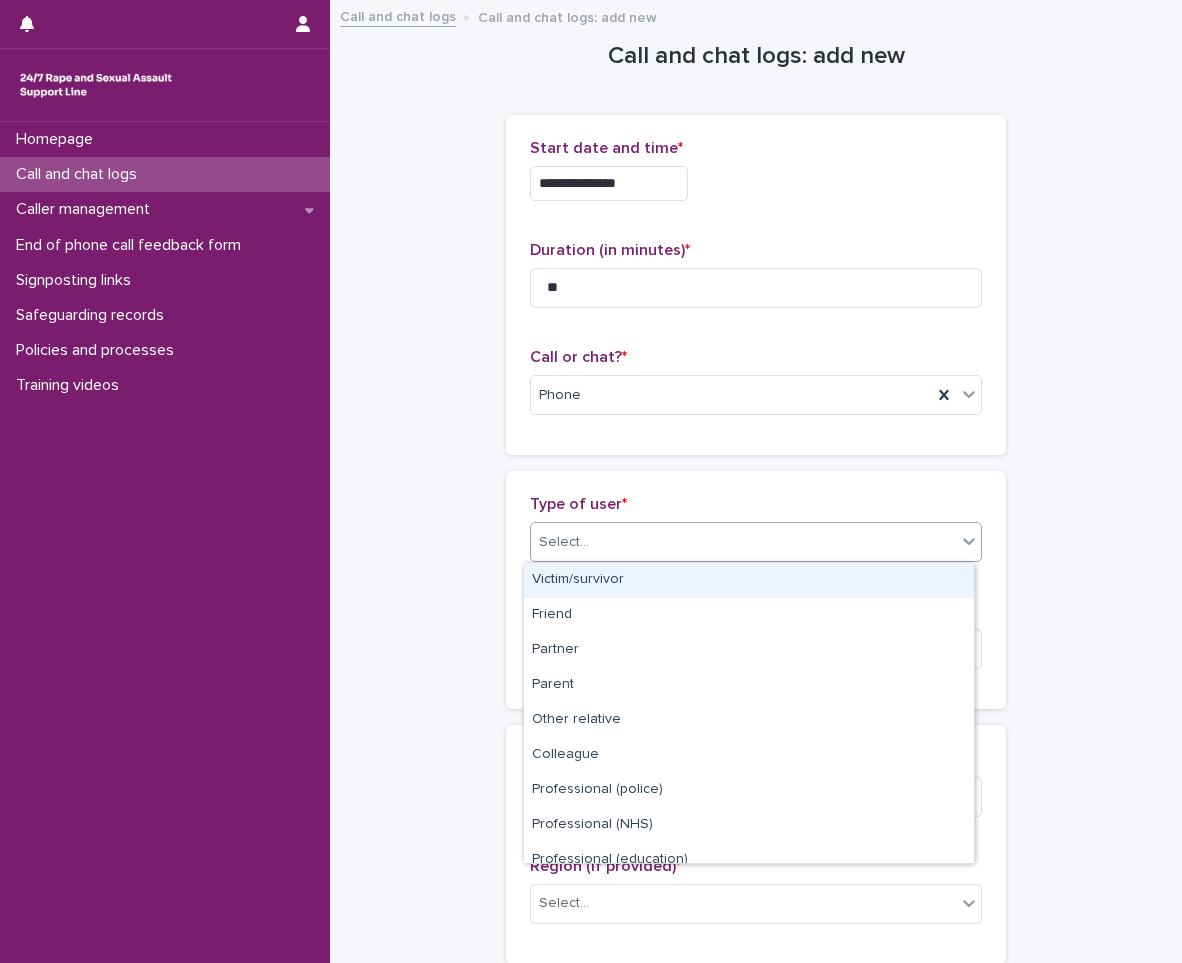 click on "Select..." at bounding box center (743, 542) 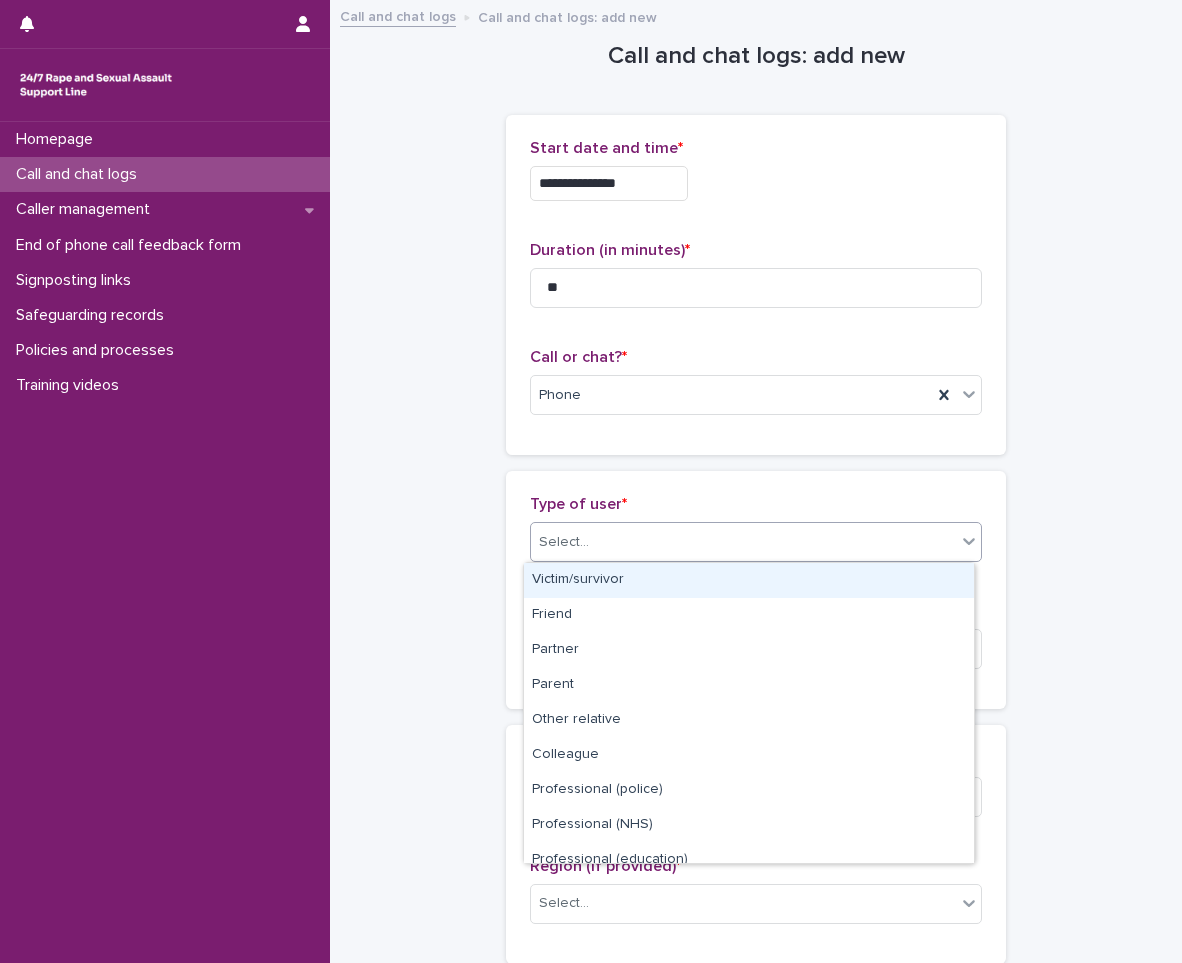 click on "Victim/survivor" at bounding box center [749, 580] 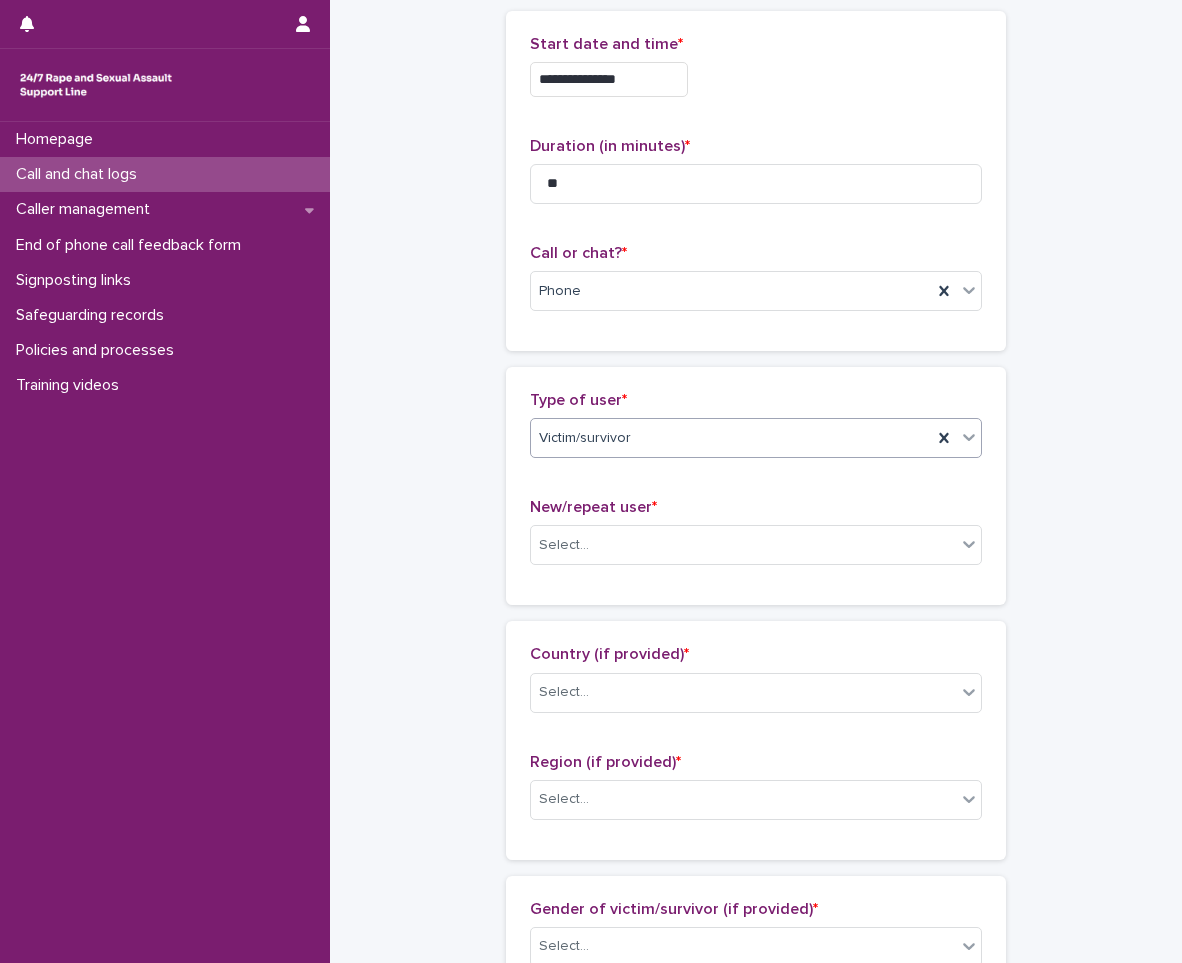 scroll, scrollTop: 200, scrollLeft: 0, axis: vertical 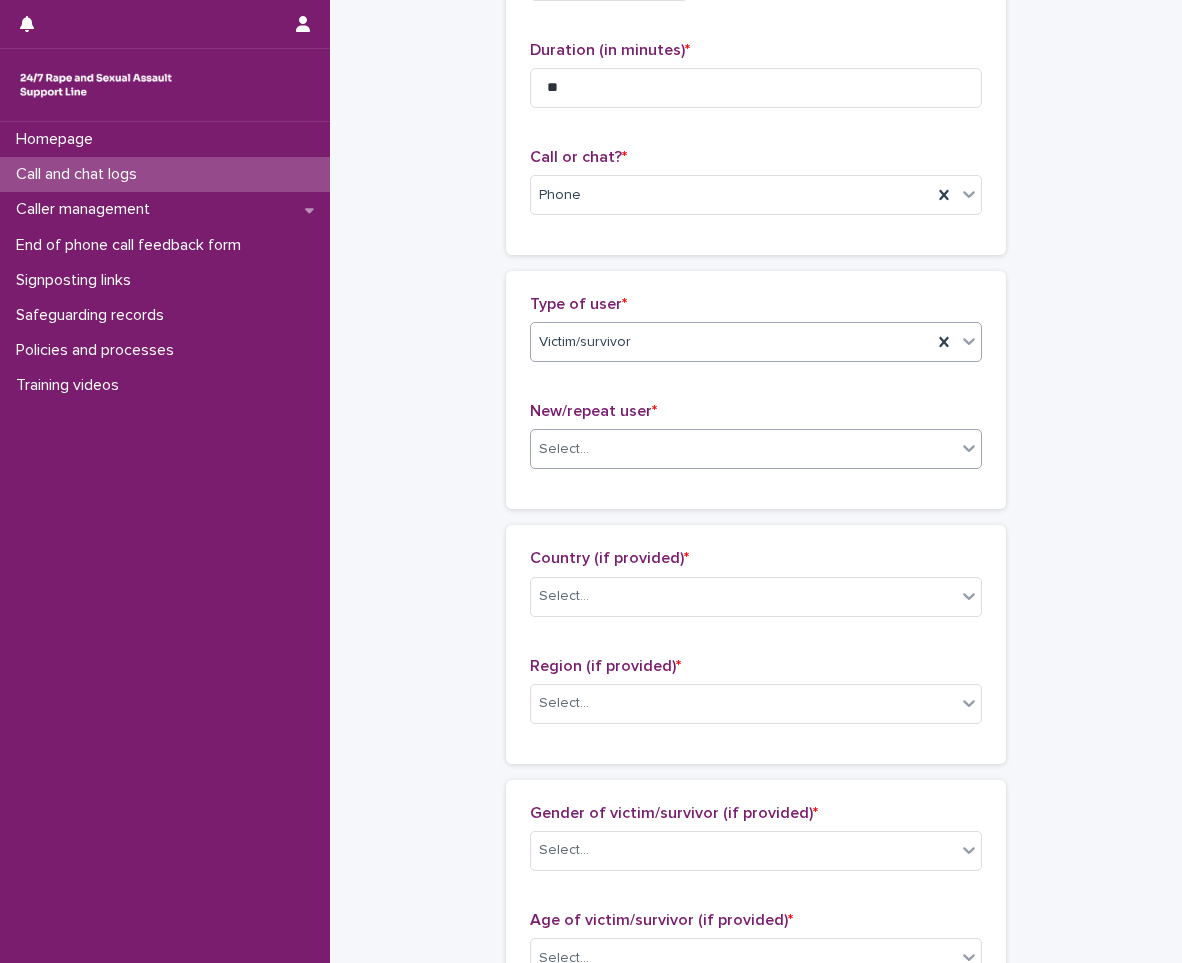 click on "Select..." at bounding box center (743, 449) 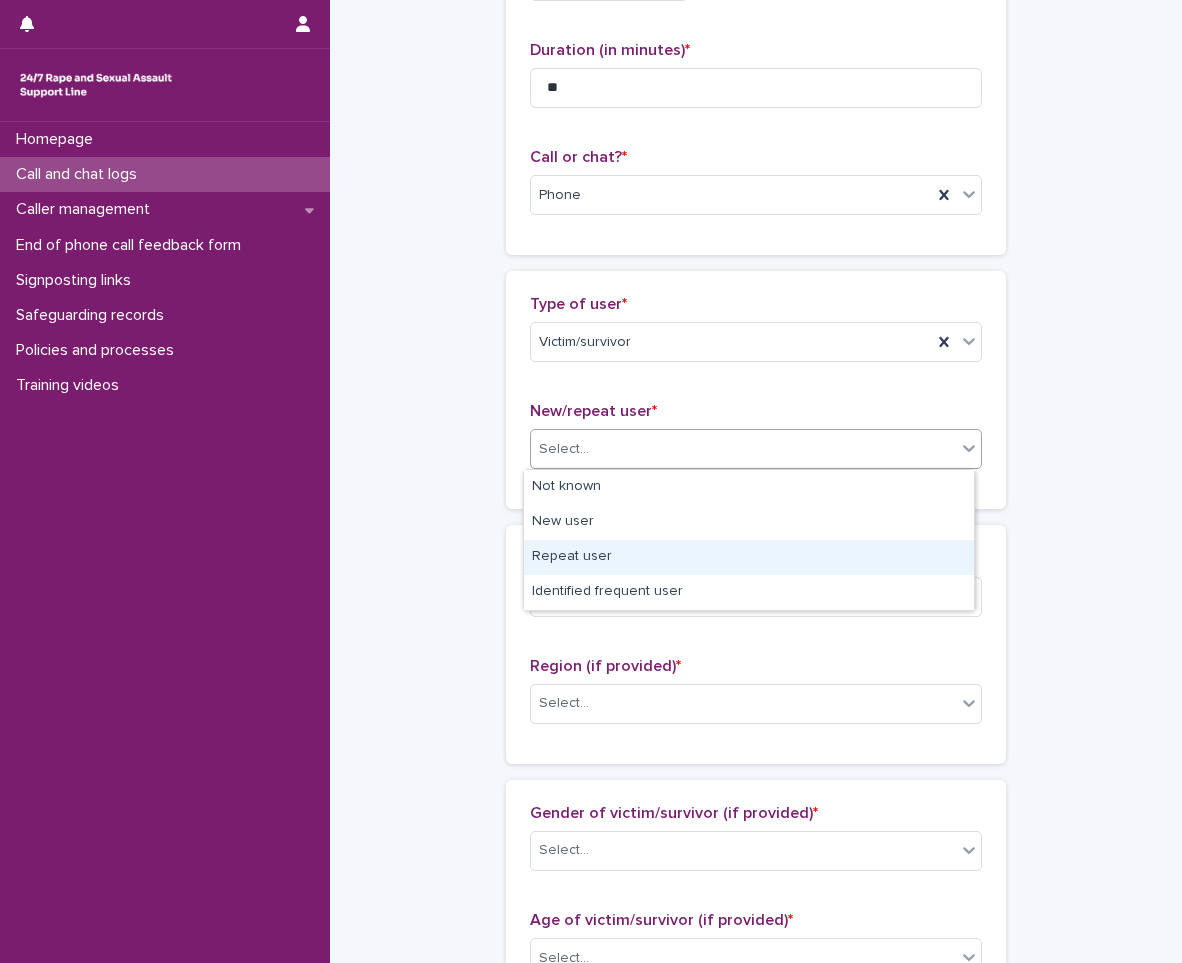click on "Repeat user" at bounding box center [749, 557] 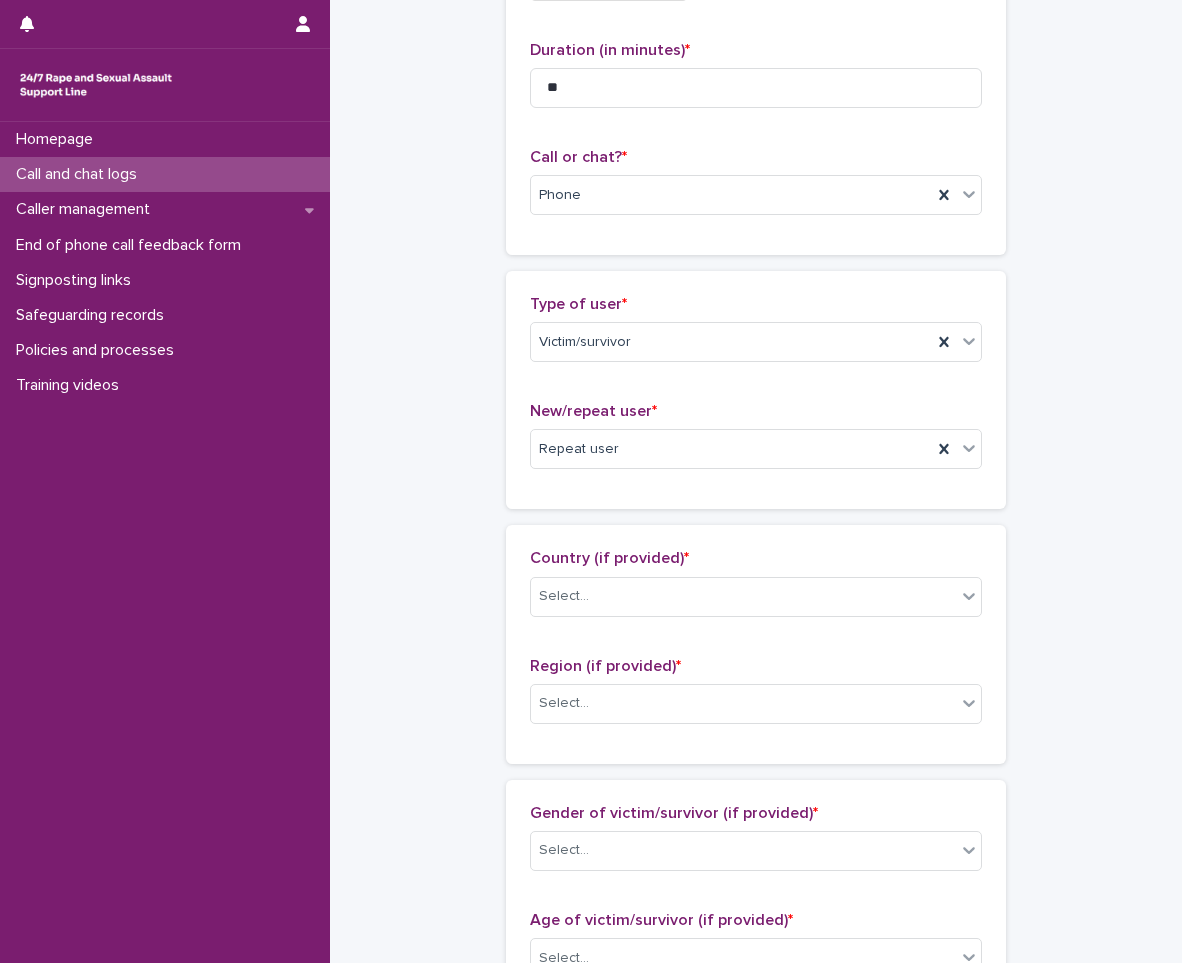 click on "**********" at bounding box center (756, 884) 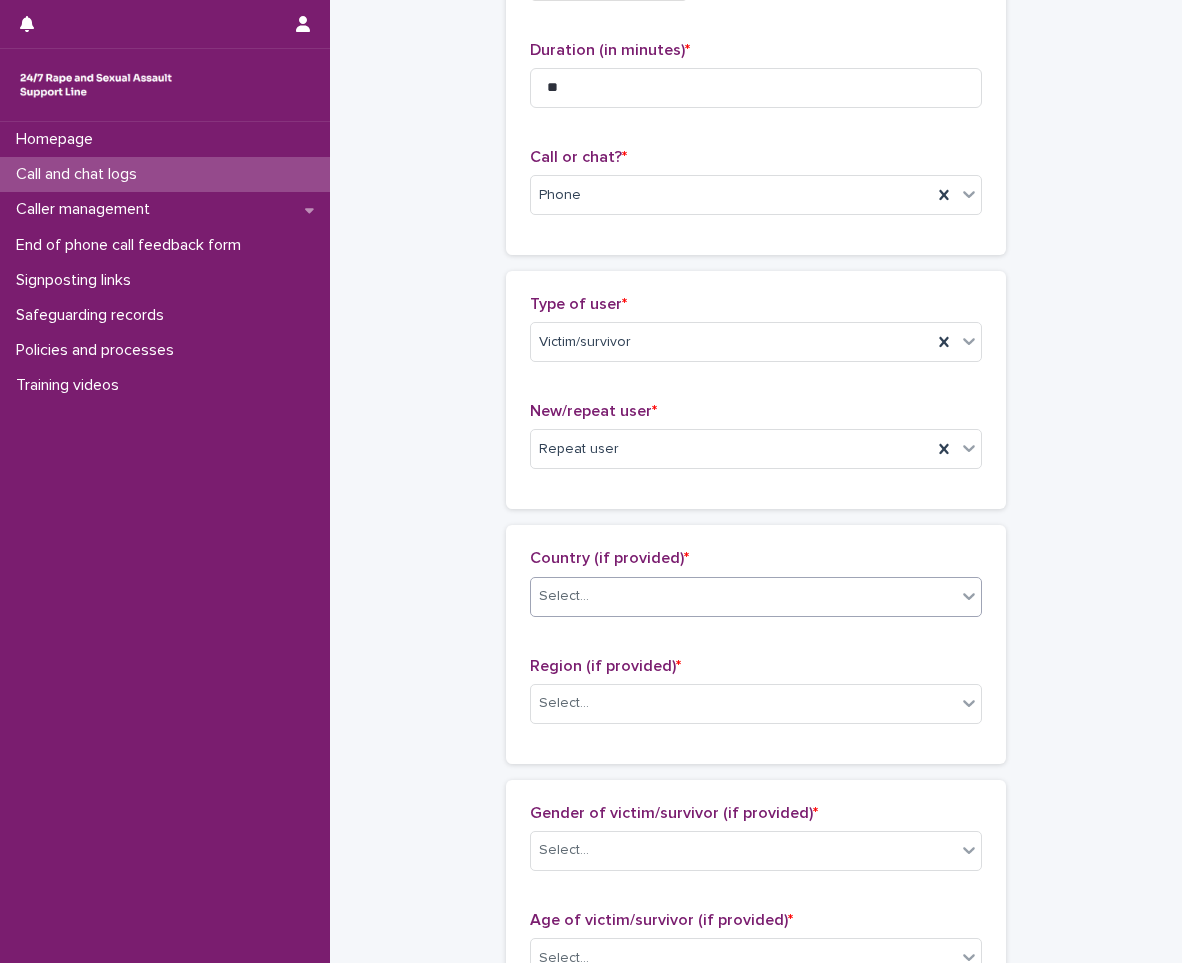 click on "Select..." at bounding box center [564, 596] 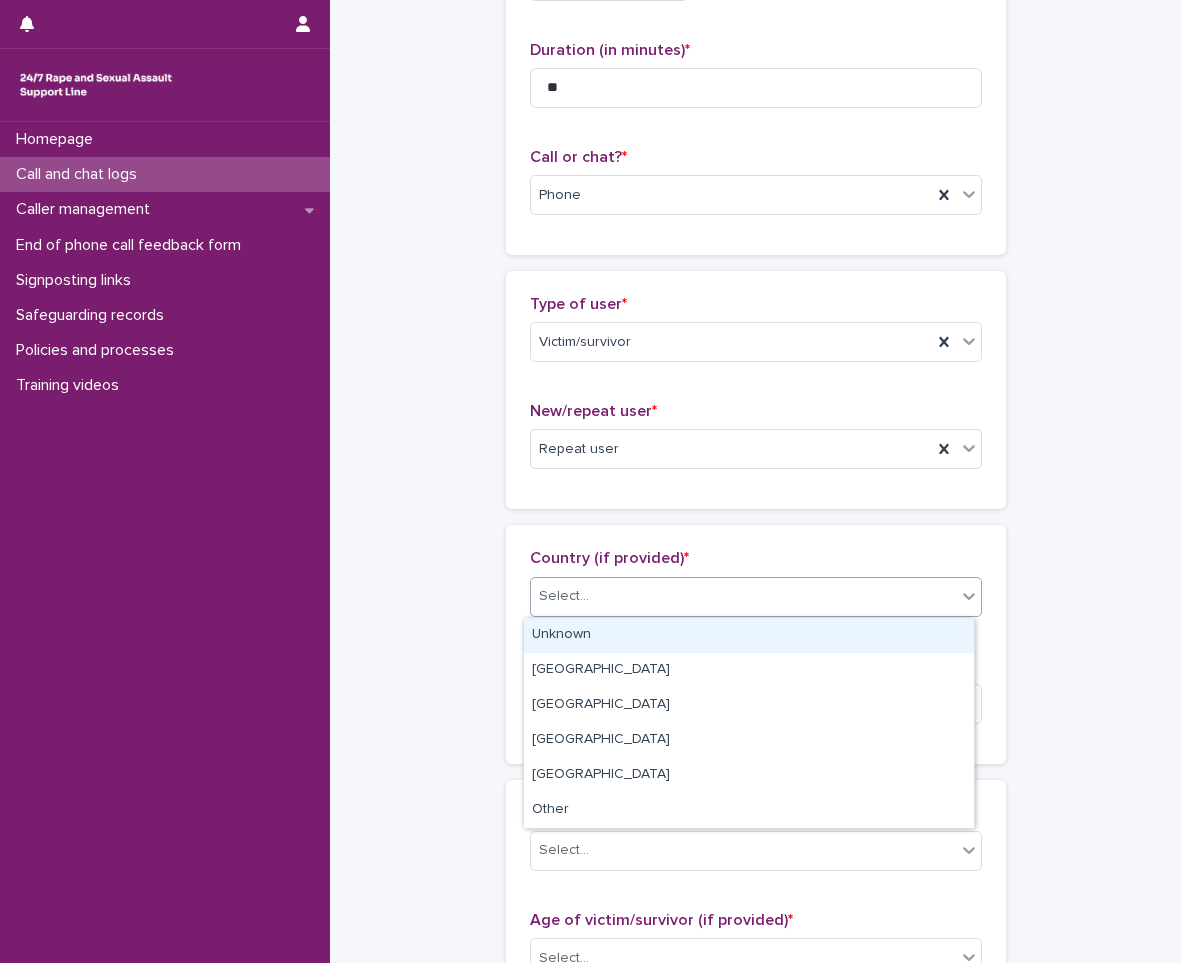 click on "Unknown" at bounding box center (749, 635) 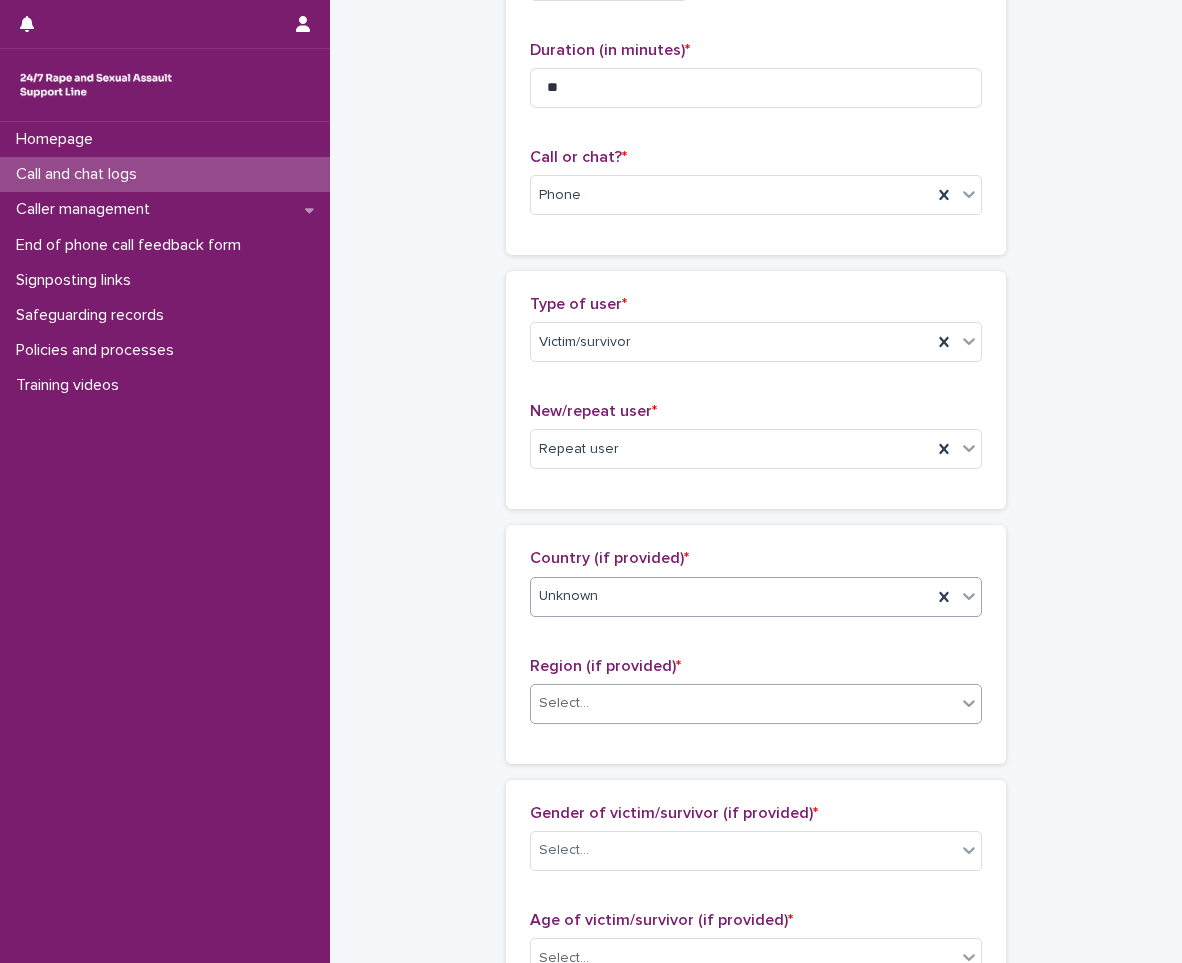 click on "Select..." at bounding box center [743, 703] 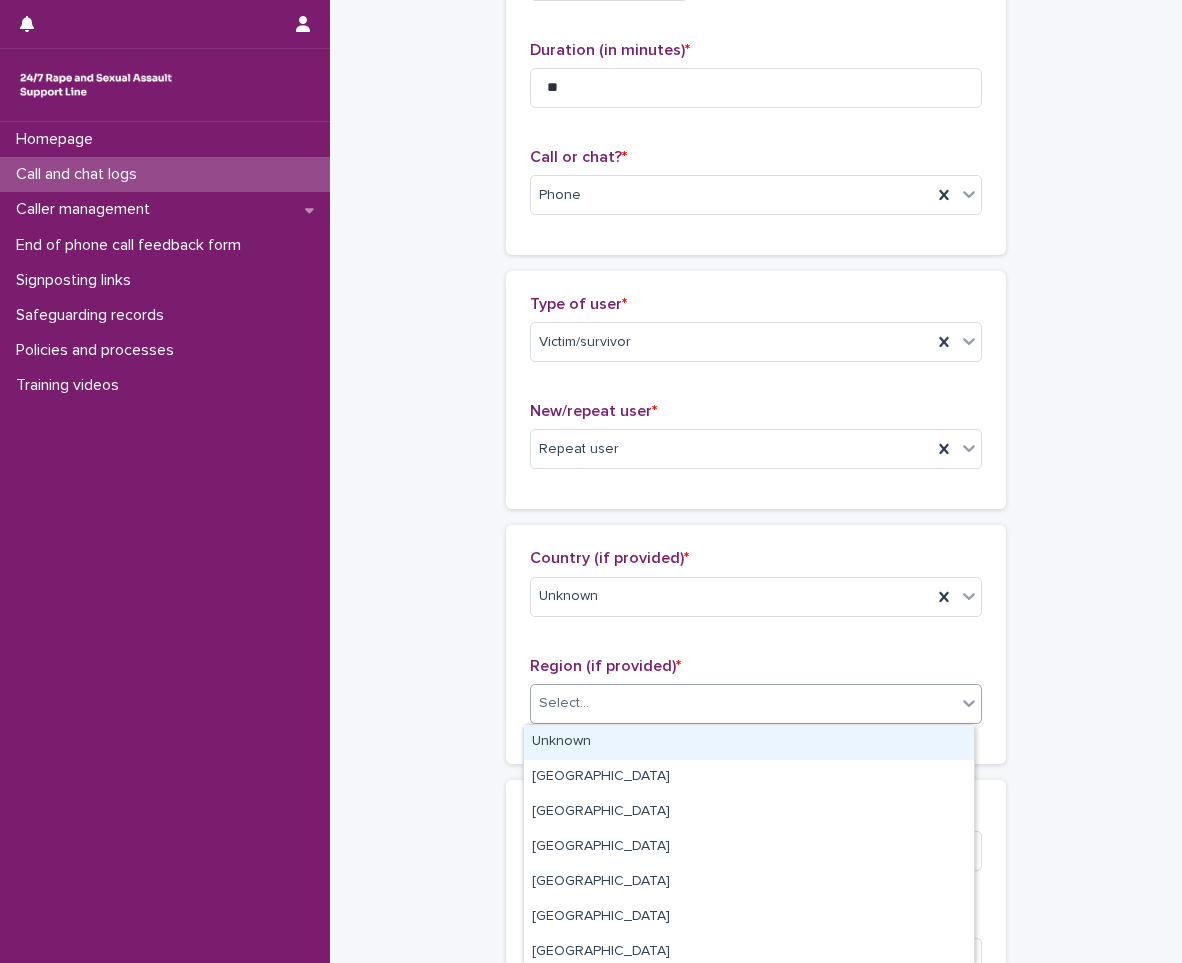 click on "Unknown" at bounding box center [749, 742] 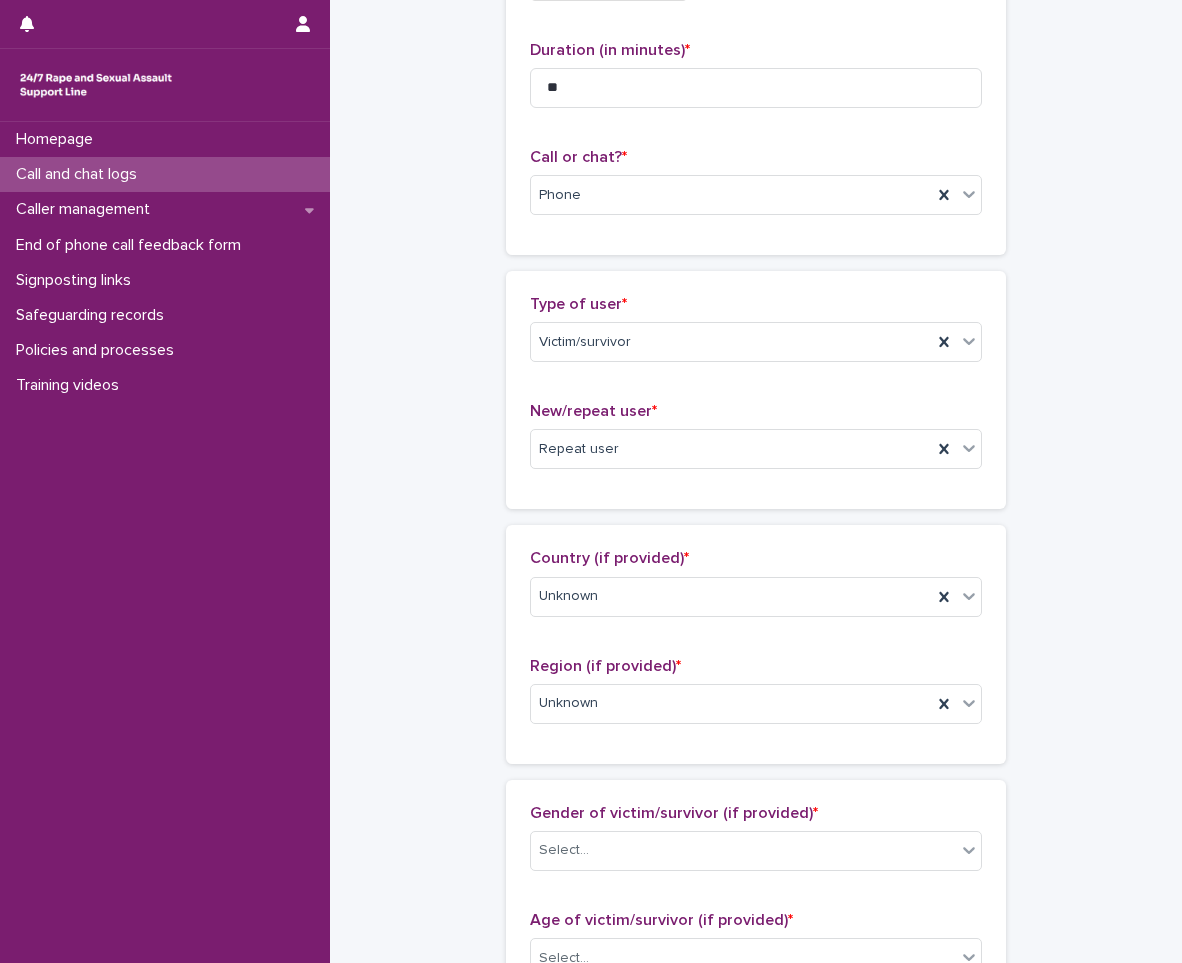 click on "**********" at bounding box center (756, 884) 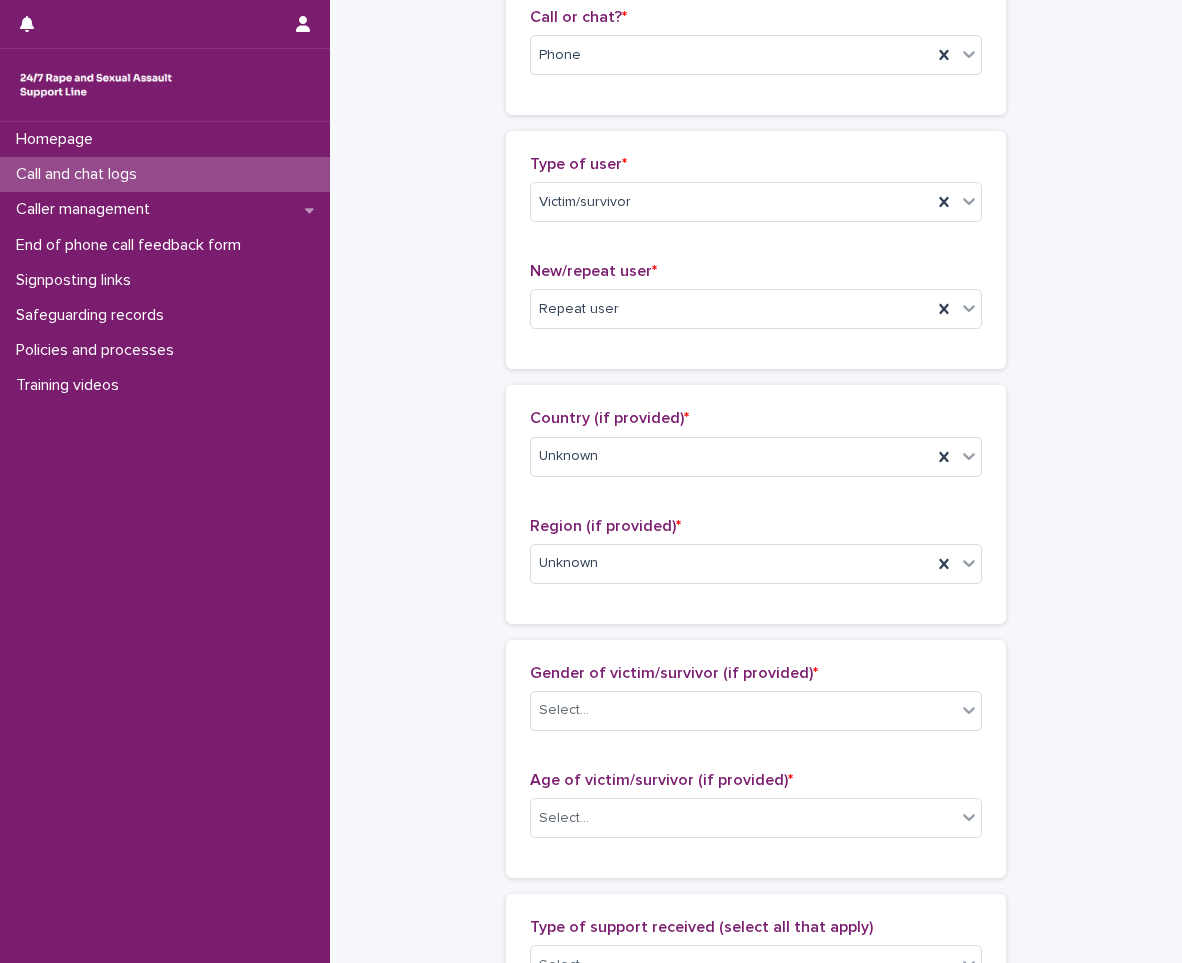 scroll, scrollTop: 700, scrollLeft: 0, axis: vertical 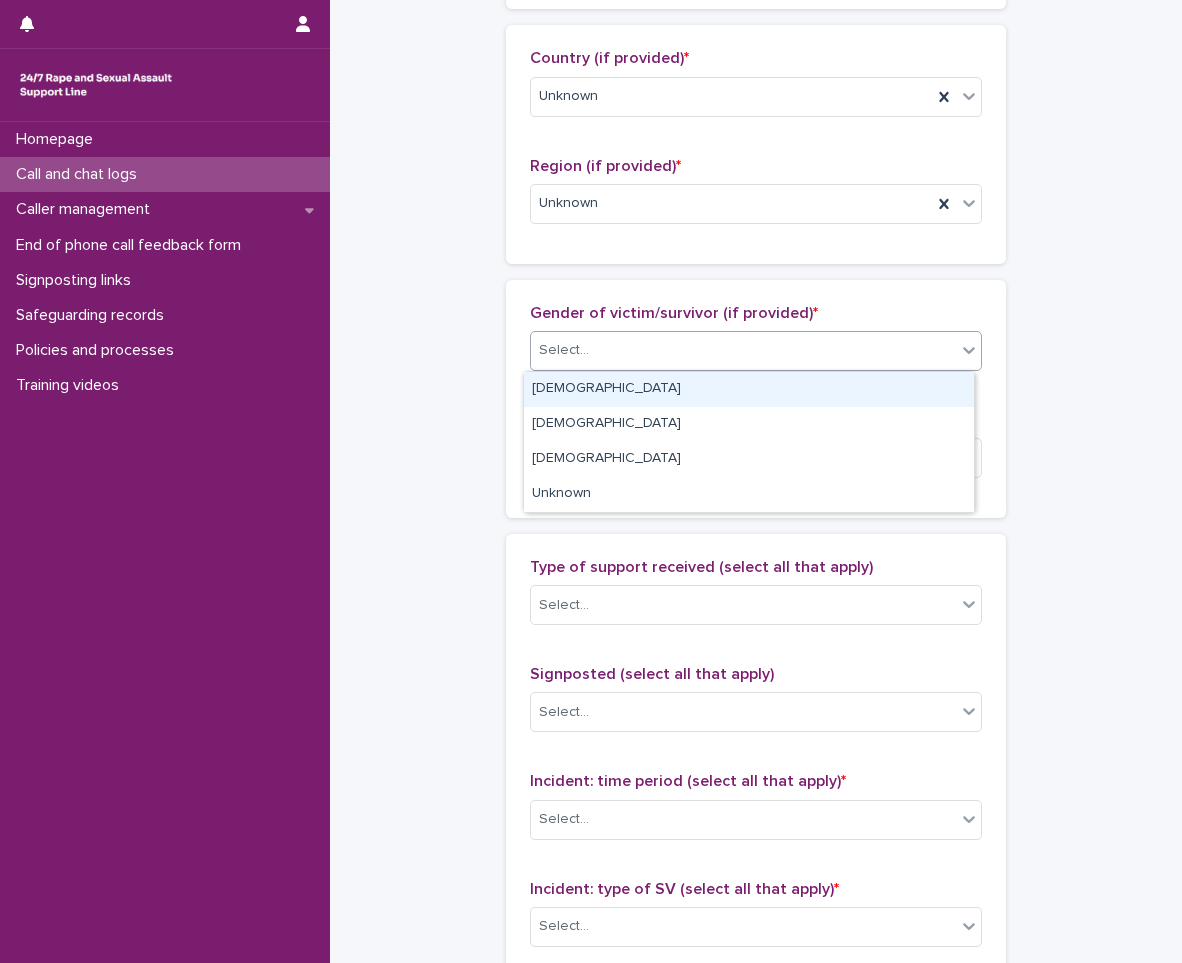 click on "Select..." at bounding box center [743, 350] 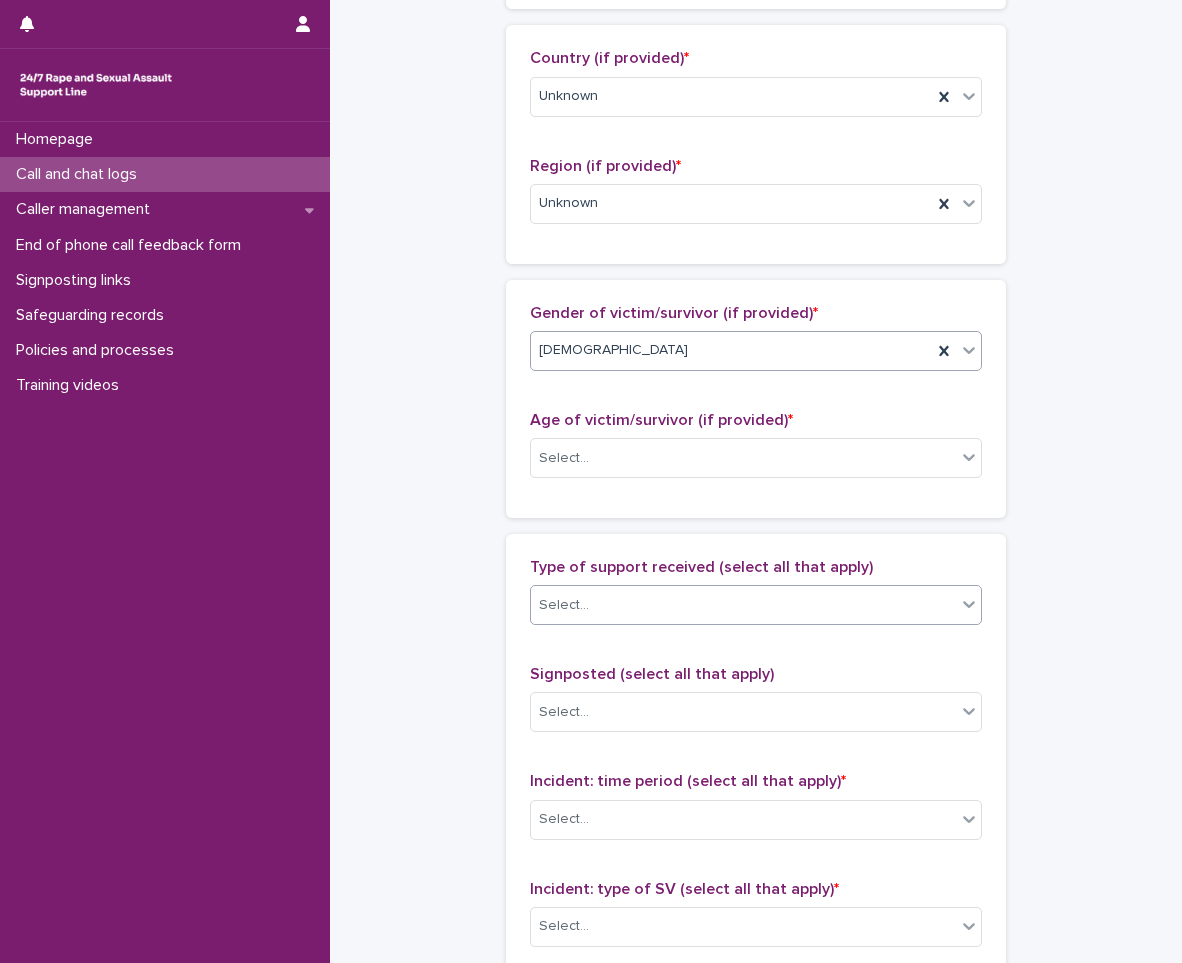 click on "Select..." at bounding box center [743, 605] 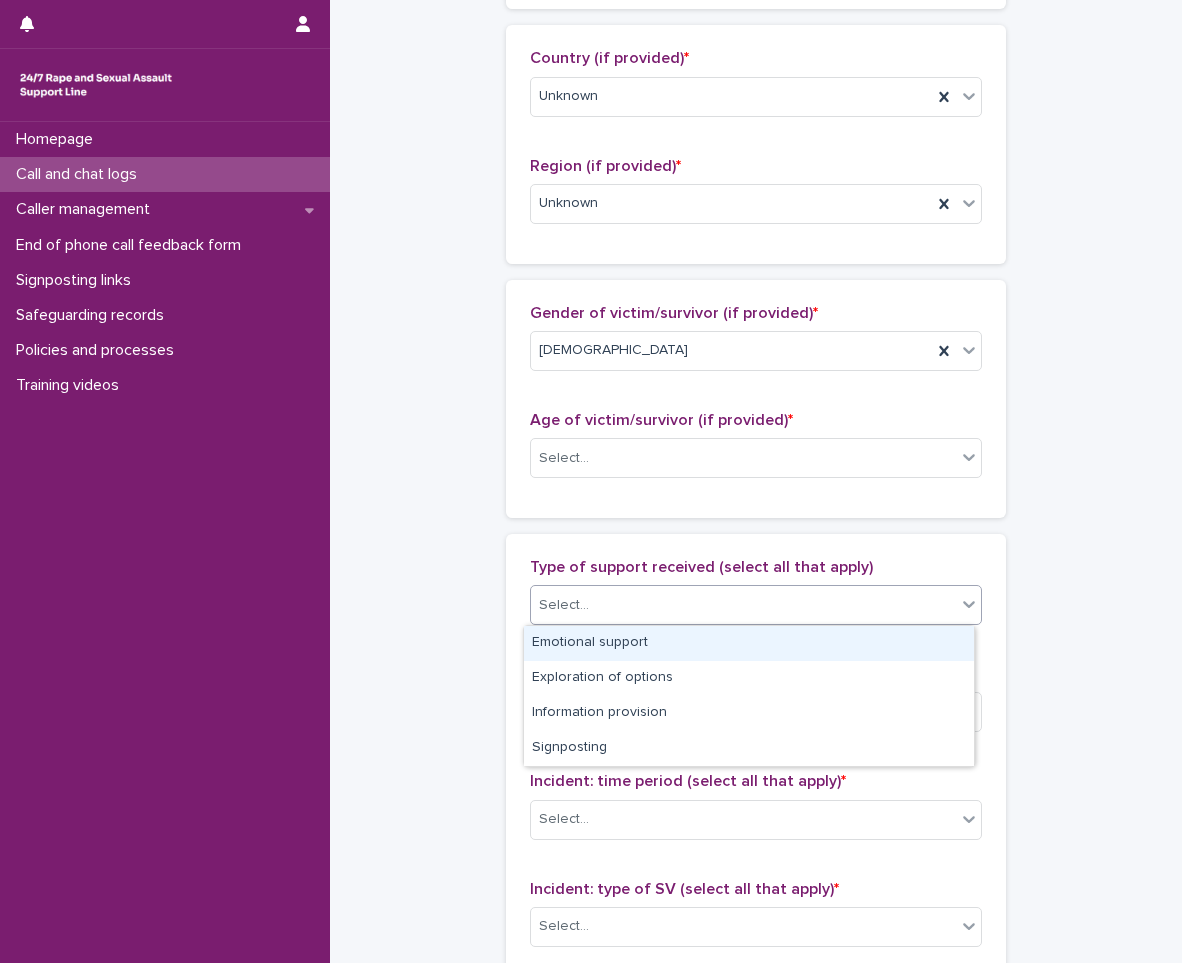 click on "Emotional support" at bounding box center [749, 643] 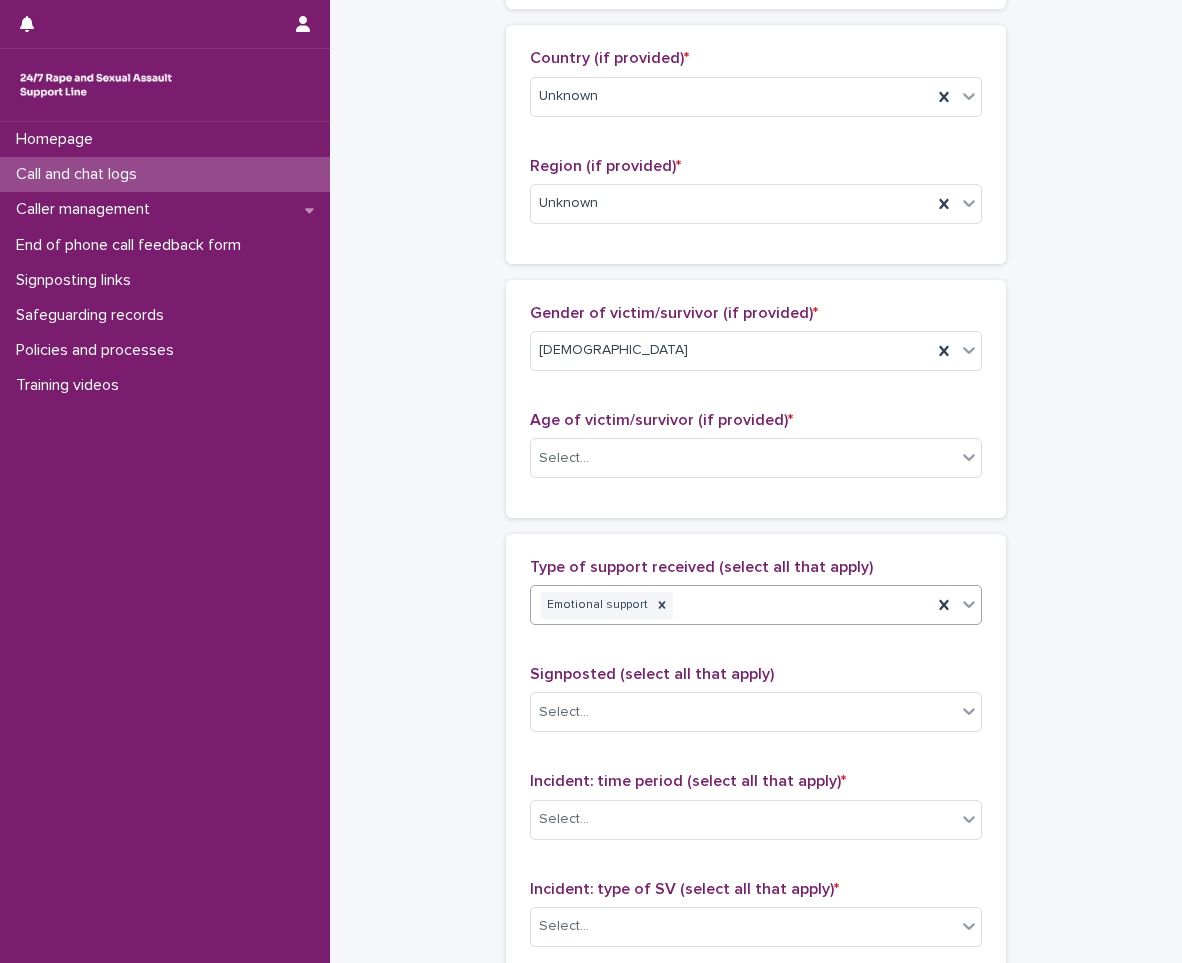 click on "**********" at bounding box center (756, 384) 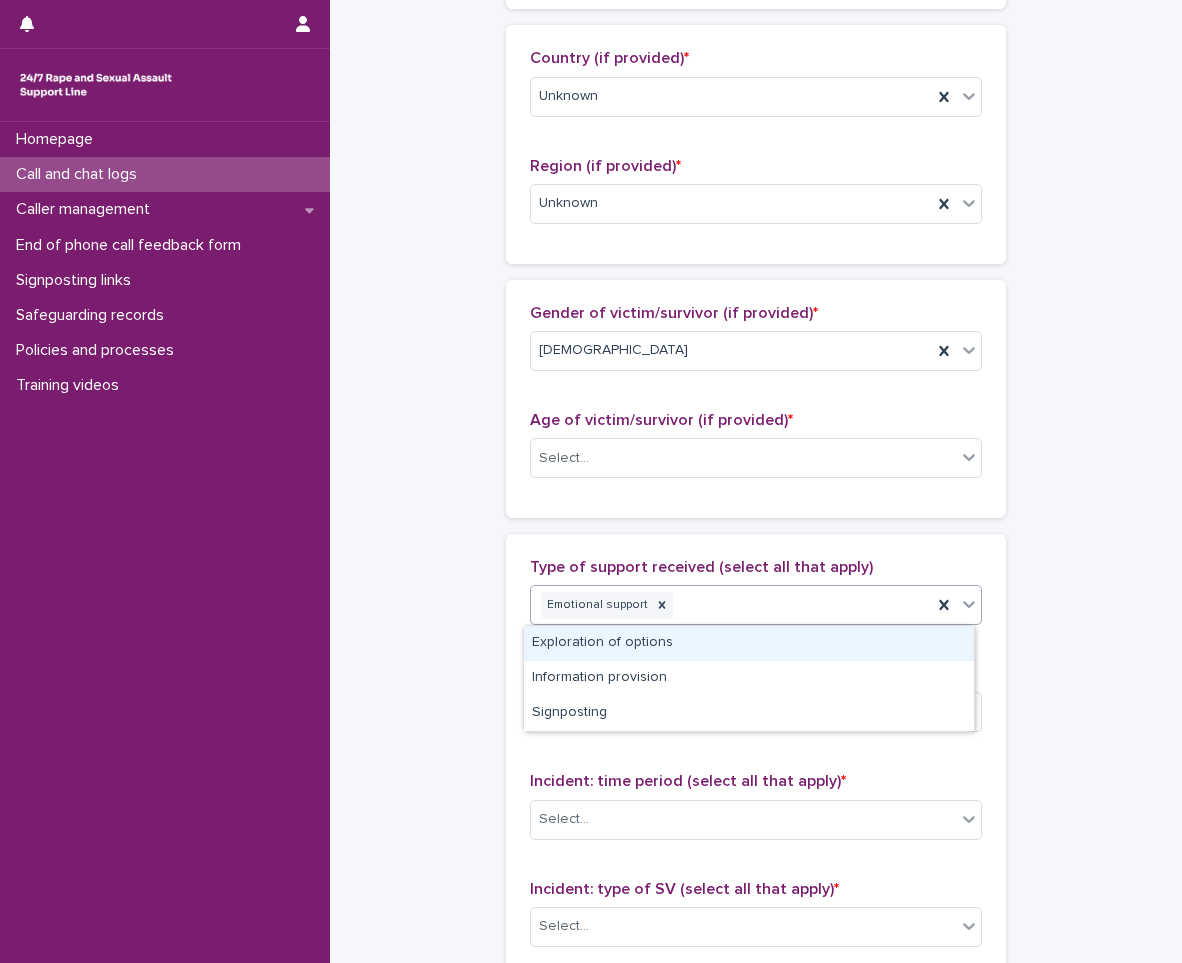 click on "**********" at bounding box center [756, 384] 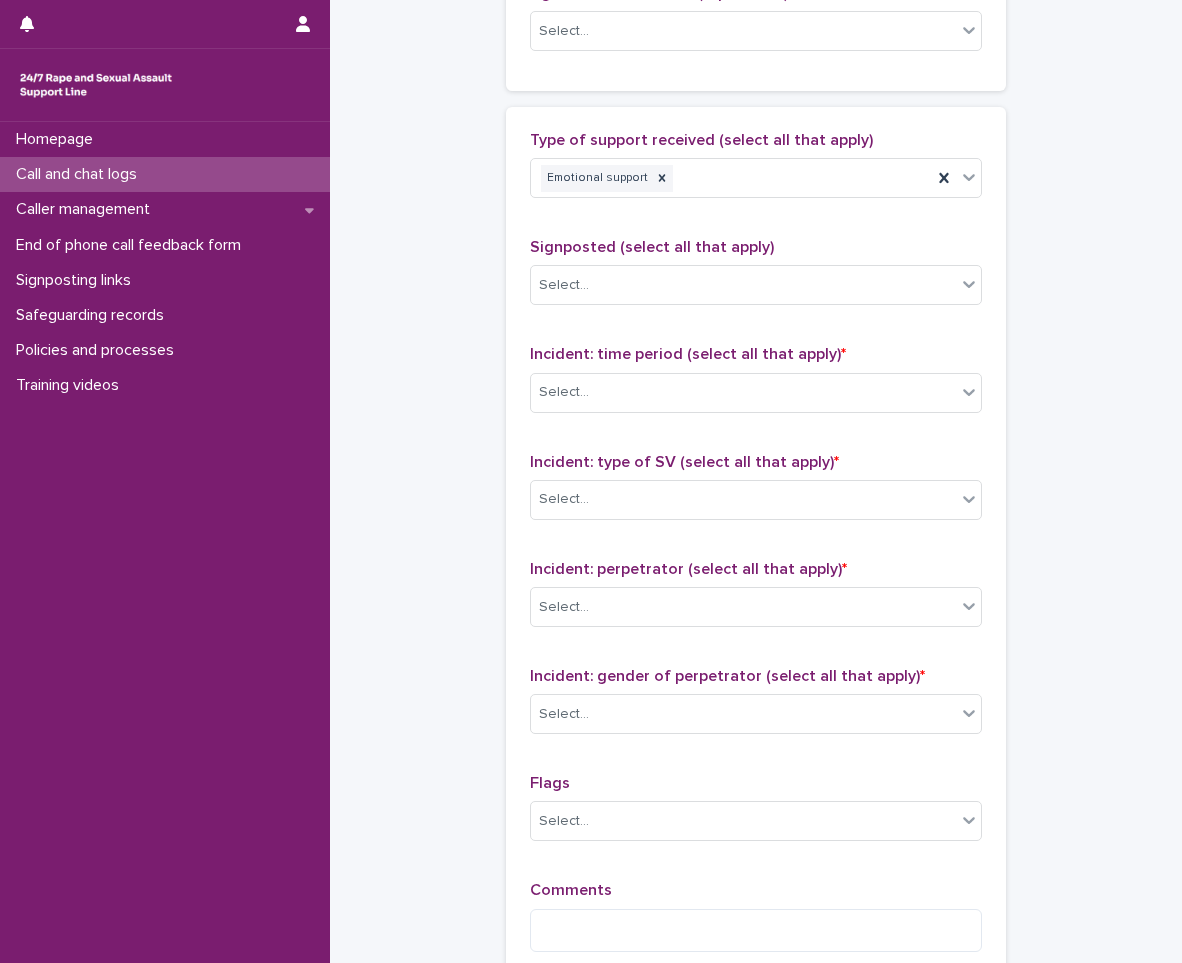 scroll, scrollTop: 1200, scrollLeft: 0, axis: vertical 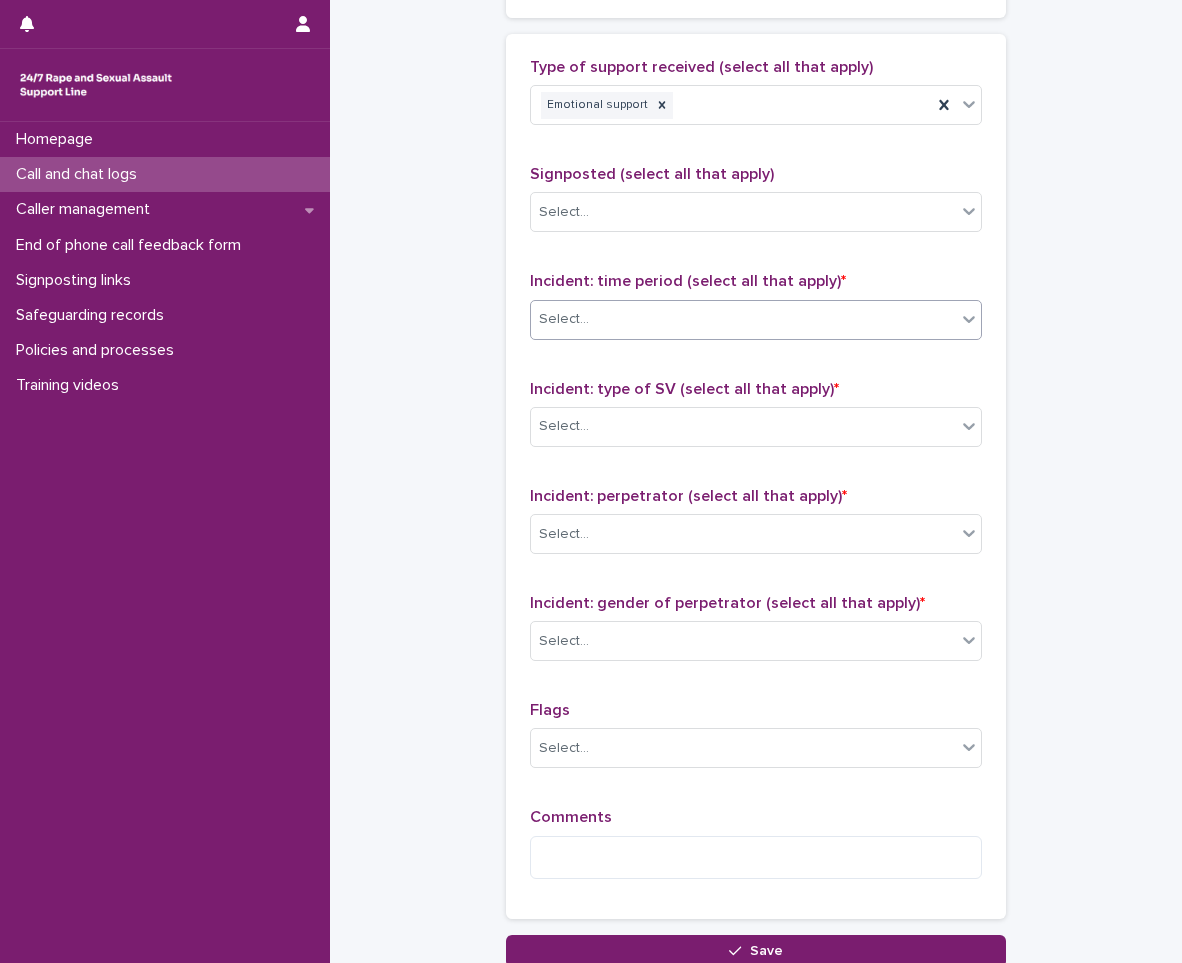click on "Select..." at bounding box center [743, 319] 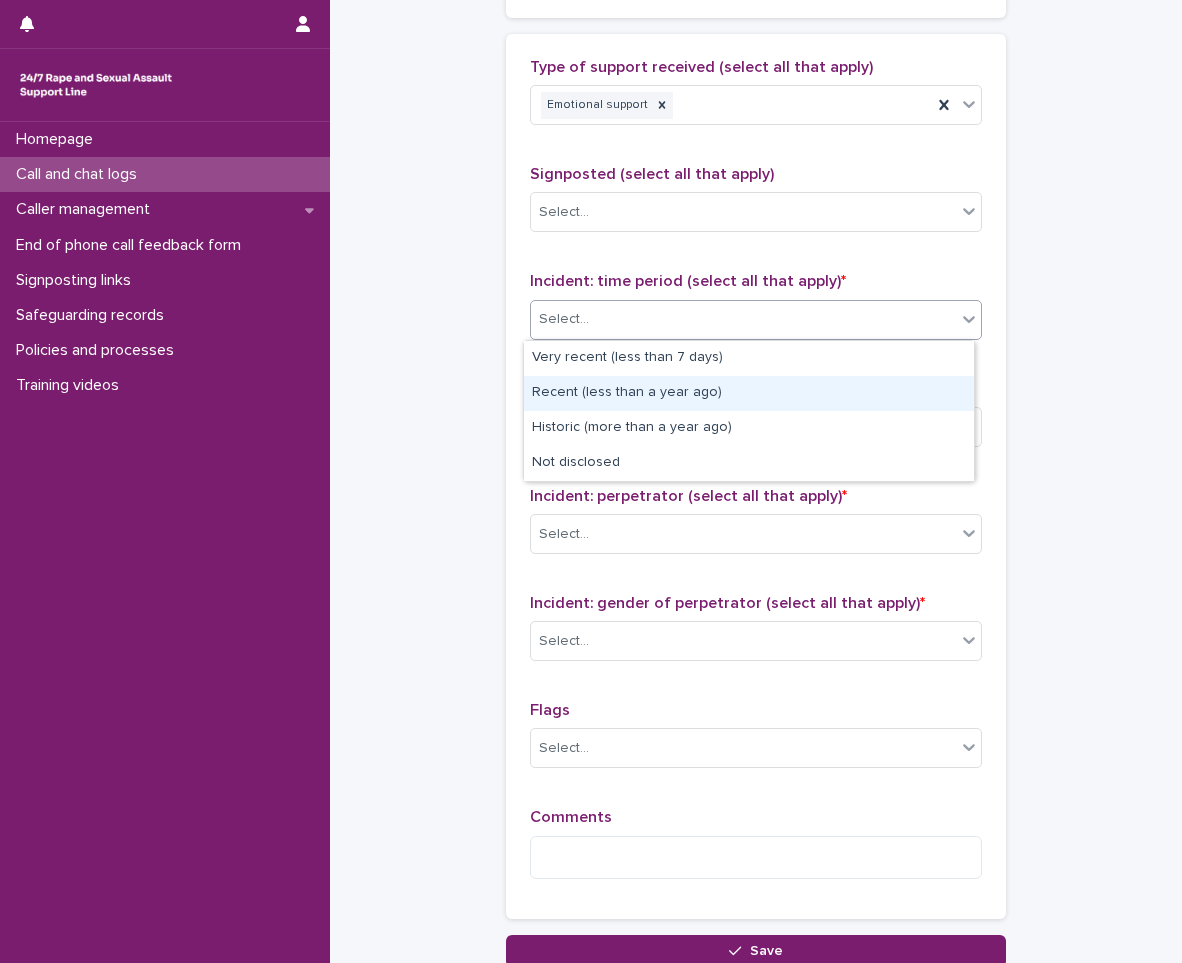 drag, startPoint x: 635, startPoint y: 370, endPoint x: 638, endPoint y: 385, distance: 15.297058 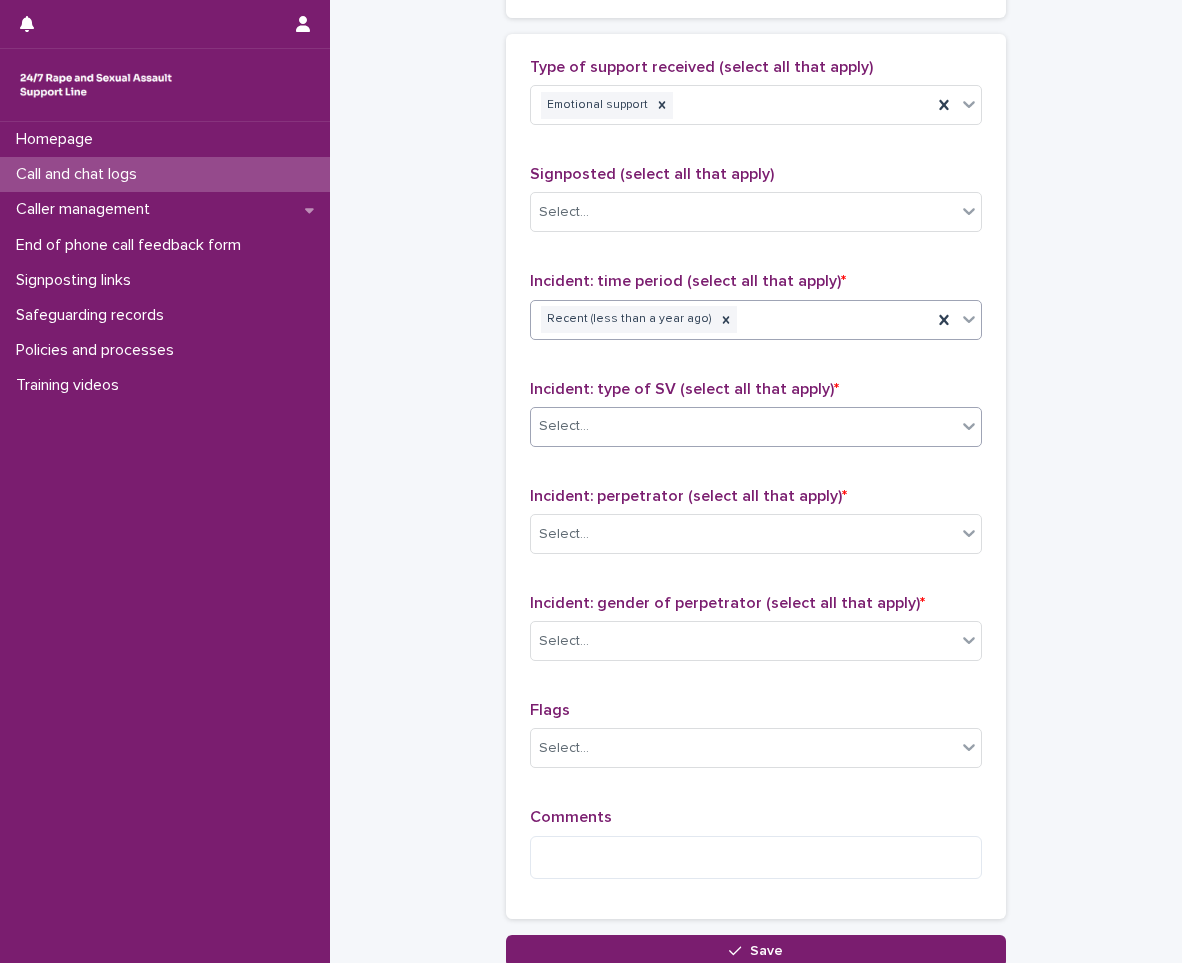 click on "Select..." at bounding box center (564, 426) 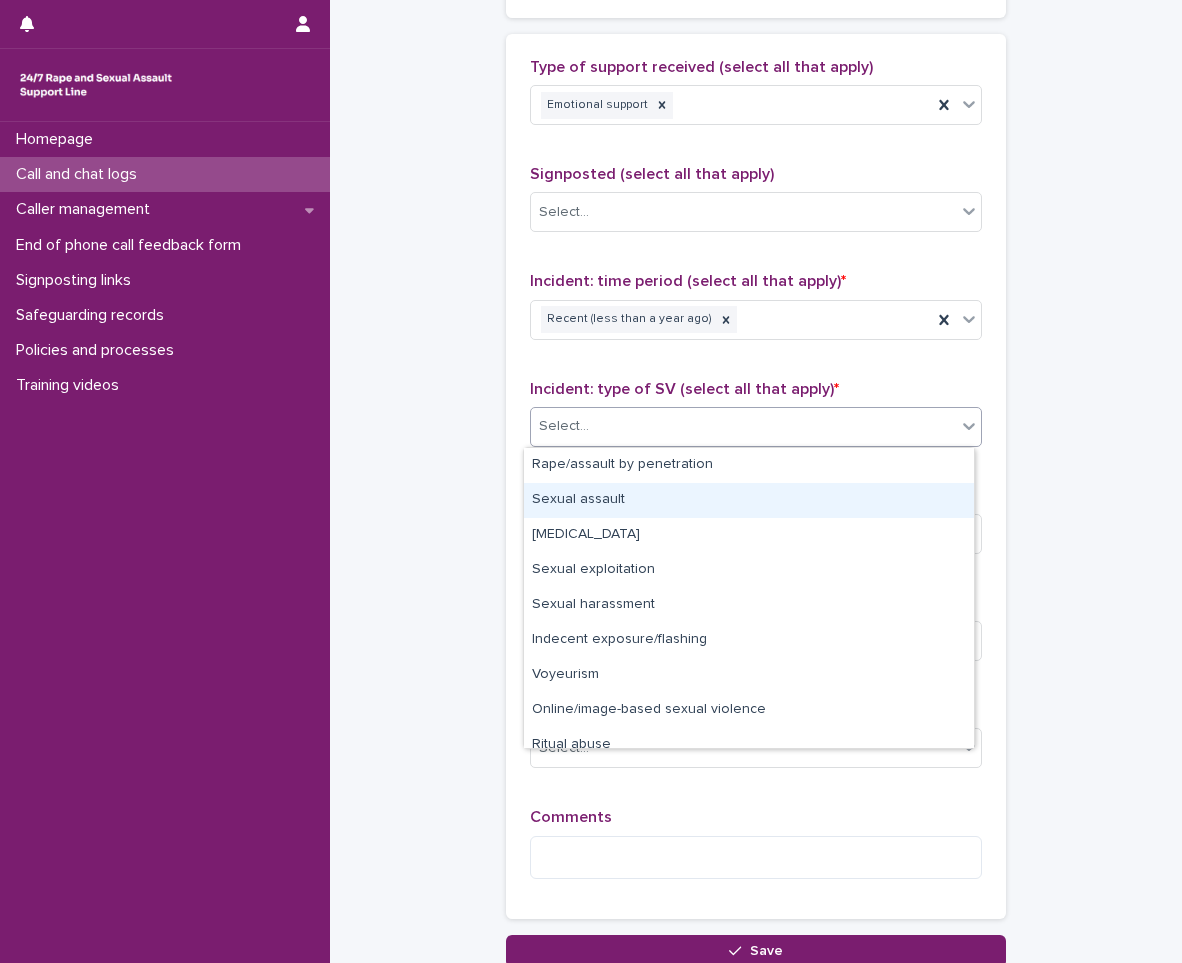 click on "Sexual assault" at bounding box center (749, 500) 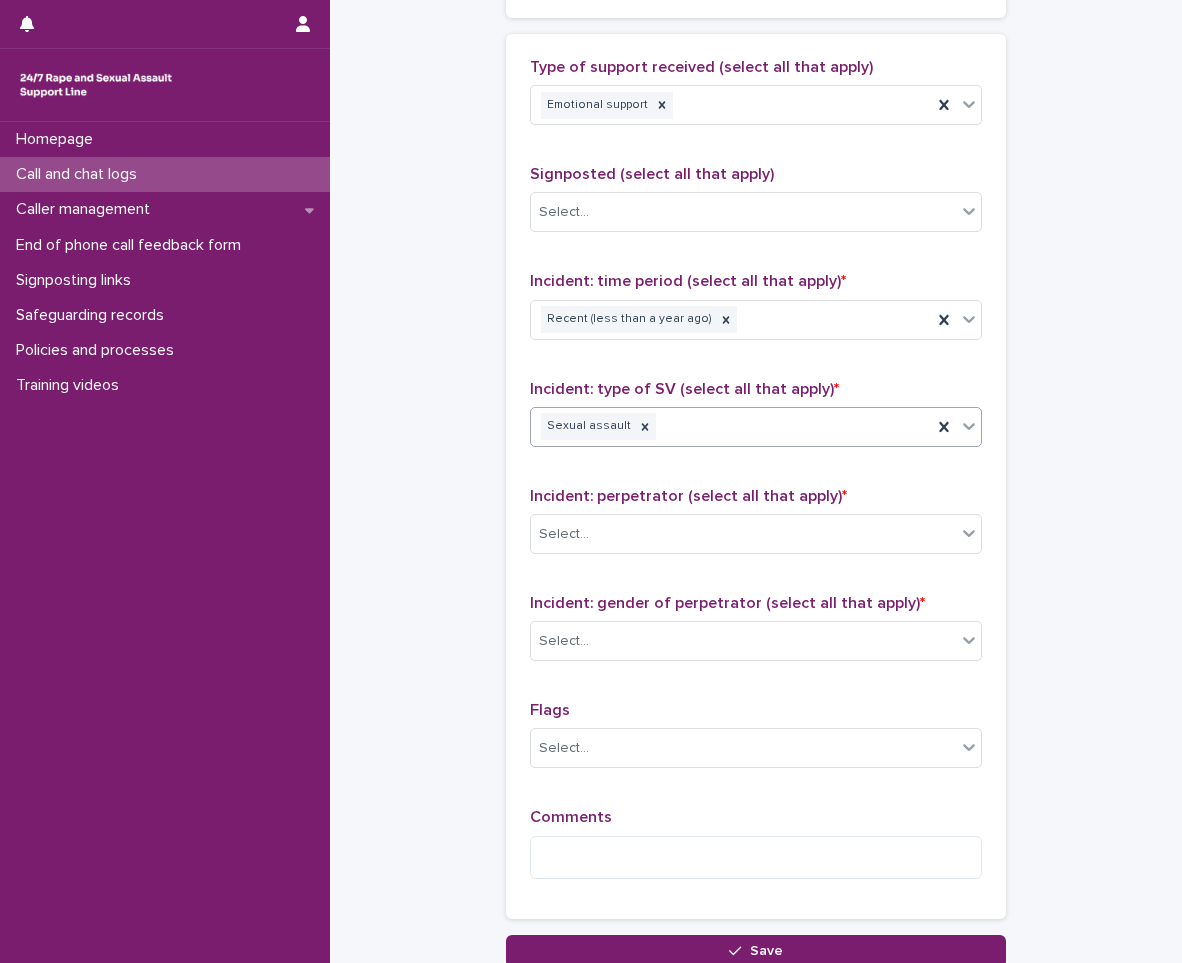 click on "**********" at bounding box center (756, -116) 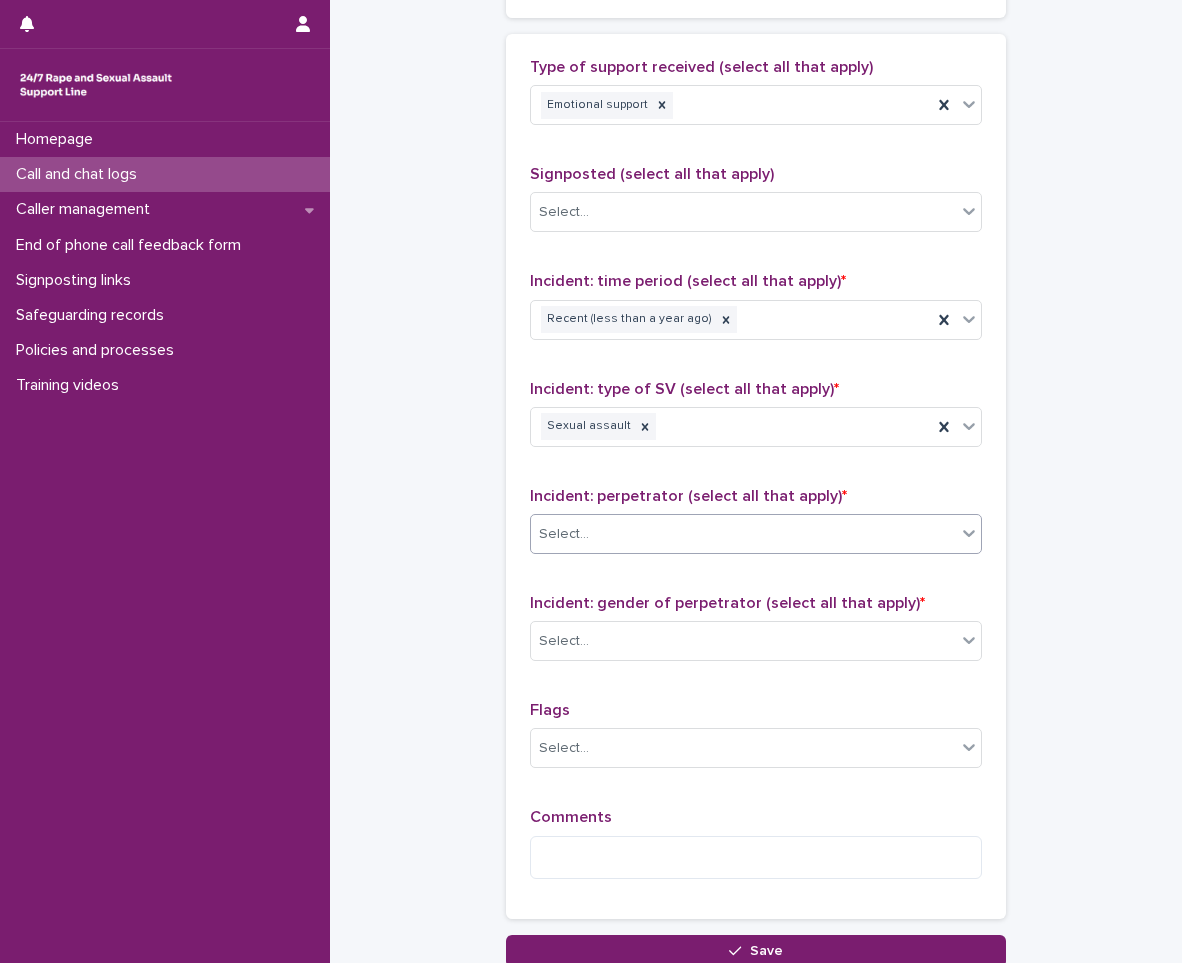 click on "Select..." at bounding box center (743, 534) 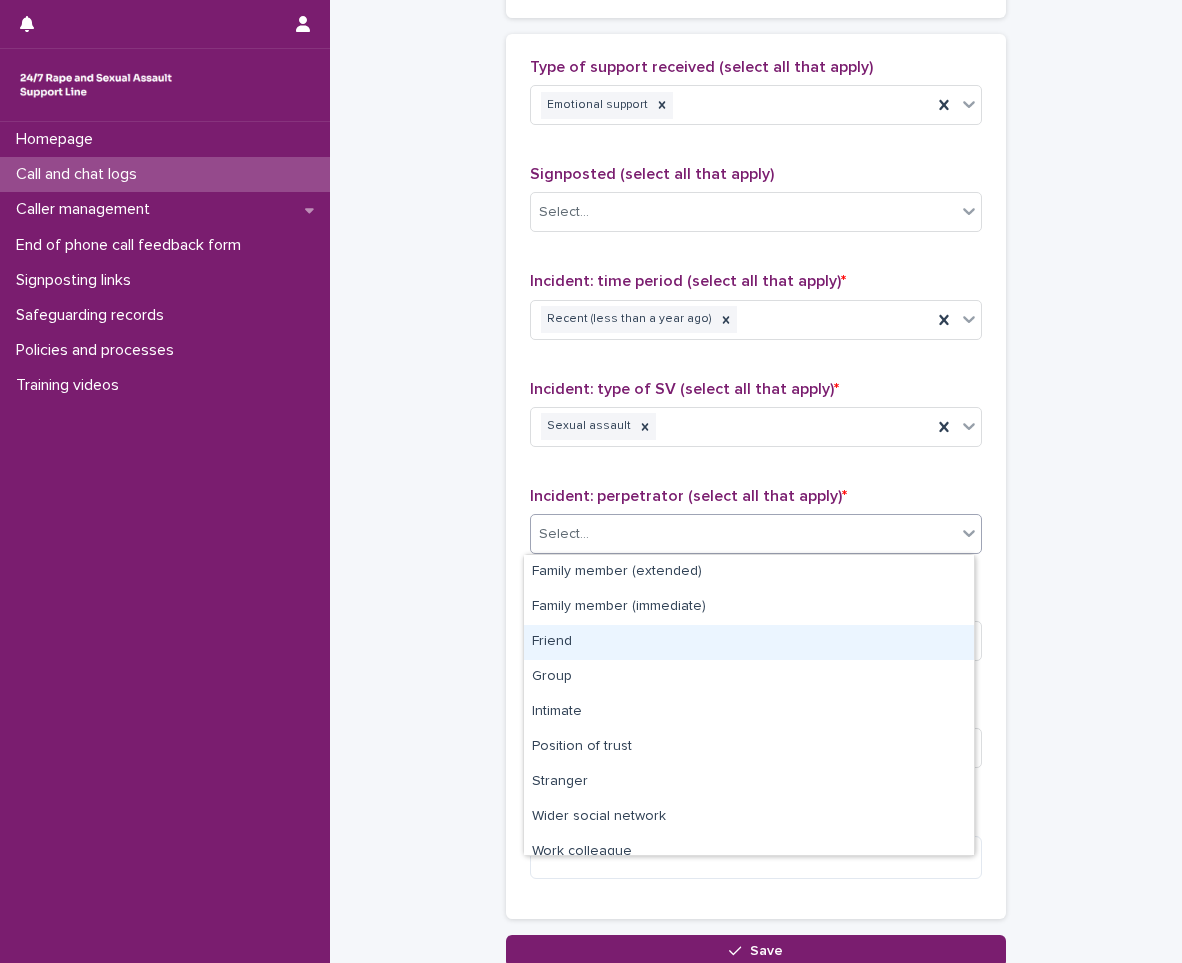 click on "Friend" at bounding box center [749, 642] 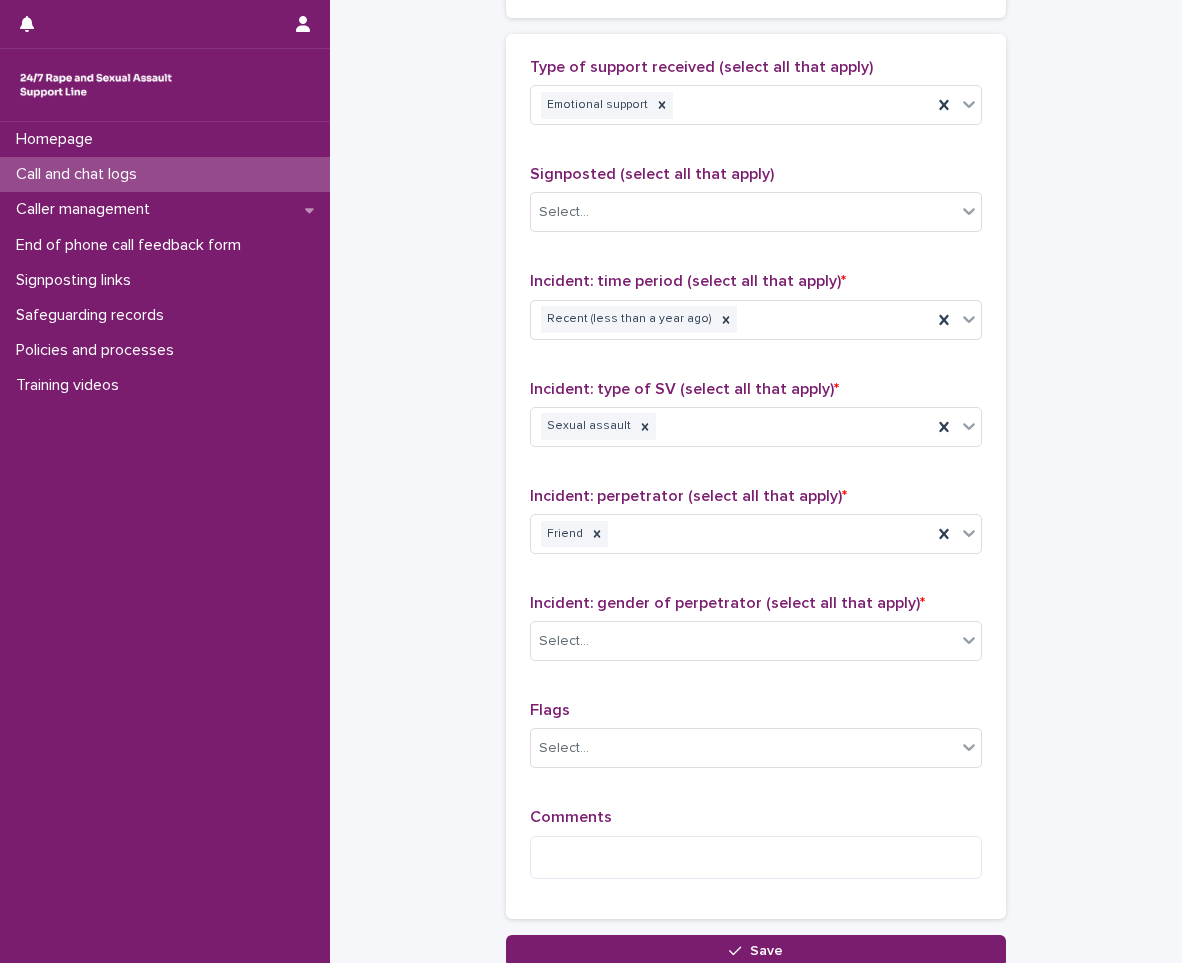 drag, startPoint x: 444, startPoint y: 546, endPoint x: 493, endPoint y: 588, distance: 64.53681 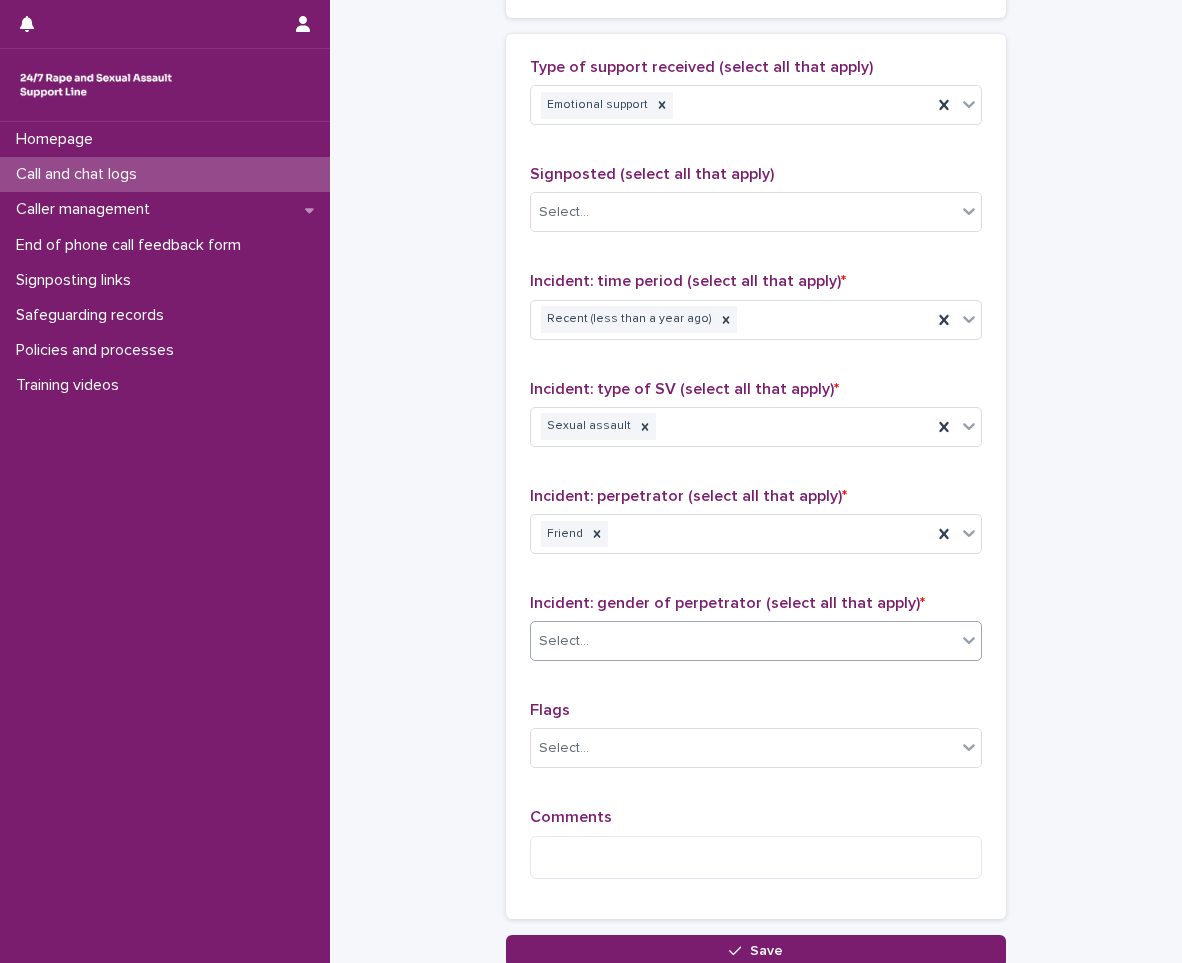 click on "Select..." at bounding box center [743, 641] 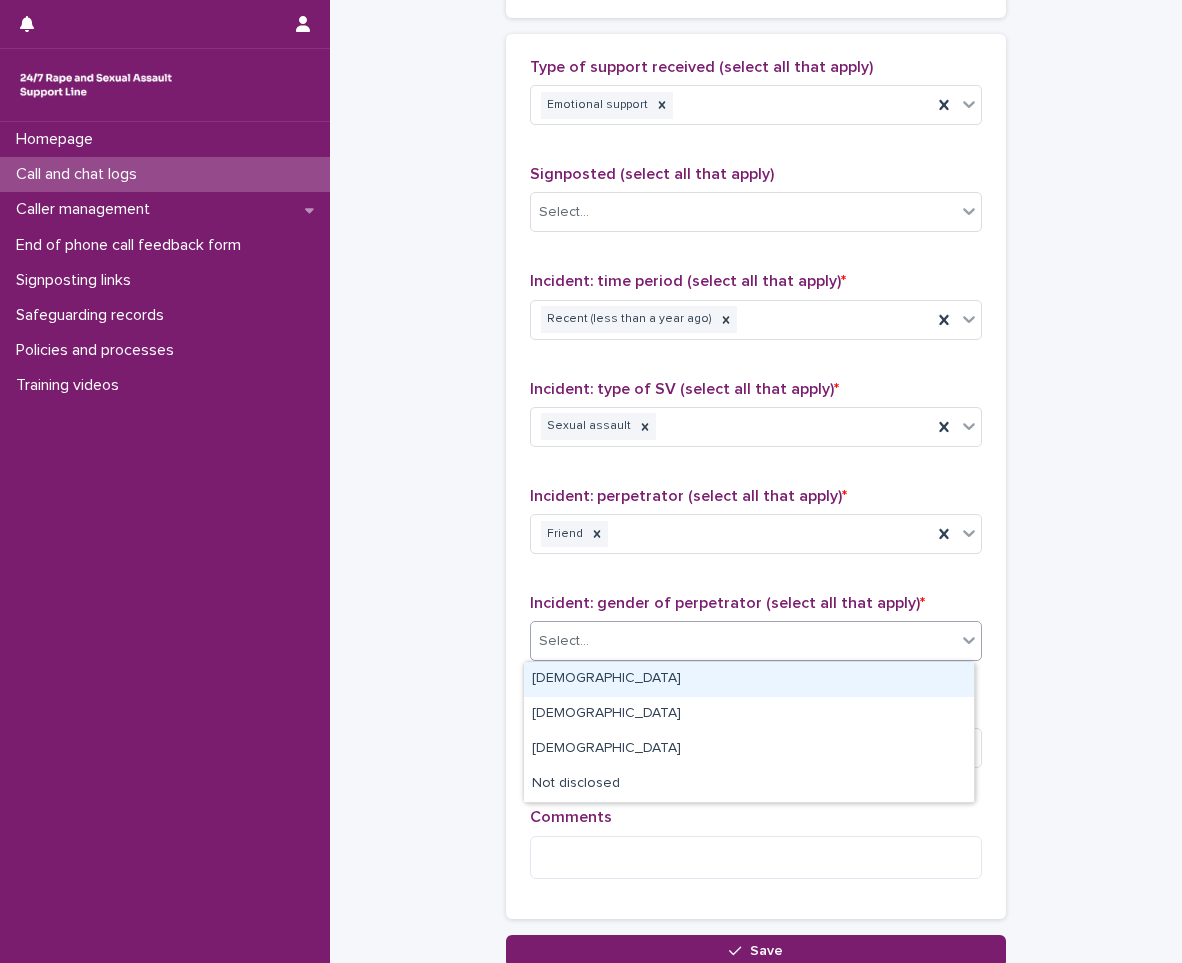 click on "Male" at bounding box center [749, 679] 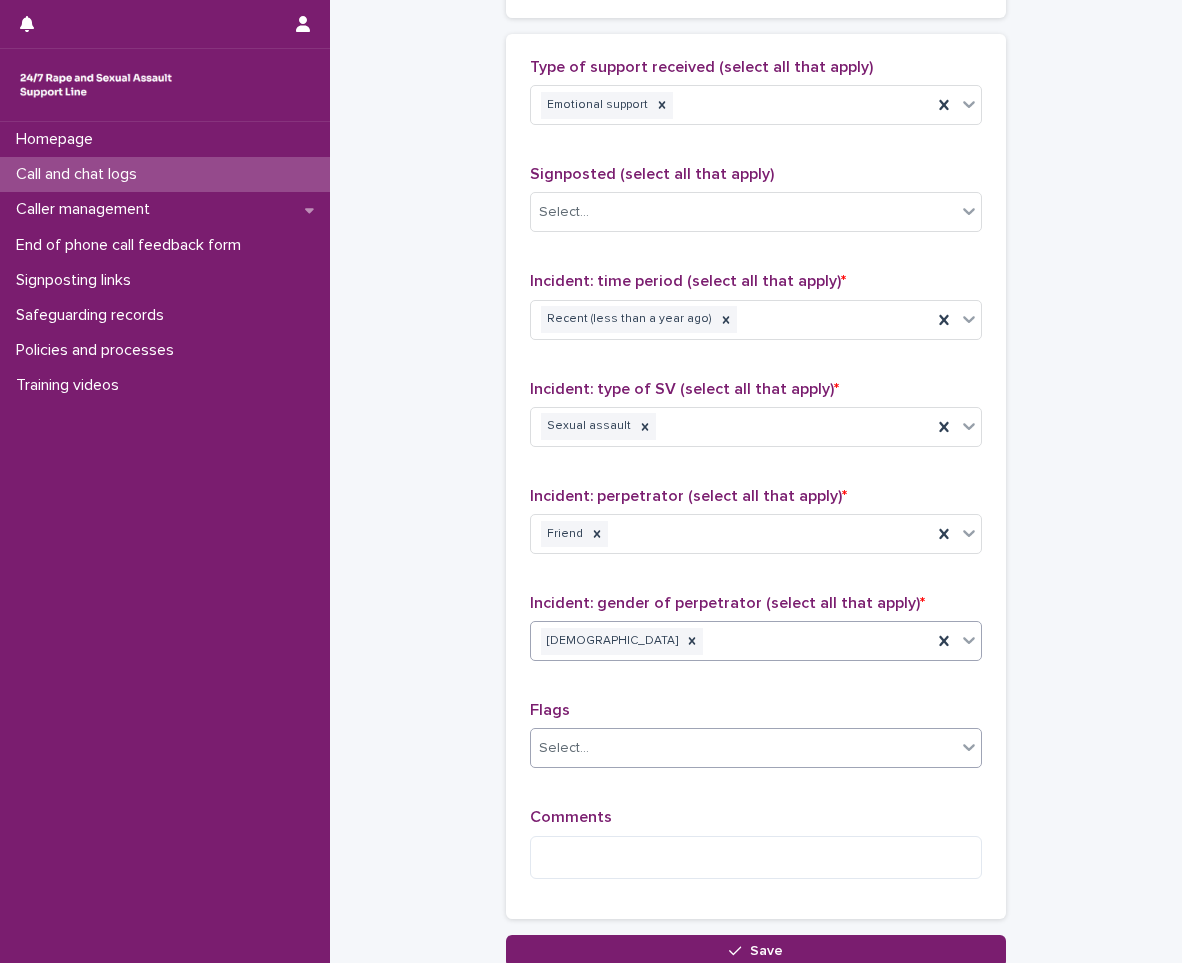 click on "Select..." at bounding box center [743, 748] 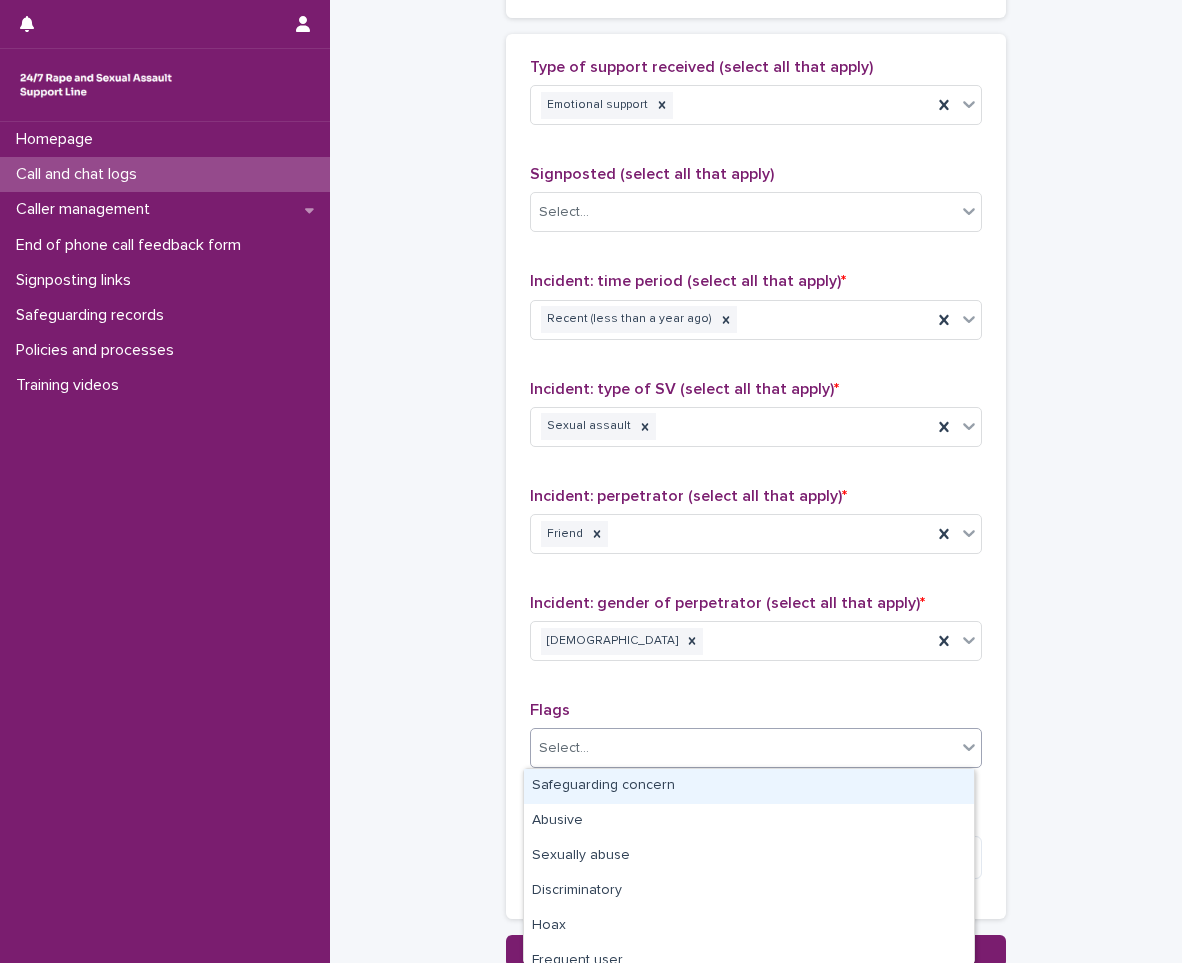 scroll, scrollTop: 1360, scrollLeft: 0, axis: vertical 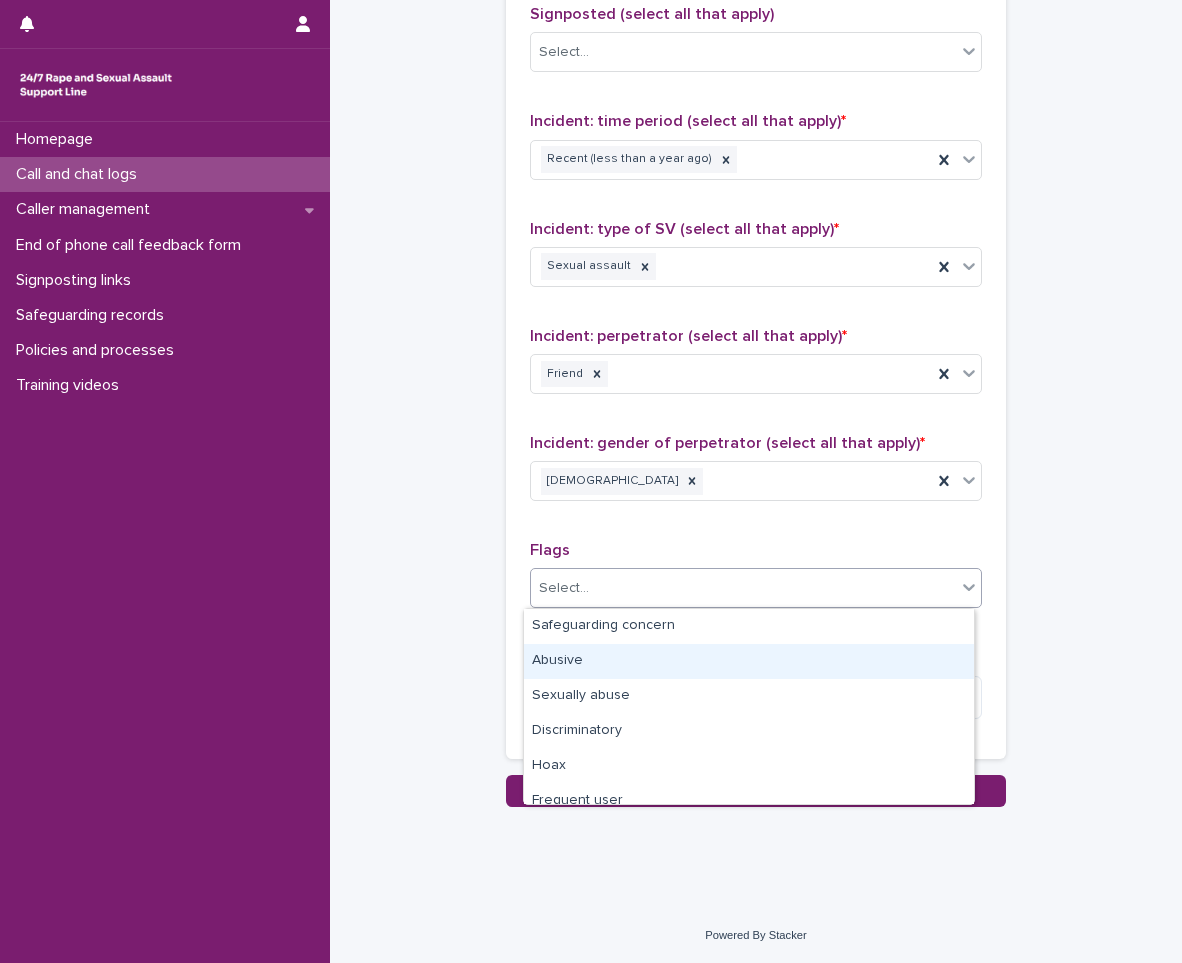 click on "Abusive" at bounding box center (749, 661) 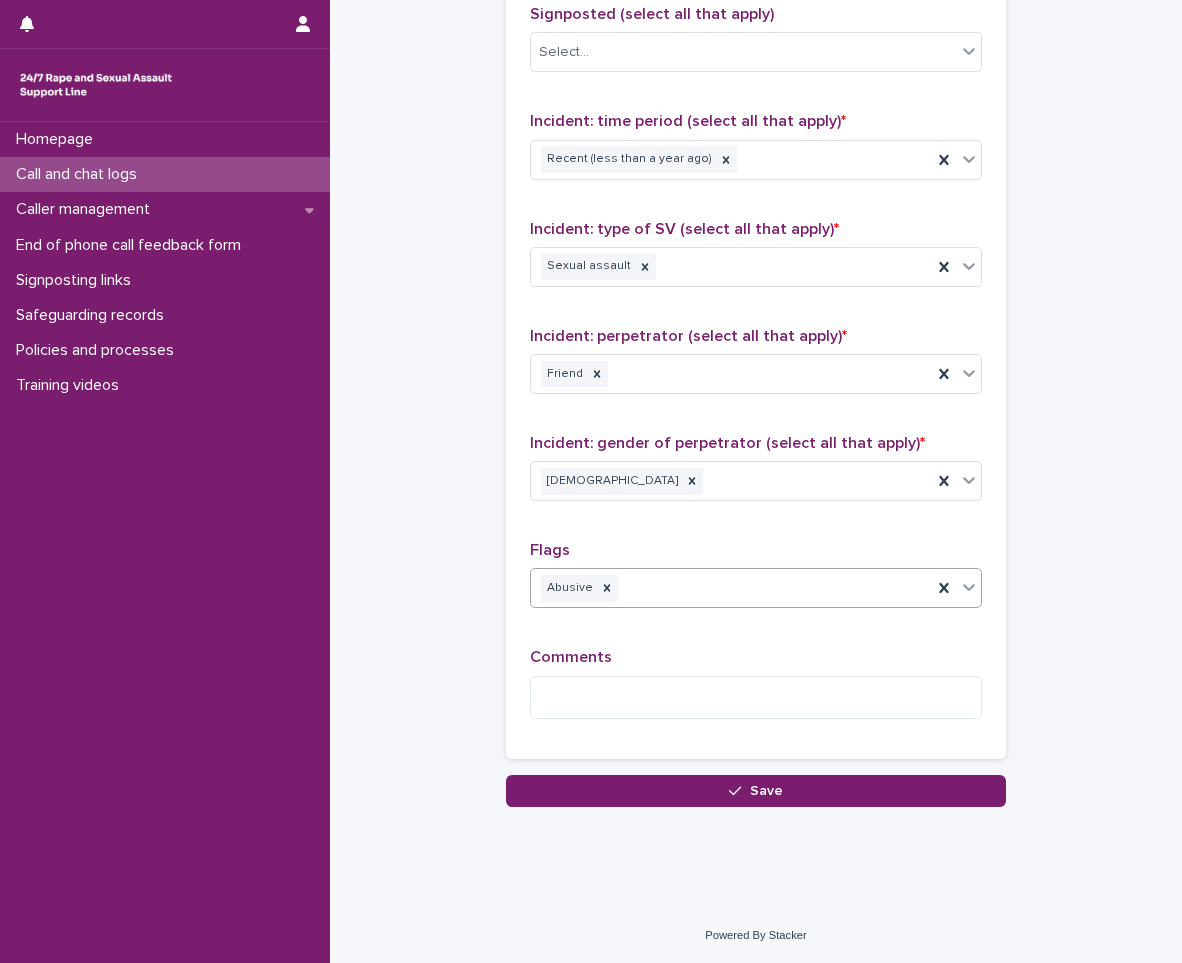 click on "Abusive" at bounding box center (731, 588) 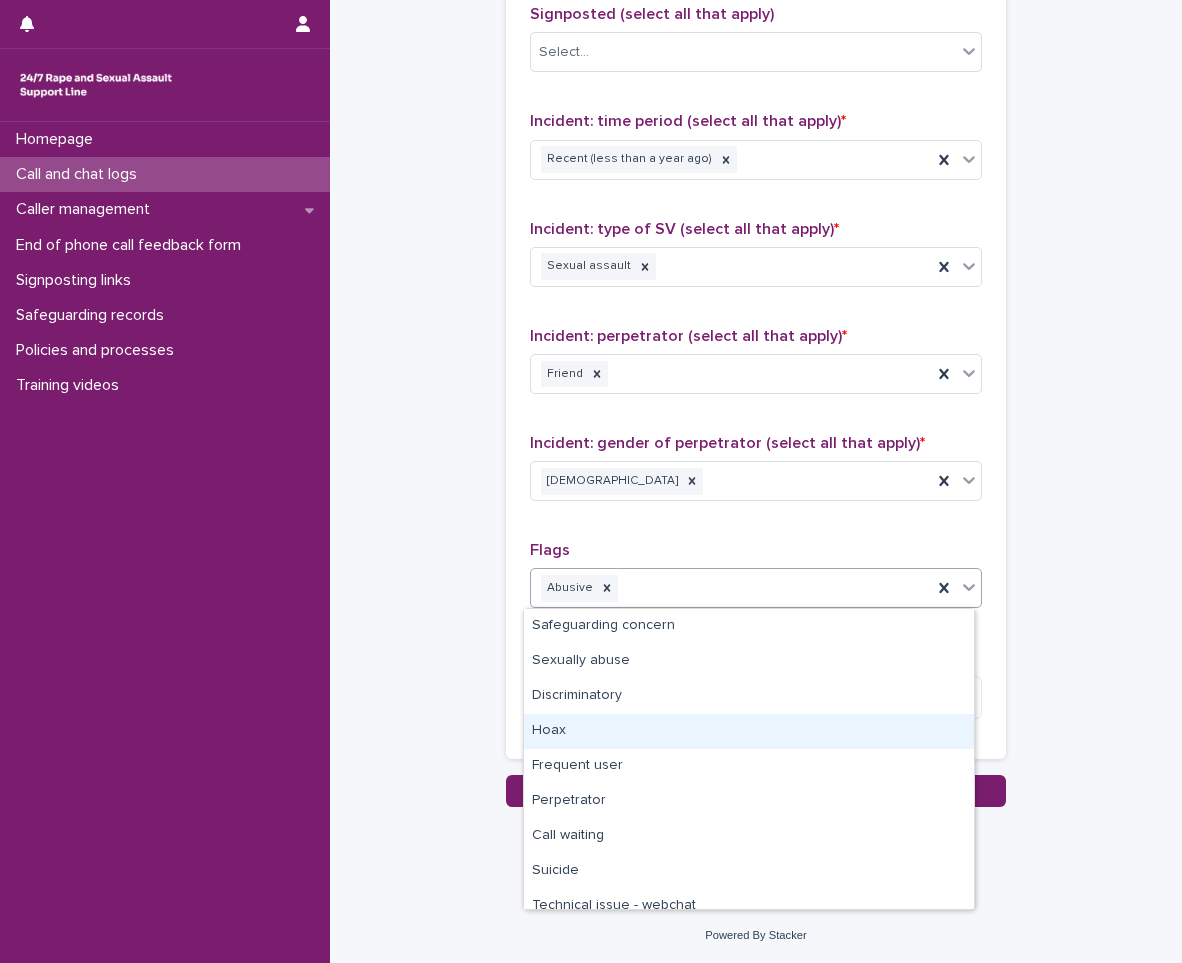 scroll, scrollTop: 85, scrollLeft: 0, axis: vertical 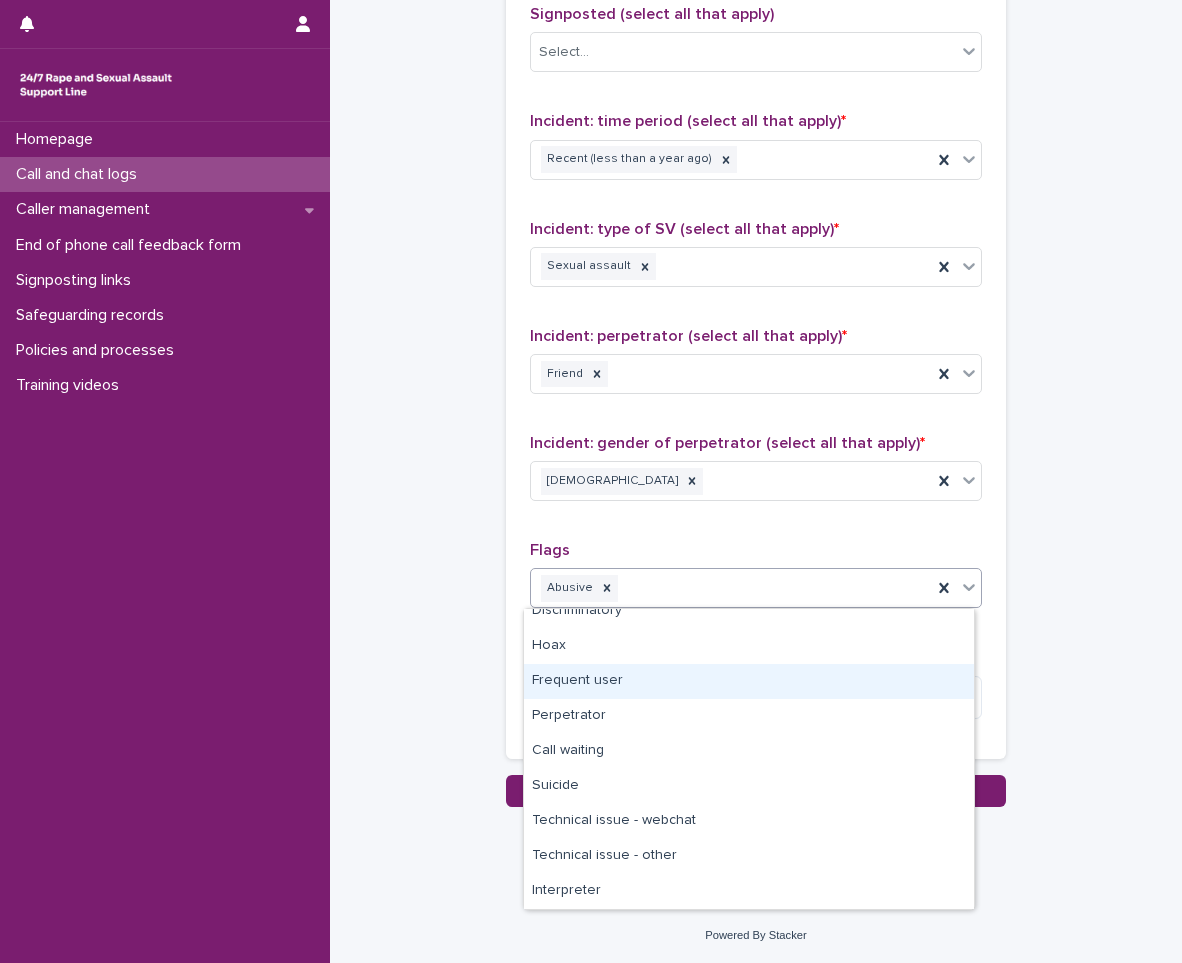 click on "Frequent user" at bounding box center (749, 681) 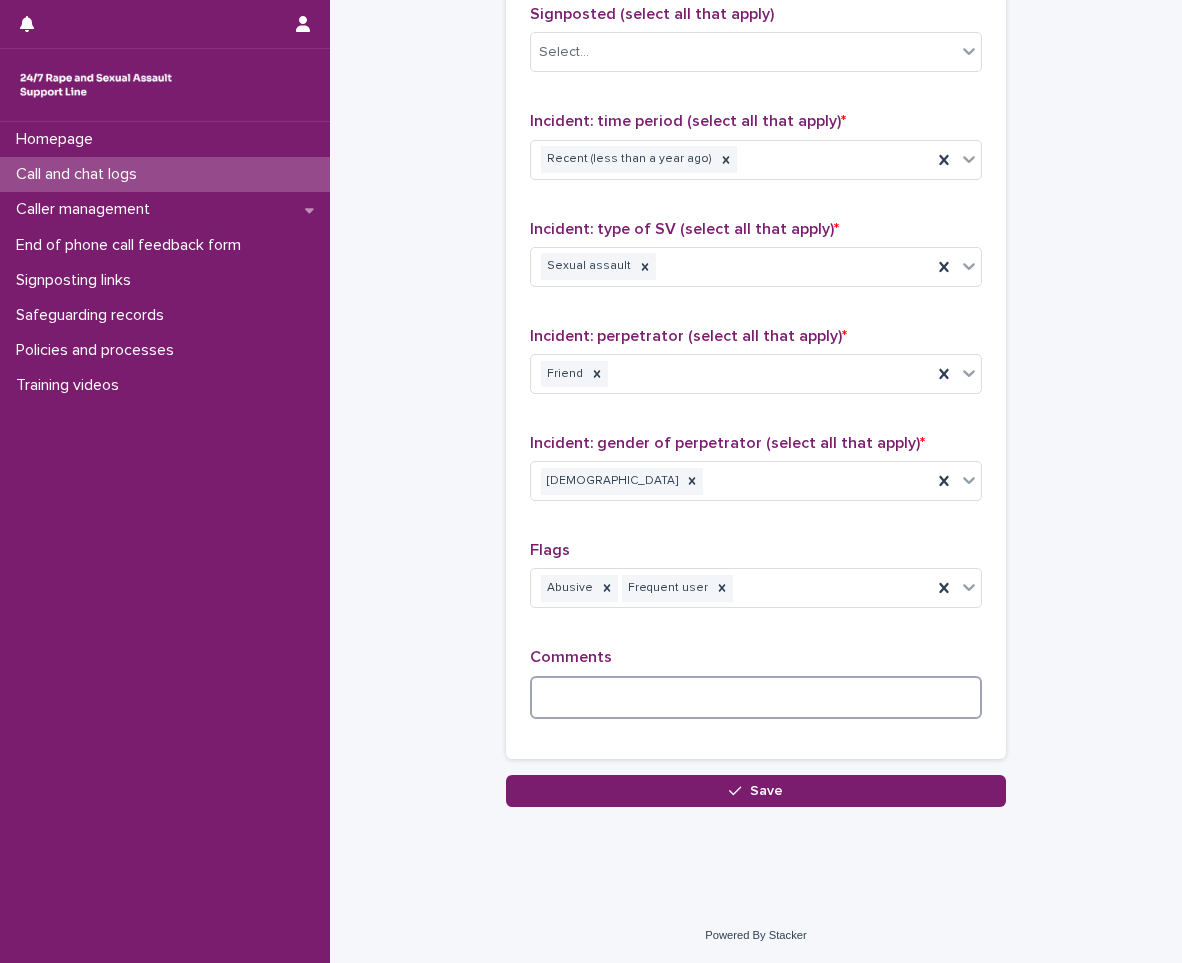 click at bounding box center (756, 697) 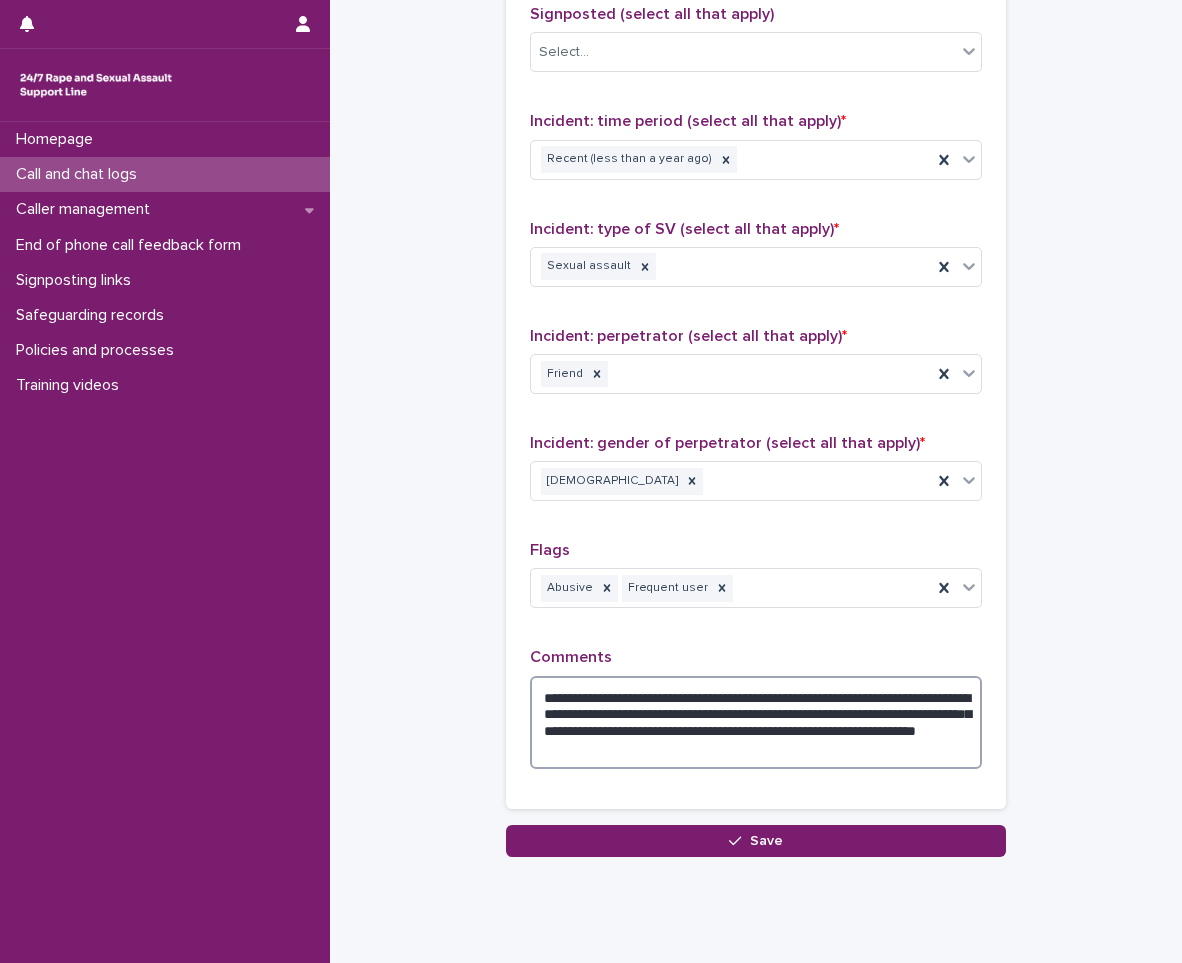 click on "**********" at bounding box center (756, 722) 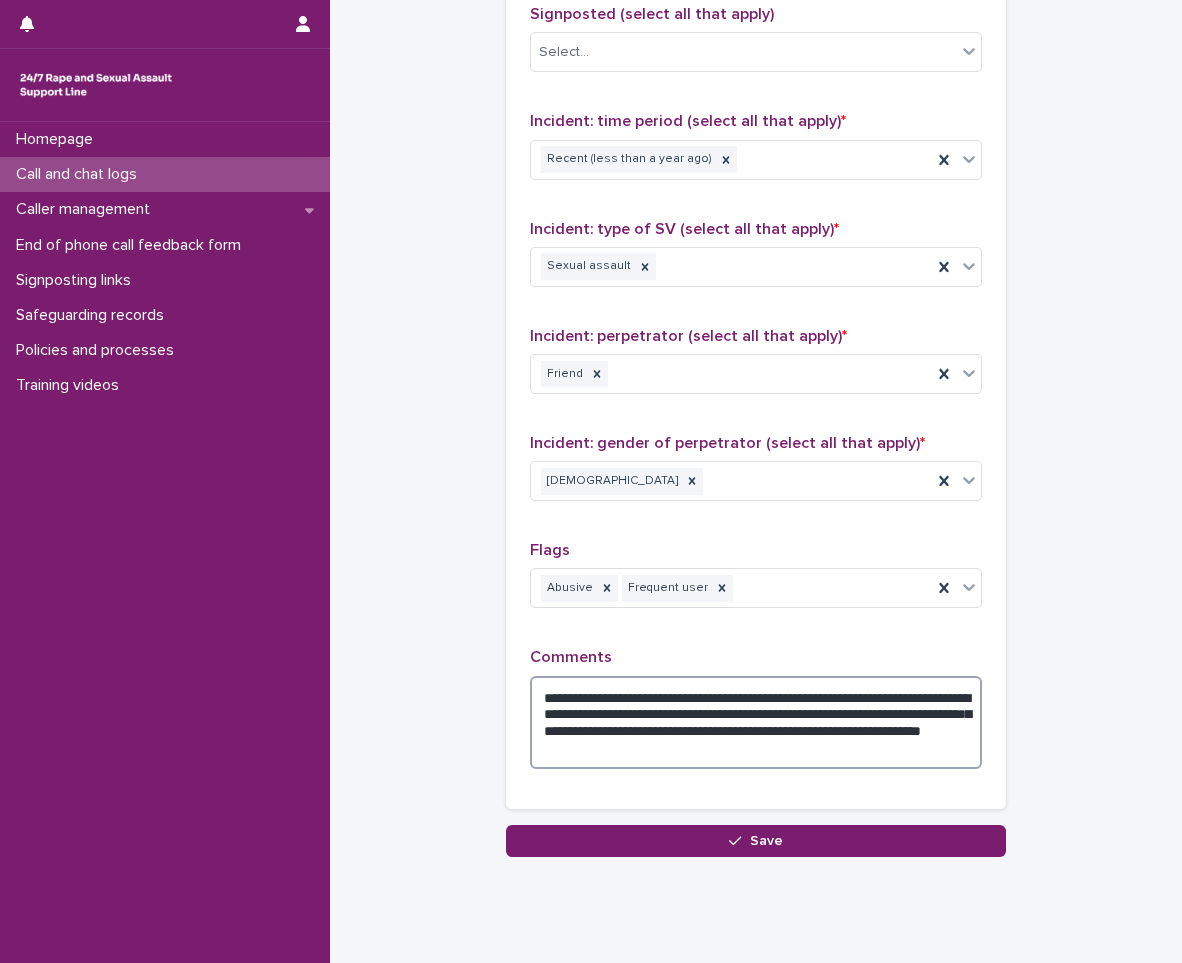 click on "**********" at bounding box center [756, 722] 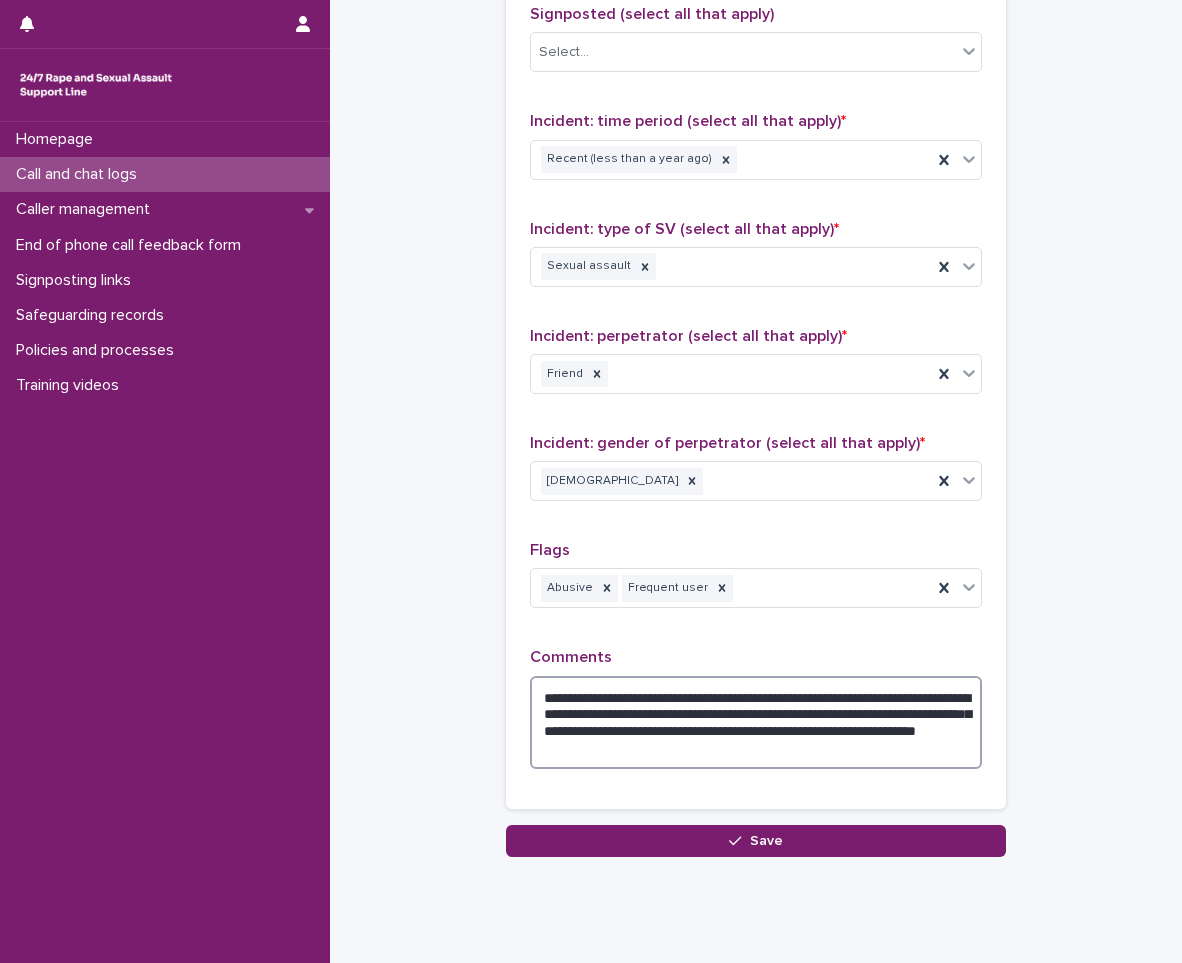 click on "**********" at bounding box center [756, 722] 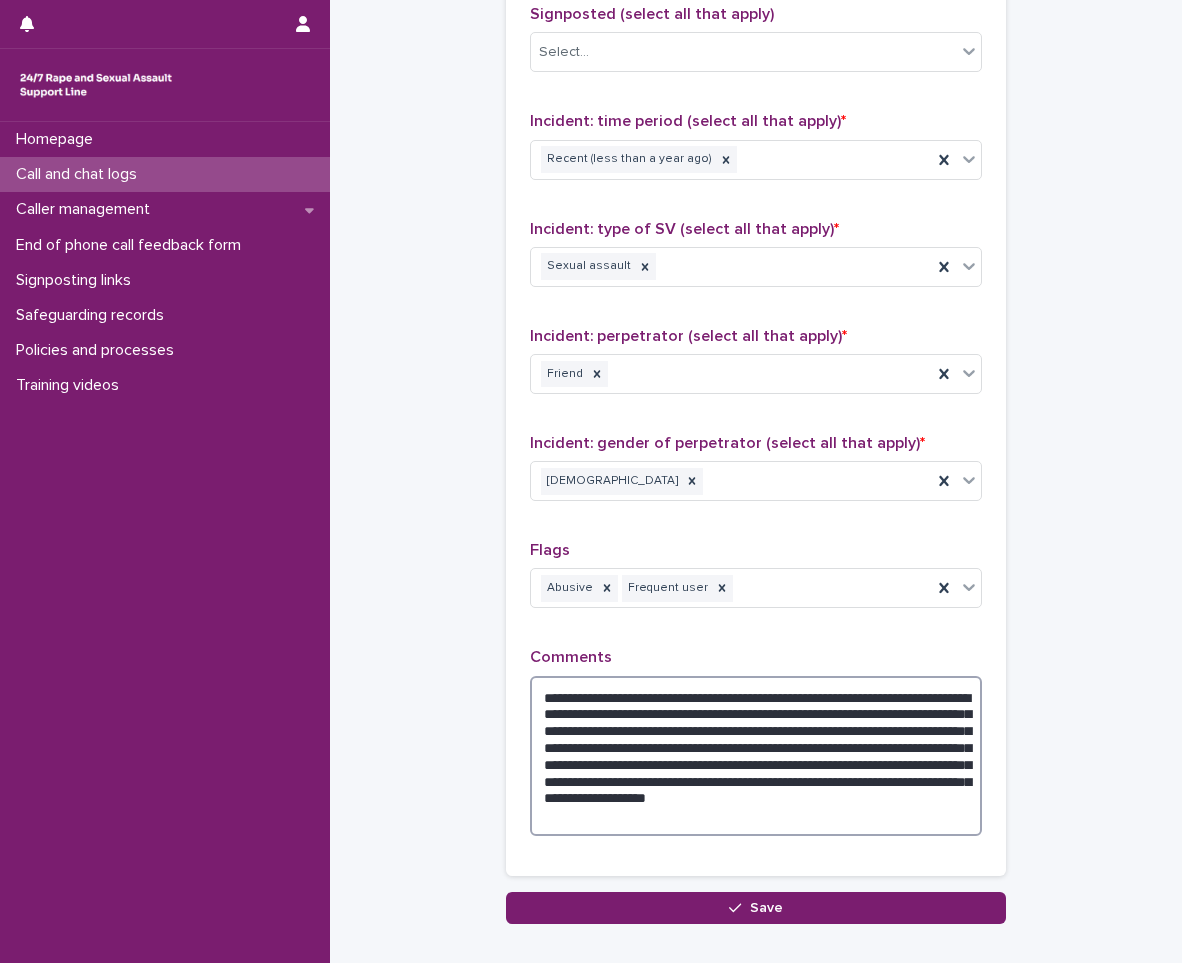 click on "**********" at bounding box center (756, 756) 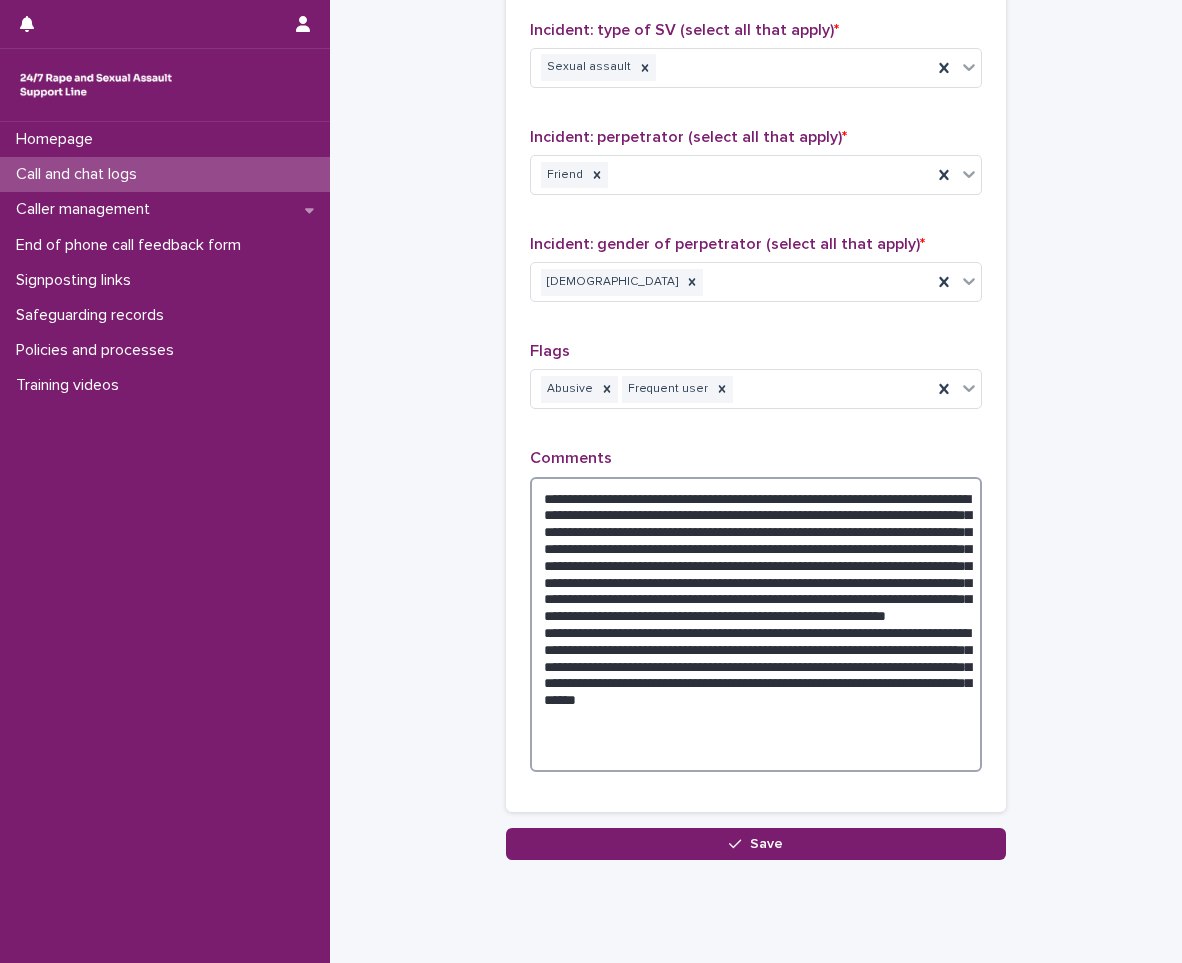 scroll, scrollTop: 1560, scrollLeft: 0, axis: vertical 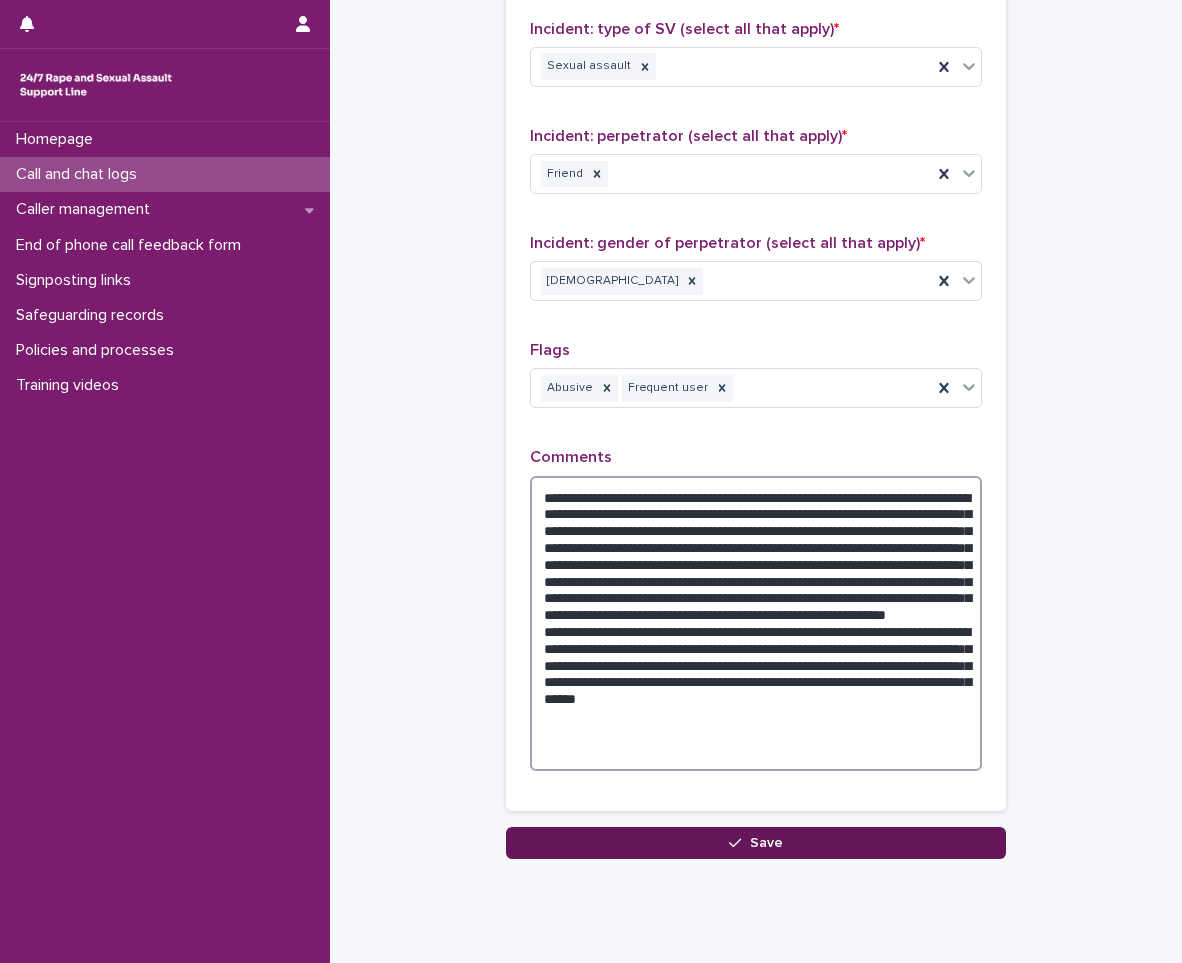 type on "**********" 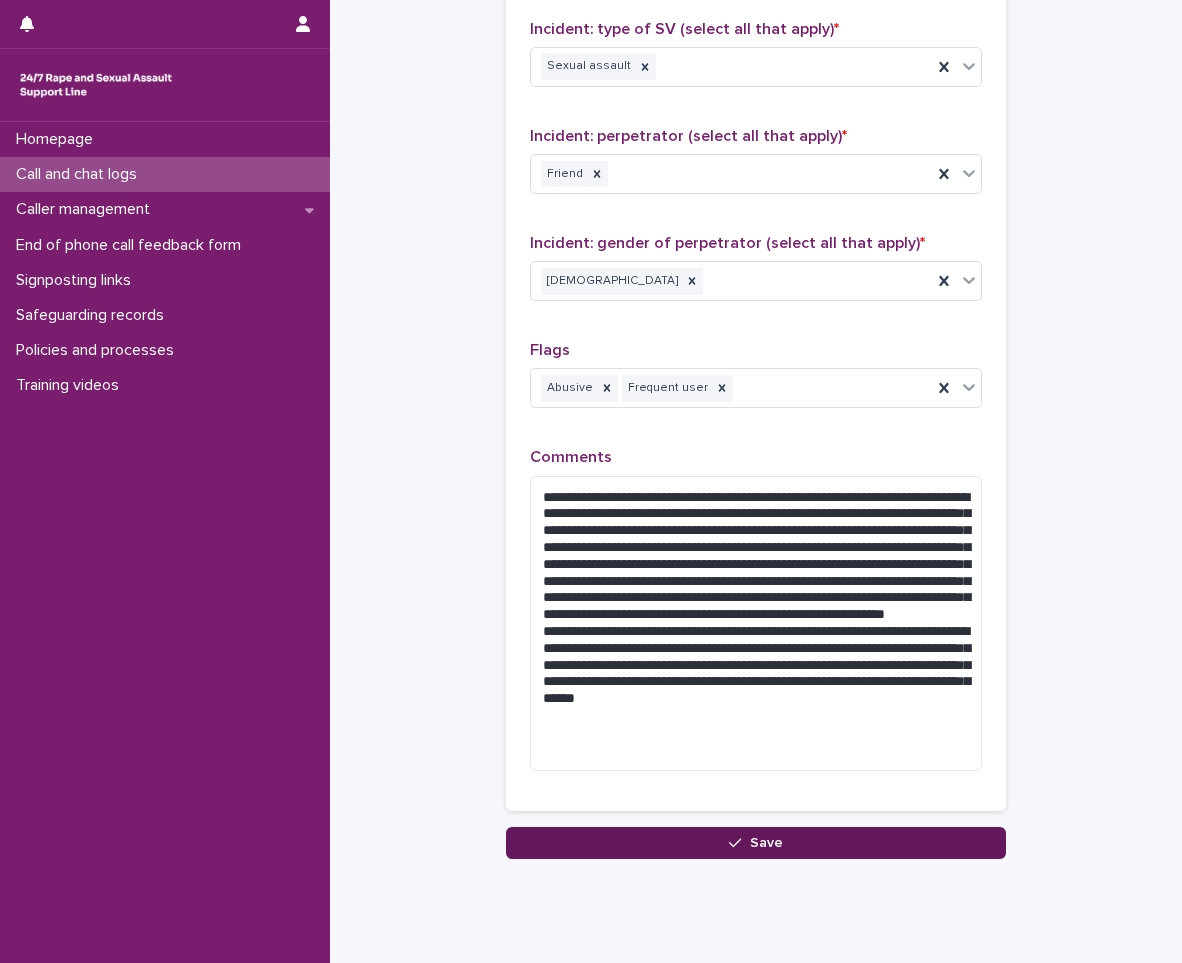 click on "Save" at bounding box center (756, 843) 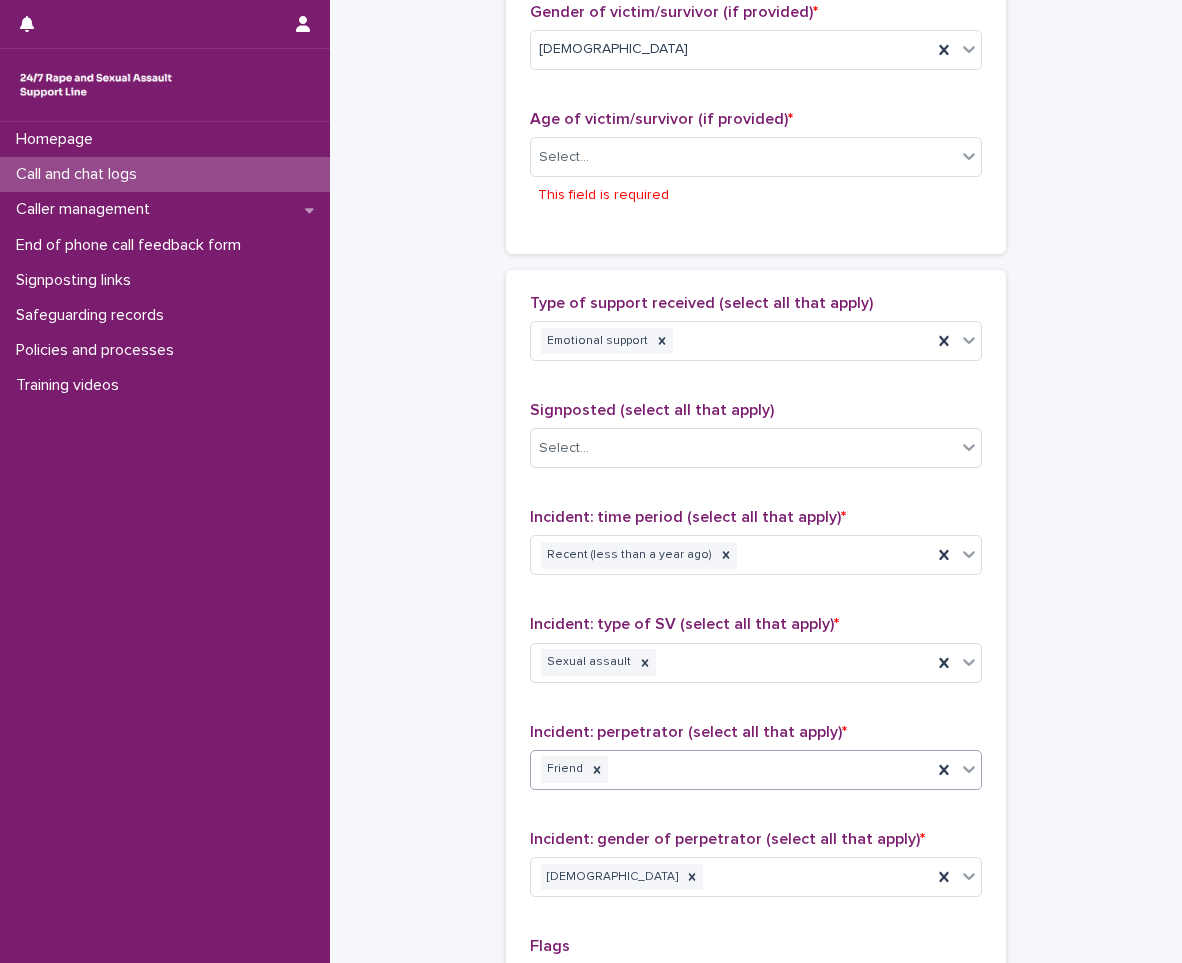 scroll, scrollTop: 826, scrollLeft: 0, axis: vertical 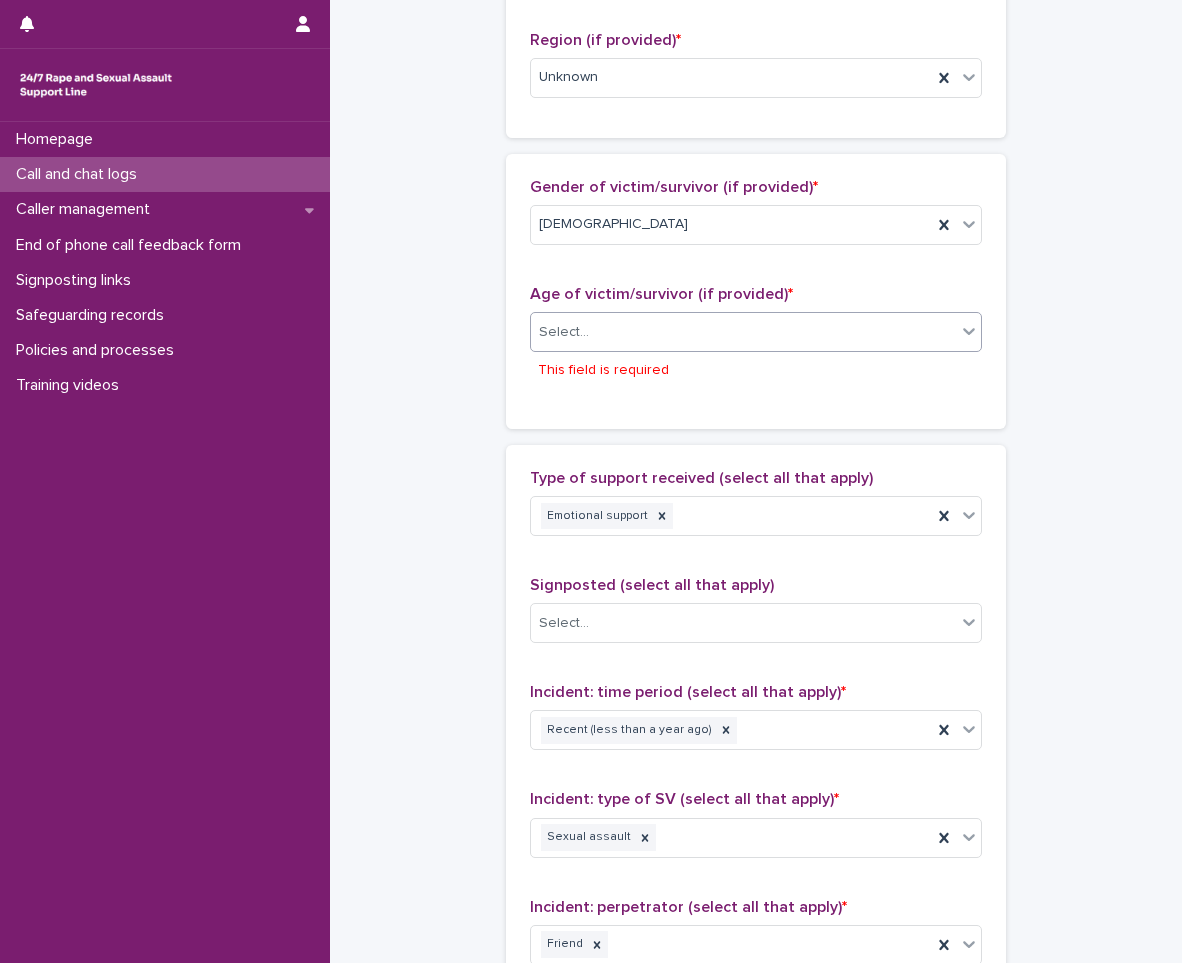 click on "Select..." at bounding box center [743, 332] 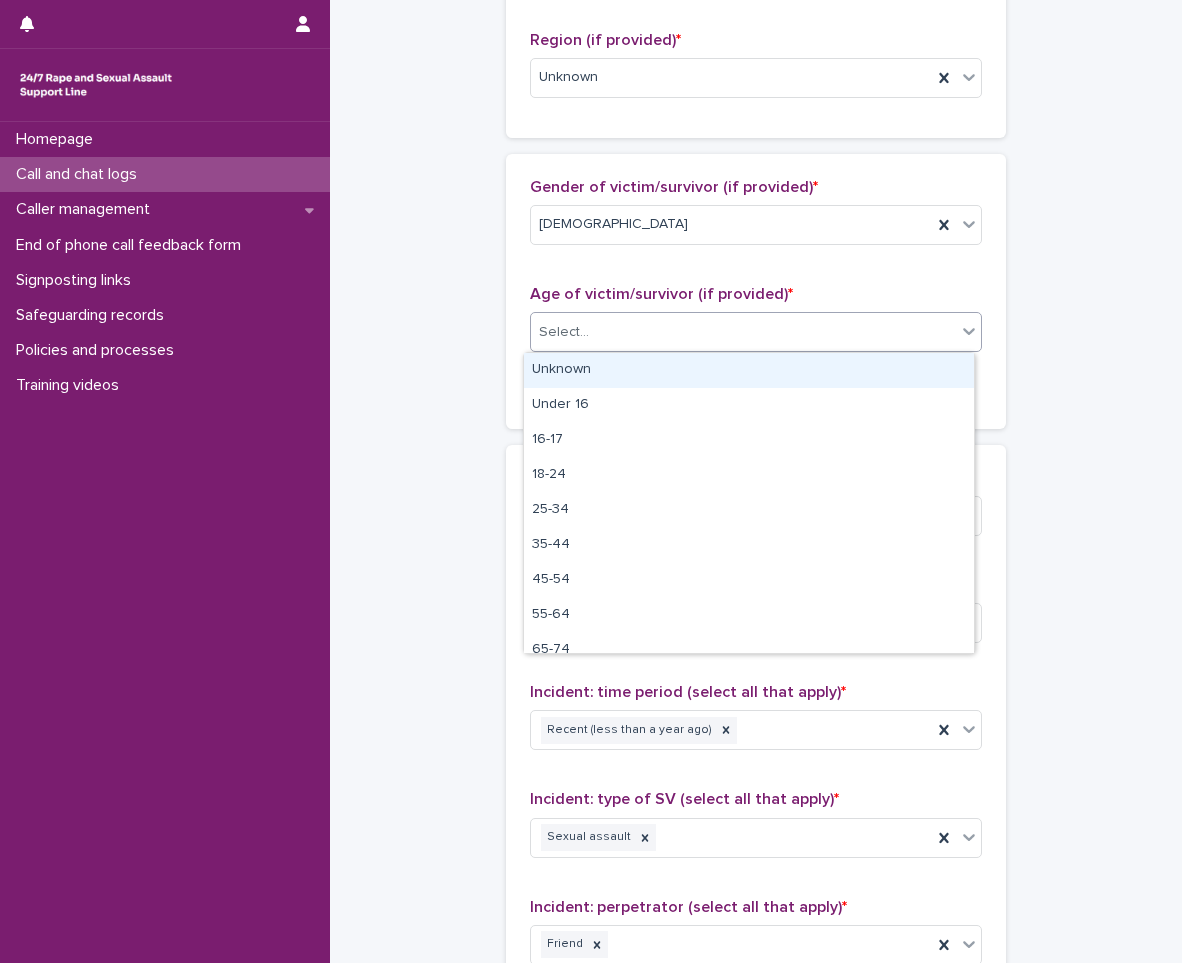 click on "Unknown" at bounding box center (749, 370) 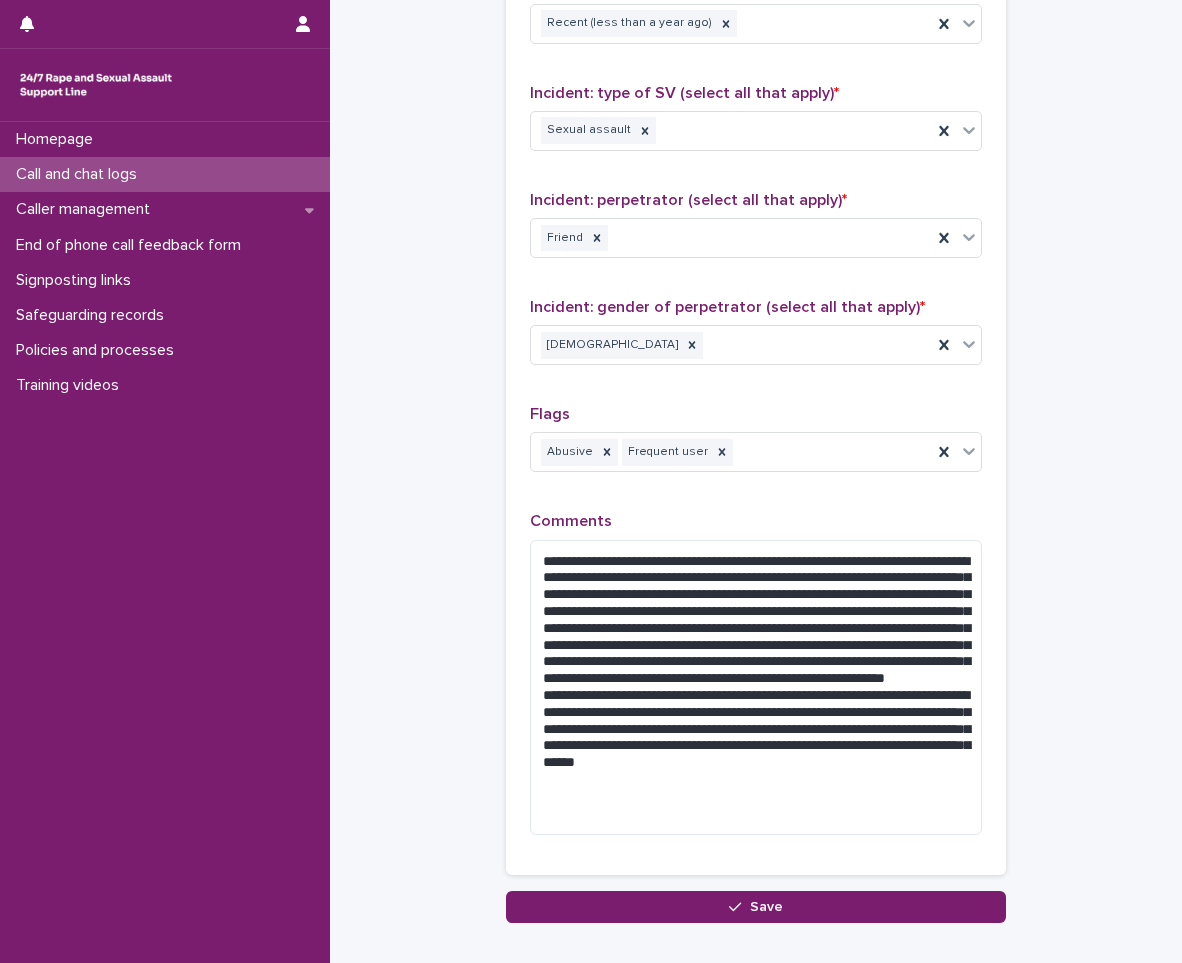 scroll, scrollTop: 1612, scrollLeft: 0, axis: vertical 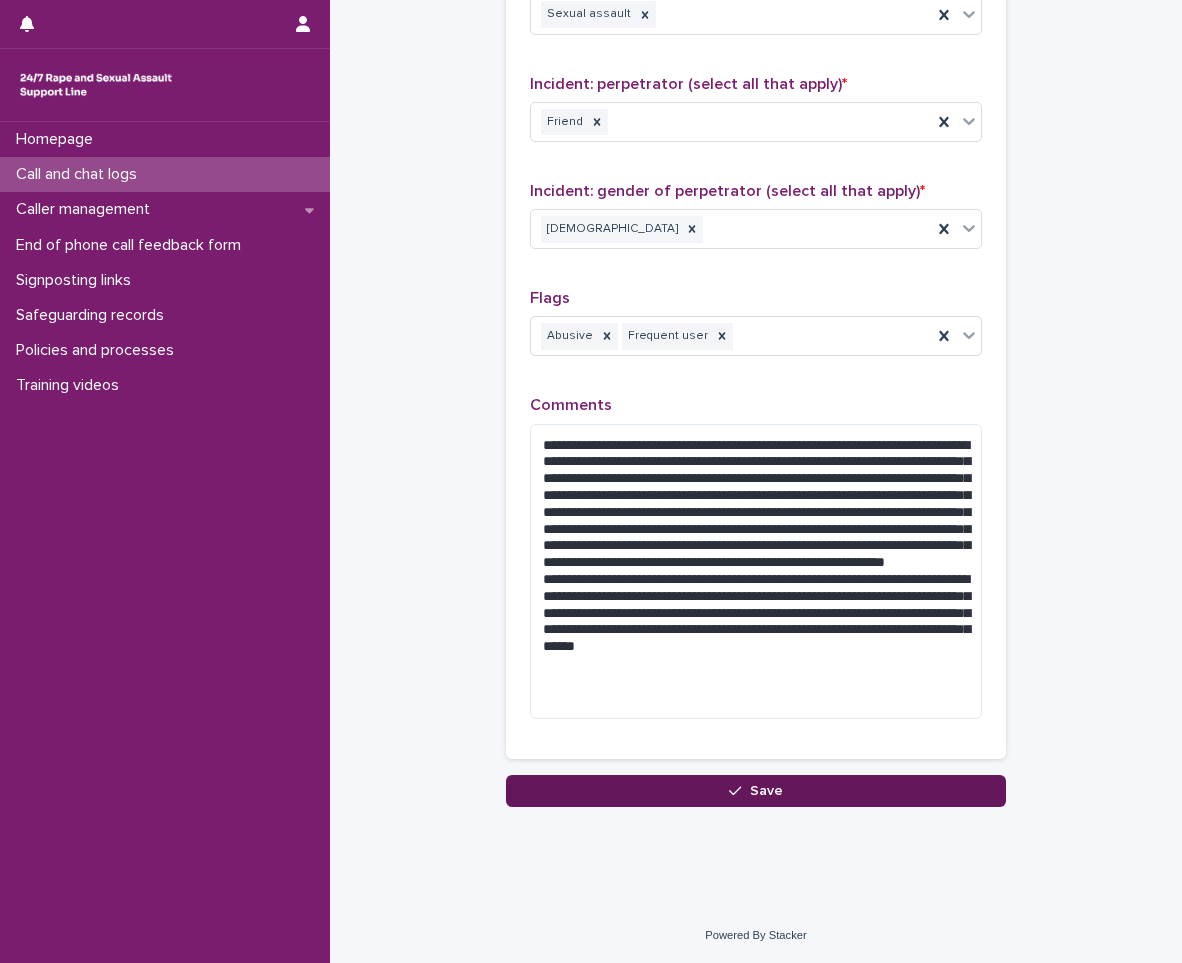 click at bounding box center [739, 791] 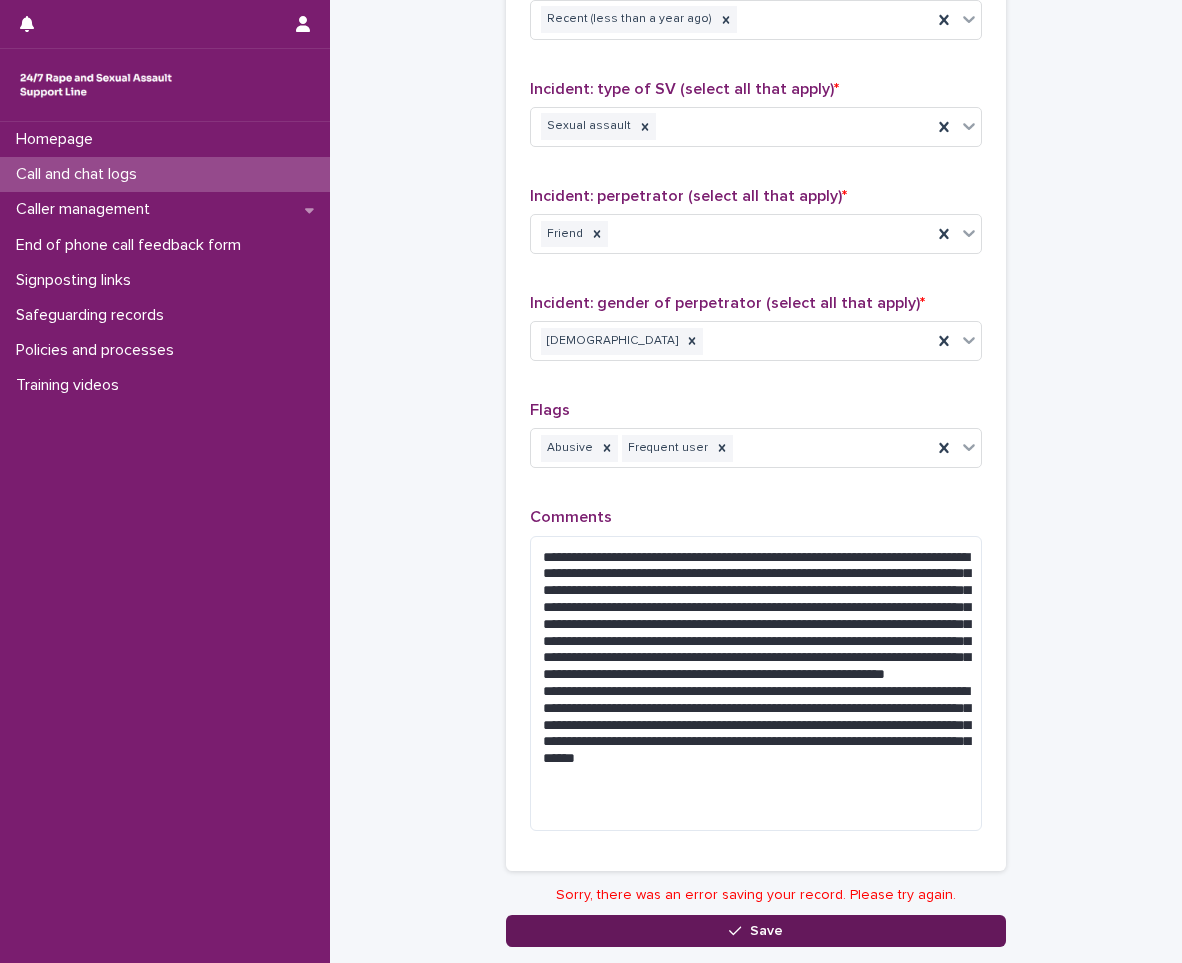 scroll, scrollTop: 1641, scrollLeft: 0, axis: vertical 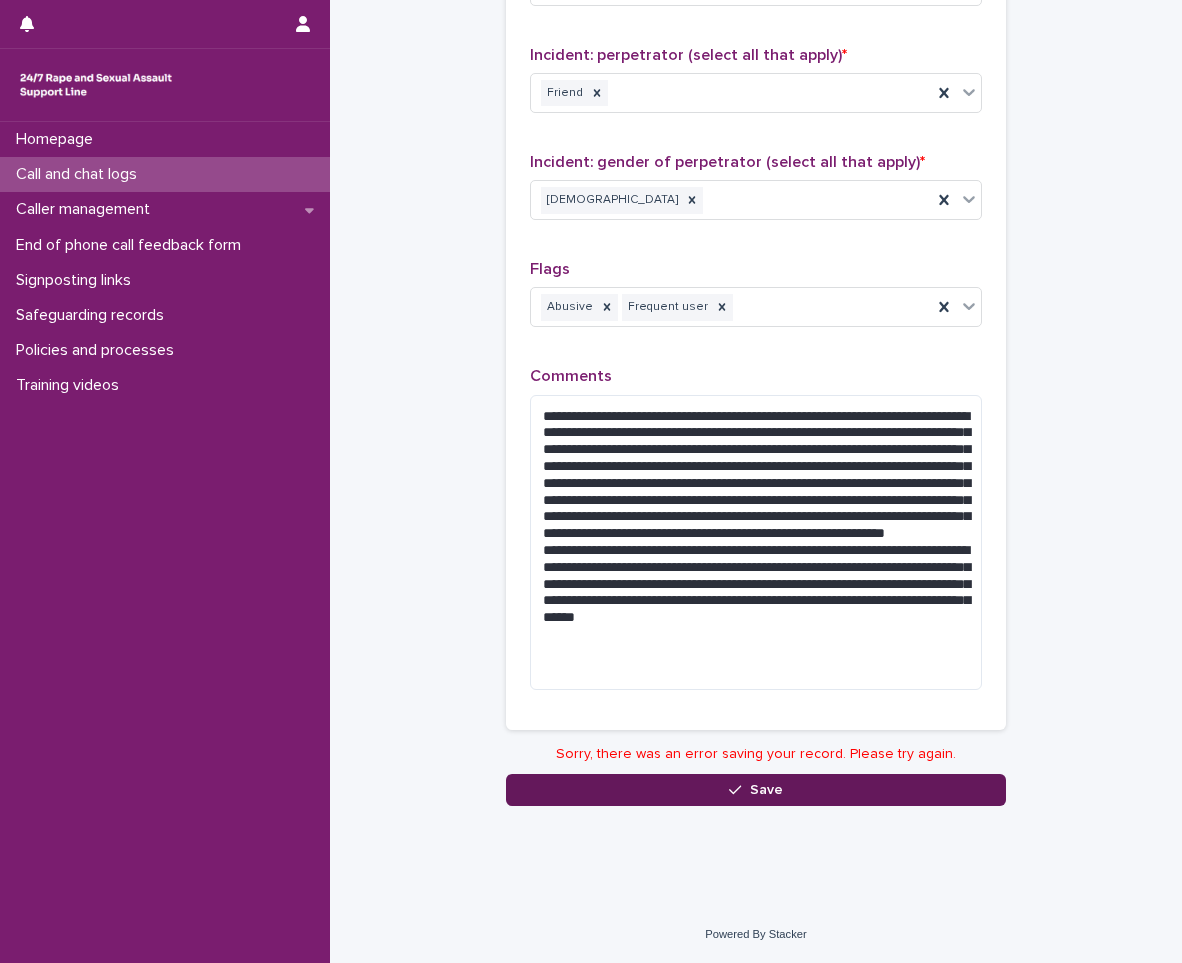 click at bounding box center (739, 790) 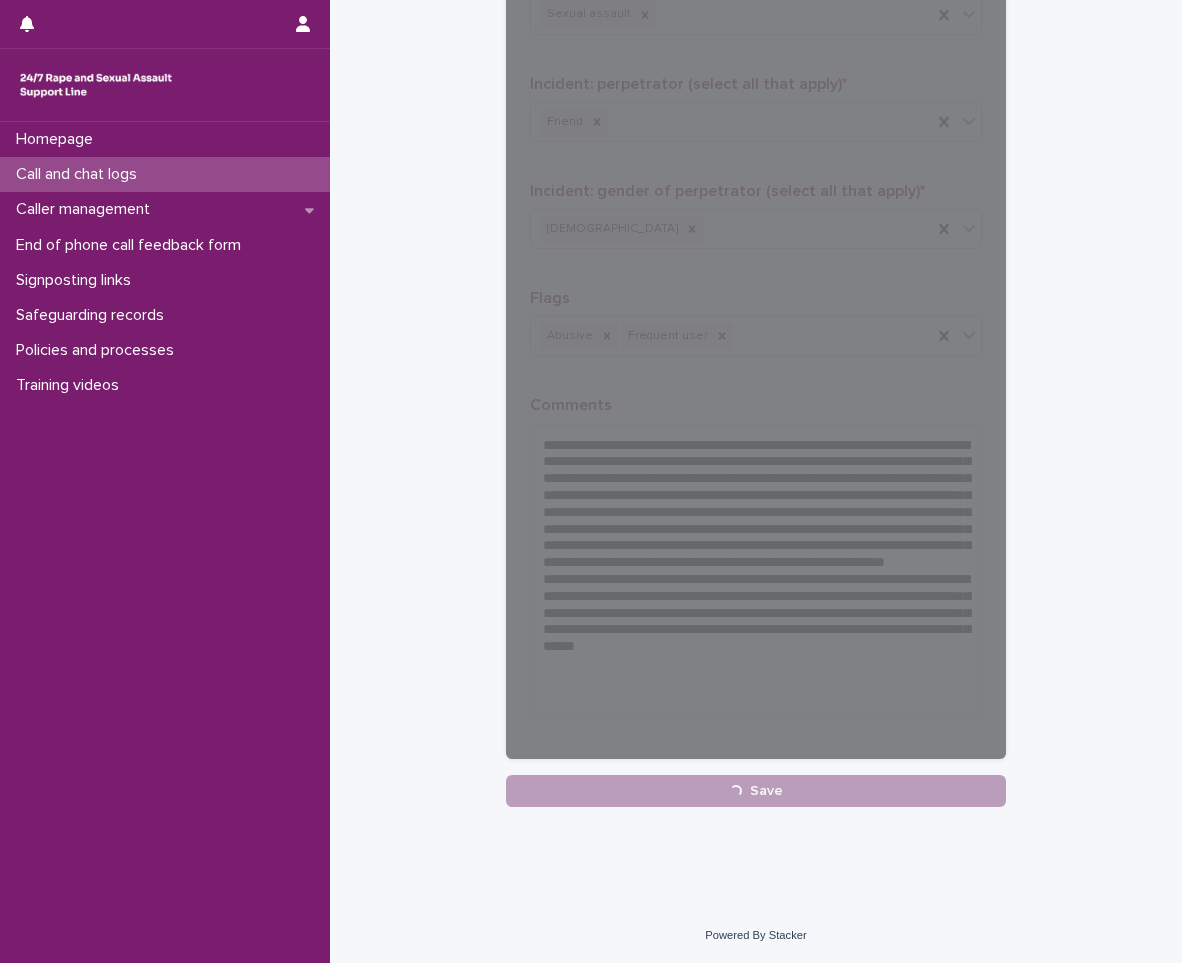 scroll, scrollTop: 1612, scrollLeft: 0, axis: vertical 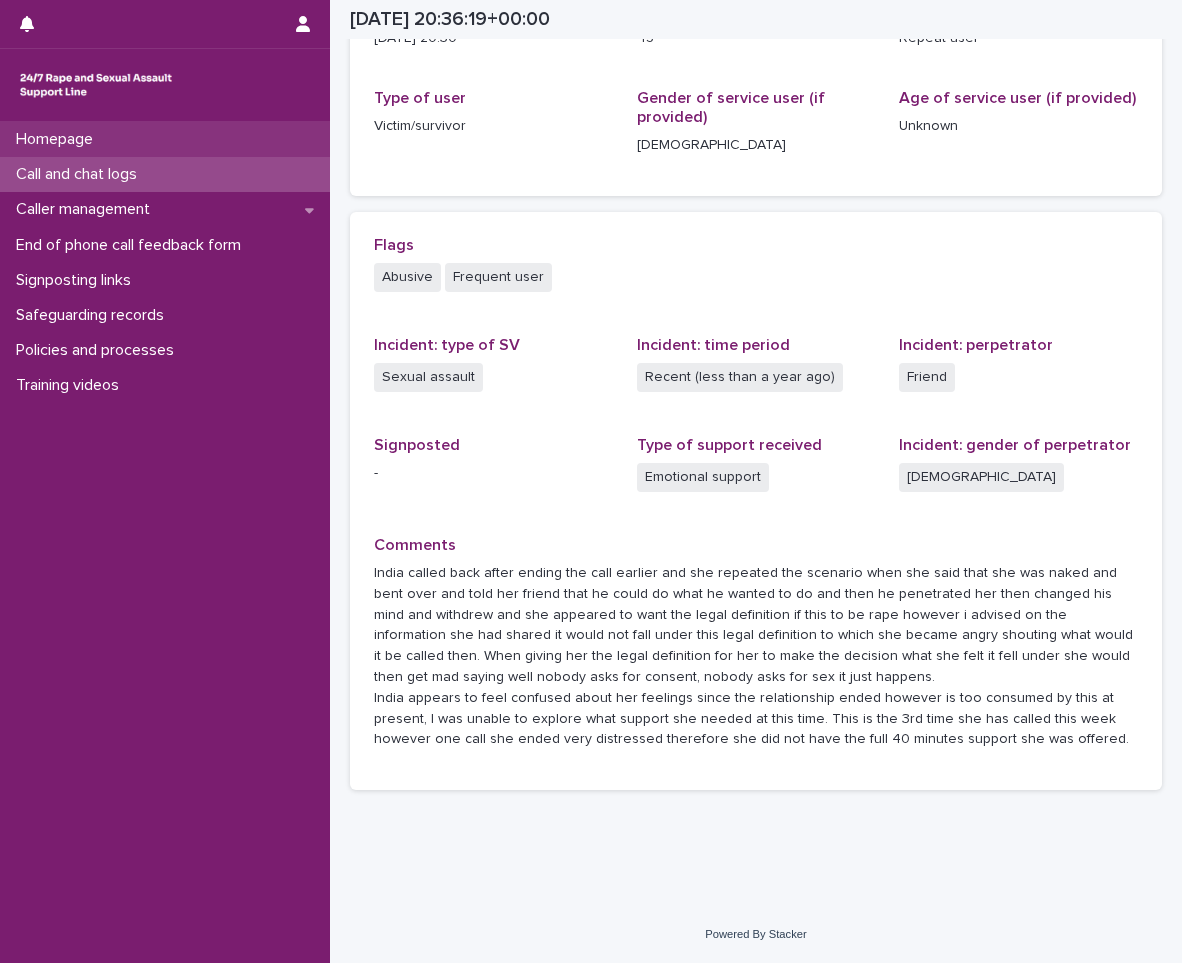 click on "Homepage" at bounding box center (58, 139) 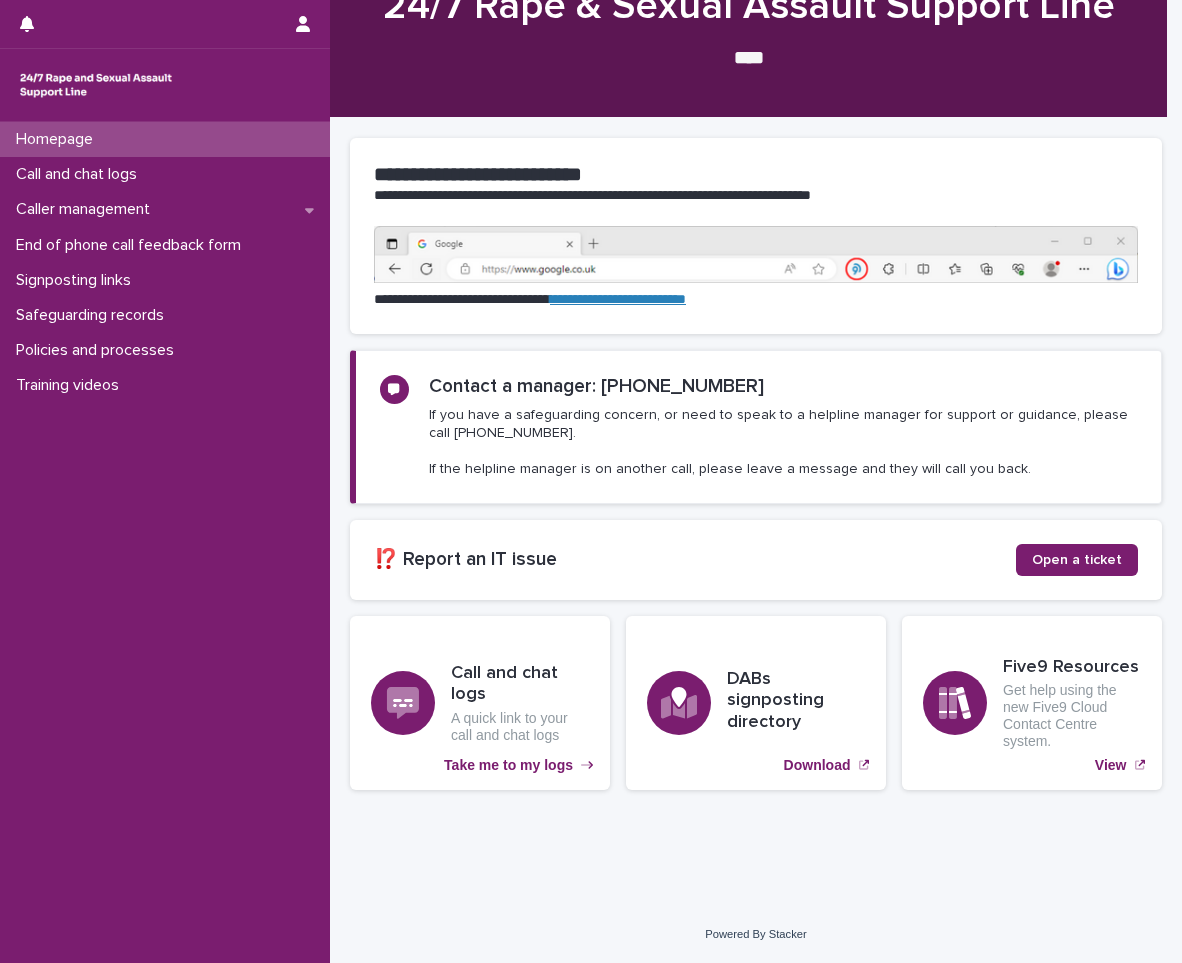 scroll, scrollTop: 0, scrollLeft: 0, axis: both 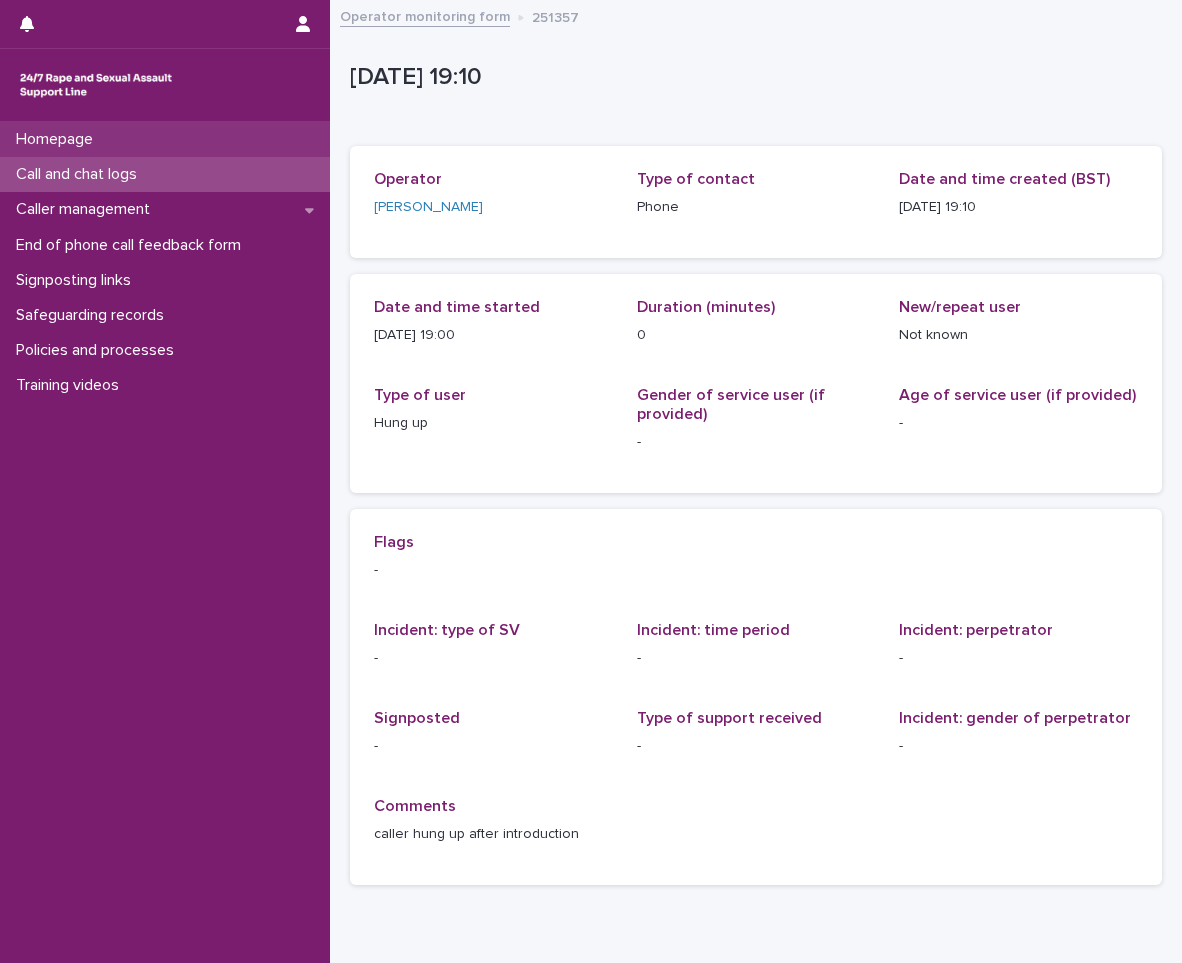click on "Homepage" at bounding box center (58, 139) 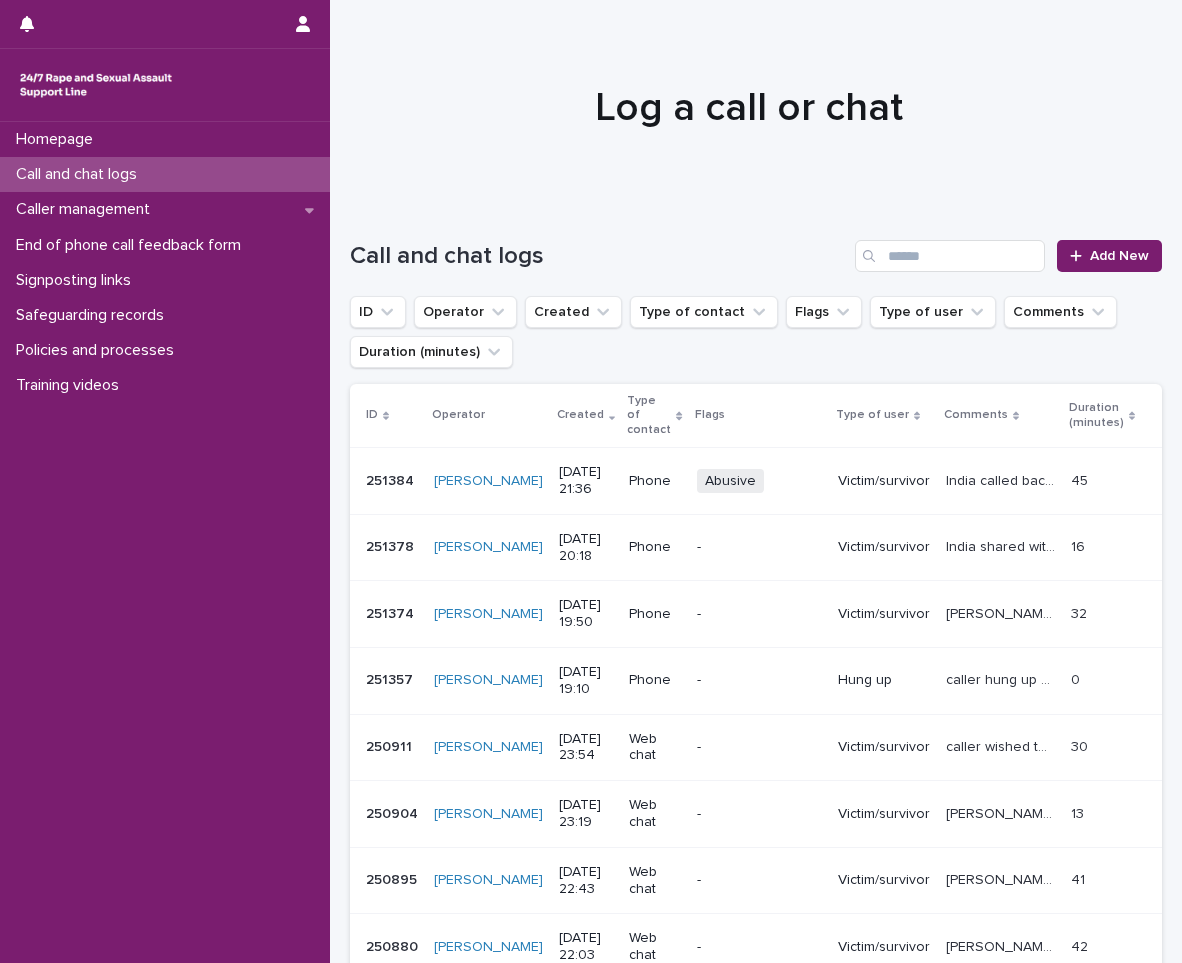 scroll, scrollTop: 0, scrollLeft: 0, axis: both 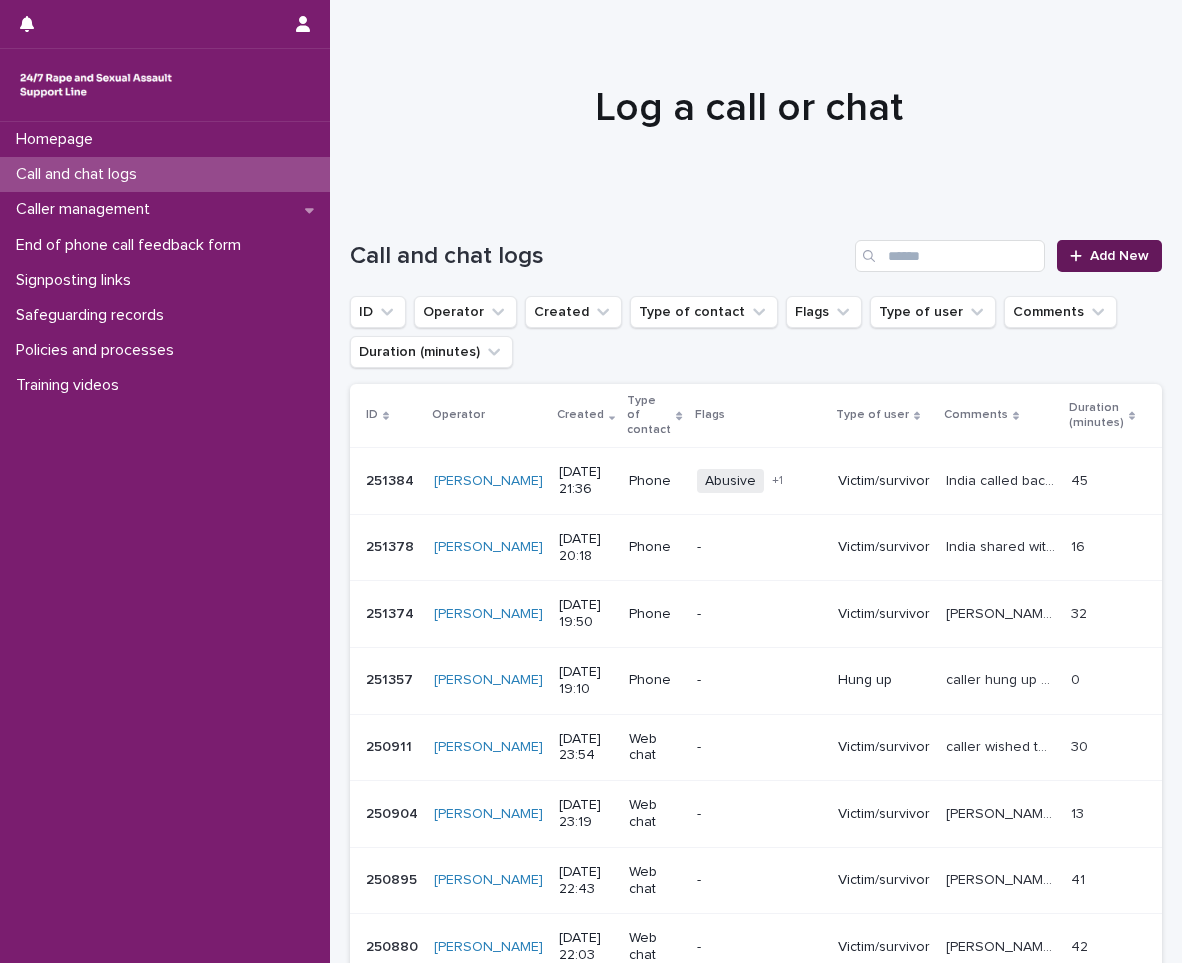 click on "Add New" at bounding box center [1119, 256] 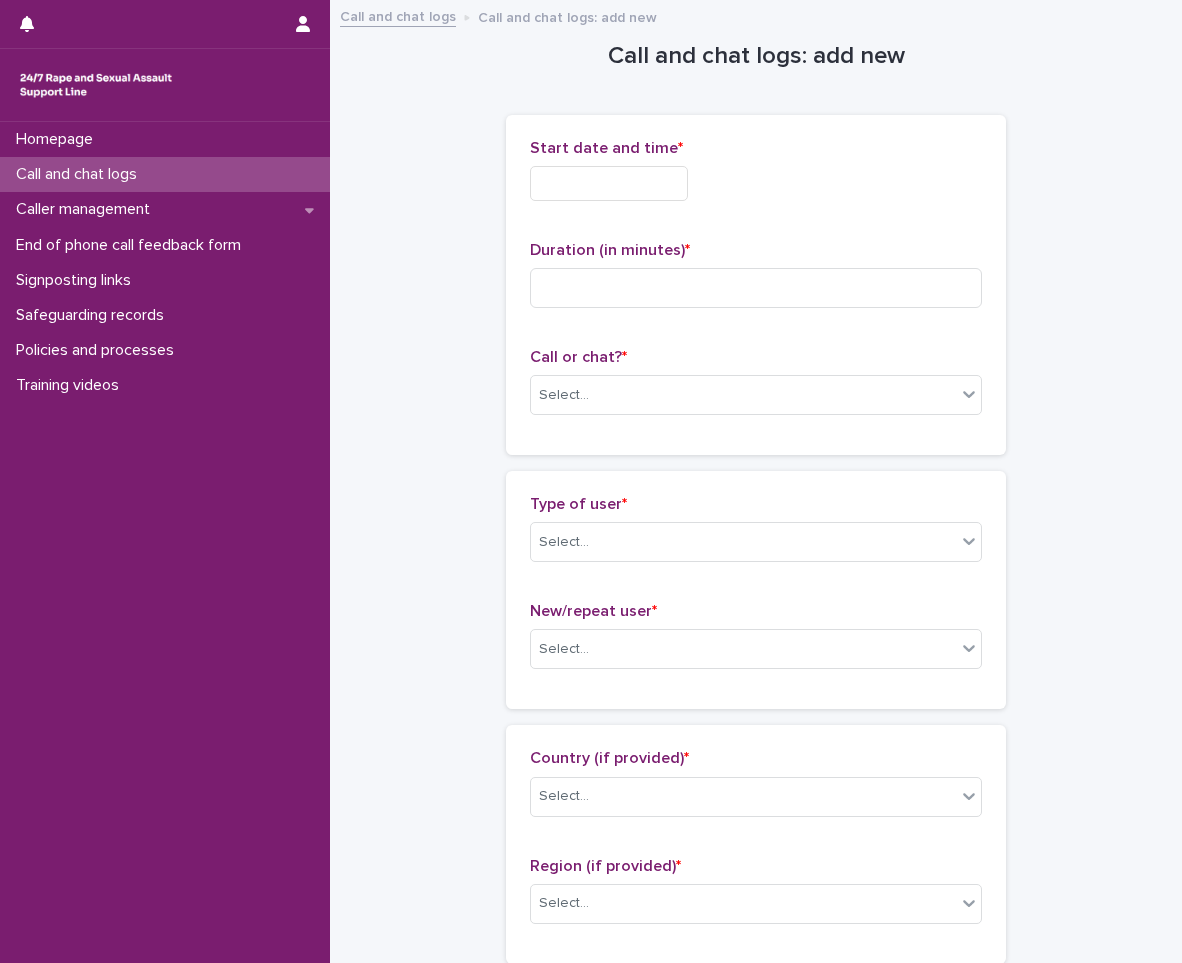 click at bounding box center (609, 183) 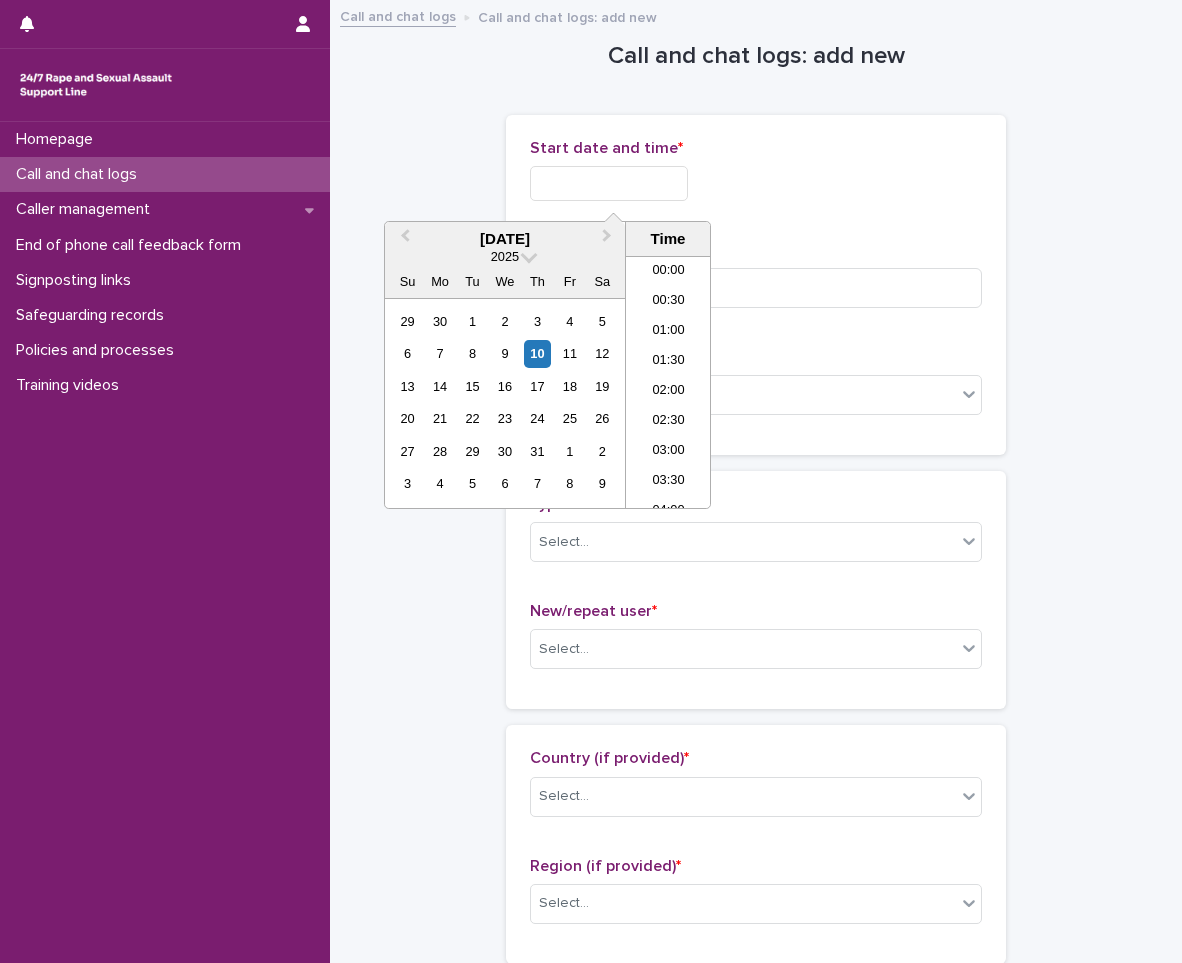 scroll, scrollTop: 1189, scrollLeft: 0, axis: vertical 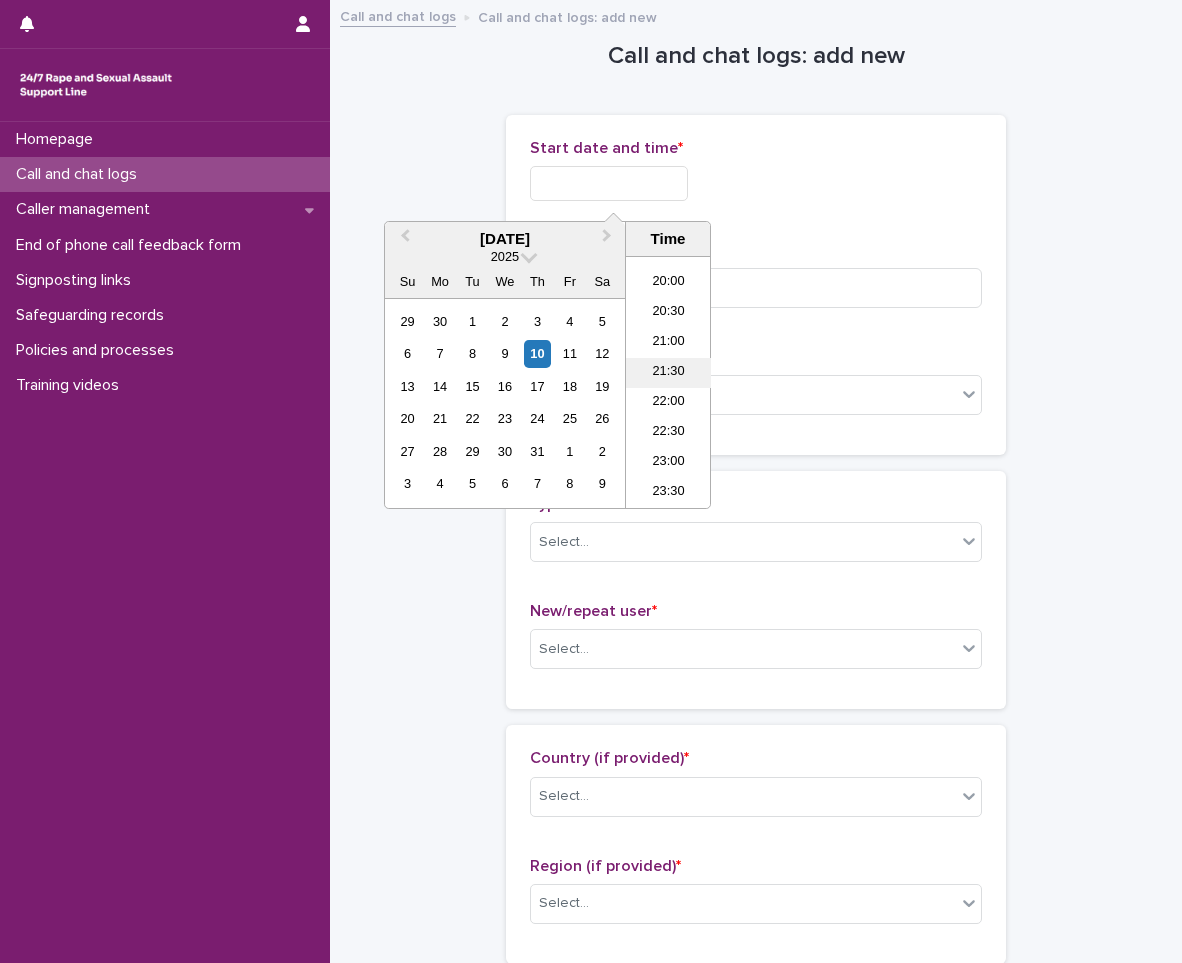 click on "21:30" at bounding box center (668, 373) 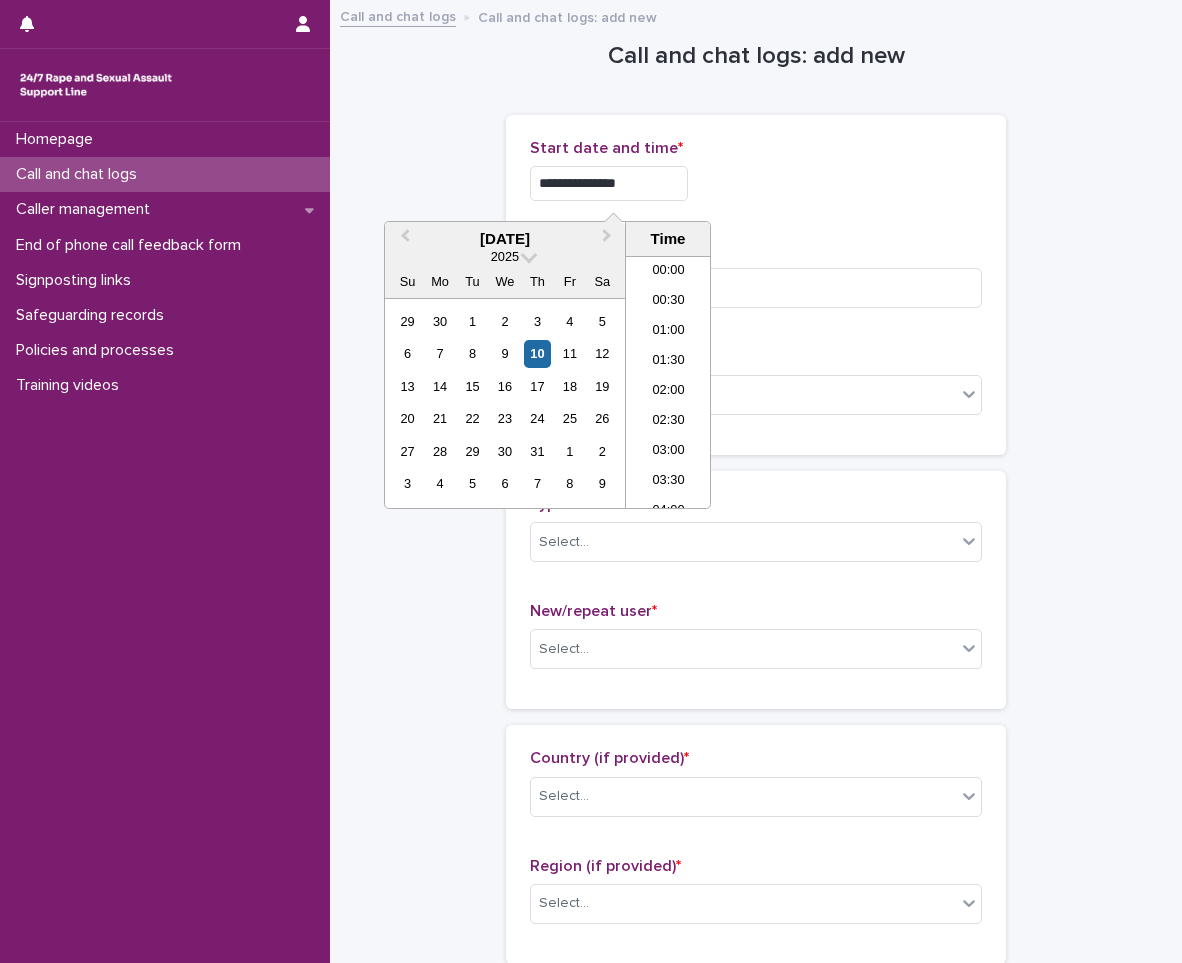 click on "**********" at bounding box center (609, 183) 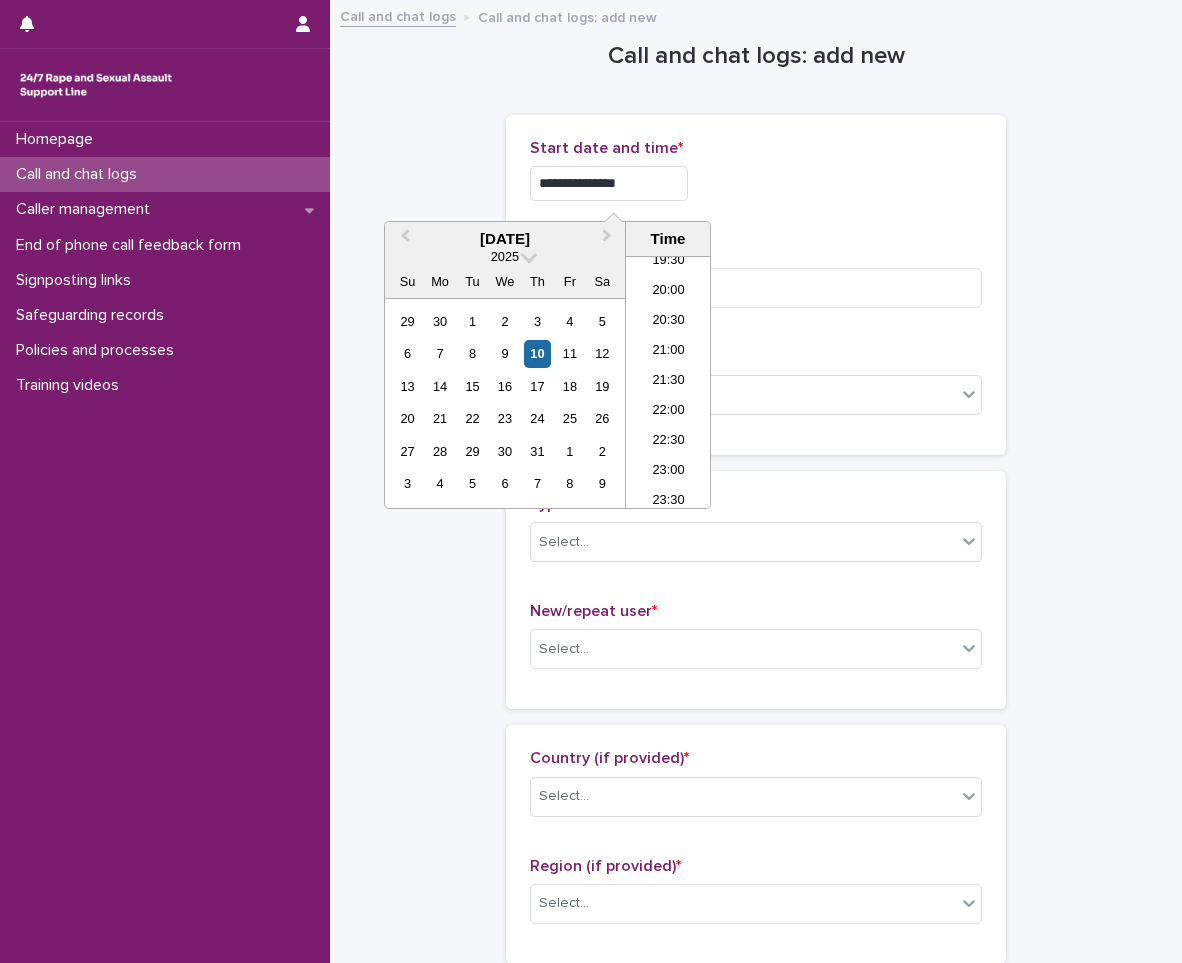 type on "**********" 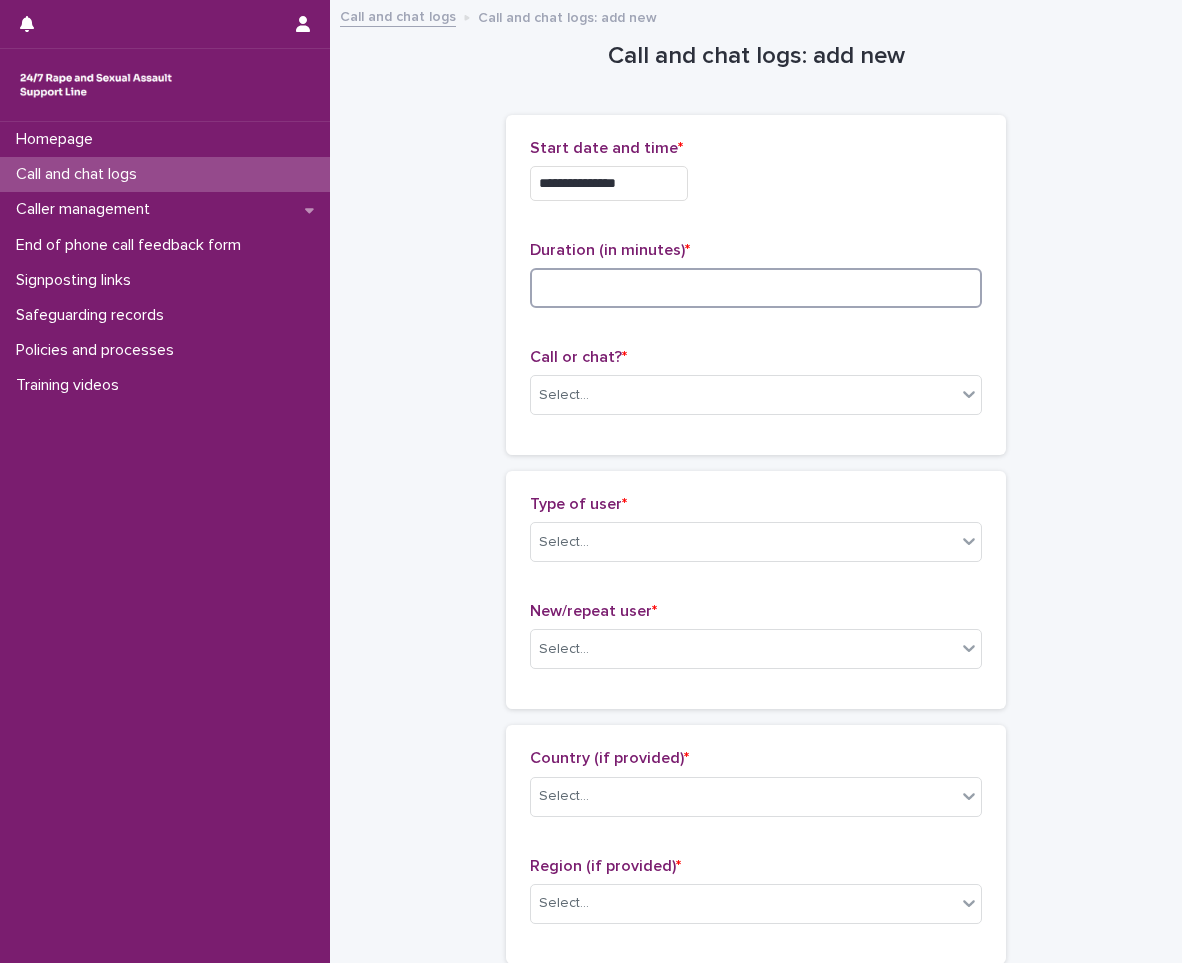 click at bounding box center [756, 288] 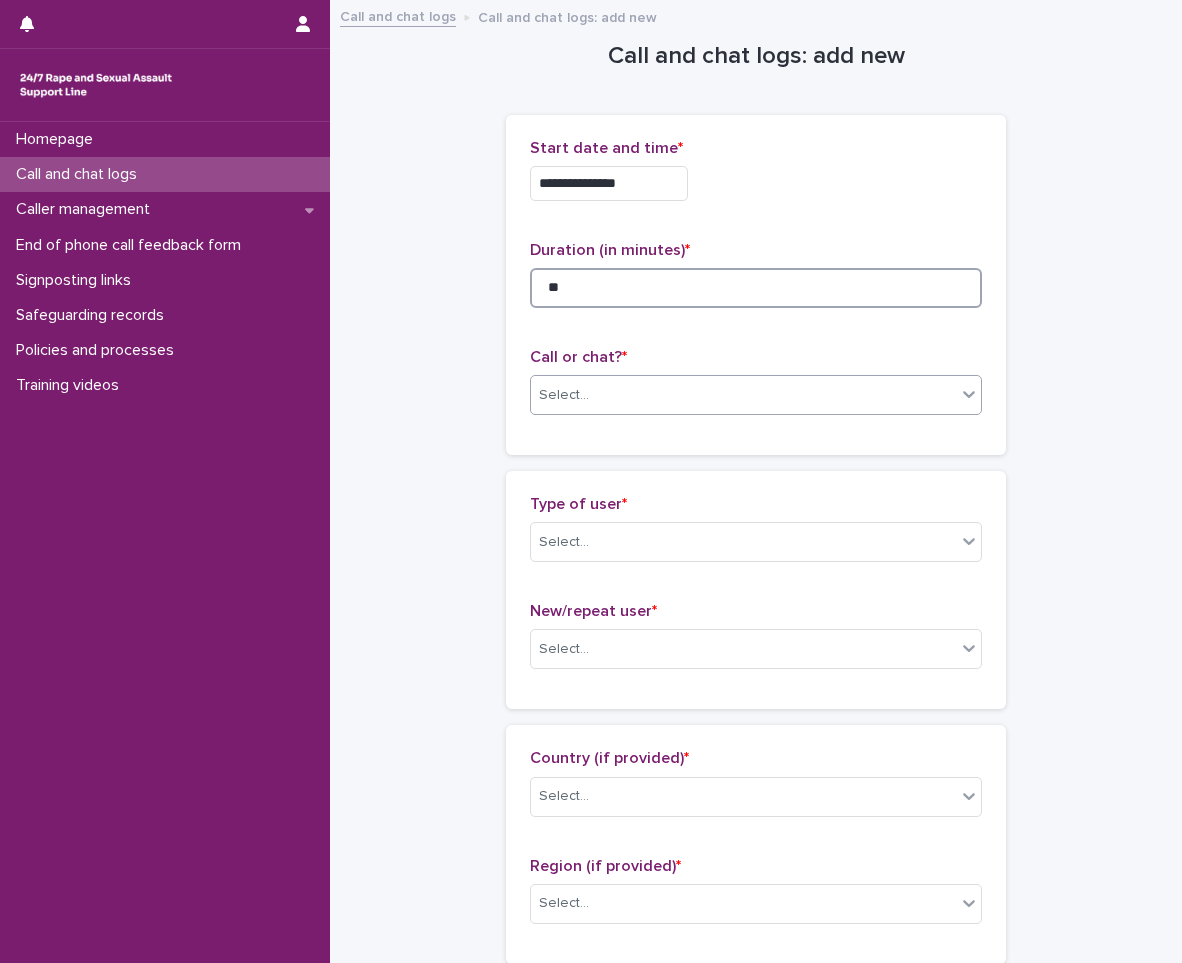 type on "**" 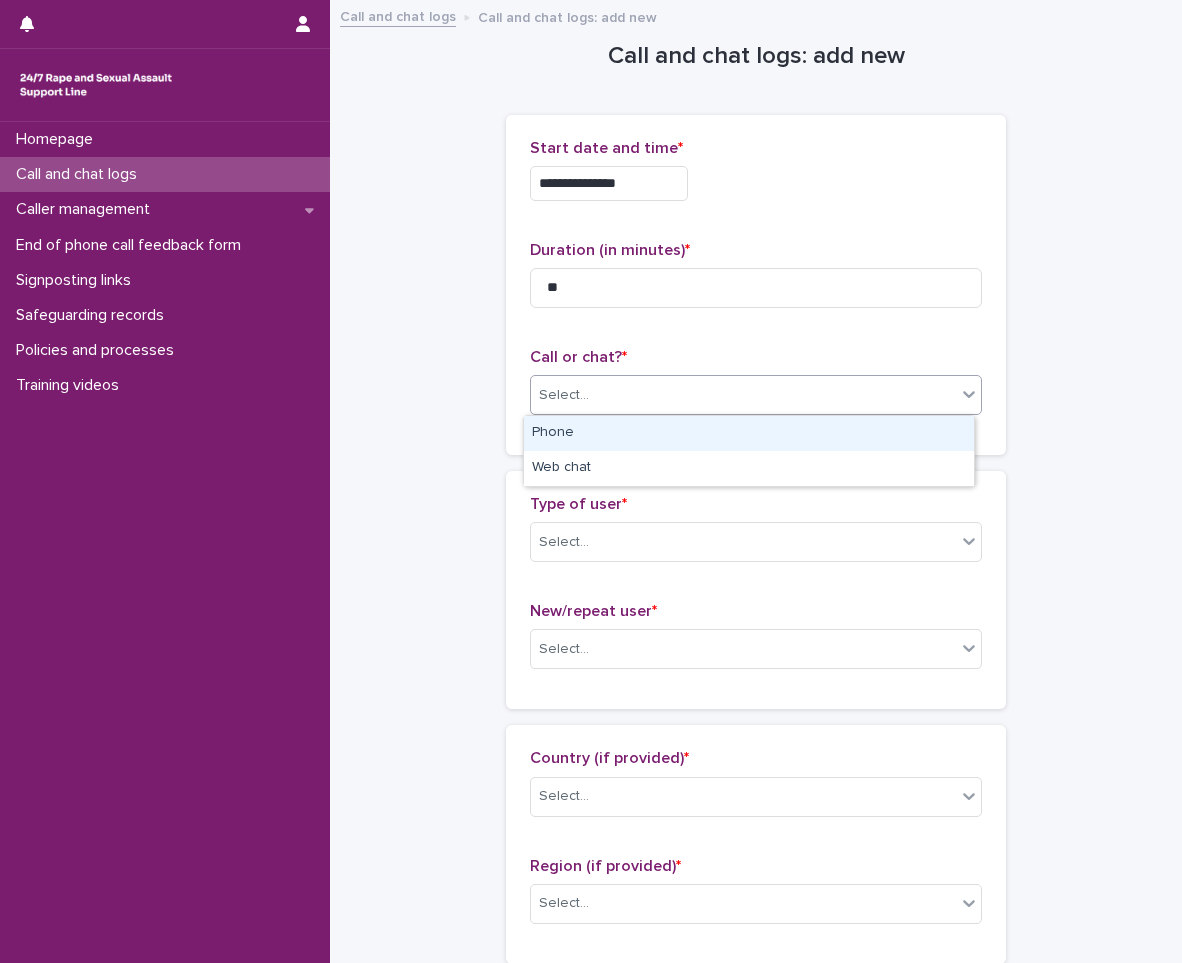 click at bounding box center (592, 395) 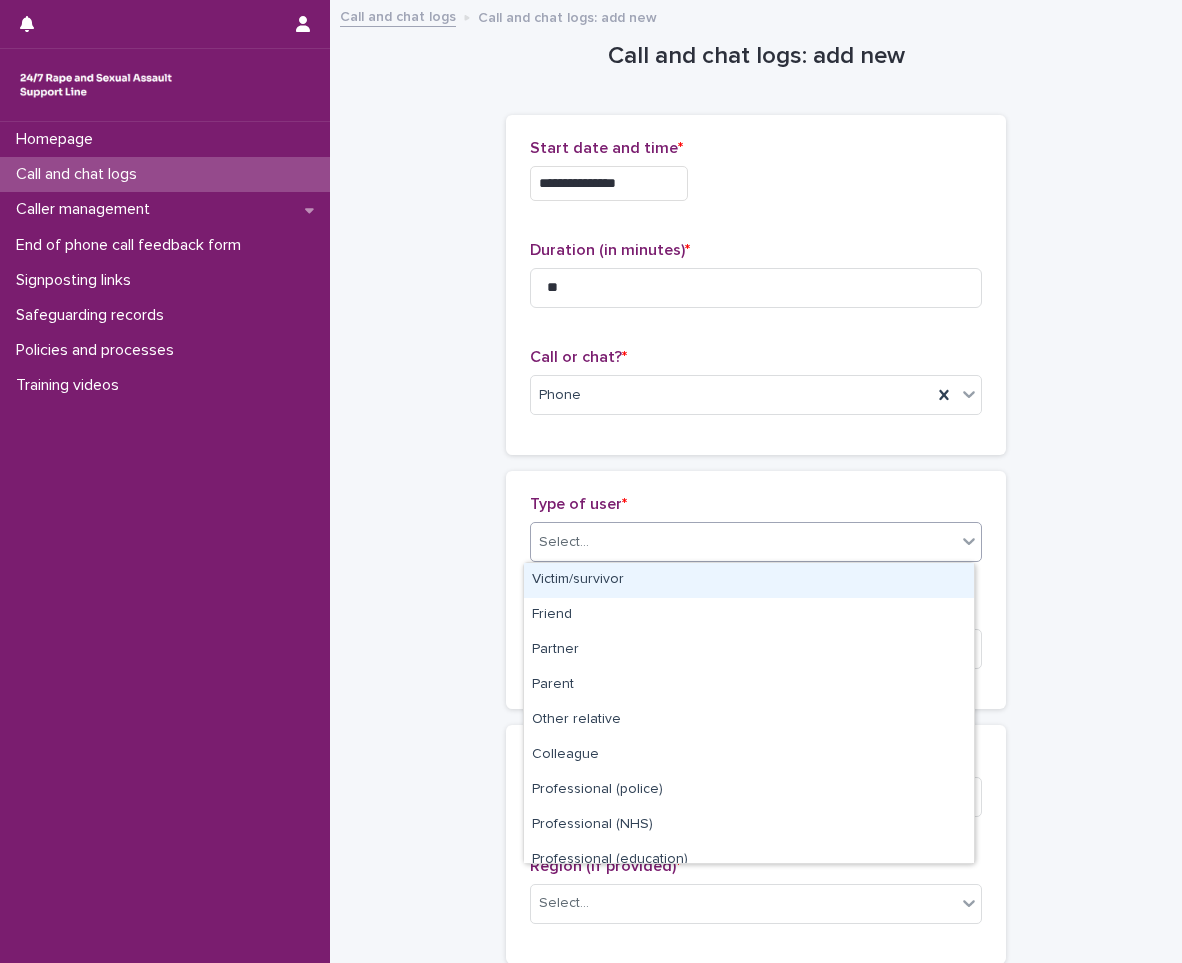 click on "Select..." at bounding box center (743, 542) 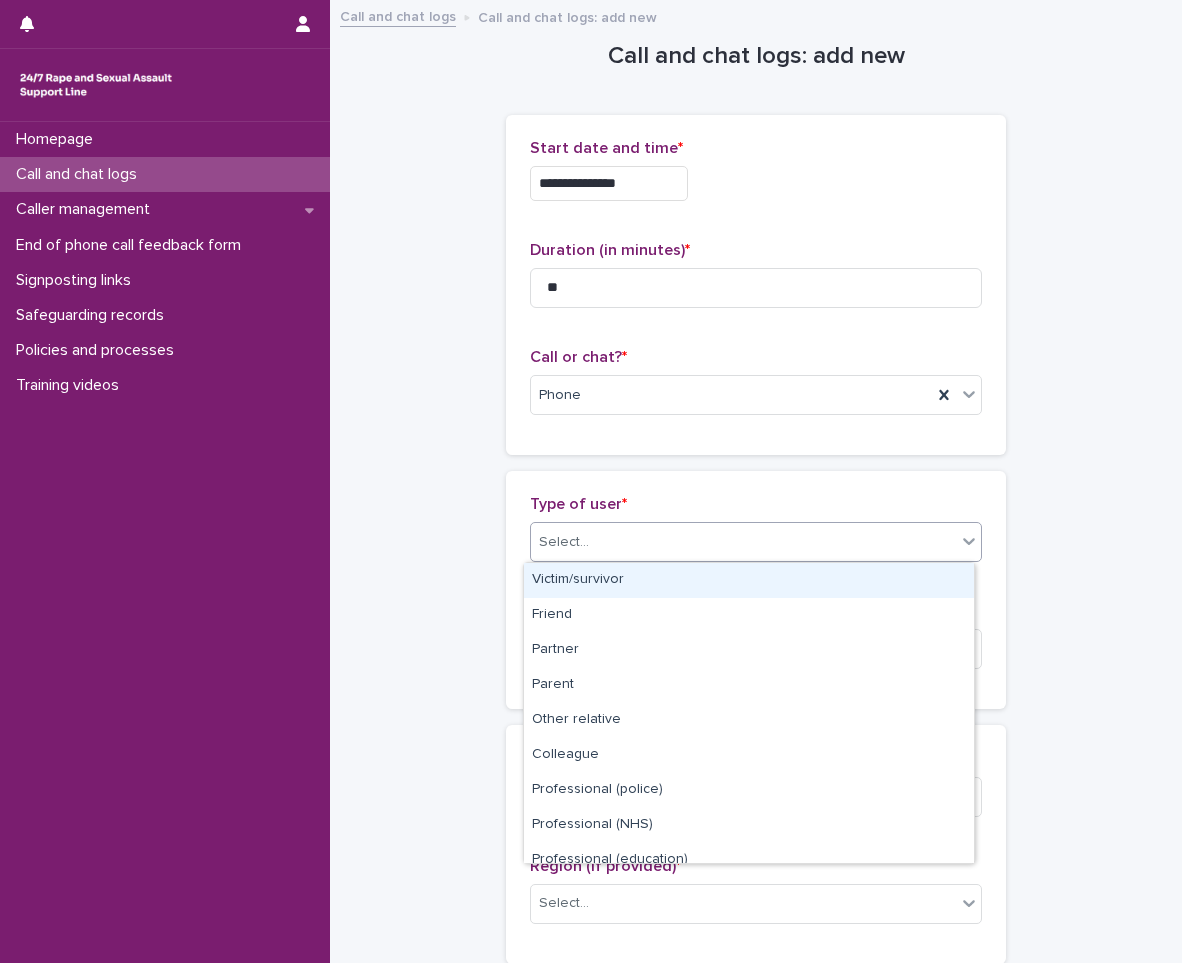 click on "Victim/survivor" at bounding box center [749, 580] 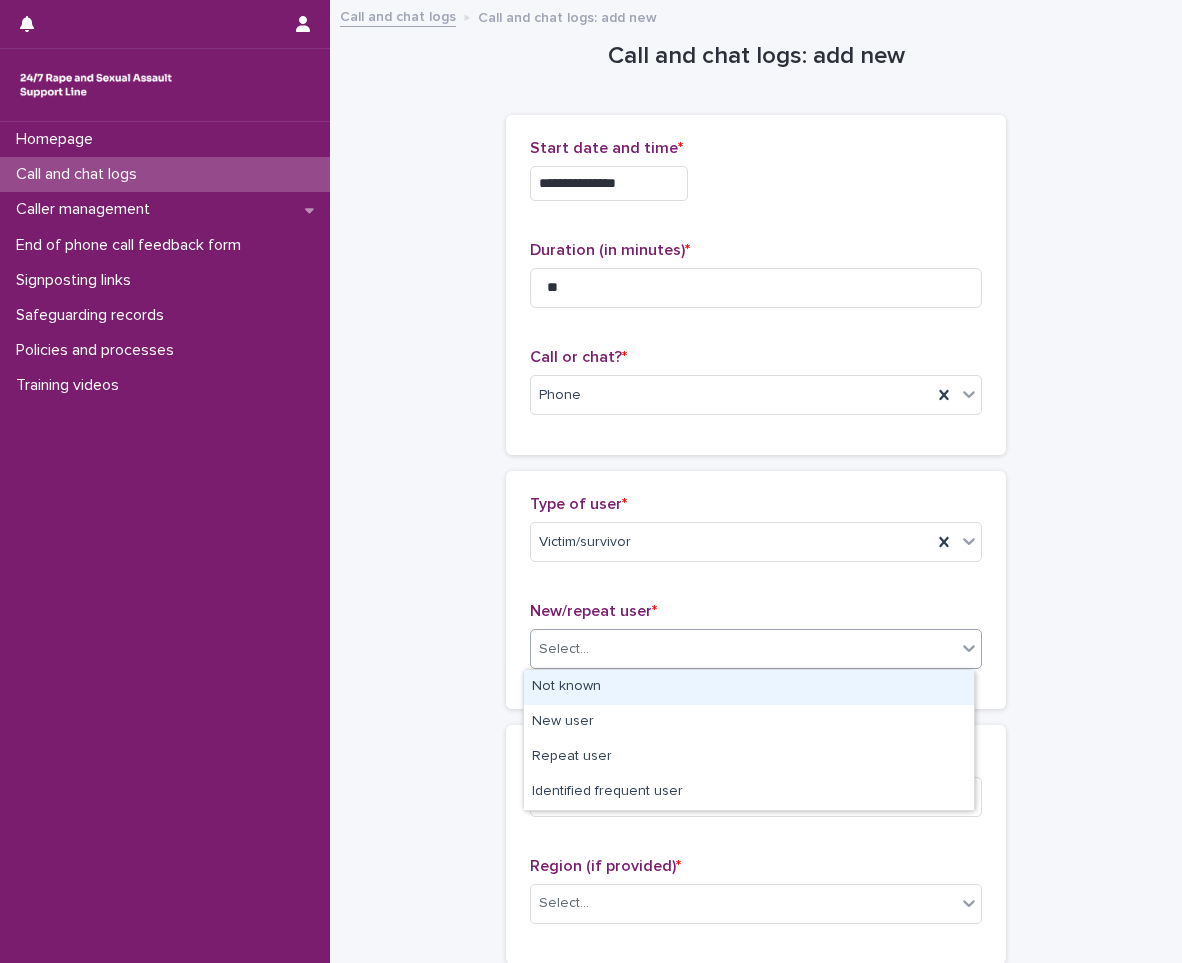 click on "Select..." at bounding box center (743, 649) 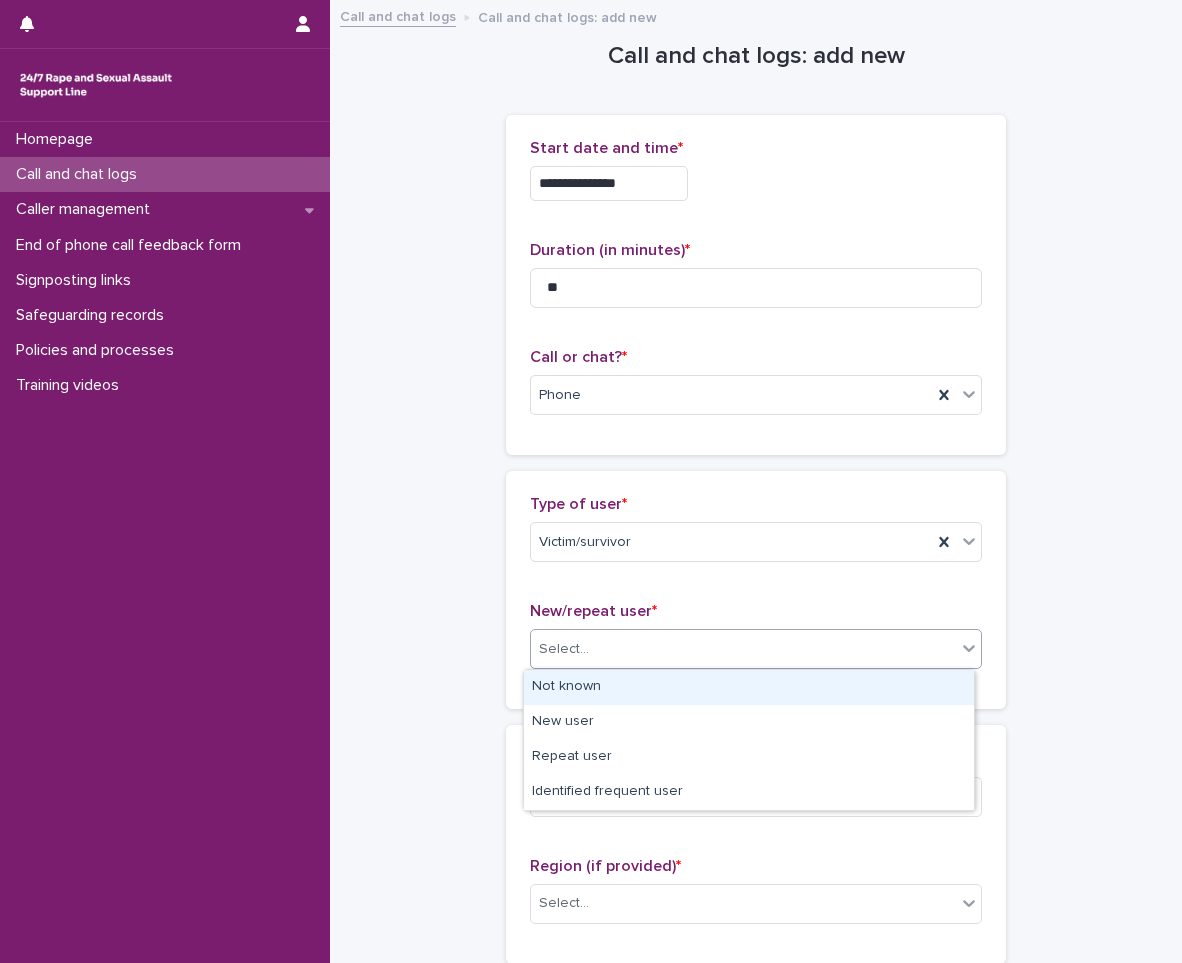 click on "Not known" at bounding box center (749, 687) 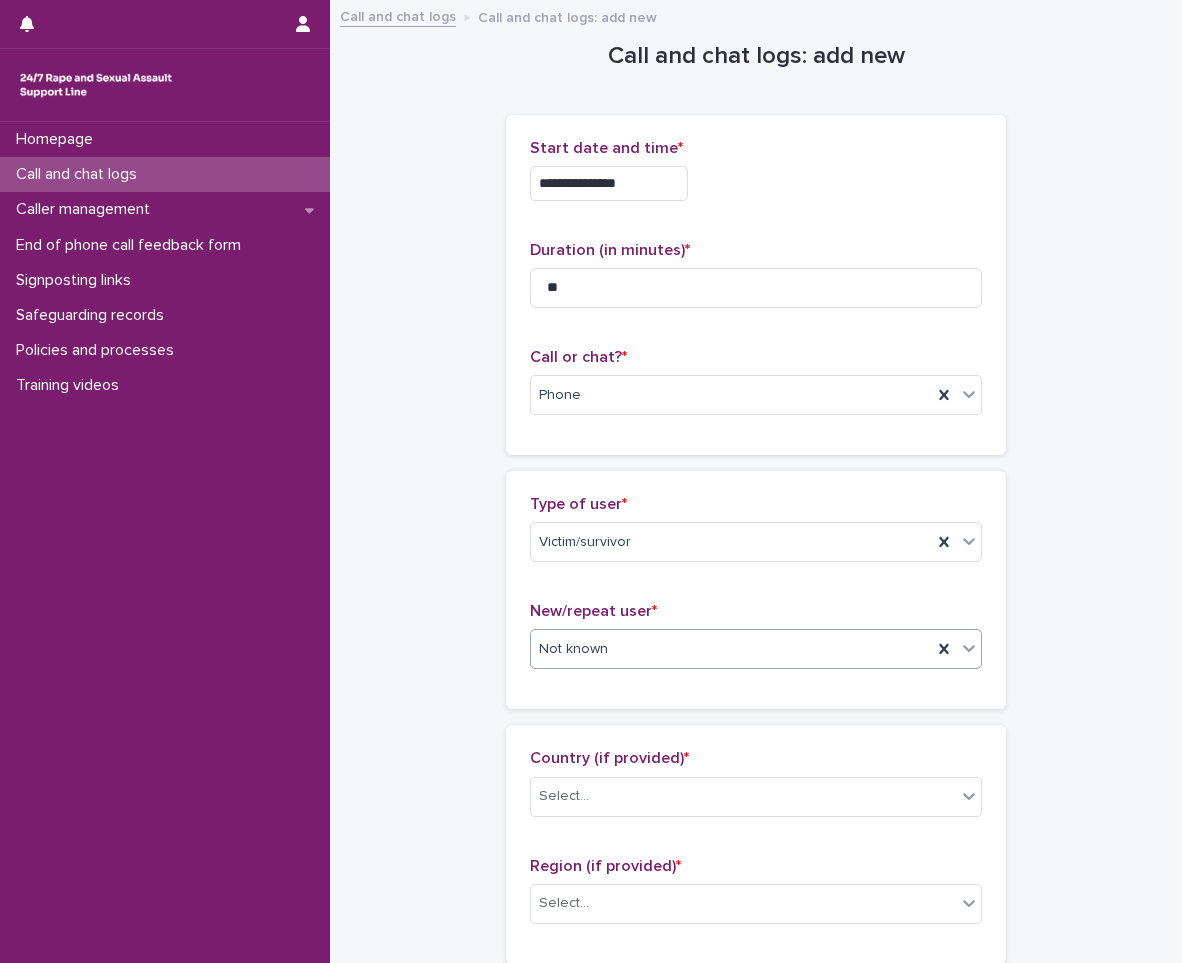 click on "**********" at bounding box center (756, 1084) 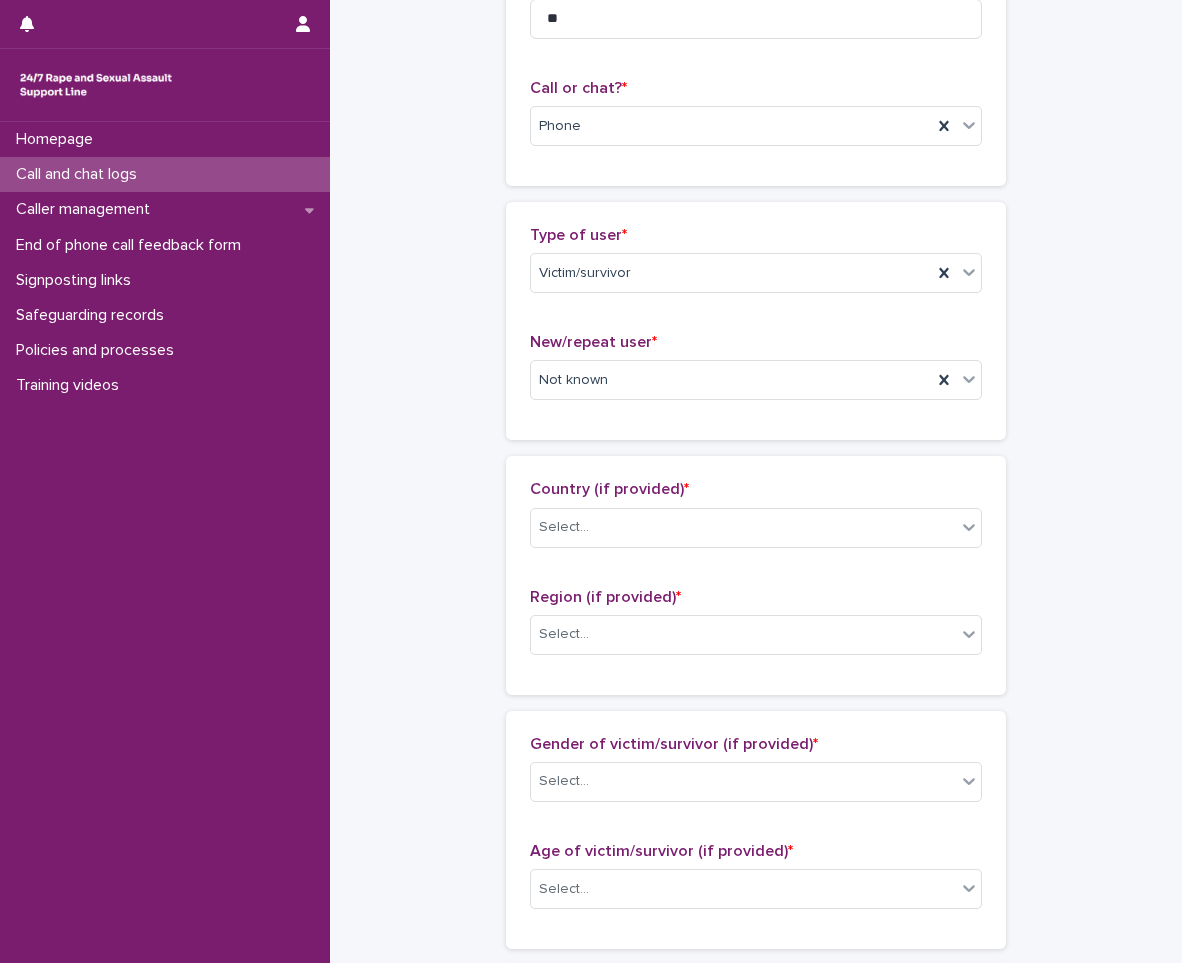 scroll, scrollTop: 300, scrollLeft: 0, axis: vertical 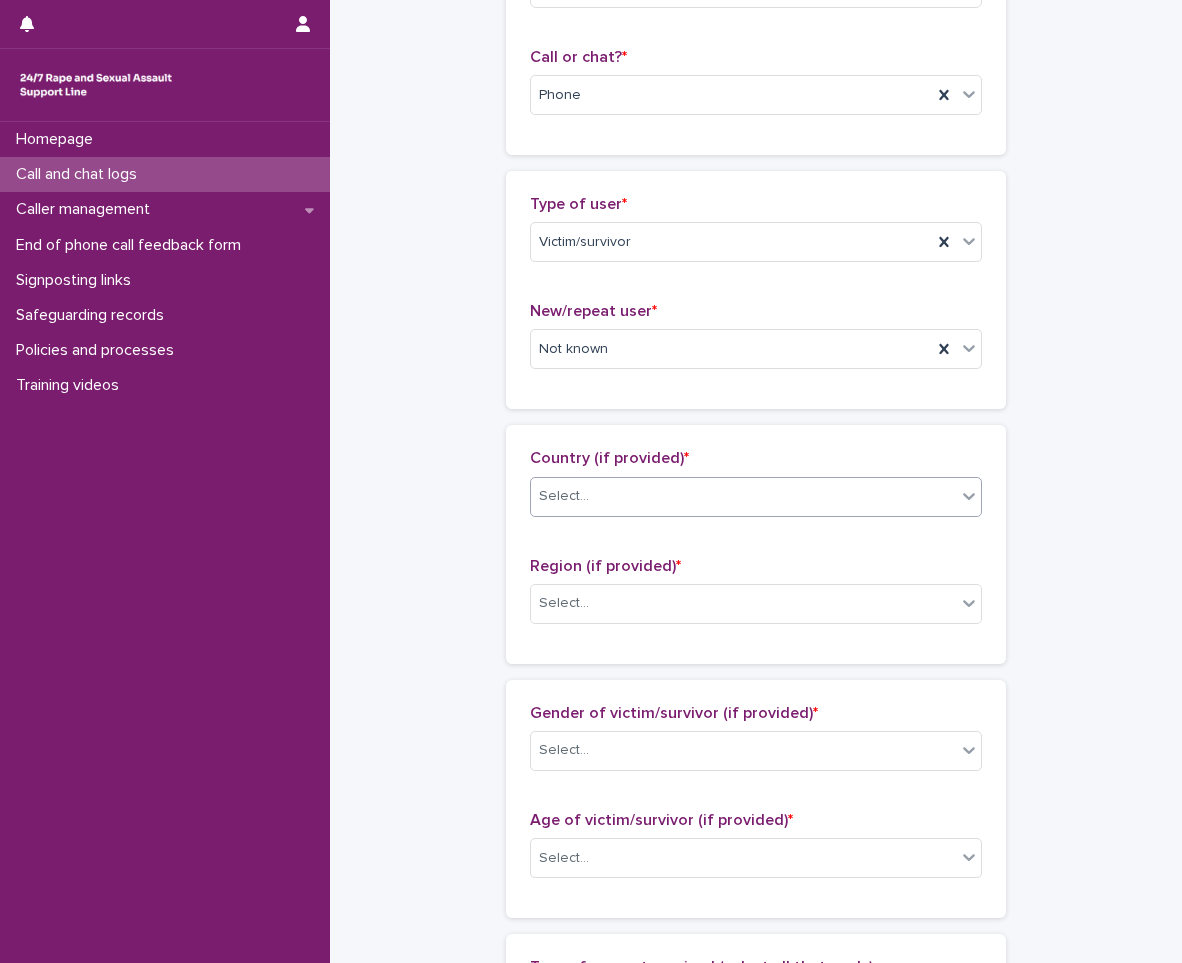 click on "Select..." at bounding box center [743, 496] 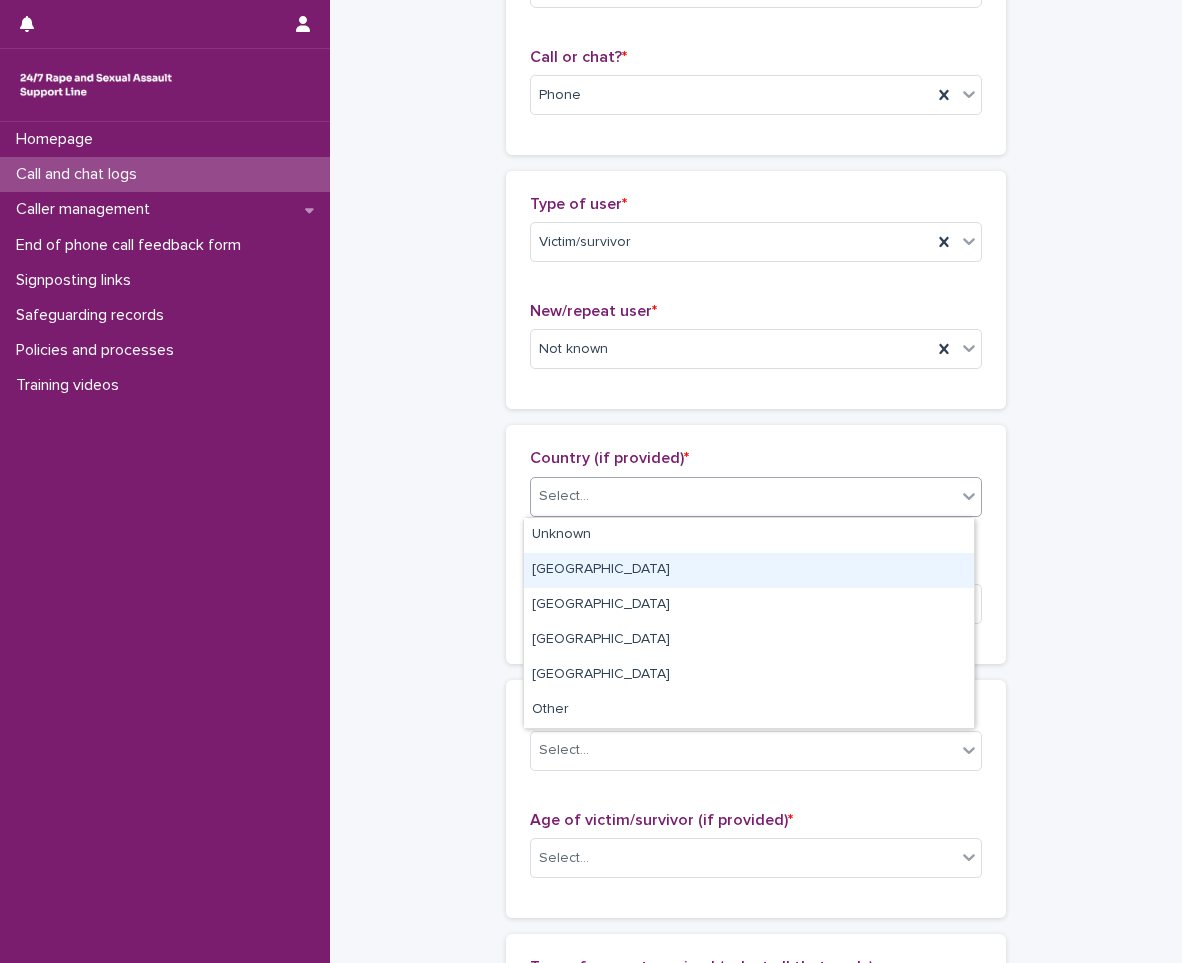 click on "England" at bounding box center (749, 570) 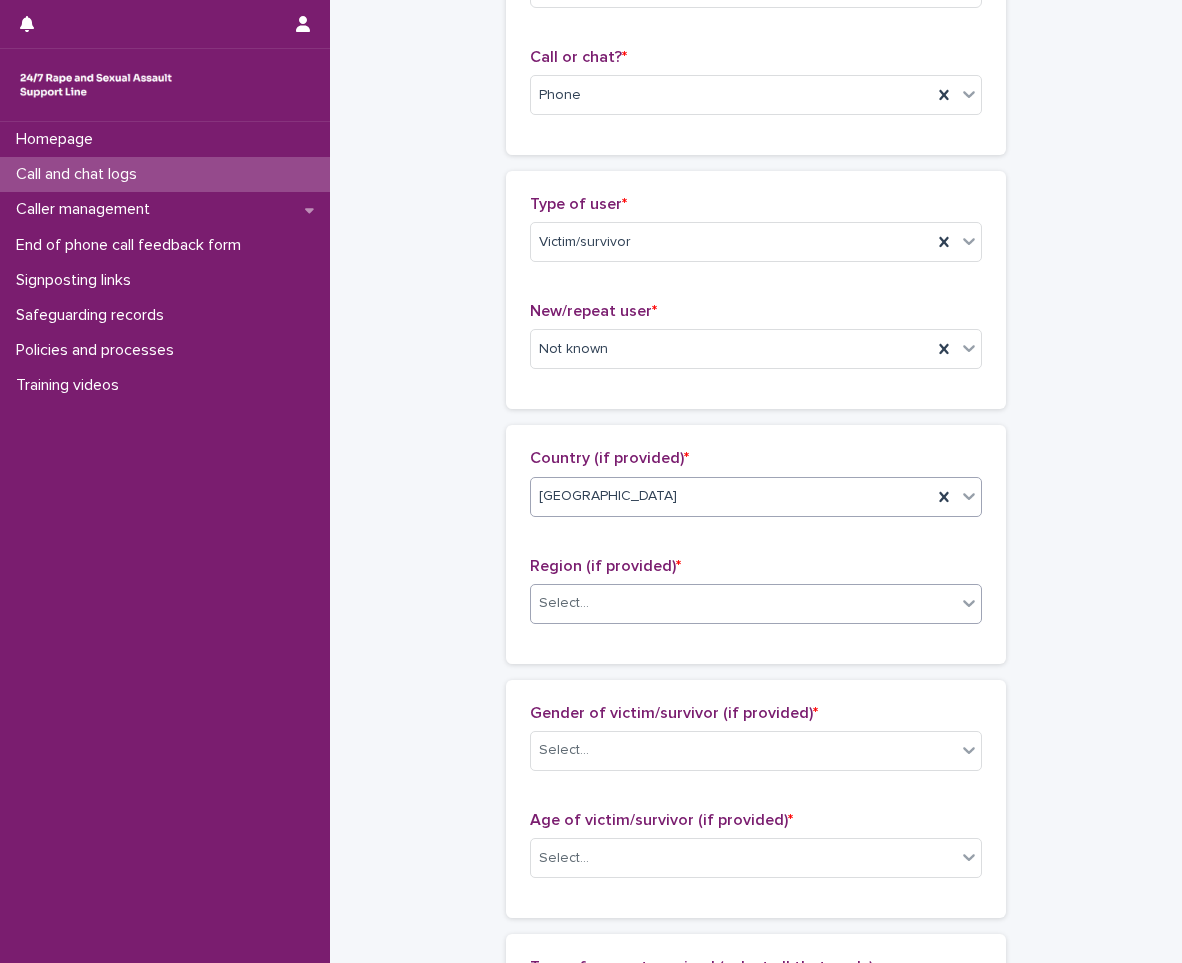 click on "Select..." at bounding box center [743, 603] 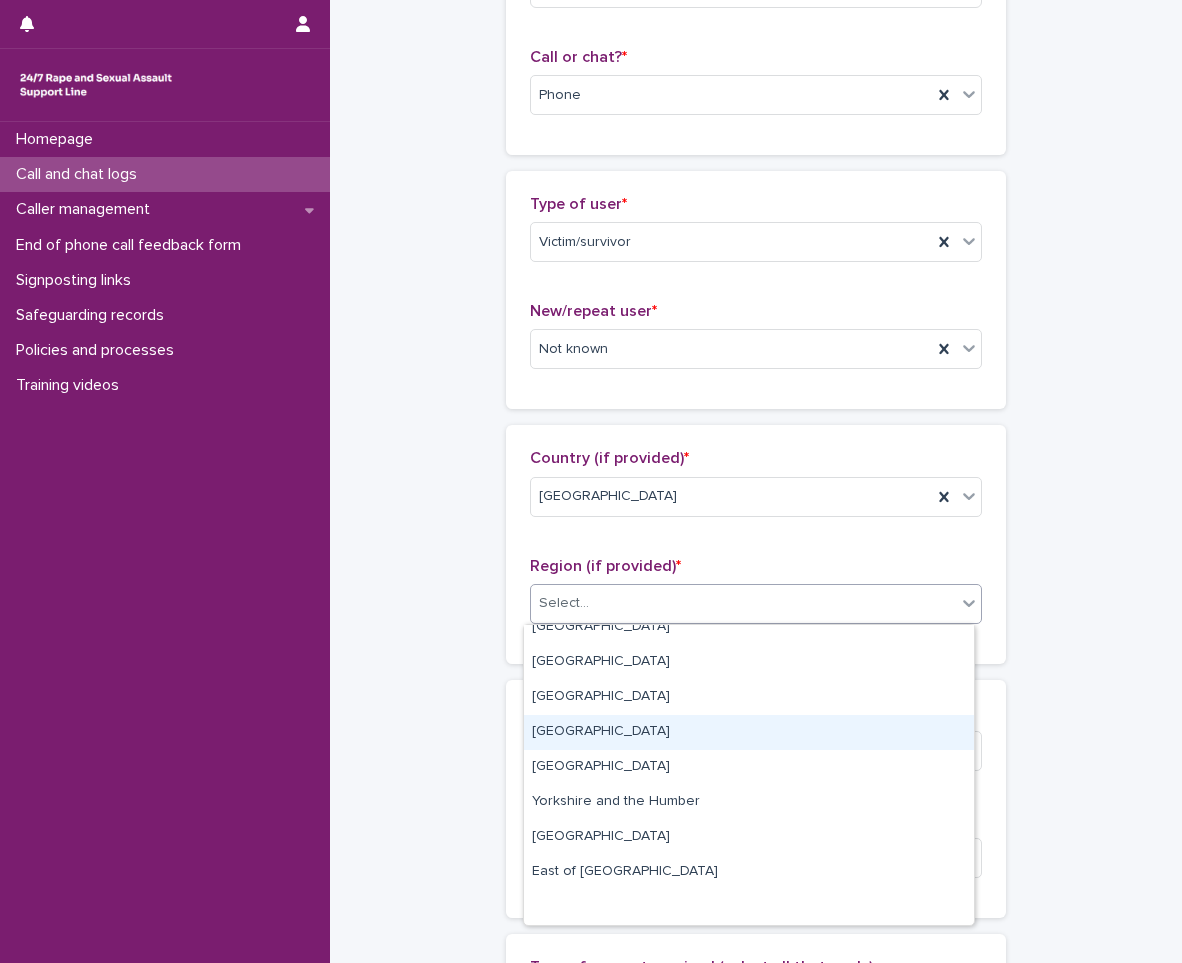 scroll, scrollTop: 0, scrollLeft: 0, axis: both 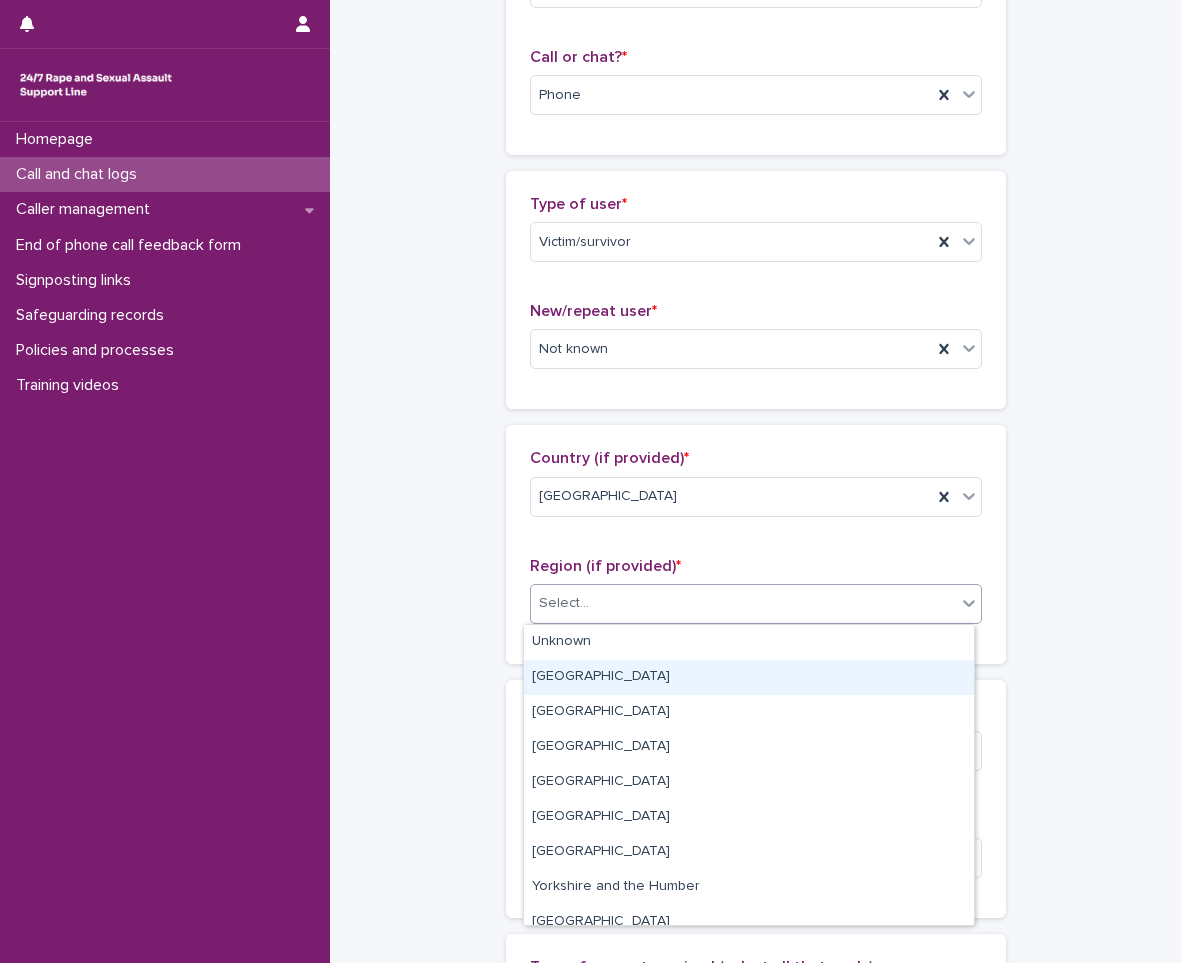 click on "Greater London" at bounding box center (749, 677) 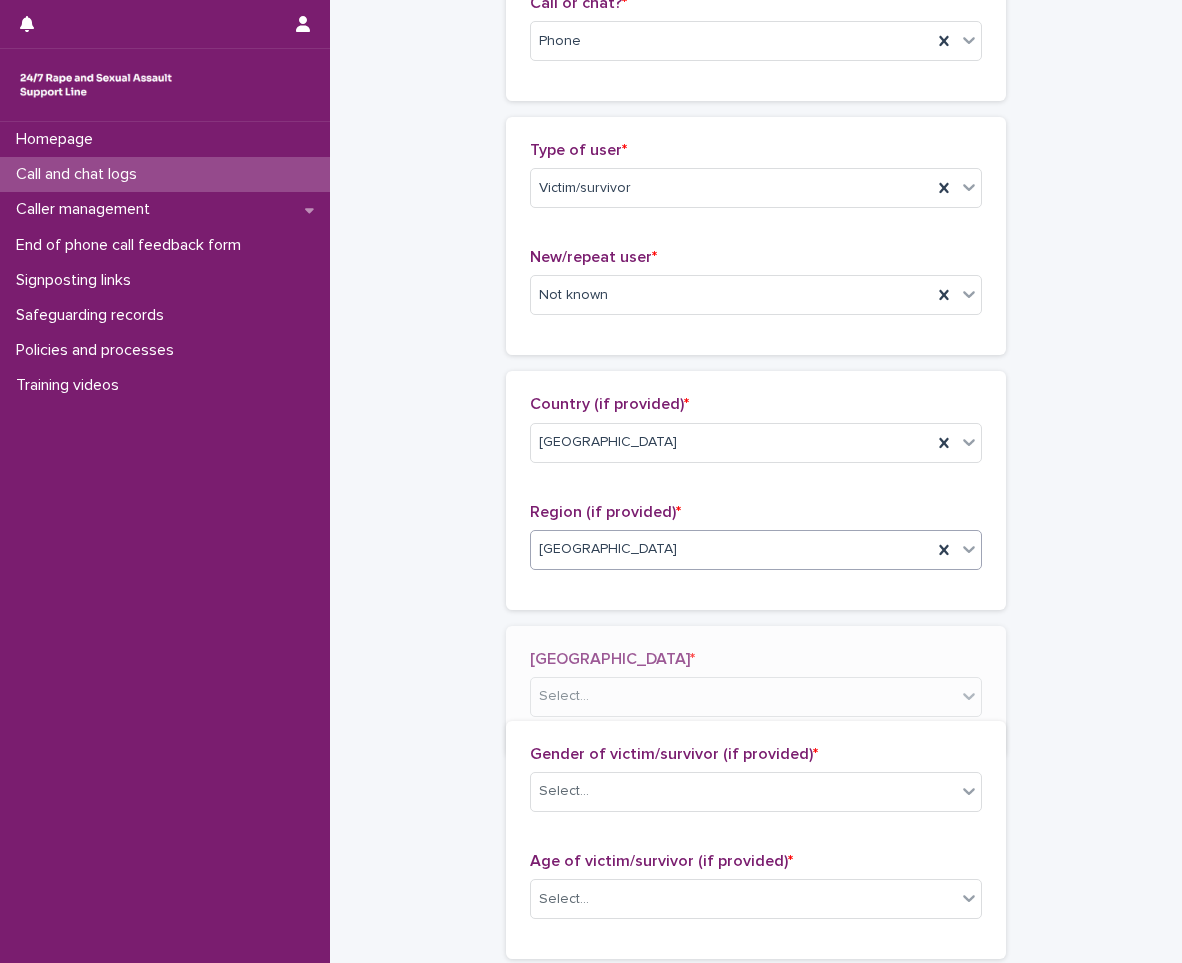 scroll, scrollTop: 373, scrollLeft: 0, axis: vertical 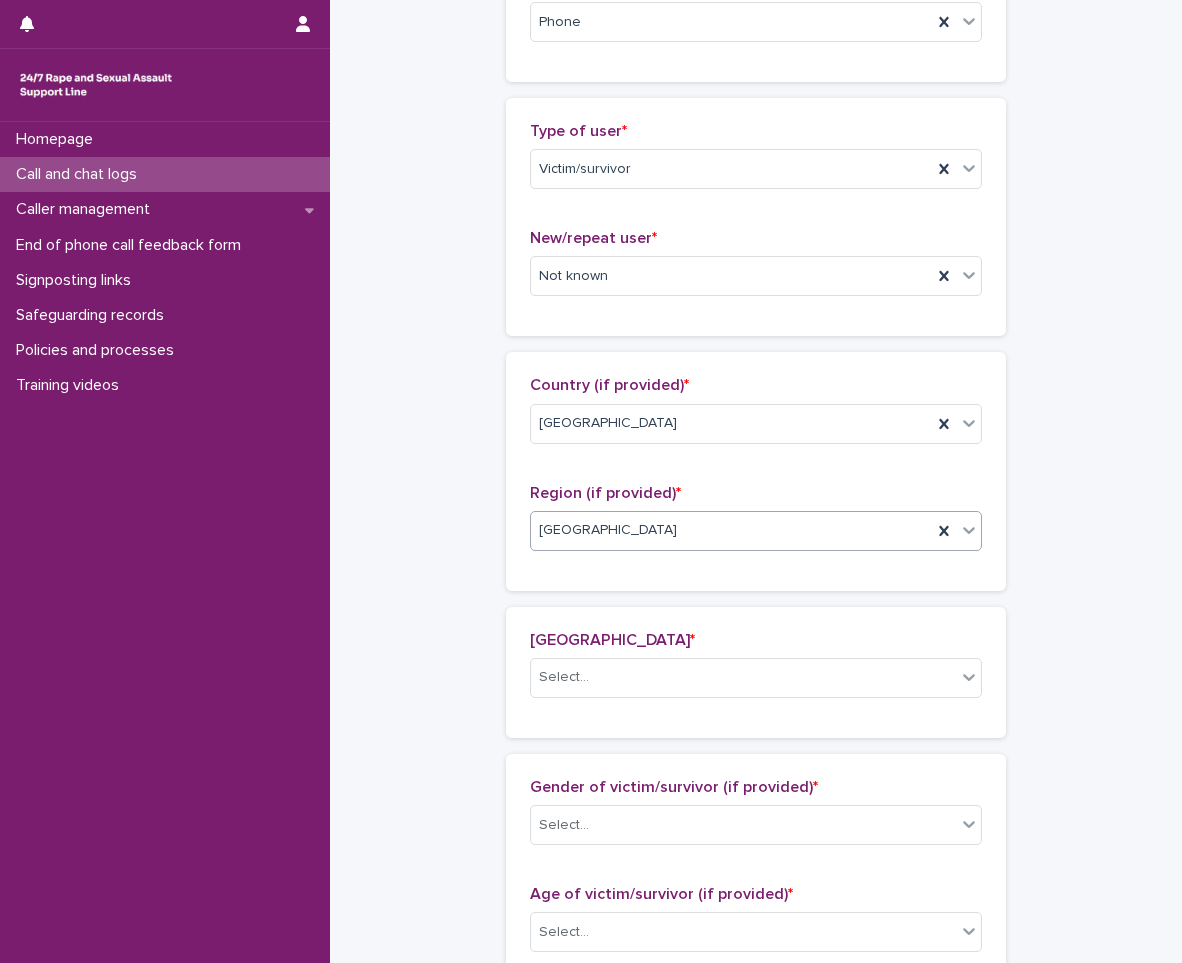 click on "**********" at bounding box center [756, 785] 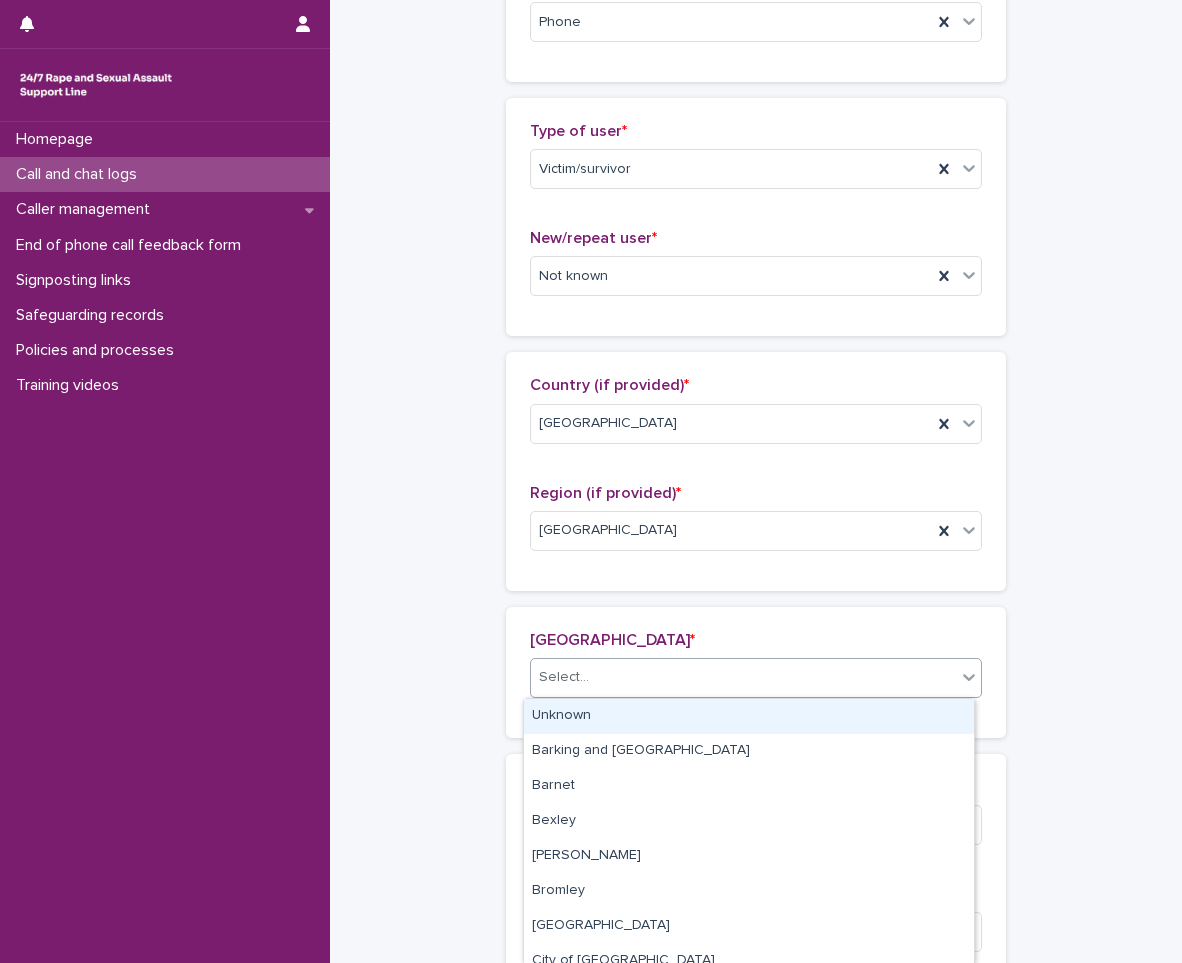 click on "Select..." at bounding box center (743, 677) 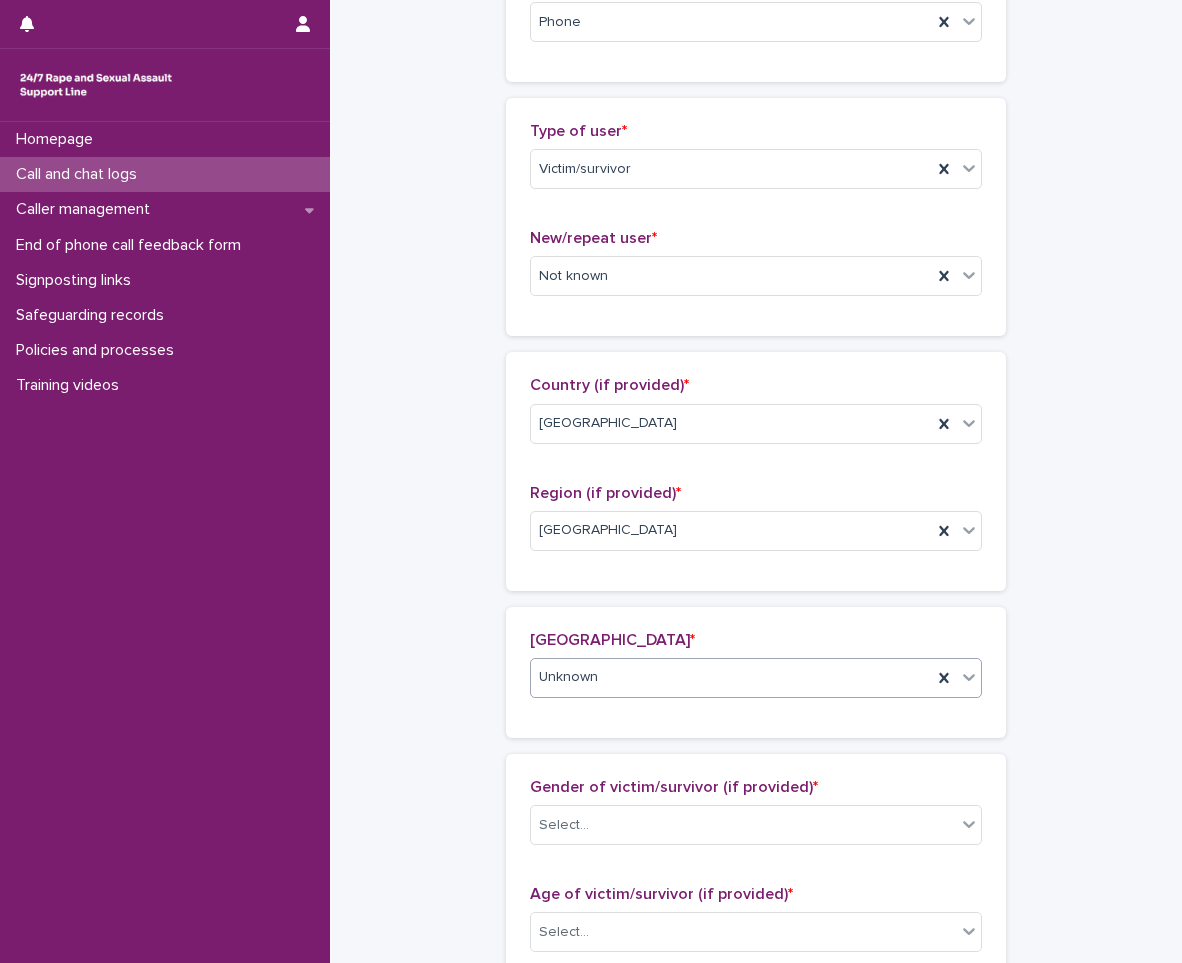 click on "**********" at bounding box center [756, 785] 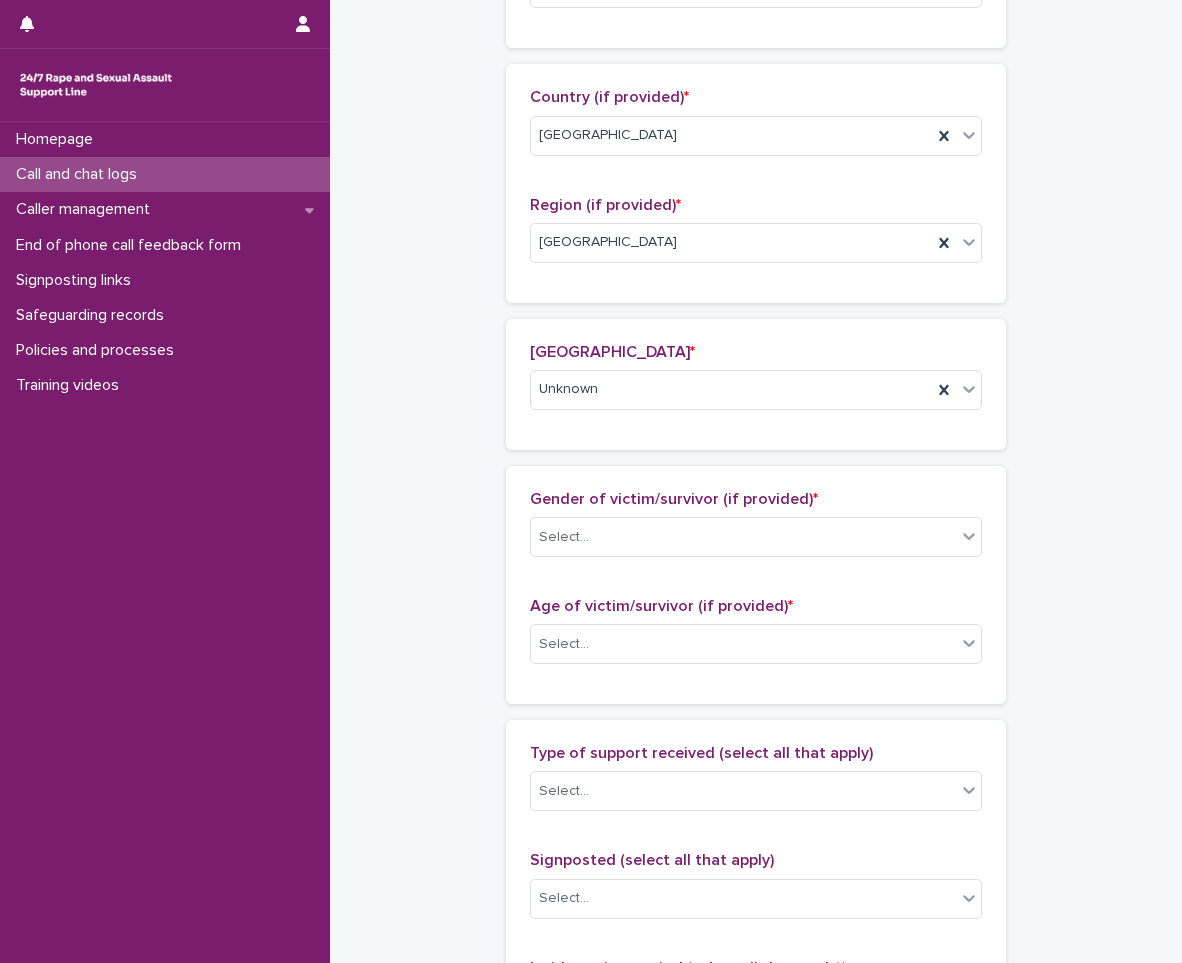 scroll, scrollTop: 673, scrollLeft: 0, axis: vertical 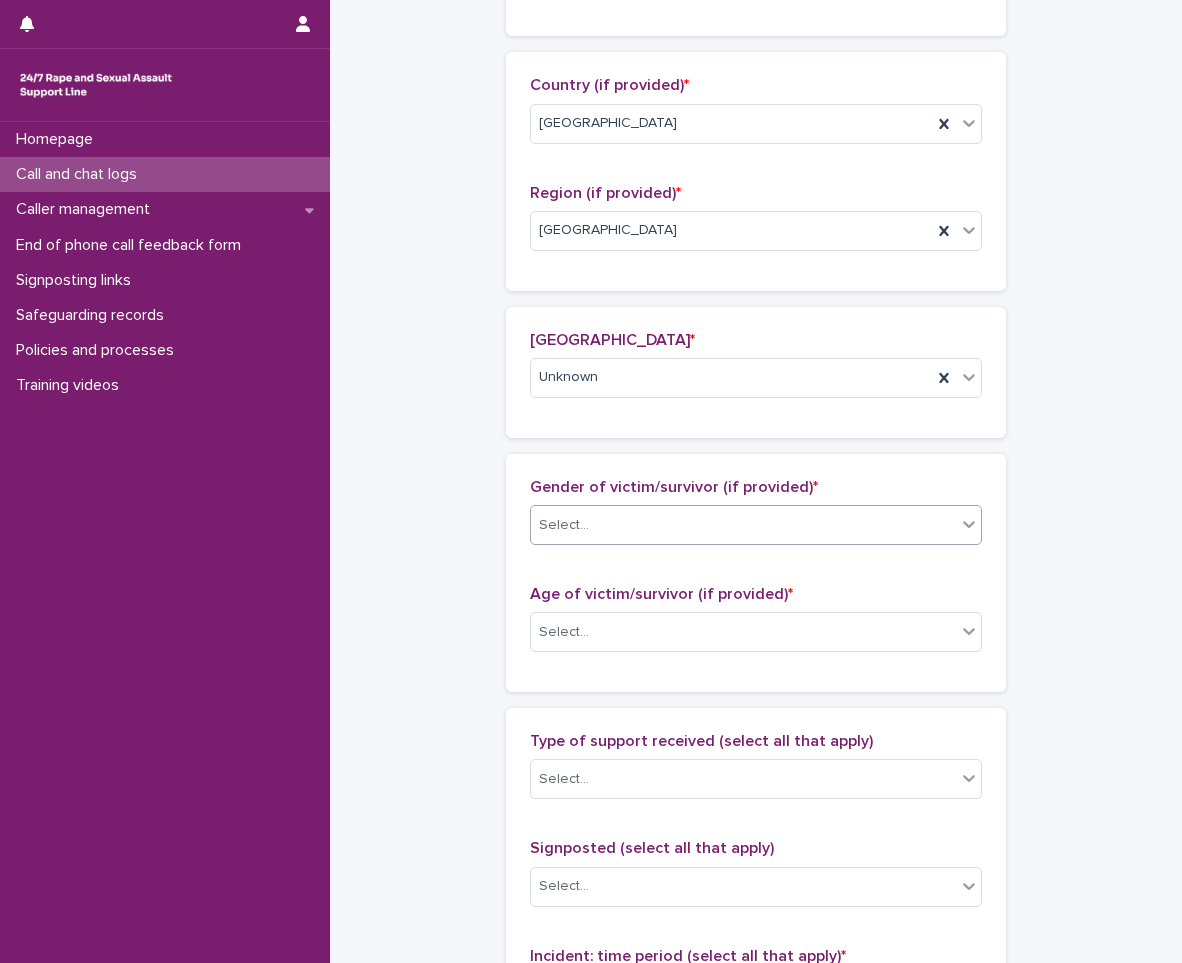 click on "Select..." at bounding box center [743, 525] 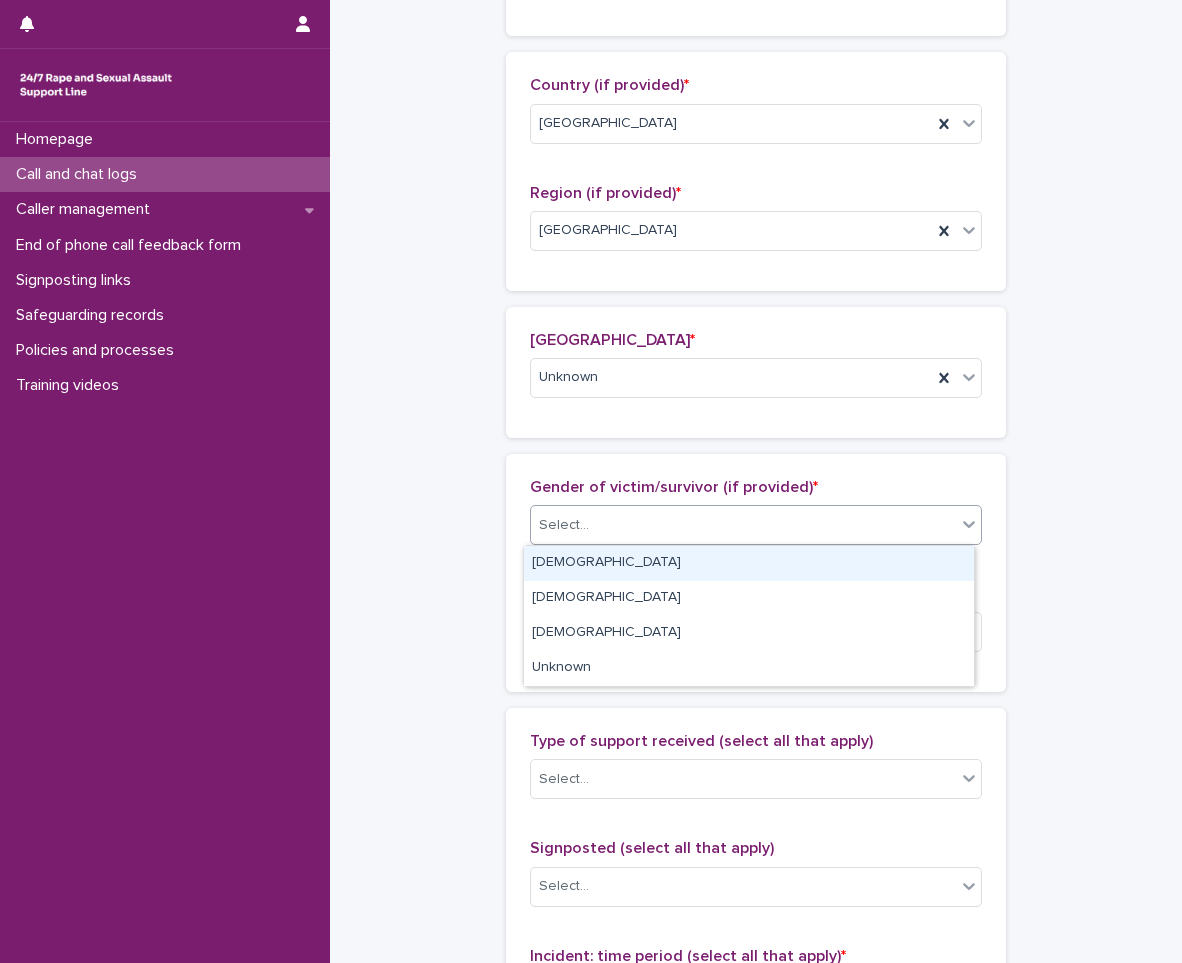 click on "Female" at bounding box center [749, 563] 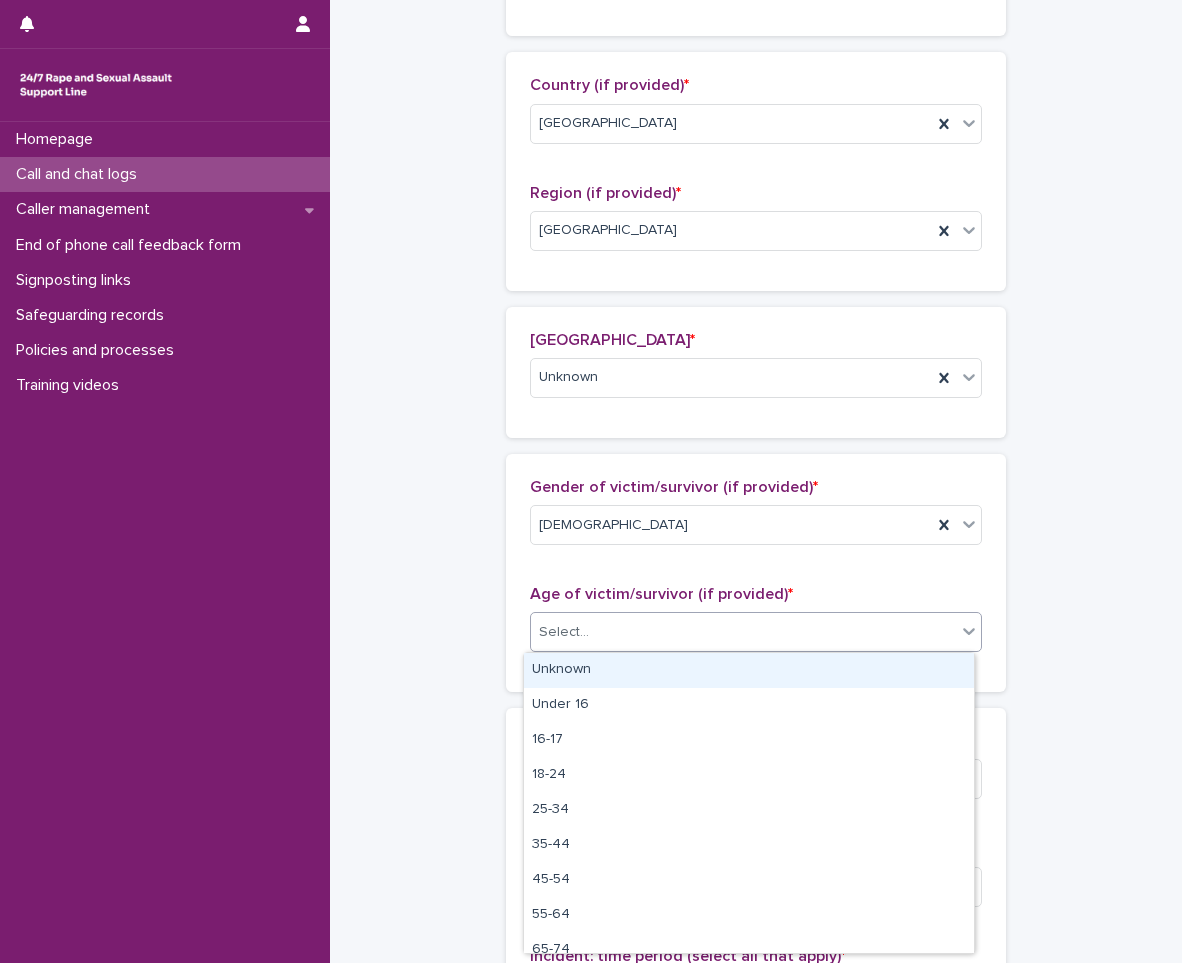 click on "Select..." at bounding box center [743, 632] 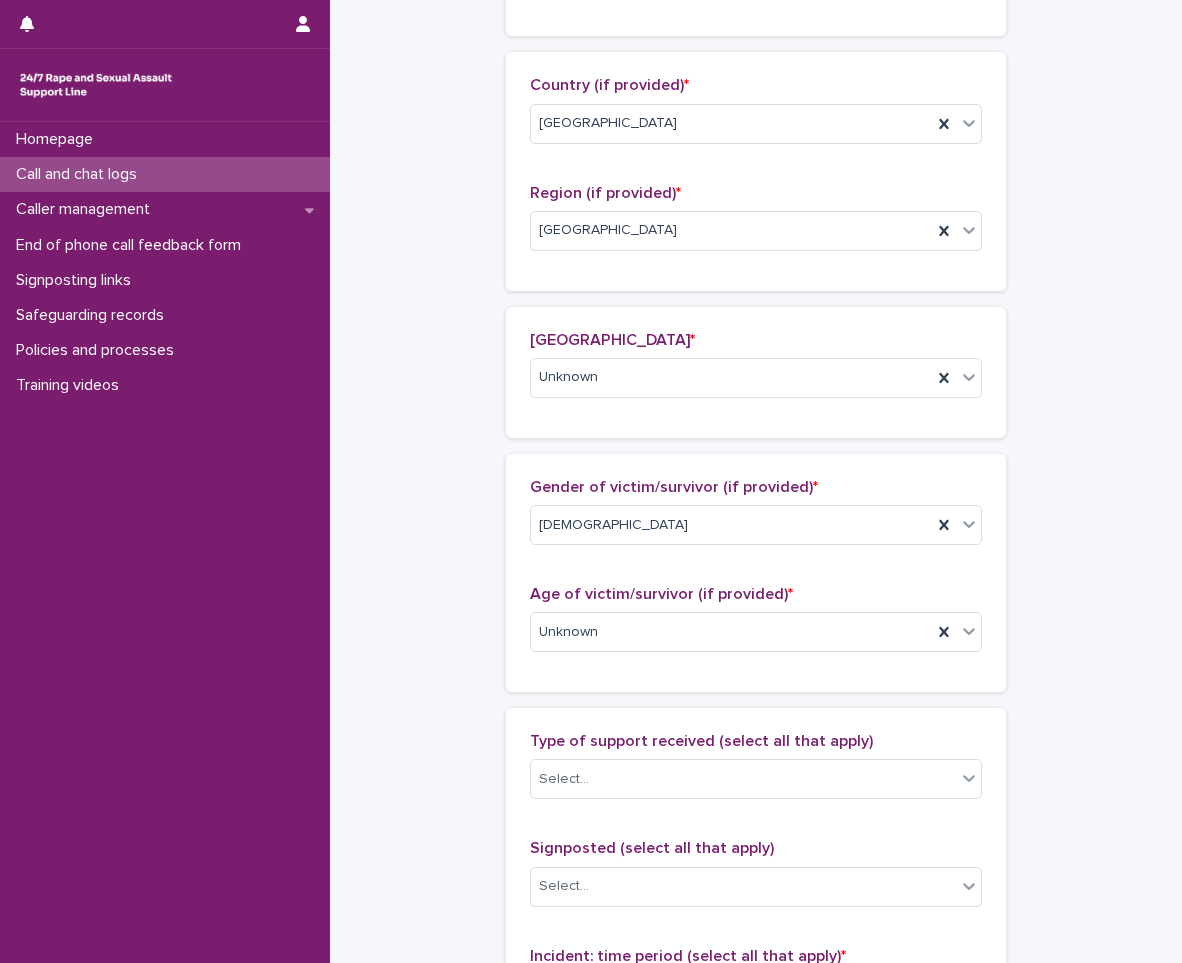 click on "**********" at bounding box center (756, 485) 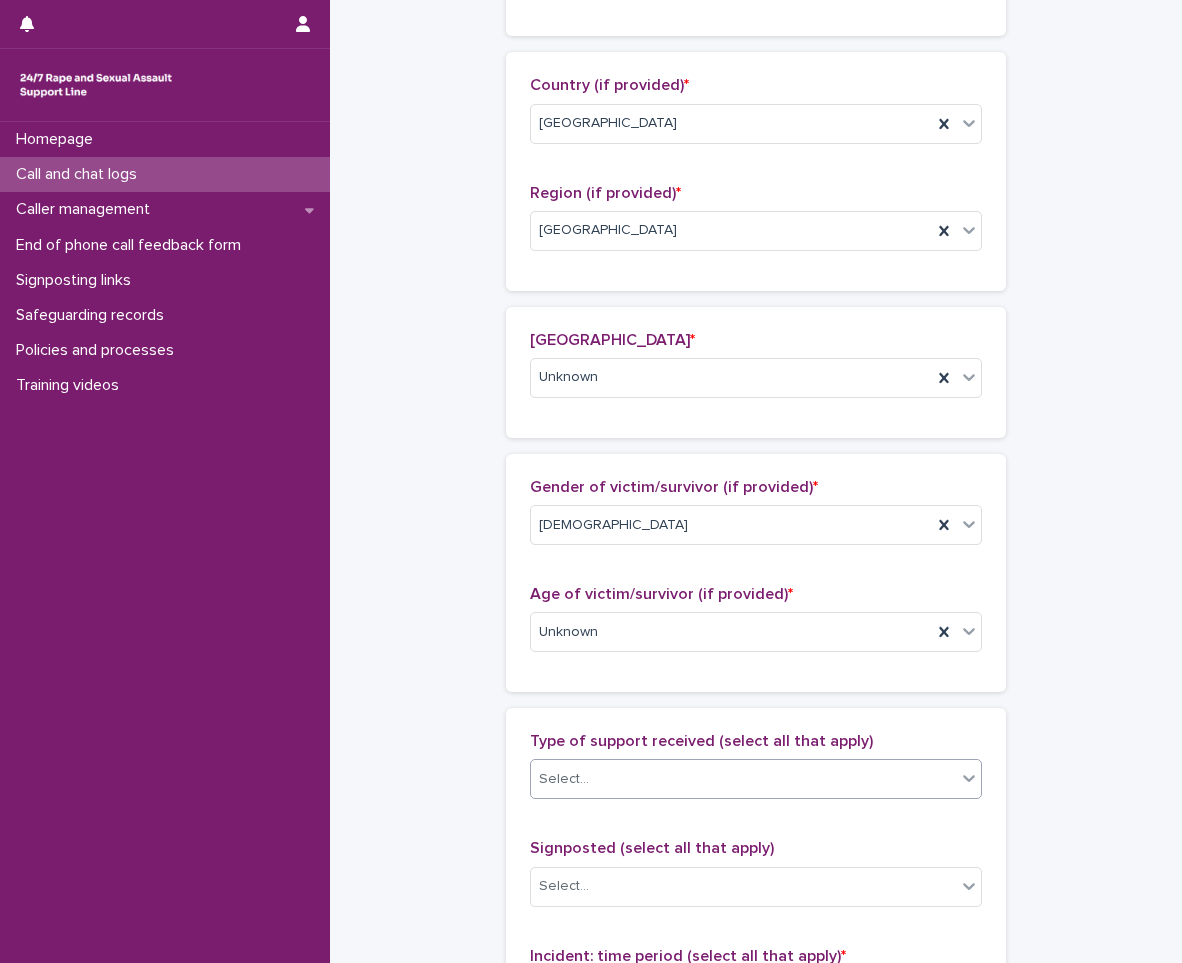 click on "Select..." at bounding box center [743, 779] 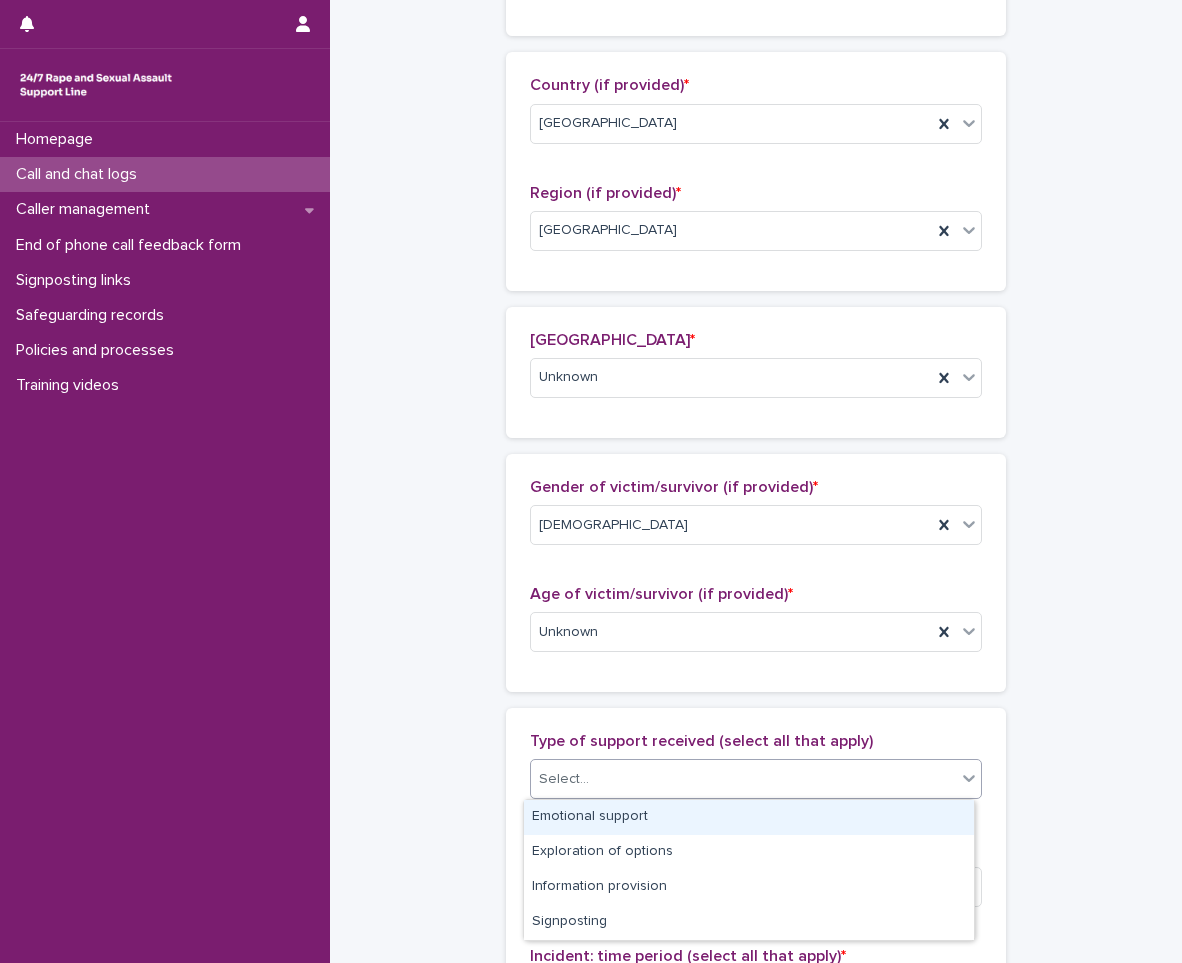 click on "Emotional support" at bounding box center (749, 817) 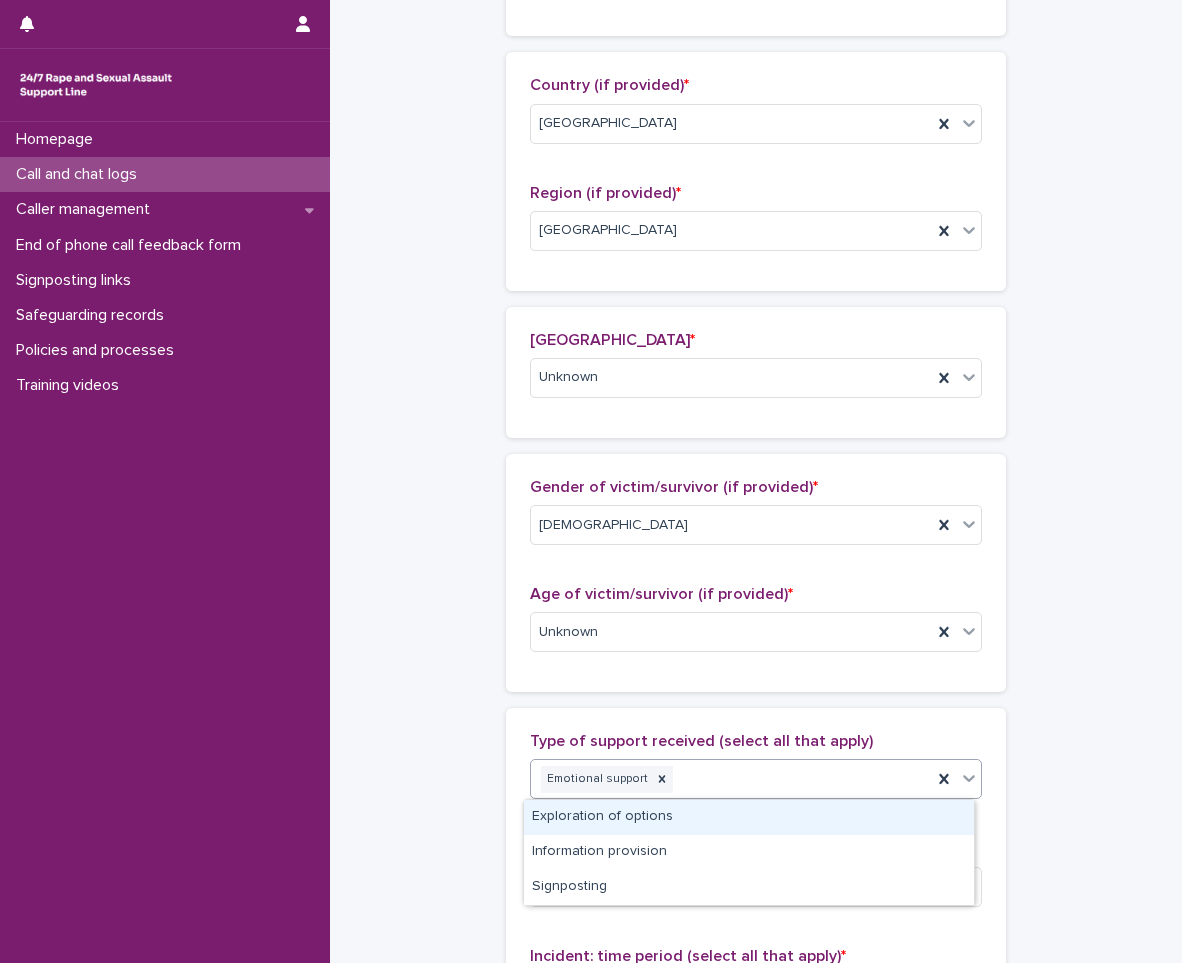 click on "Emotional support" at bounding box center (731, 779) 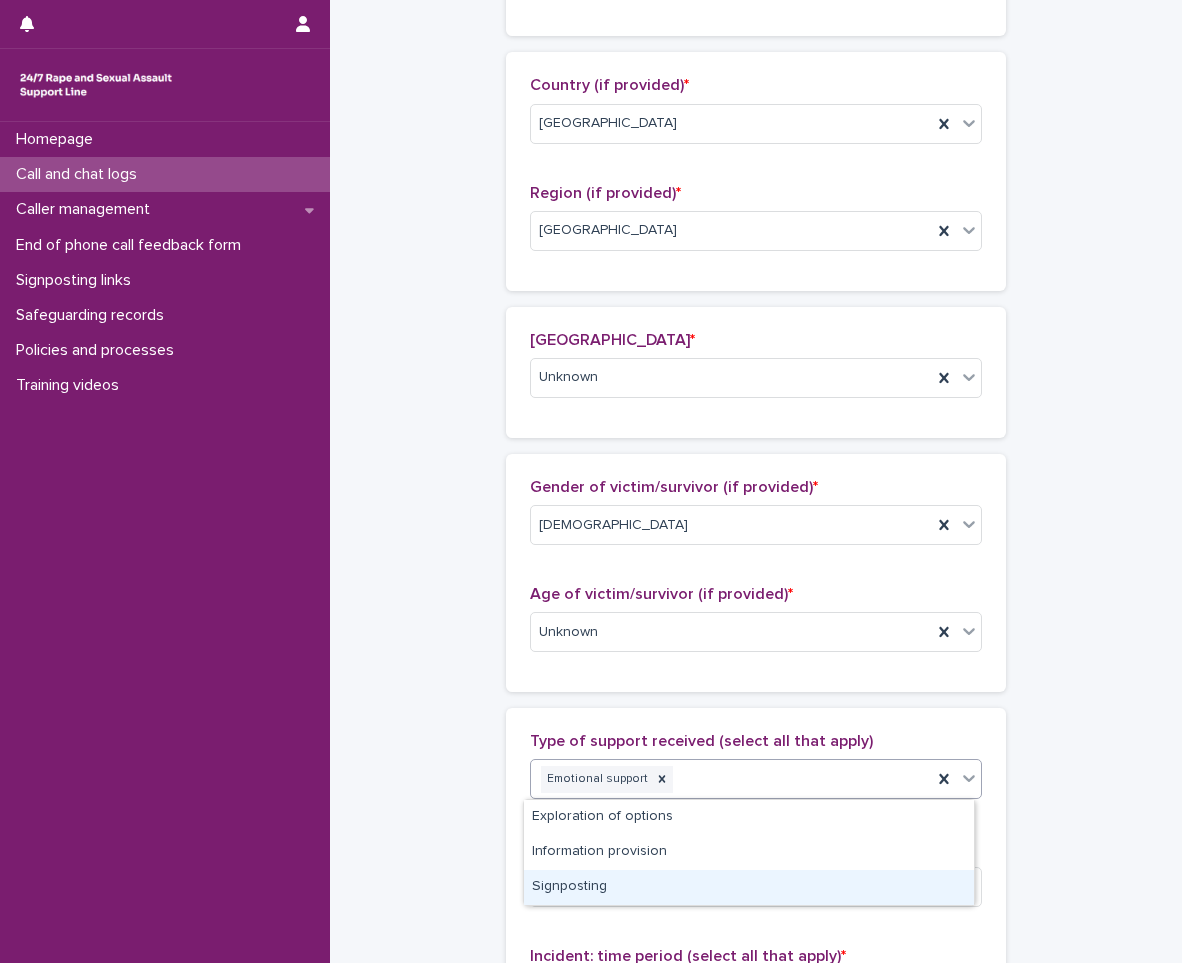 click on "Signposting" at bounding box center [749, 887] 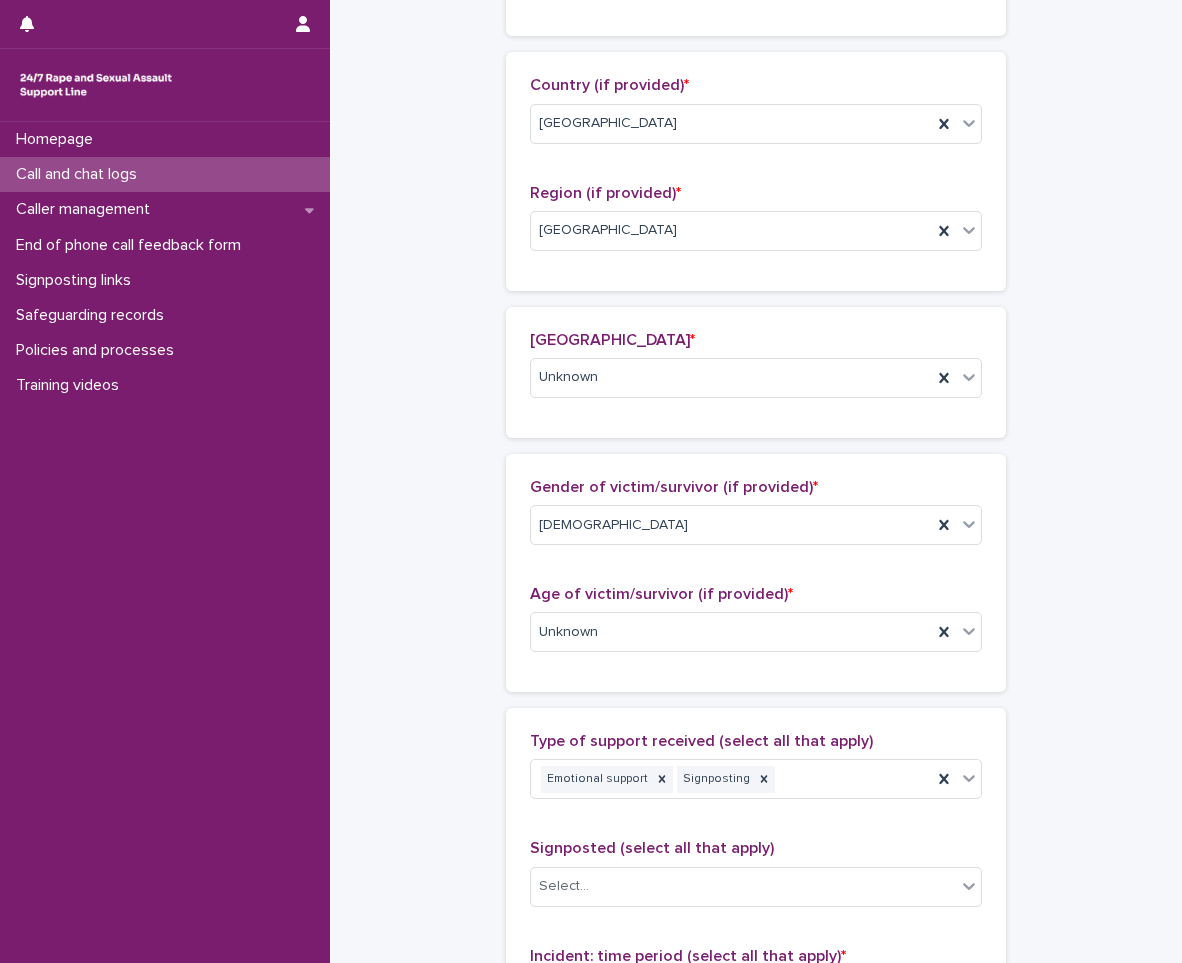 click on "**********" at bounding box center [756, 485] 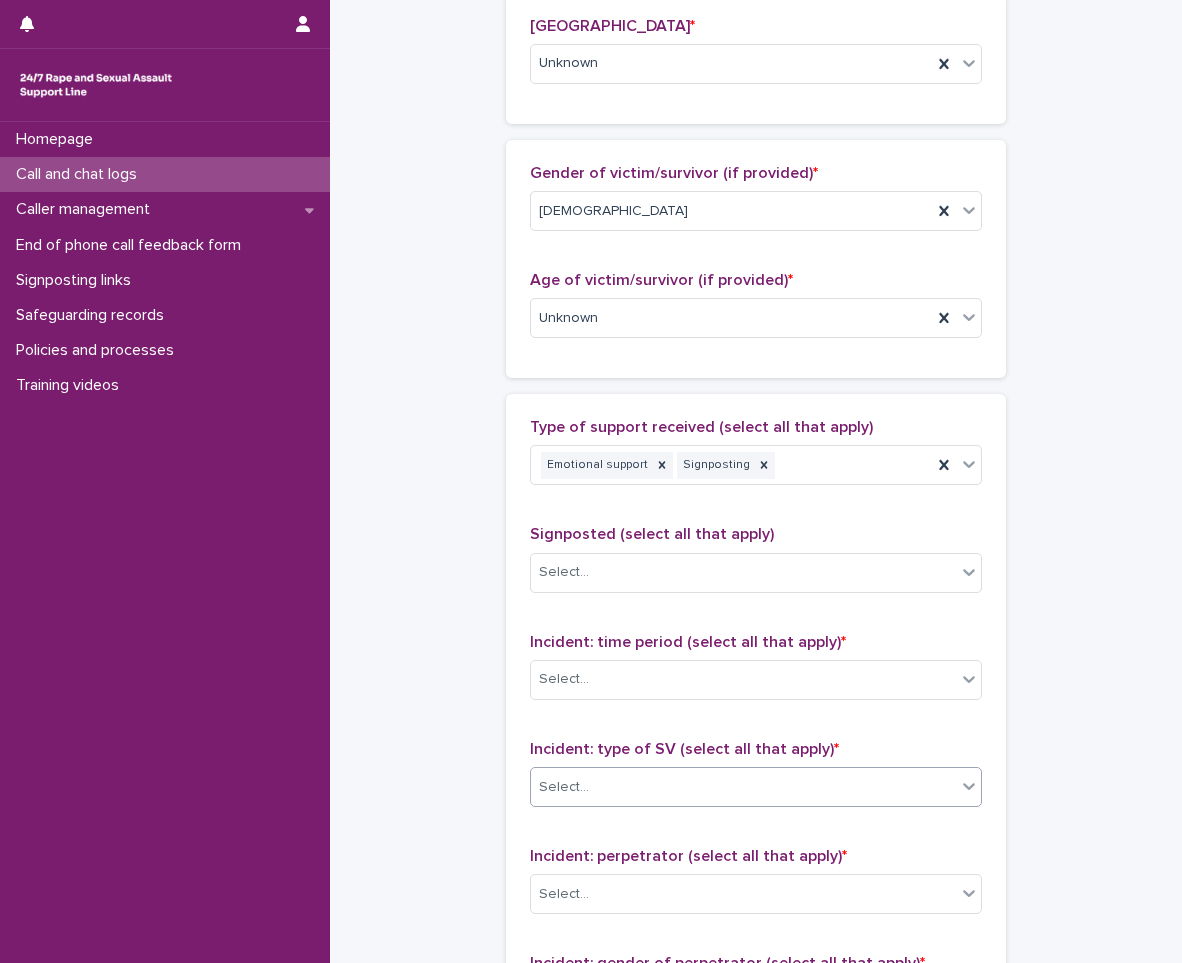 scroll, scrollTop: 1073, scrollLeft: 0, axis: vertical 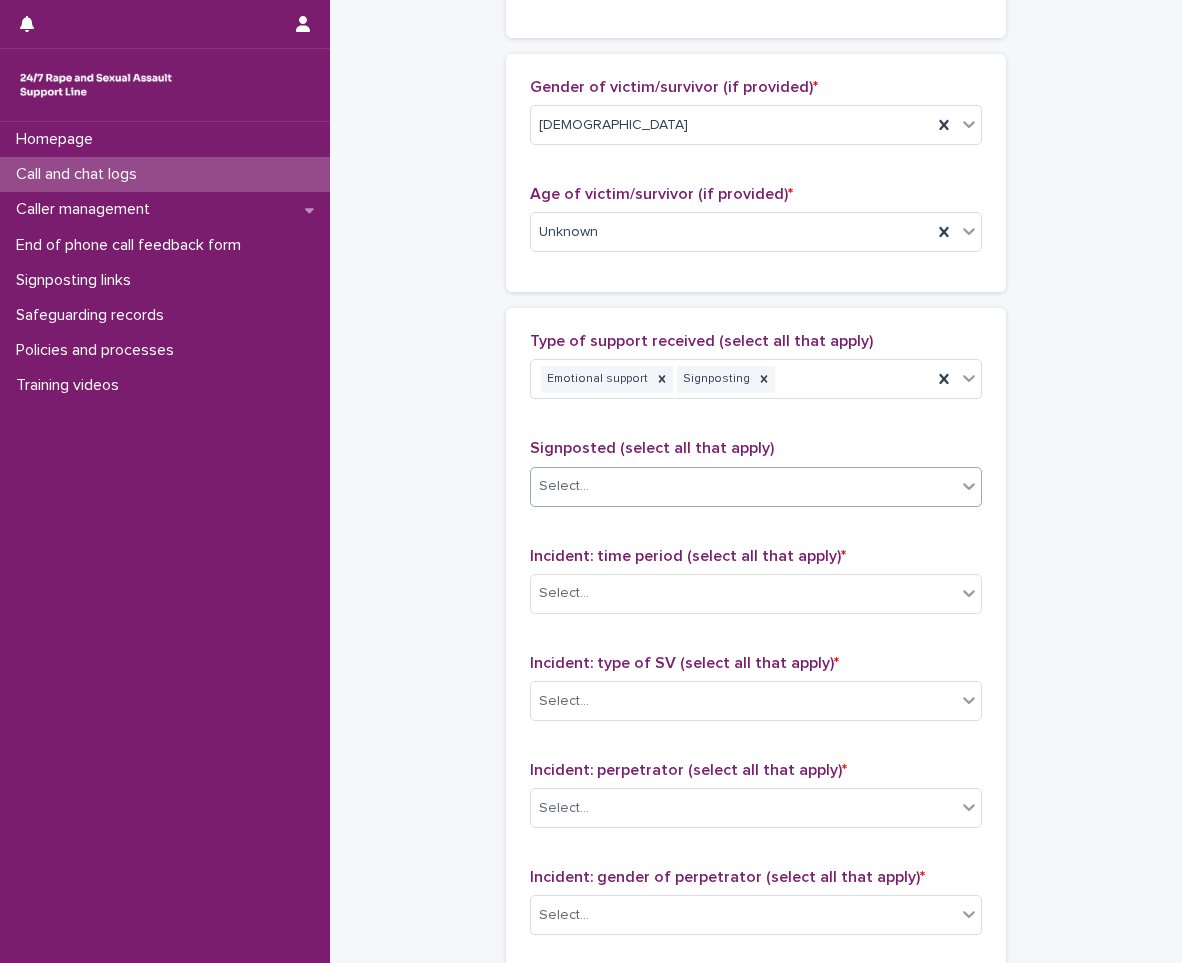 click on "Select..." at bounding box center (743, 486) 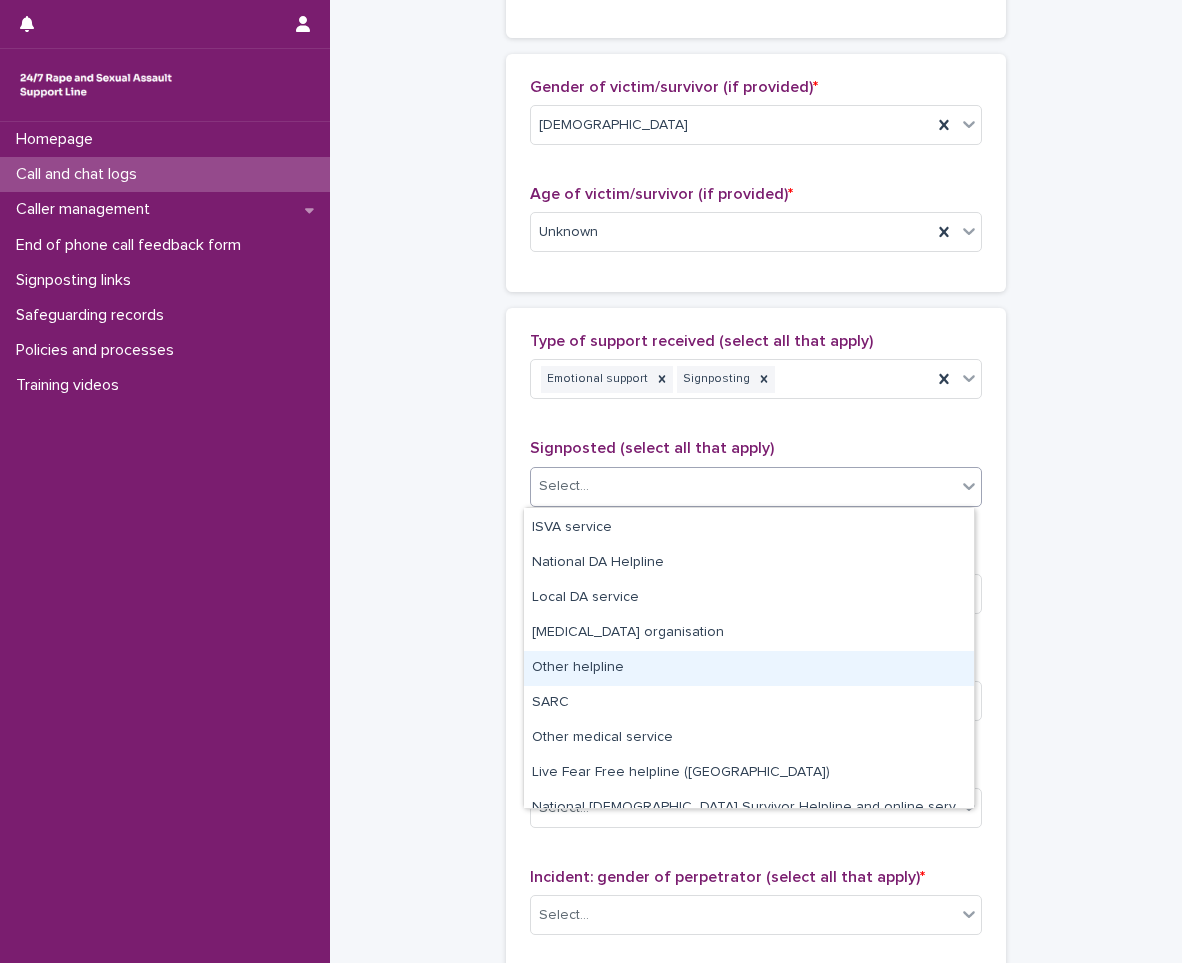 scroll, scrollTop: 120, scrollLeft: 0, axis: vertical 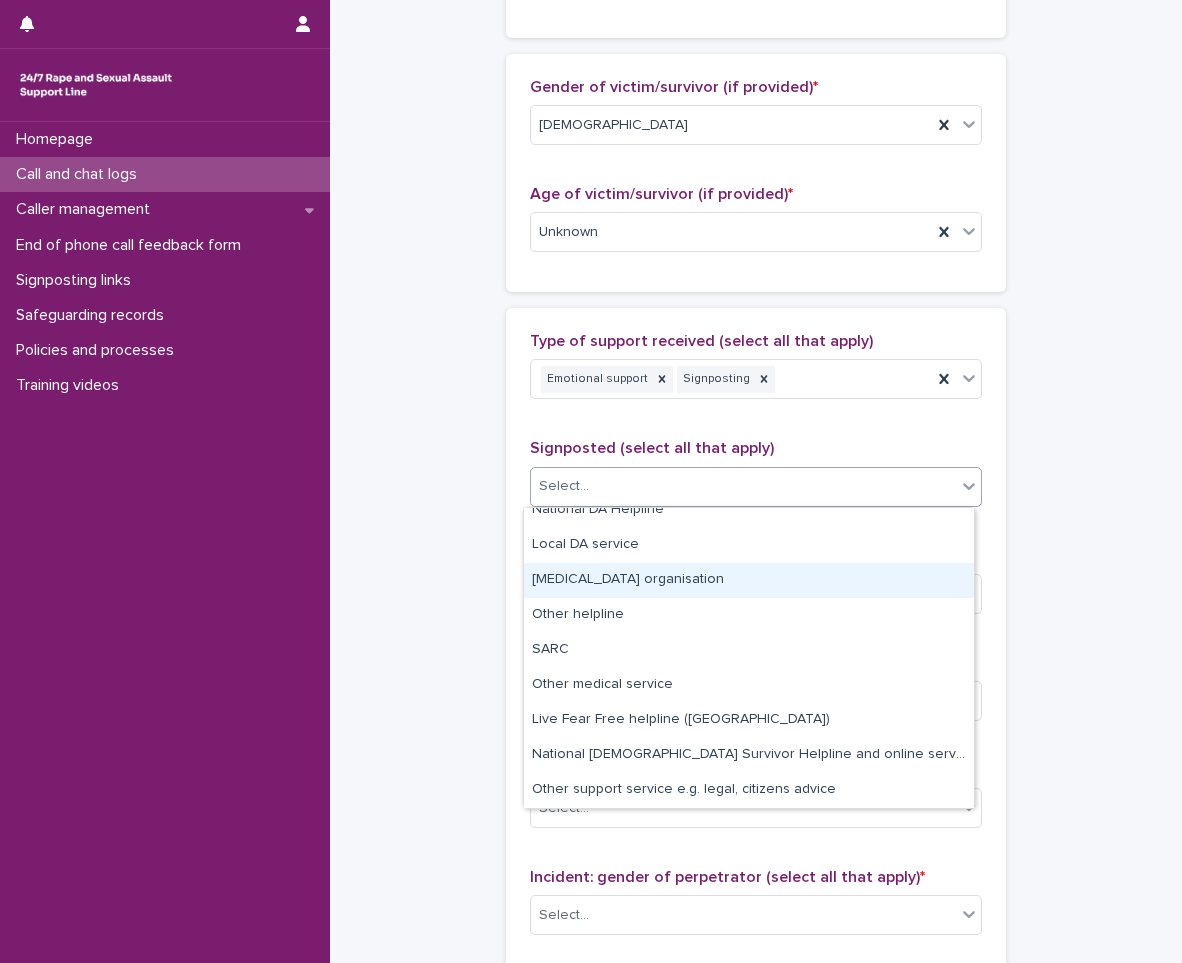 click on "Other counselling organisation" at bounding box center (749, 580) 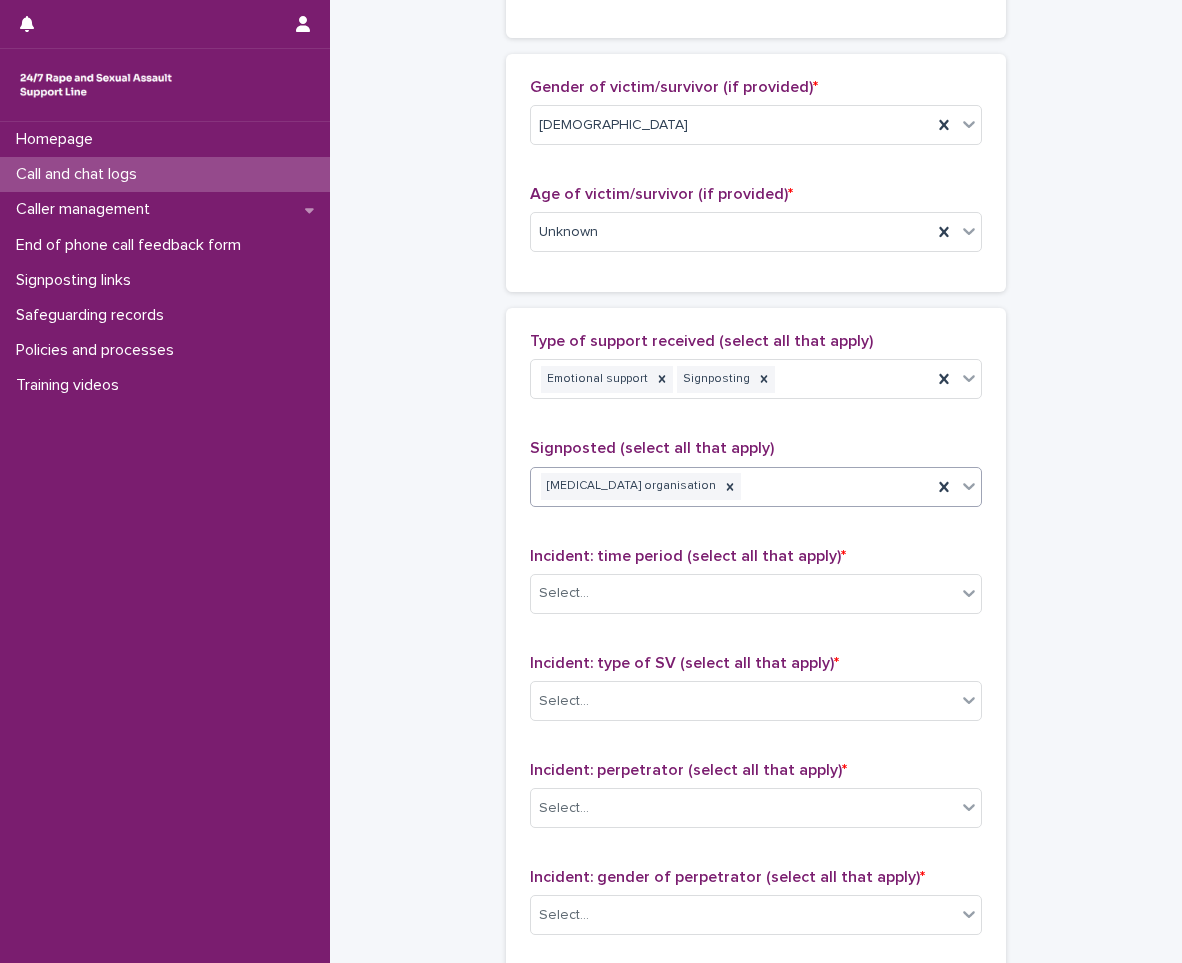 click on "**********" at bounding box center [756, 85] 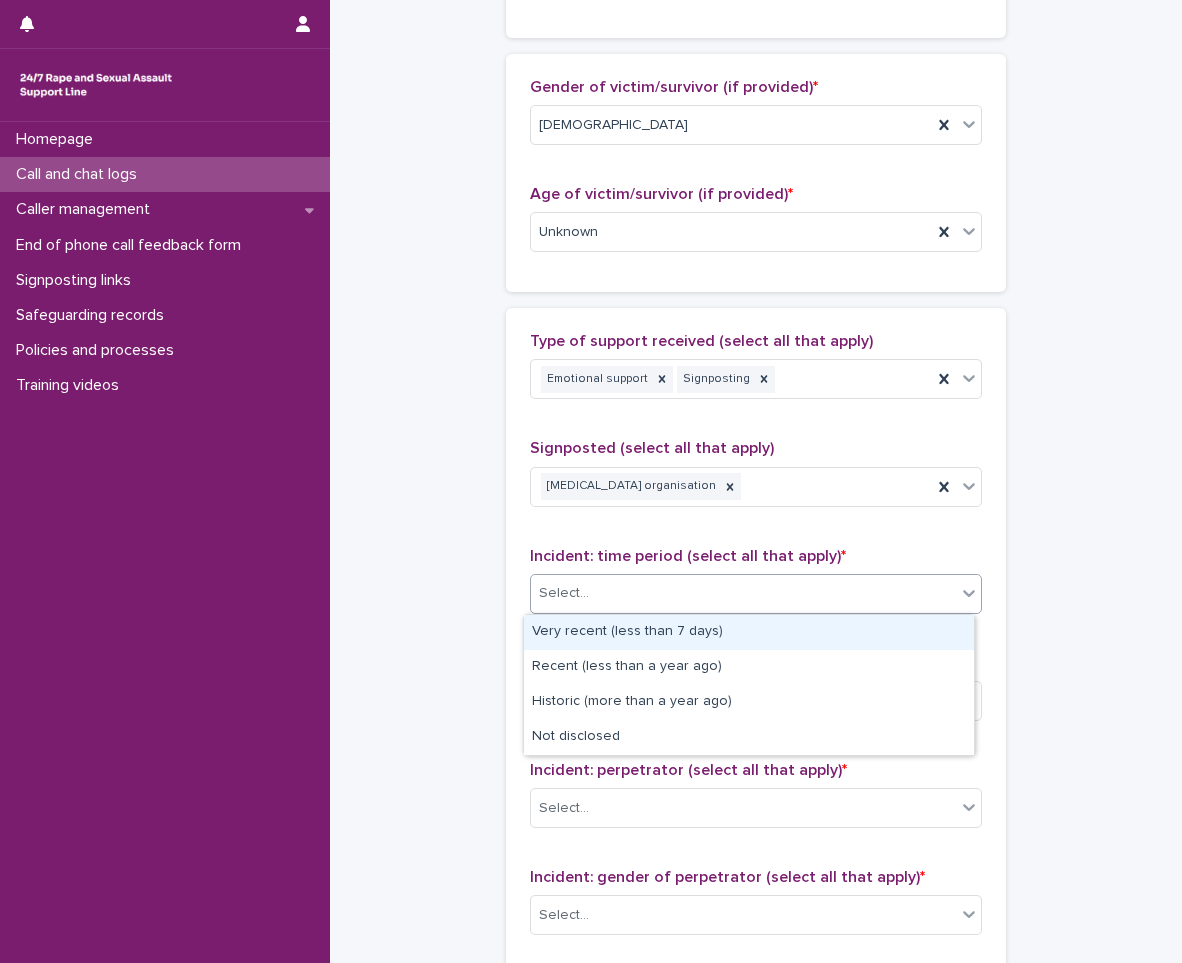 click on "Select..." at bounding box center [743, 593] 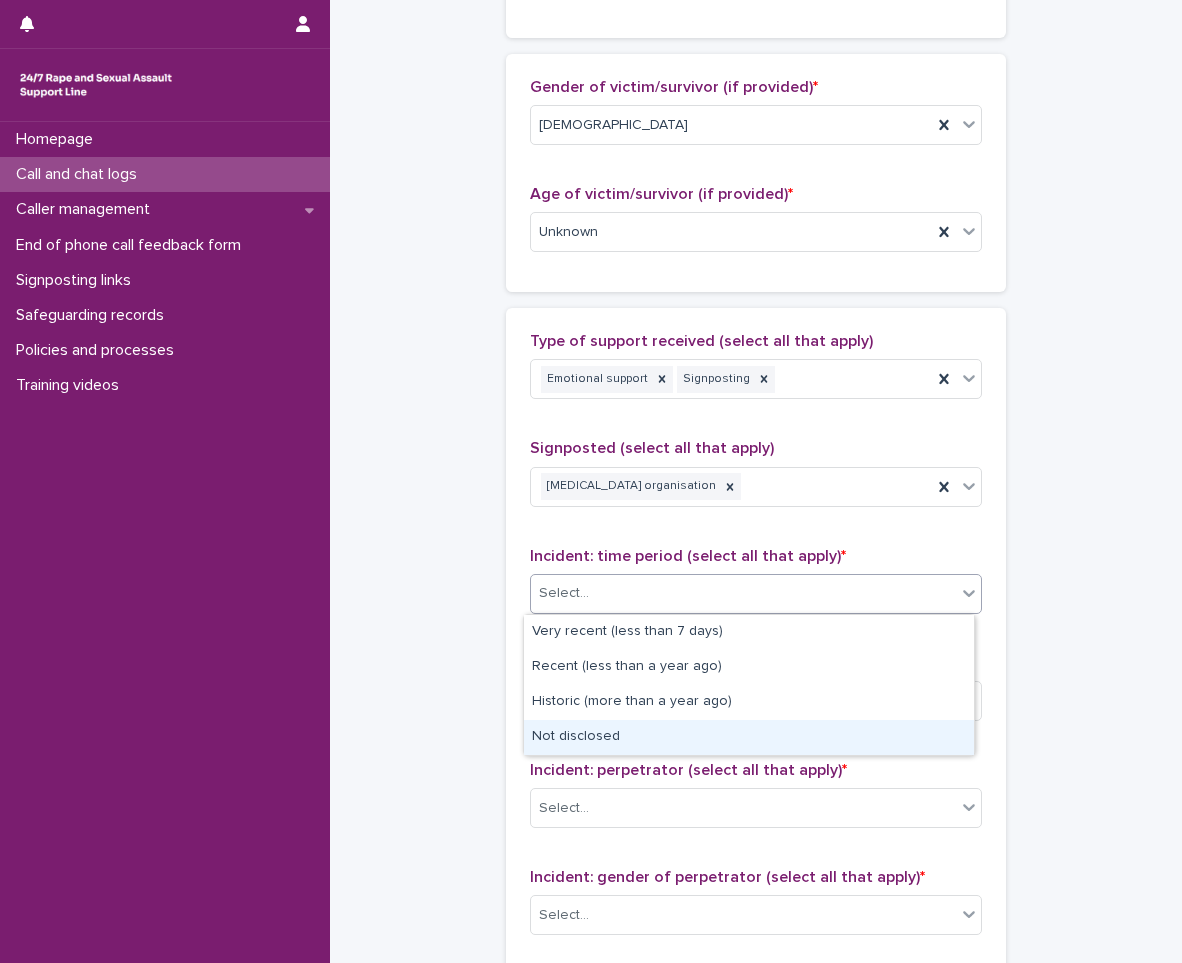 click on "Not disclosed" at bounding box center [749, 737] 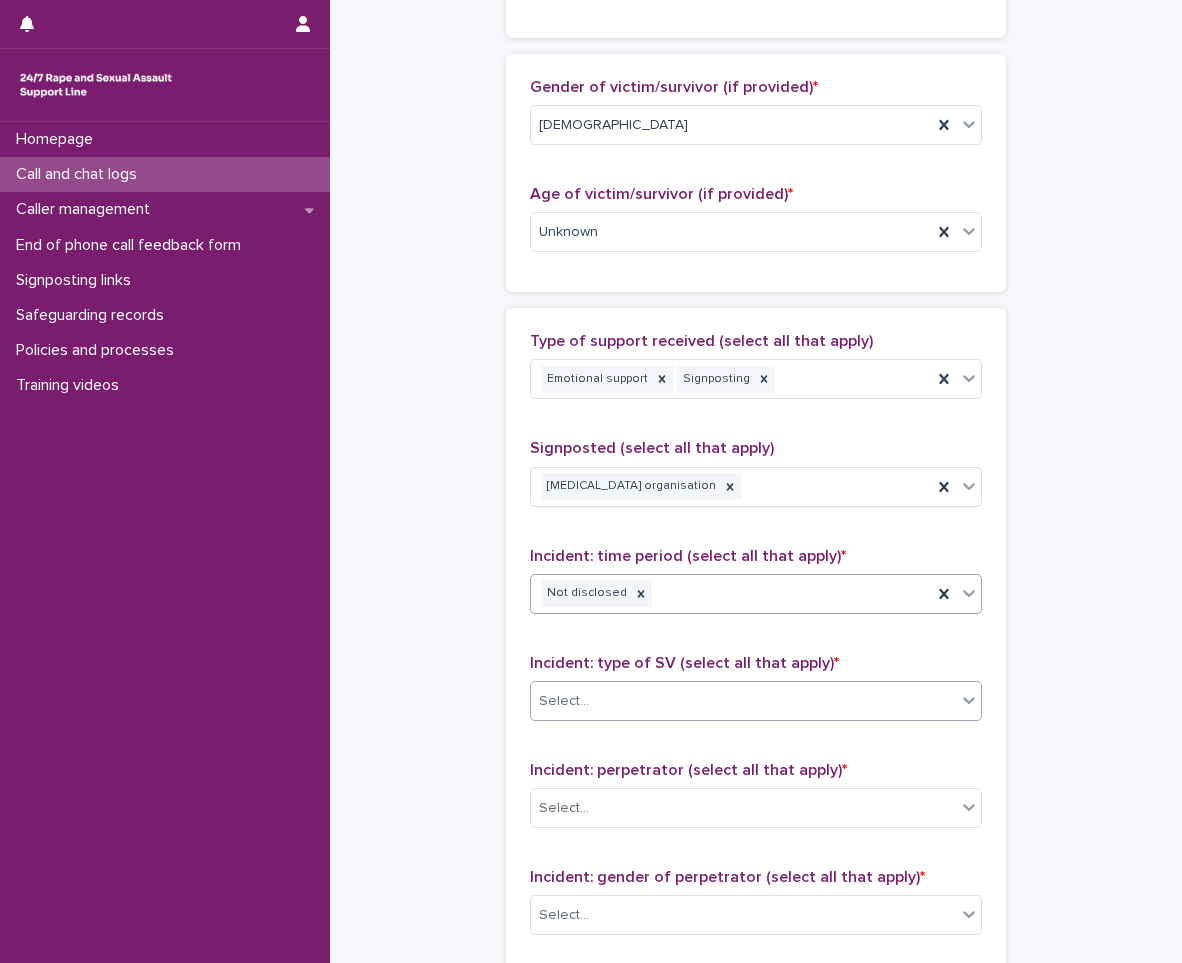 click on "Select..." at bounding box center (743, 701) 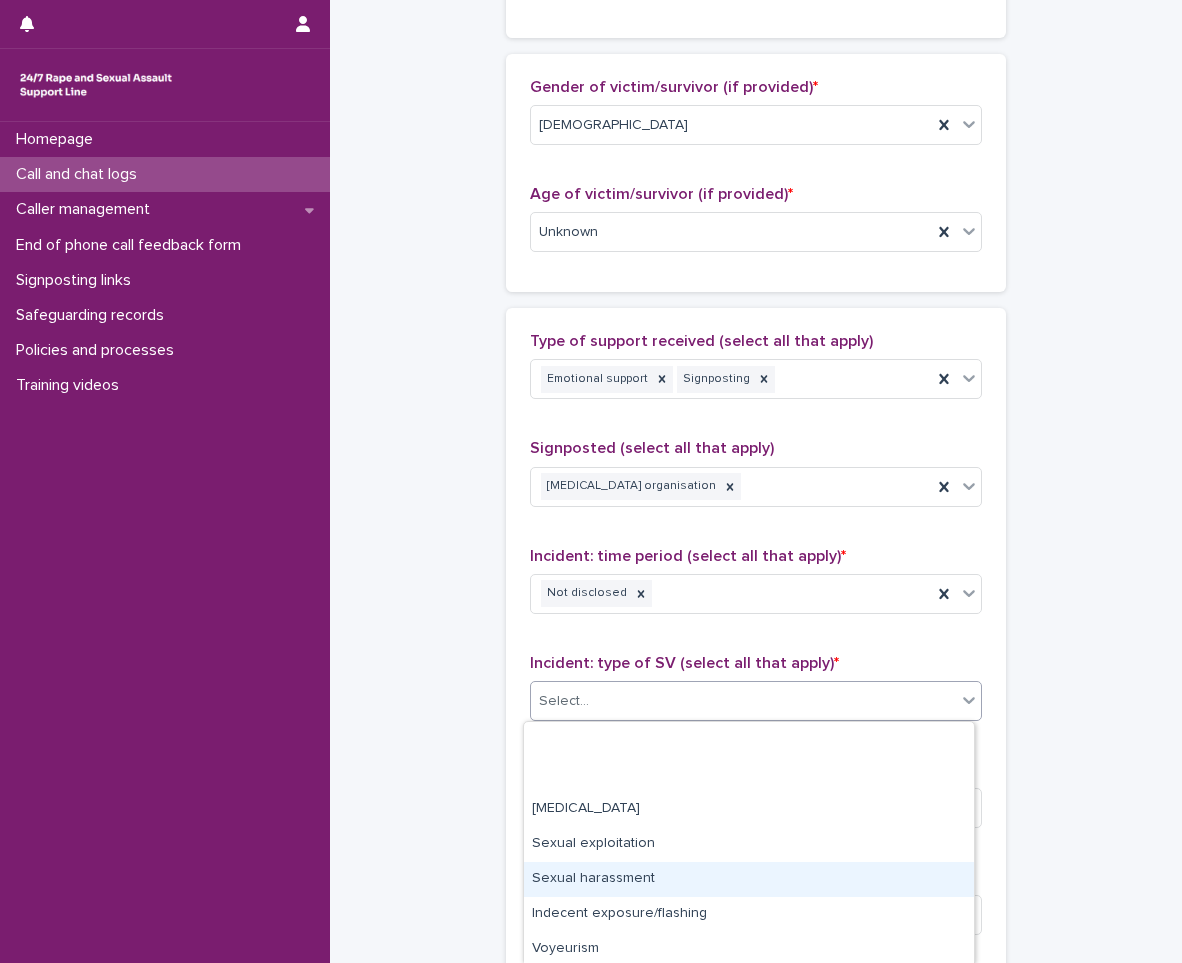 scroll, scrollTop: 108, scrollLeft: 0, axis: vertical 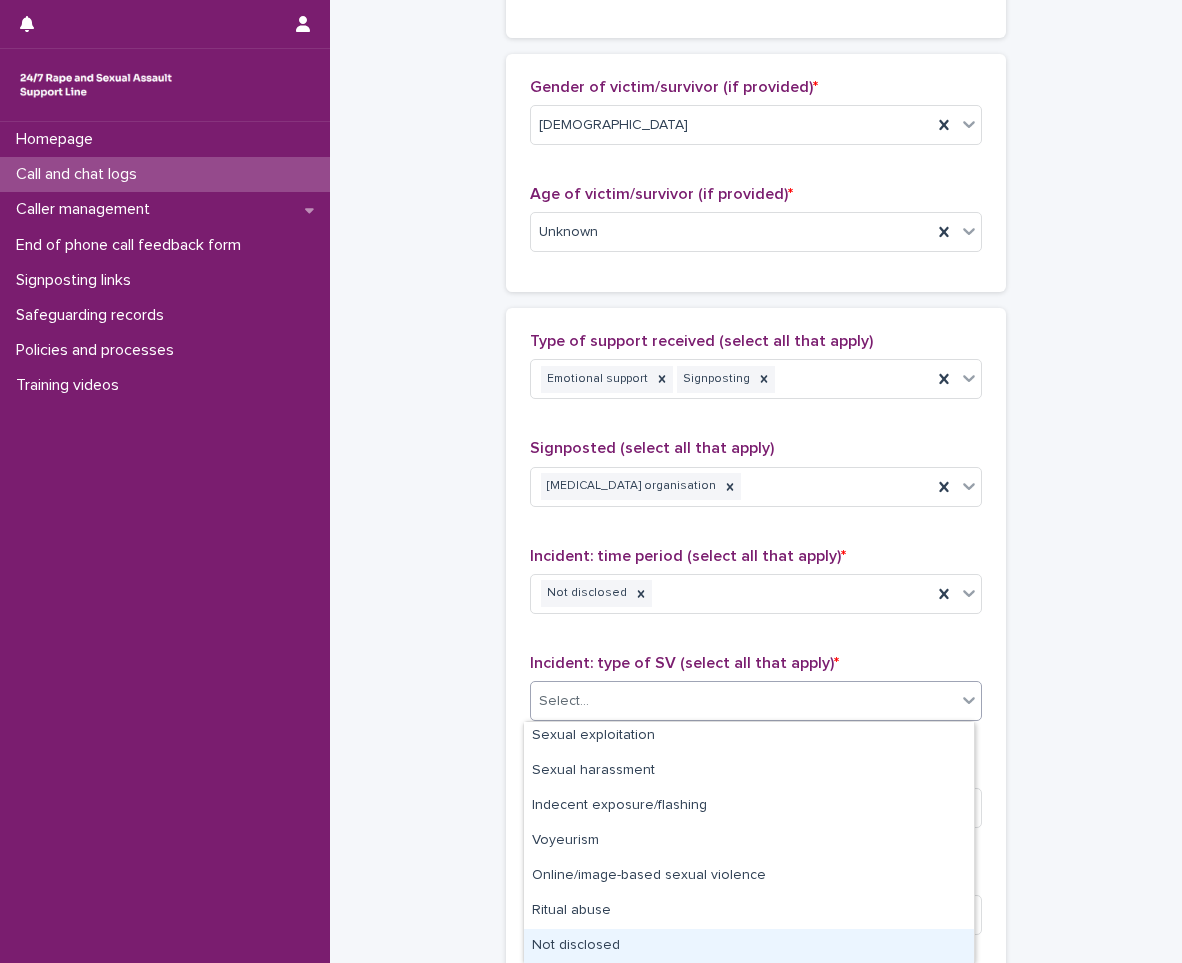 click on "Not disclosed" at bounding box center (749, 946) 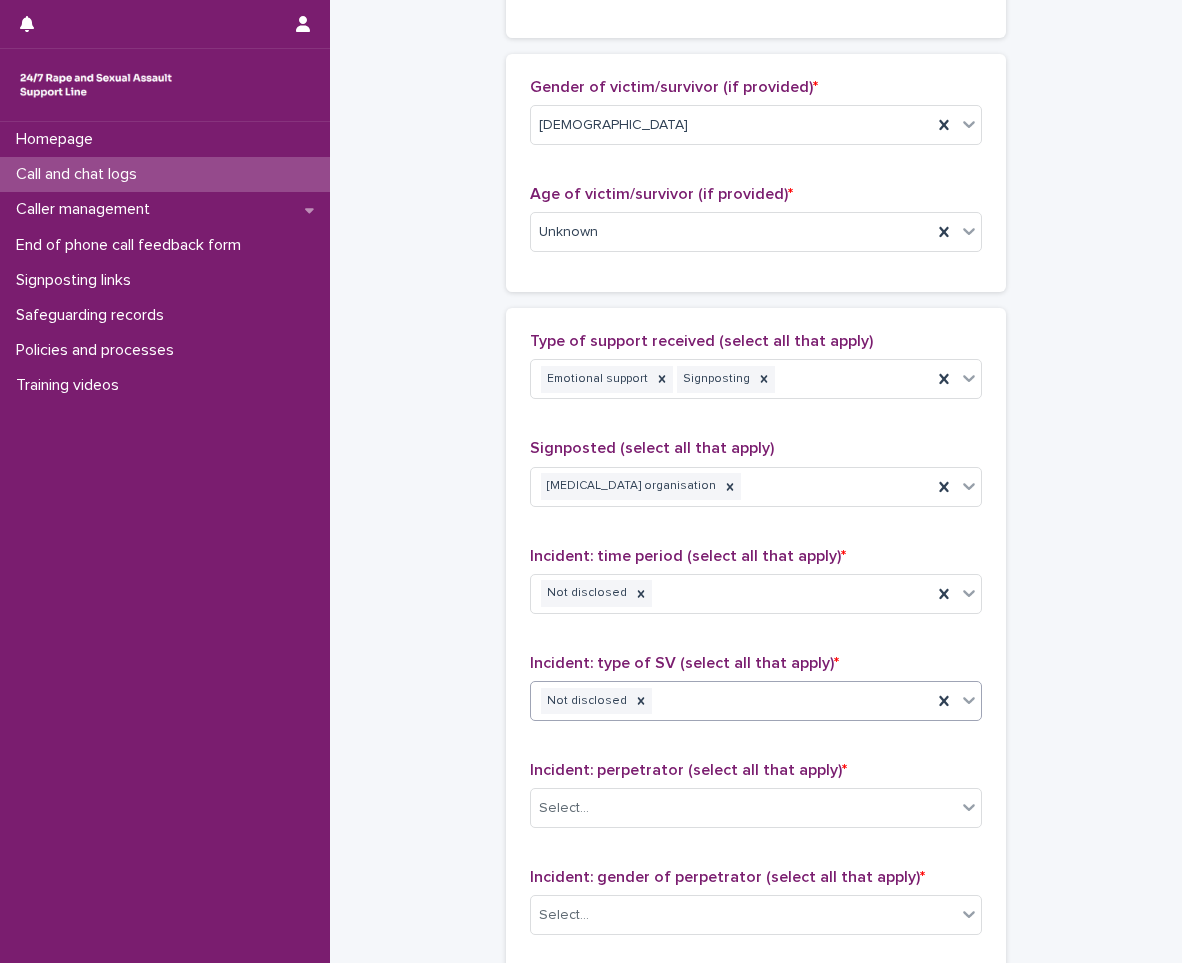 click on "**********" at bounding box center (756, 85) 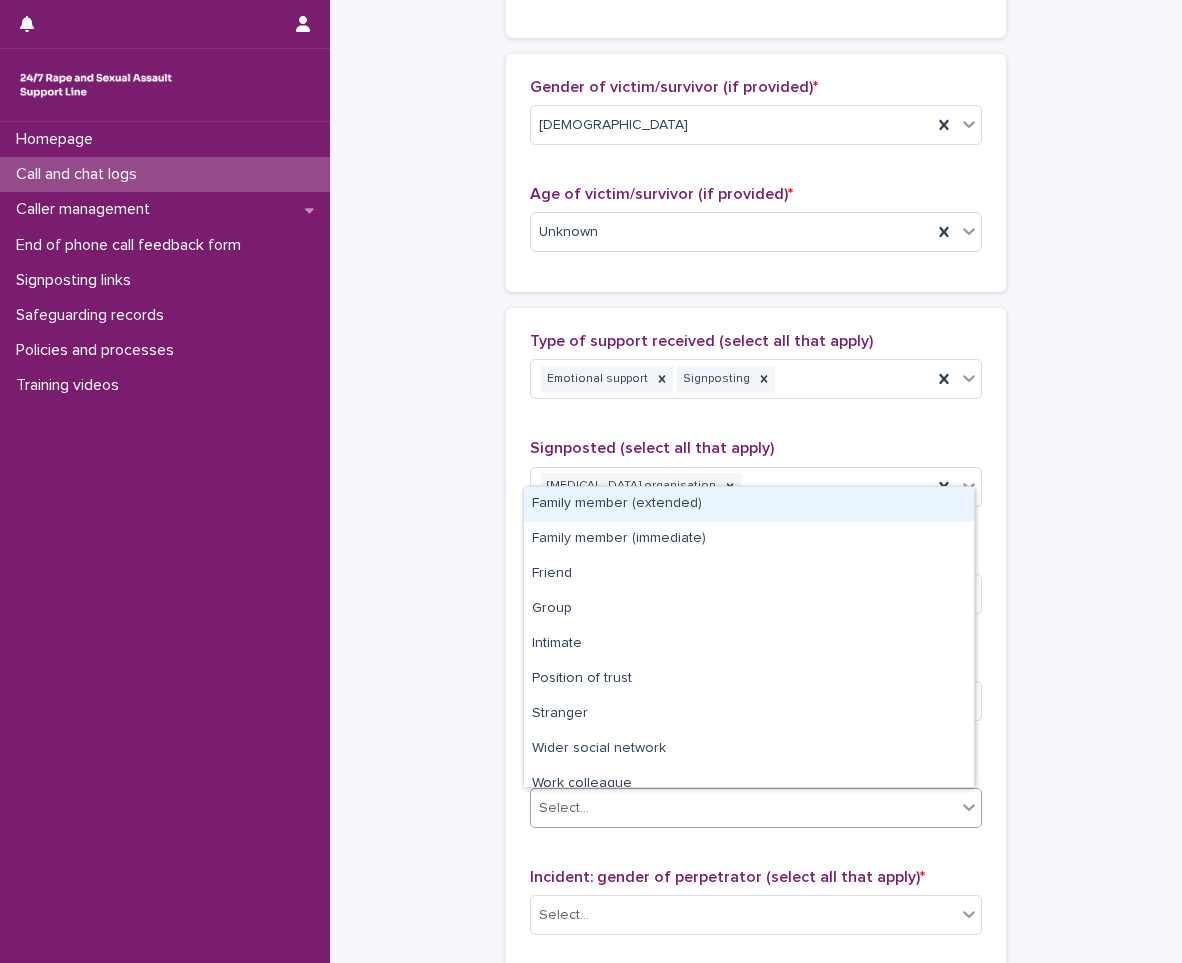 click on "Select..." at bounding box center (743, 808) 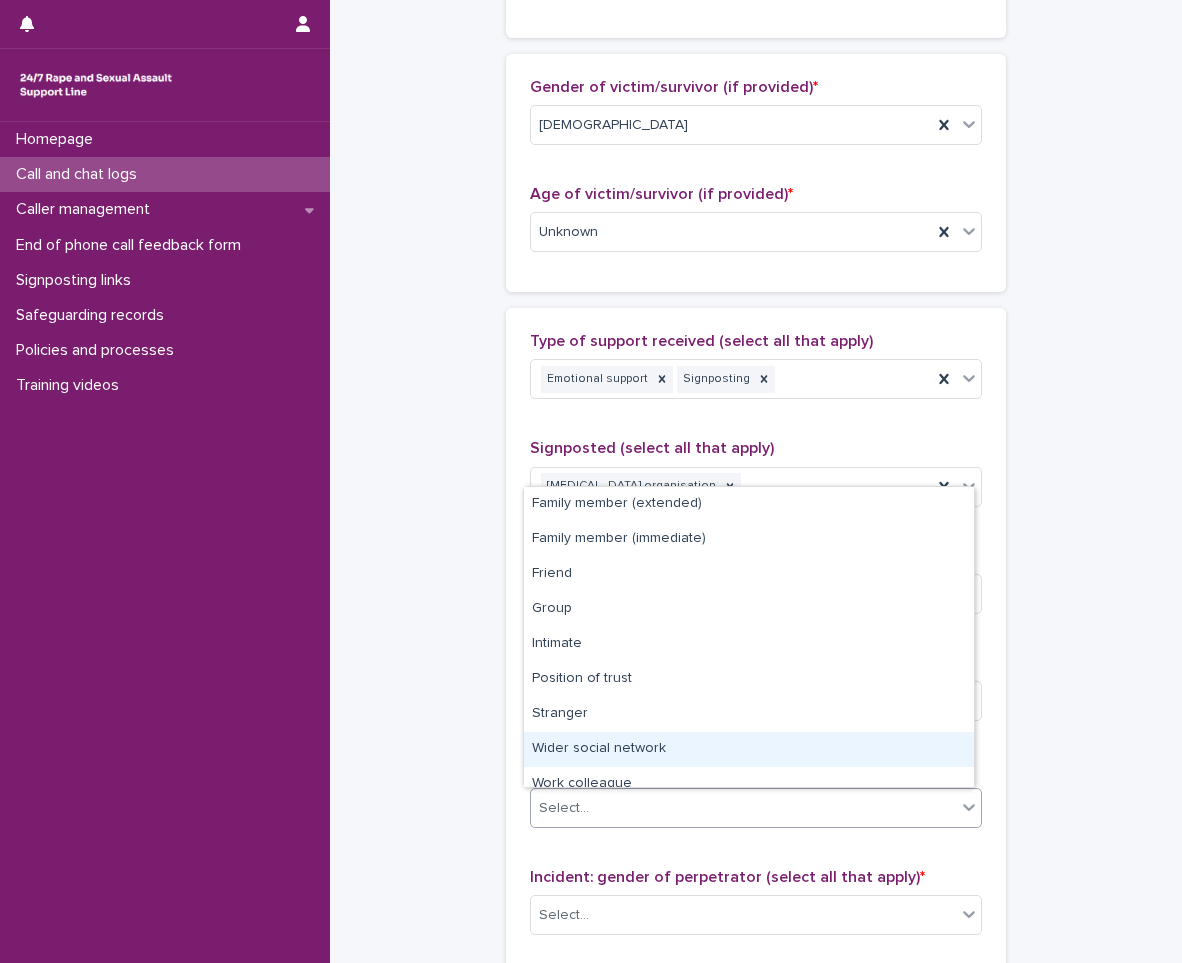 scroll, scrollTop: 85, scrollLeft: 0, axis: vertical 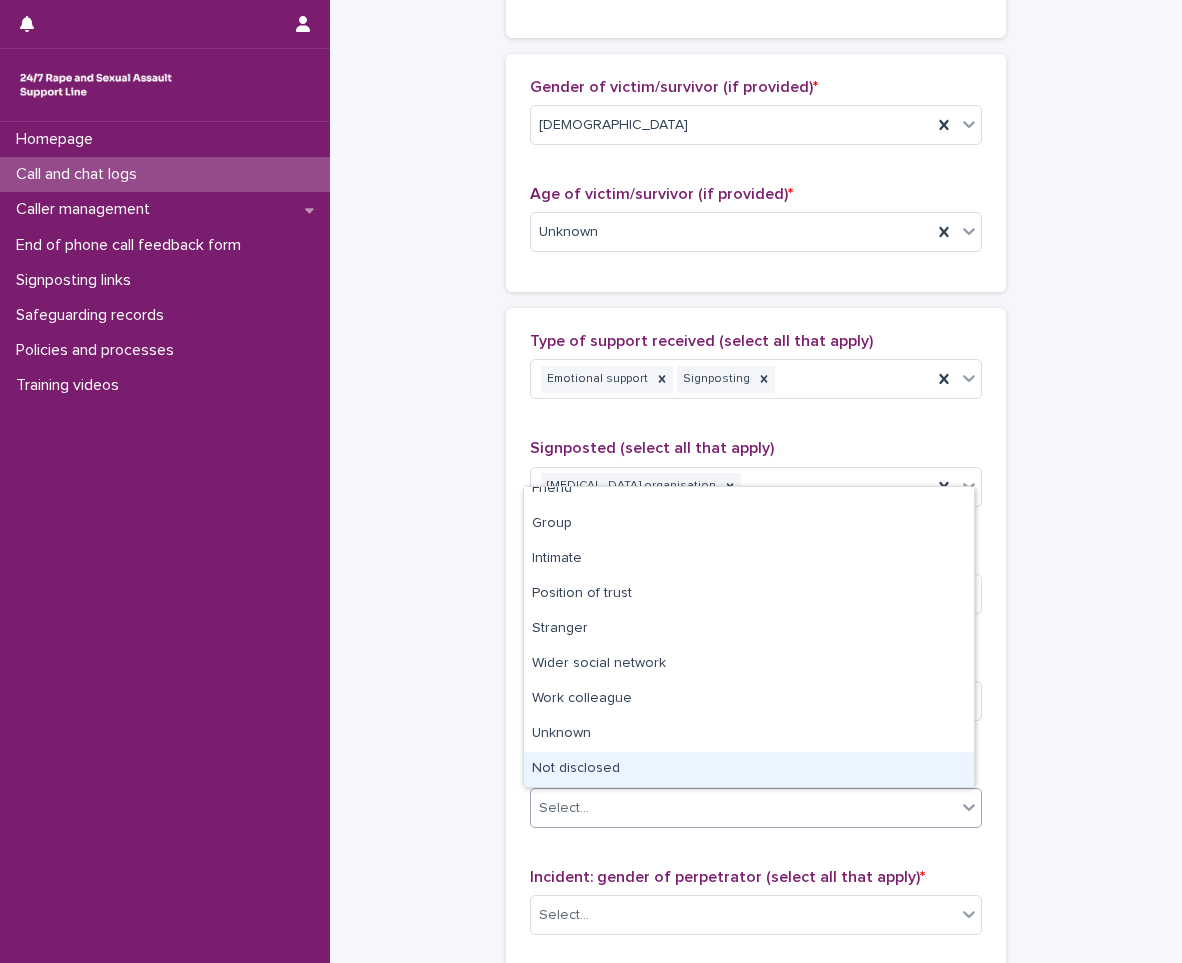 click on "Not disclosed" at bounding box center (749, 769) 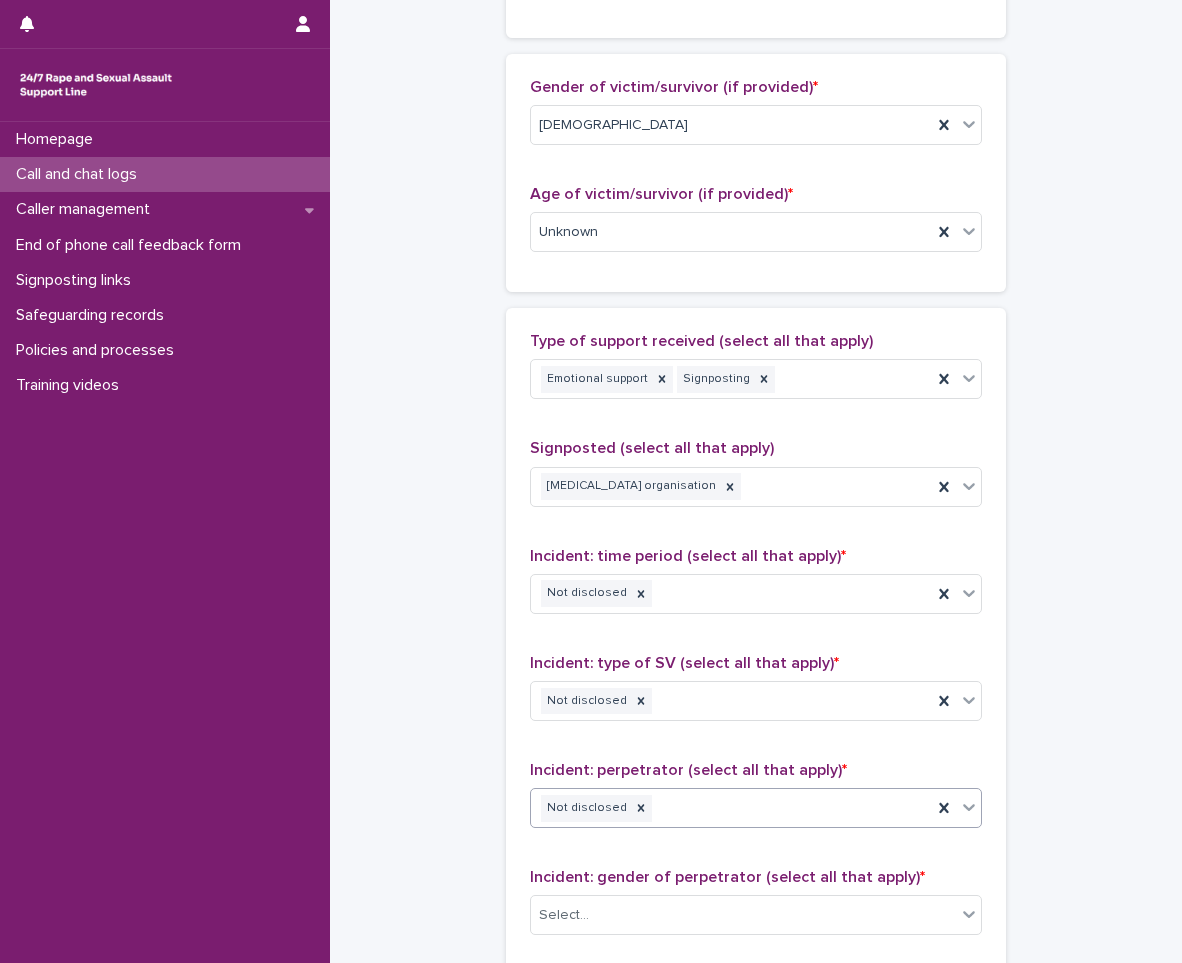 click on "**********" at bounding box center (756, 85) 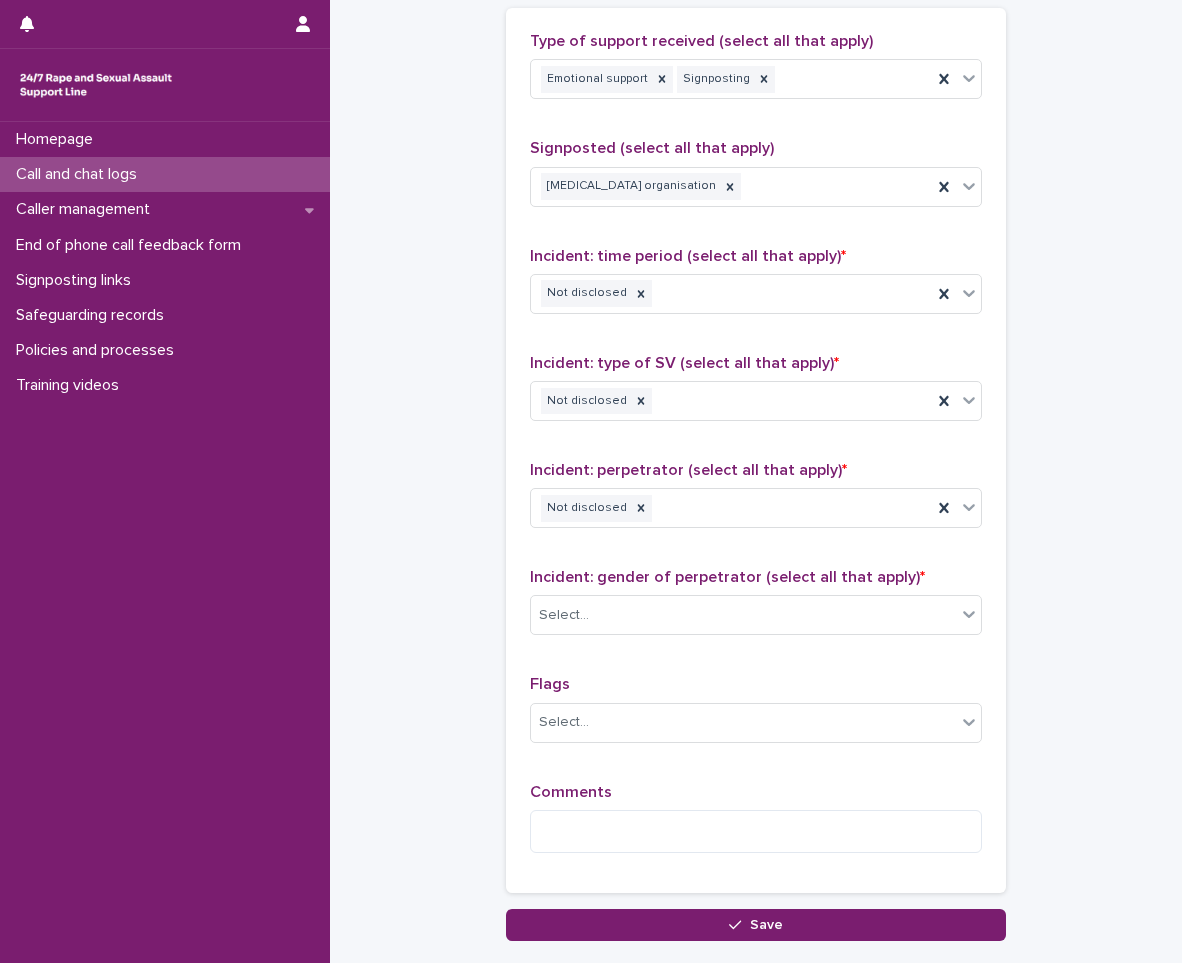 scroll, scrollTop: 1508, scrollLeft: 0, axis: vertical 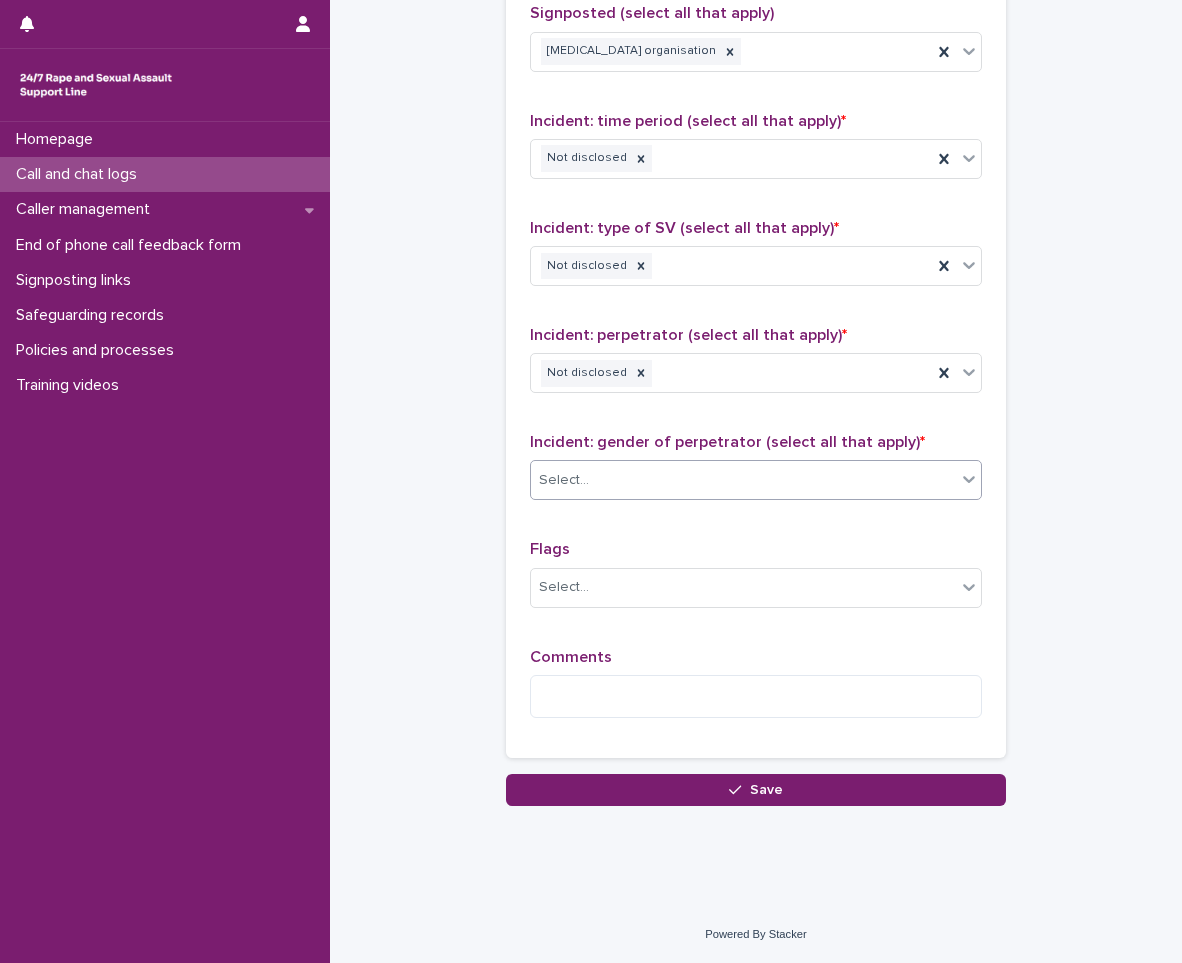 click on "Select..." at bounding box center (743, 480) 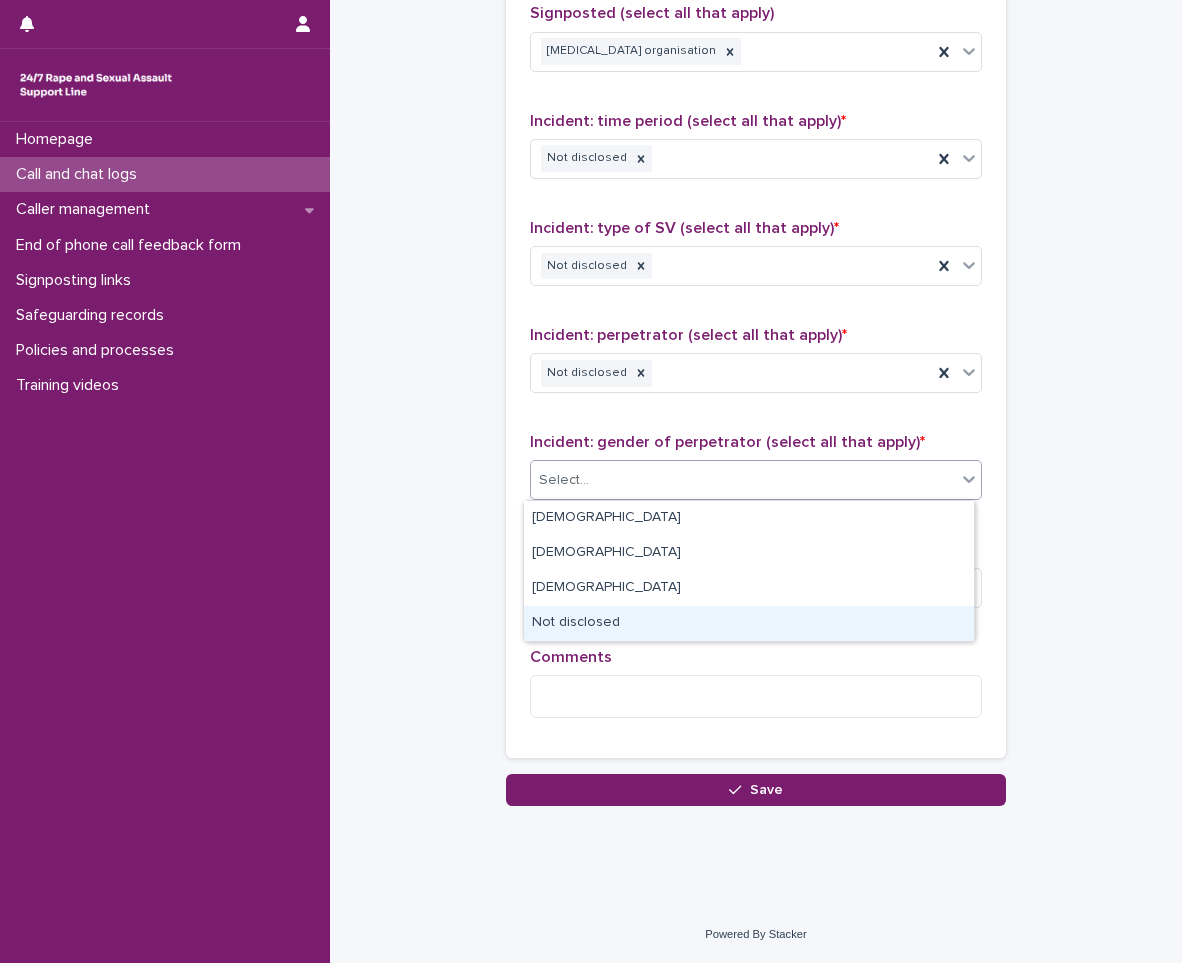 click on "Not disclosed" at bounding box center [749, 623] 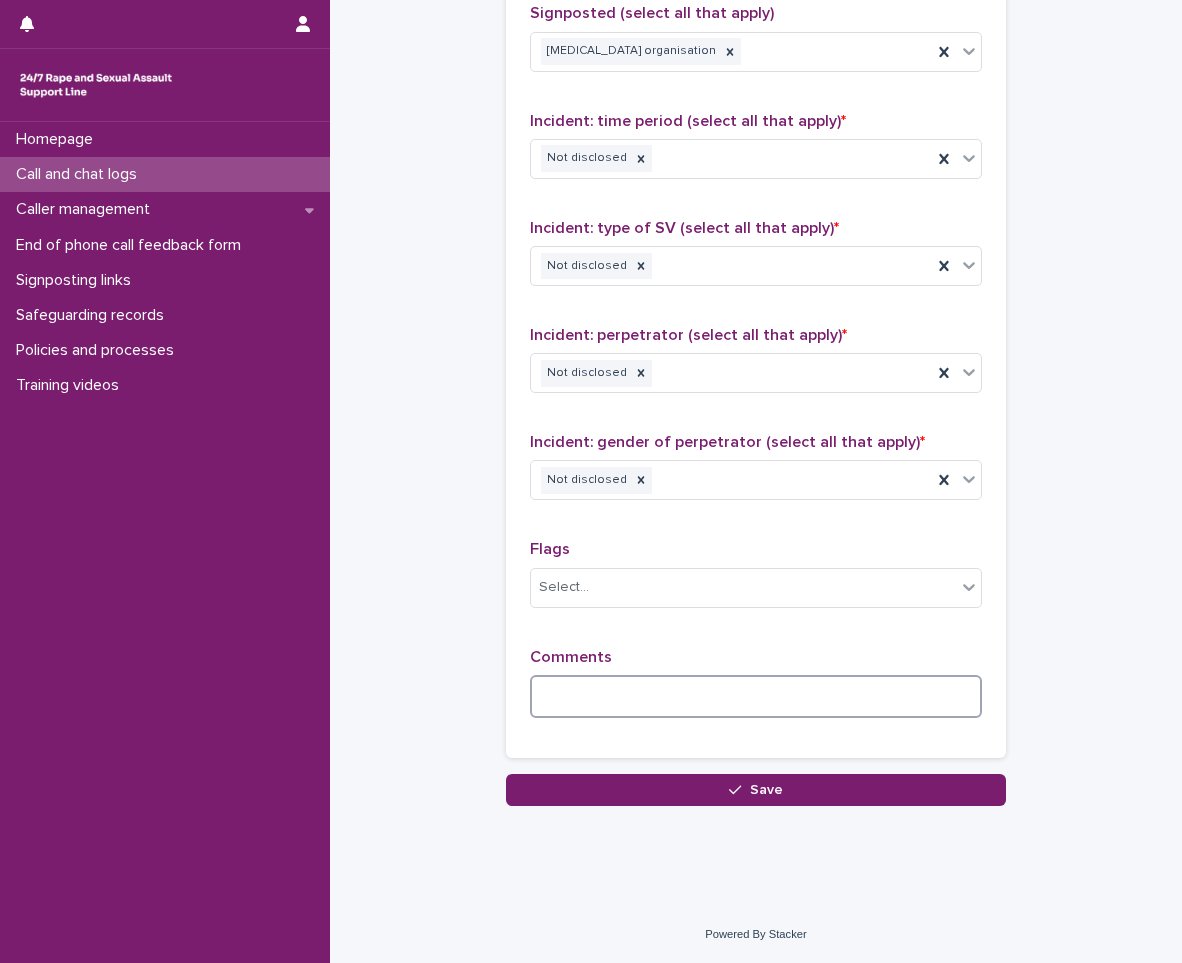 click at bounding box center (756, 696) 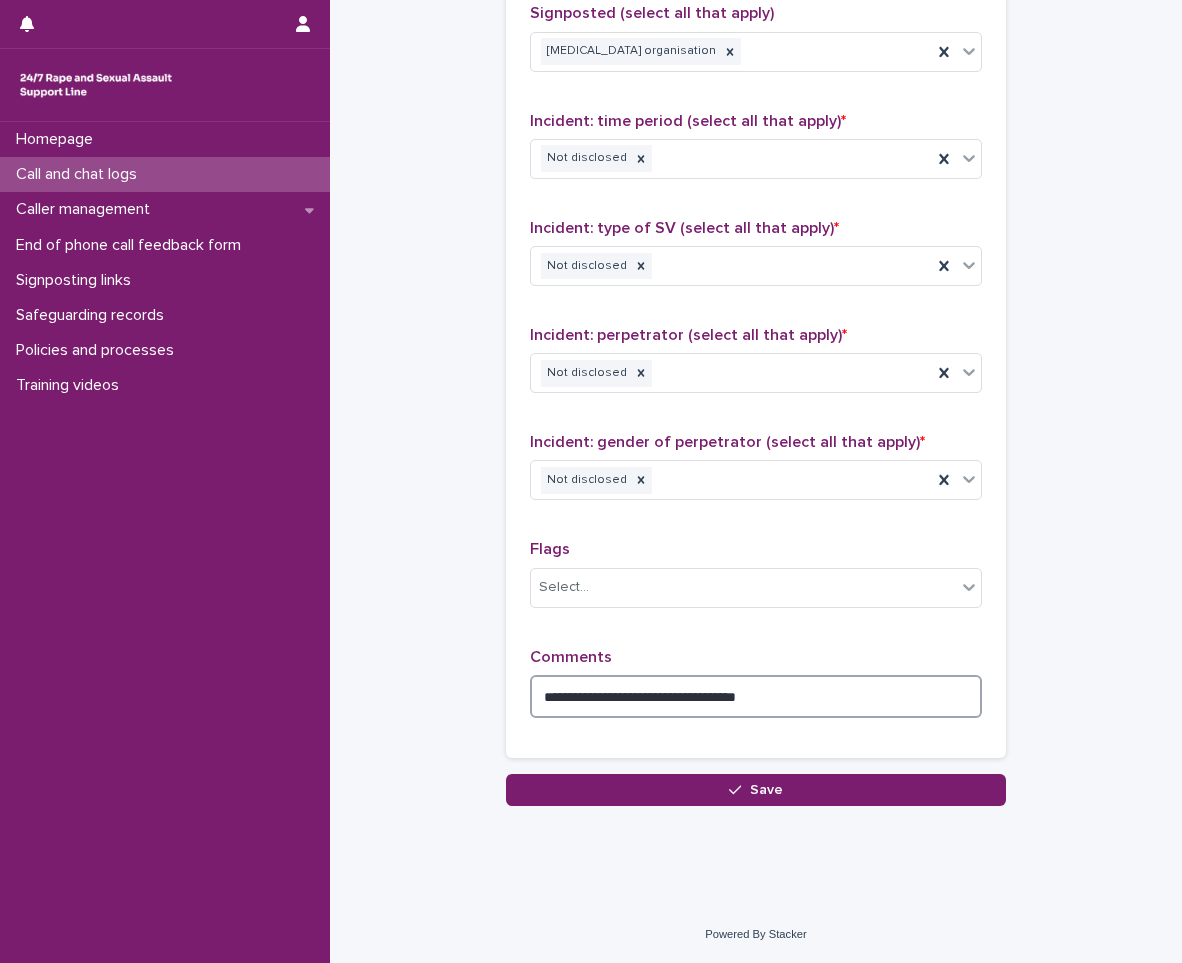 click on "**********" at bounding box center [756, 696] 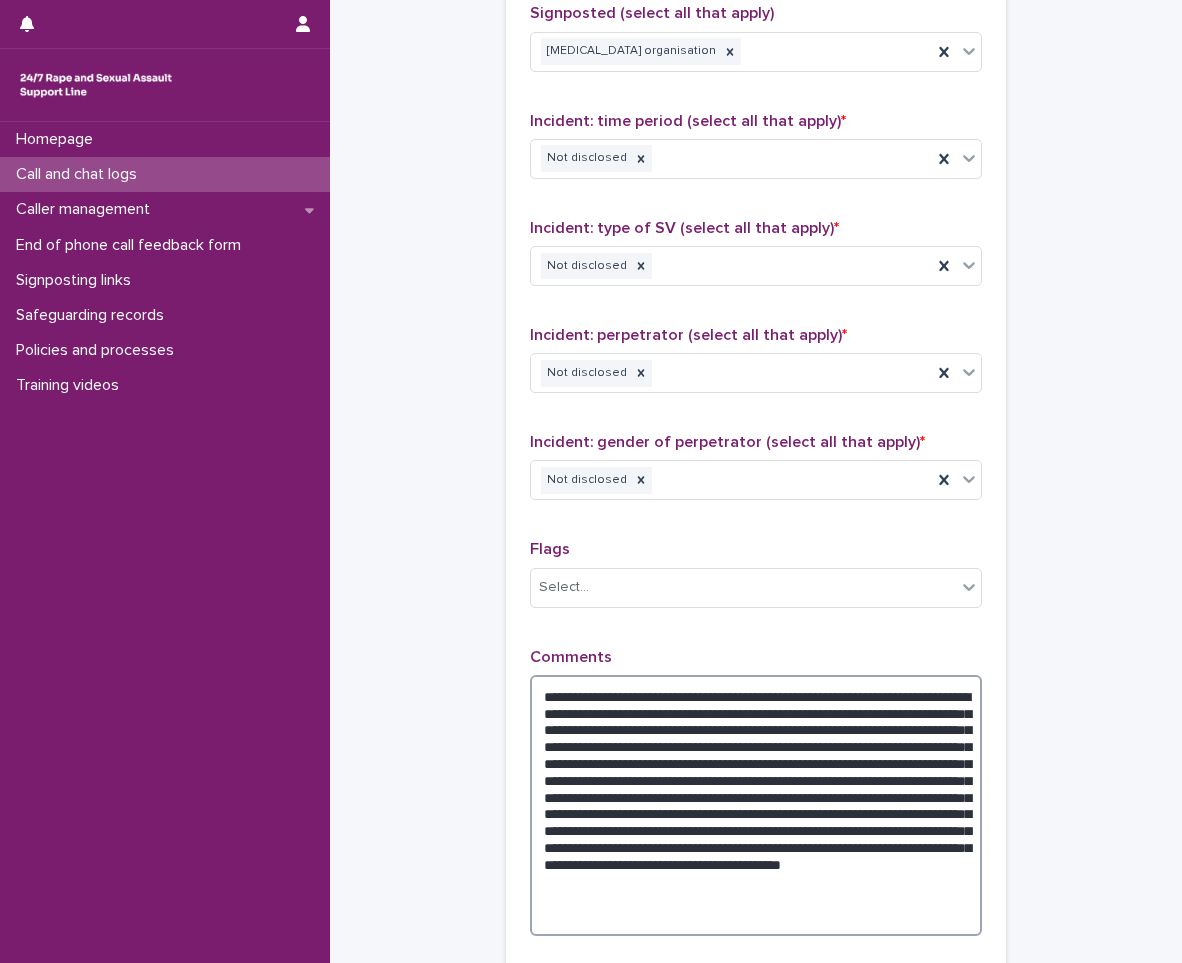 click on "**********" at bounding box center (756, 805) 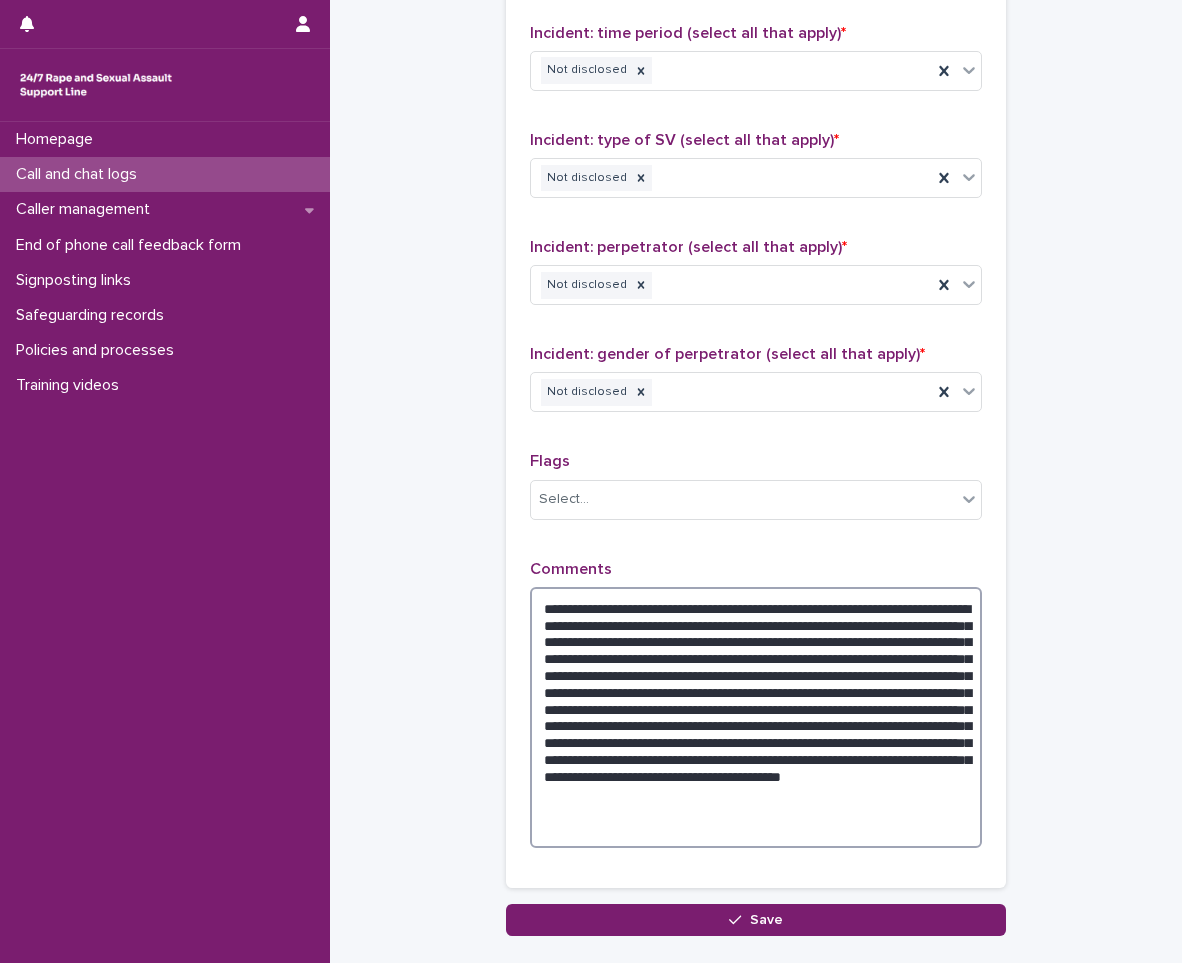 scroll, scrollTop: 1708, scrollLeft: 0, axis: vertical 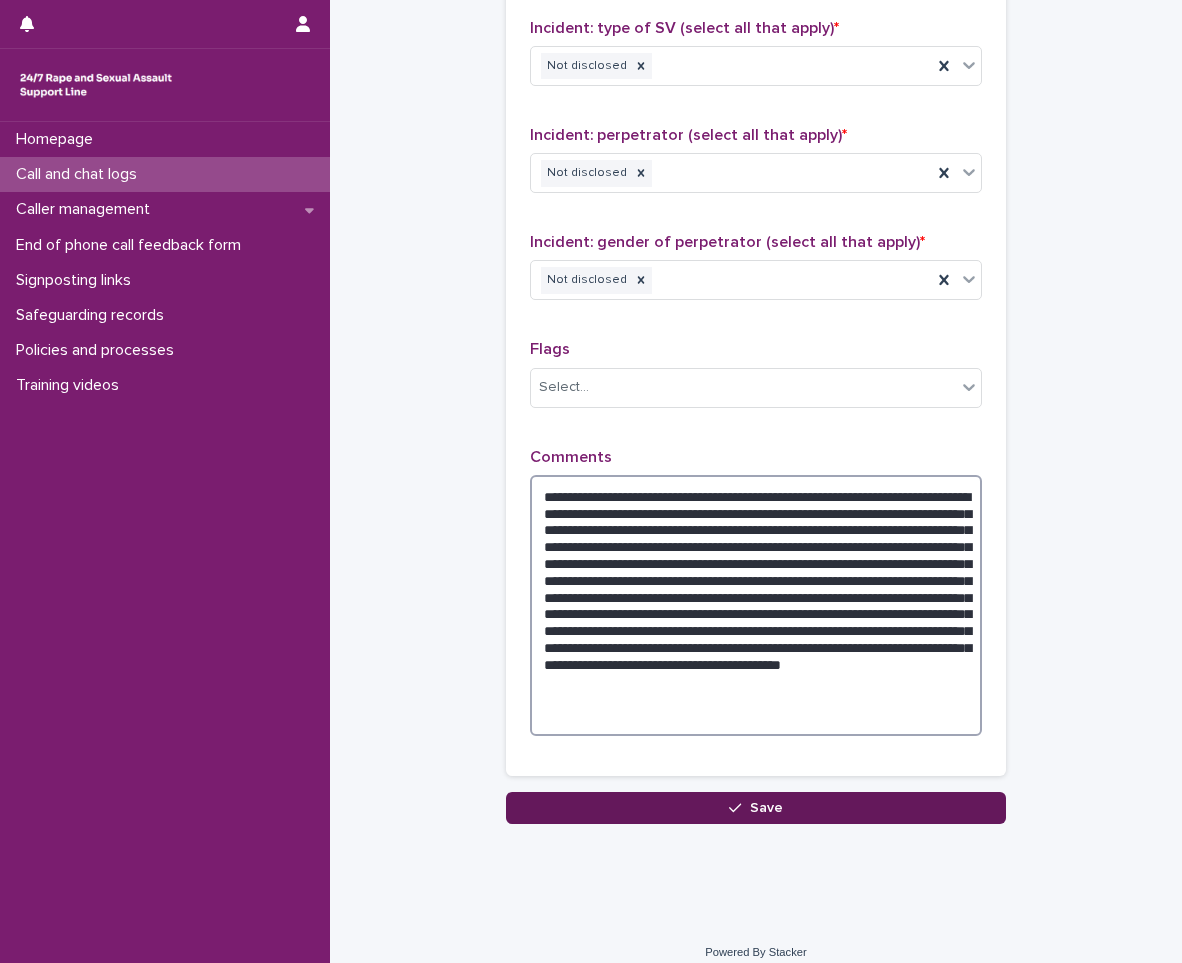 type on "**********" 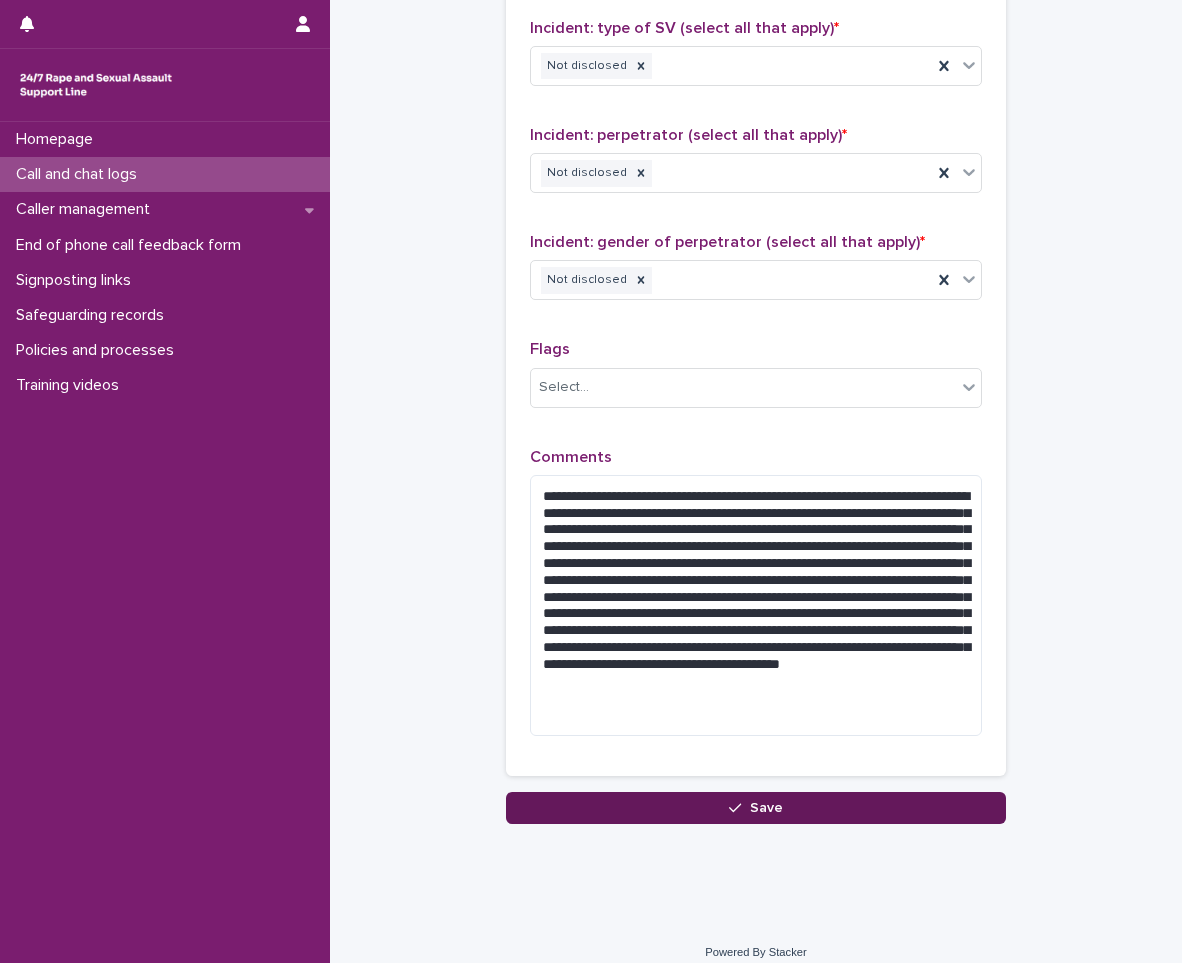 click on "Save" at bounding box center (766, 808) 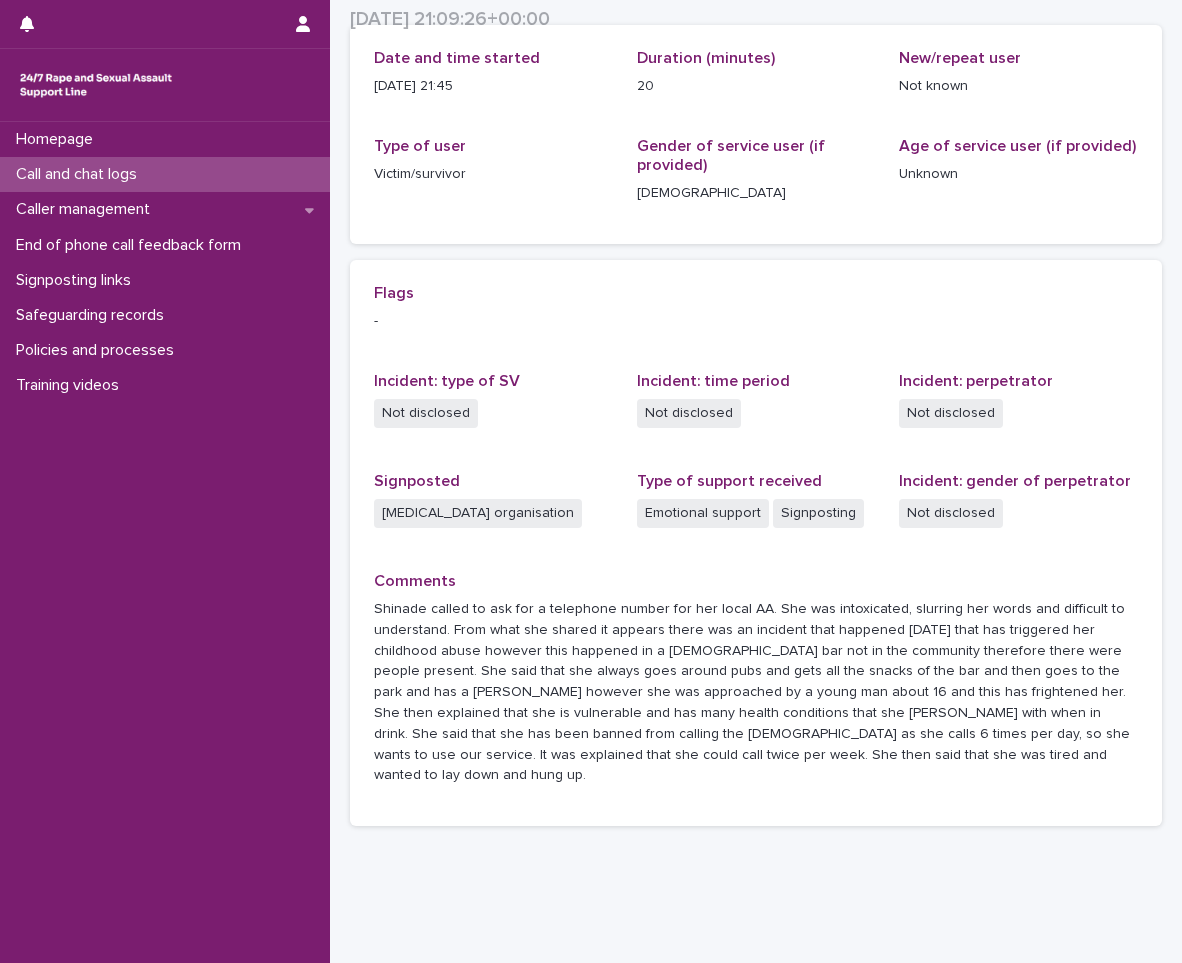 scroll, scrollTop: 264, scrollLeft: 0, axis: vertical 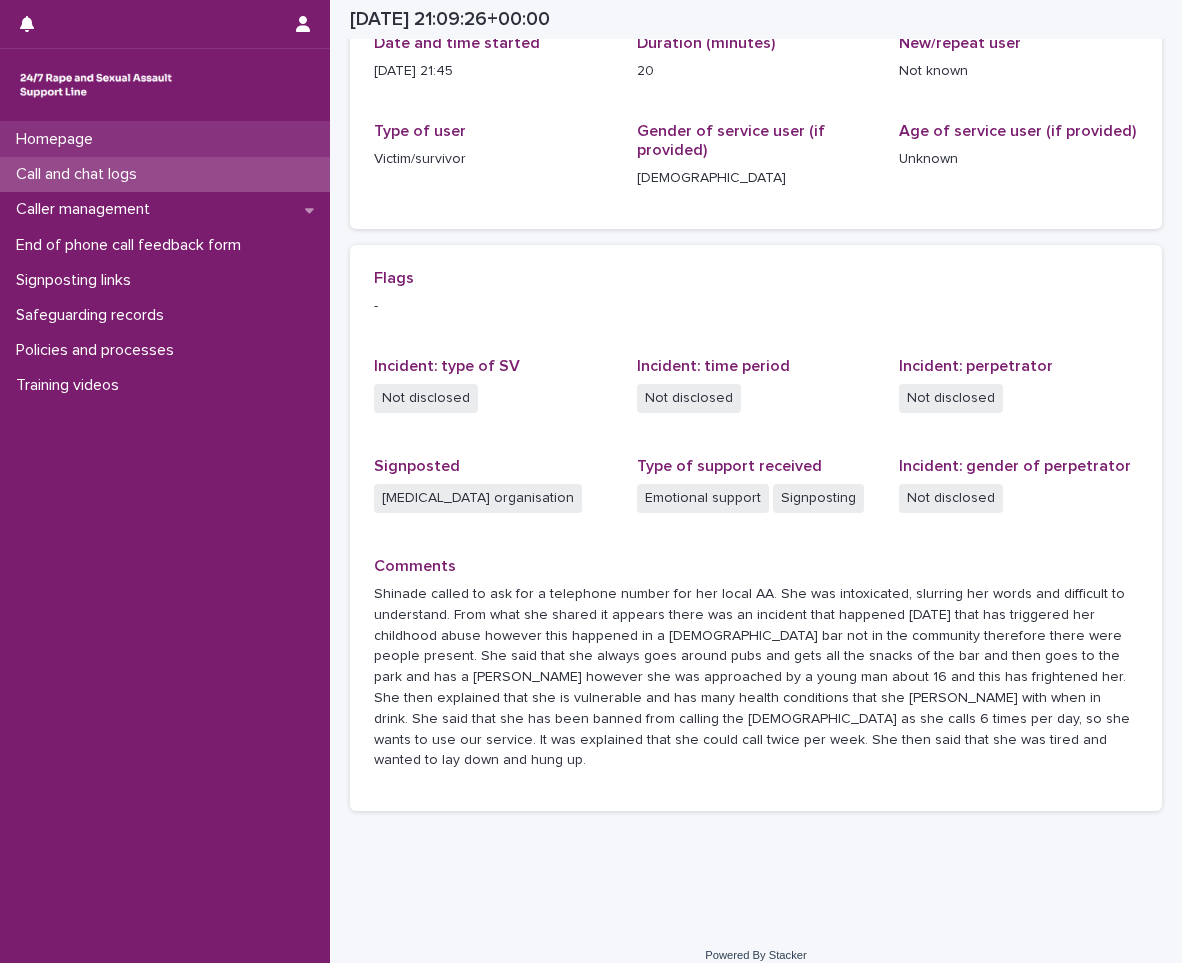 click on "Homepage" at bounding box center (165, 139) 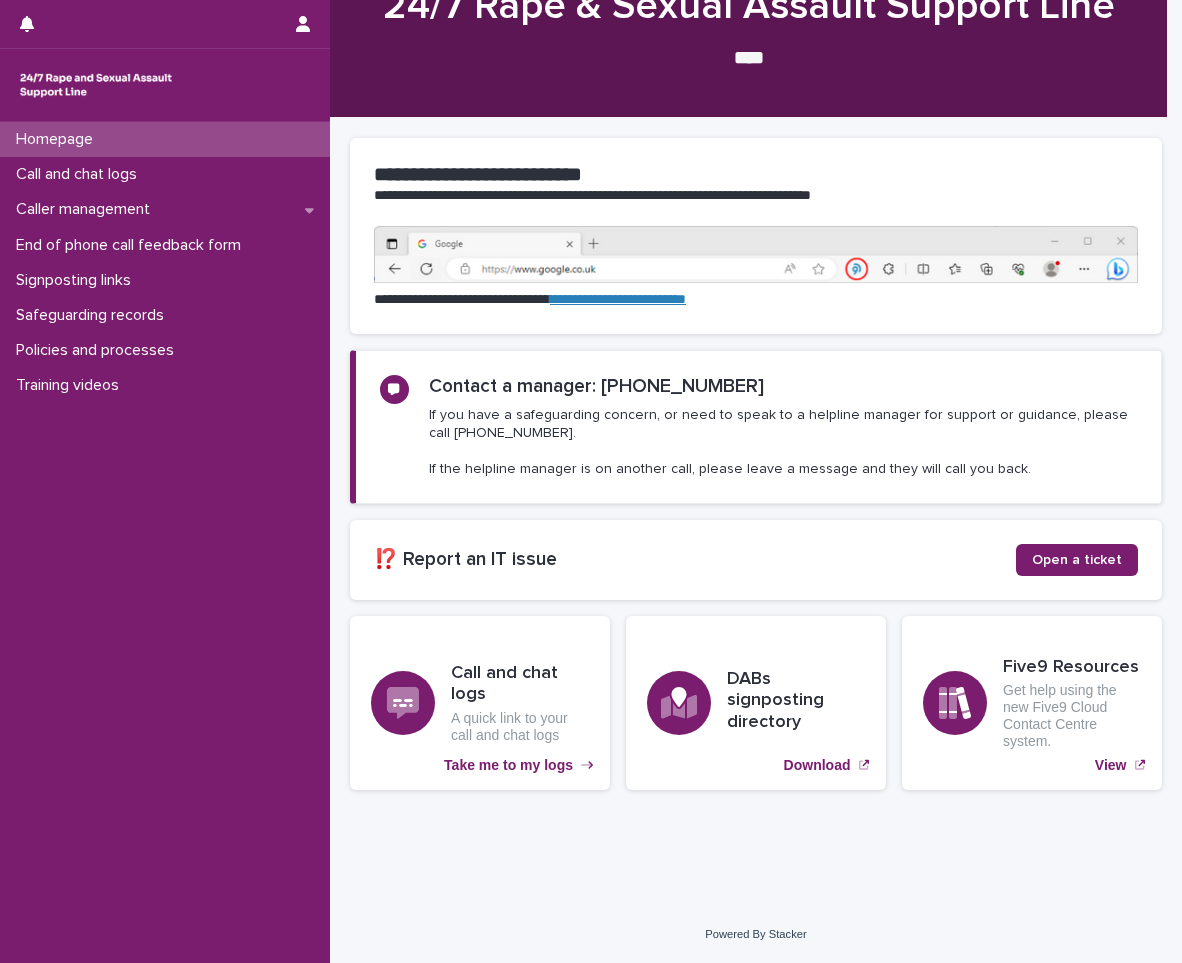 scroll, scrollTop: 0, scrollLeft: 0, axis: both 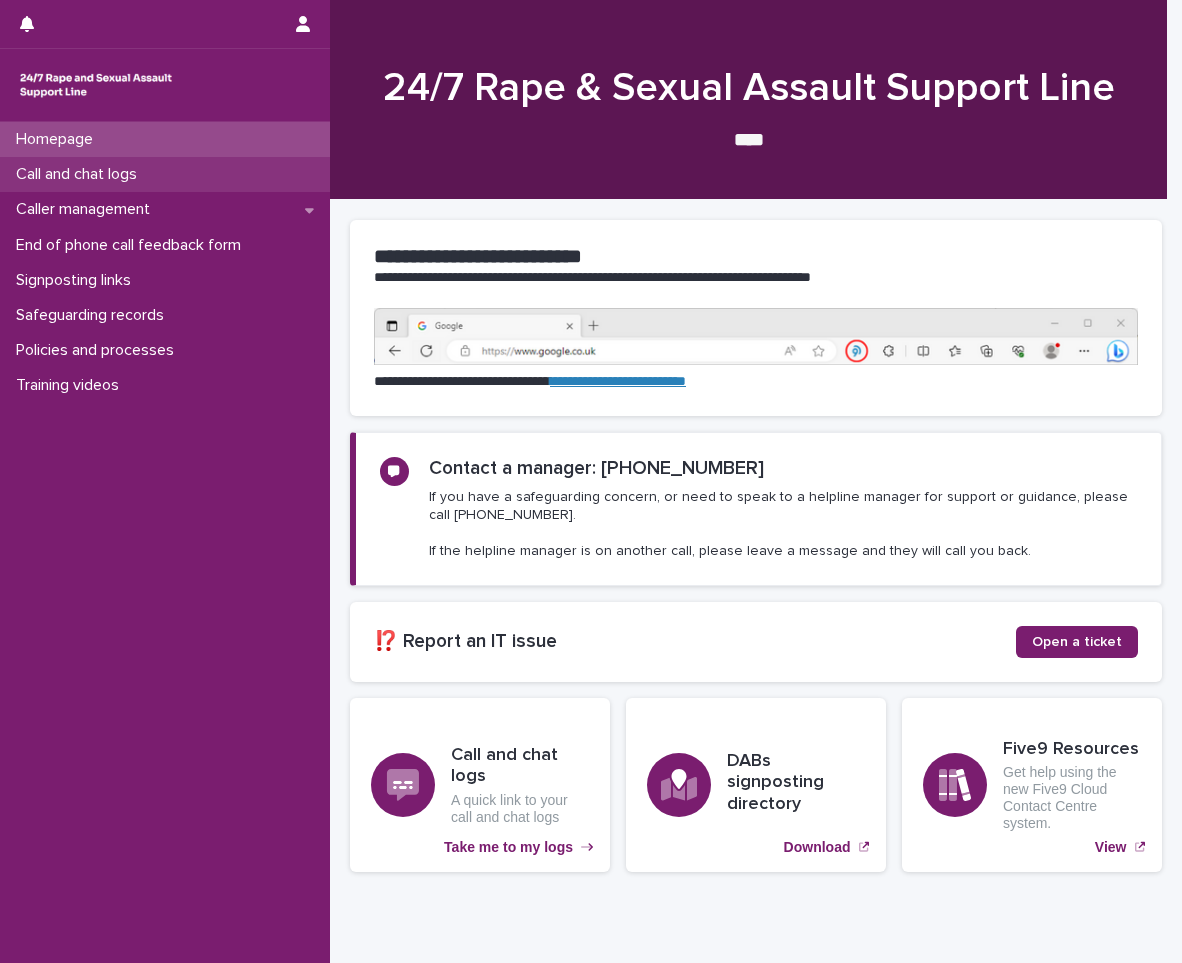 click on "Call and chat logs" at bounding box center [80, 174] 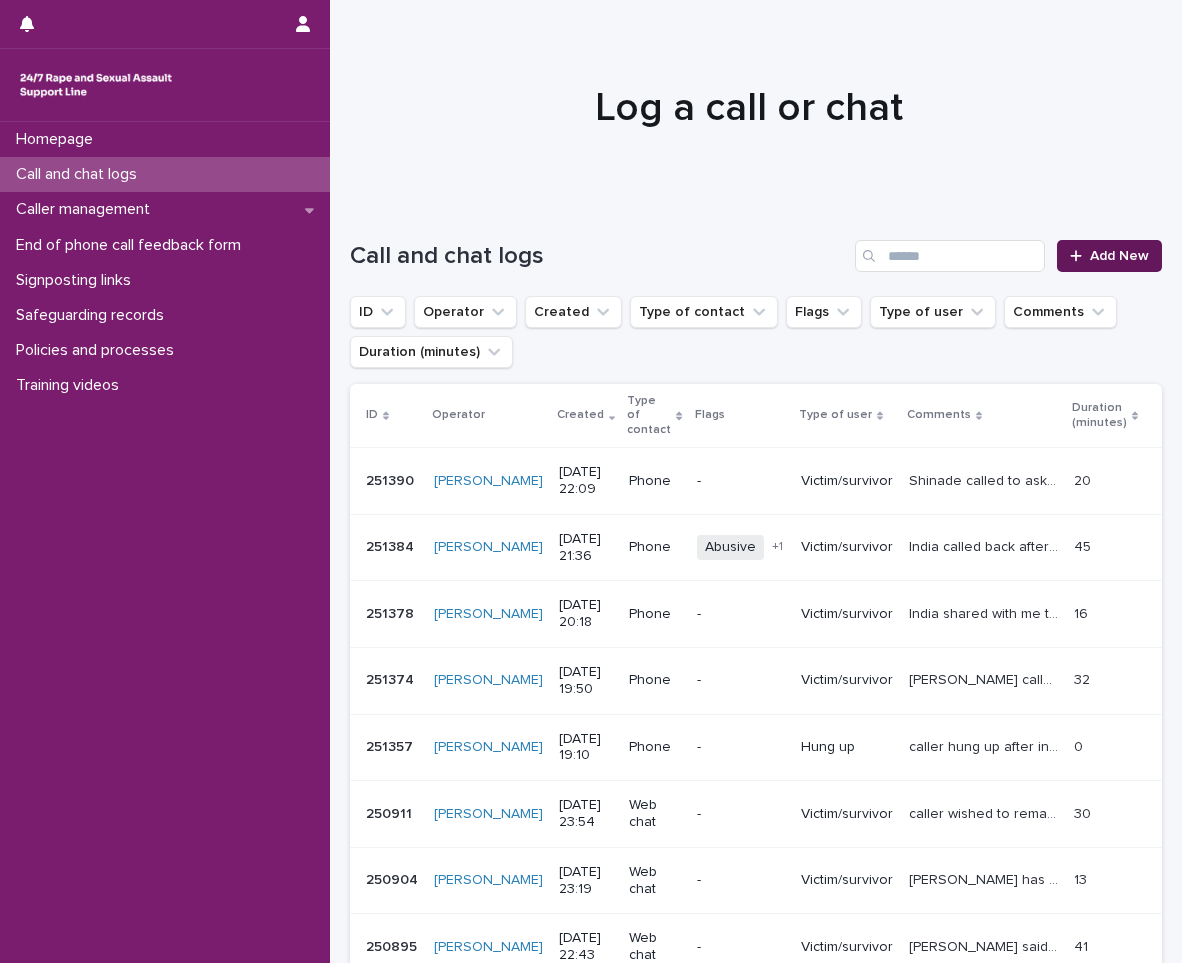 click on "Add New" at bounding box center (1119, 256) 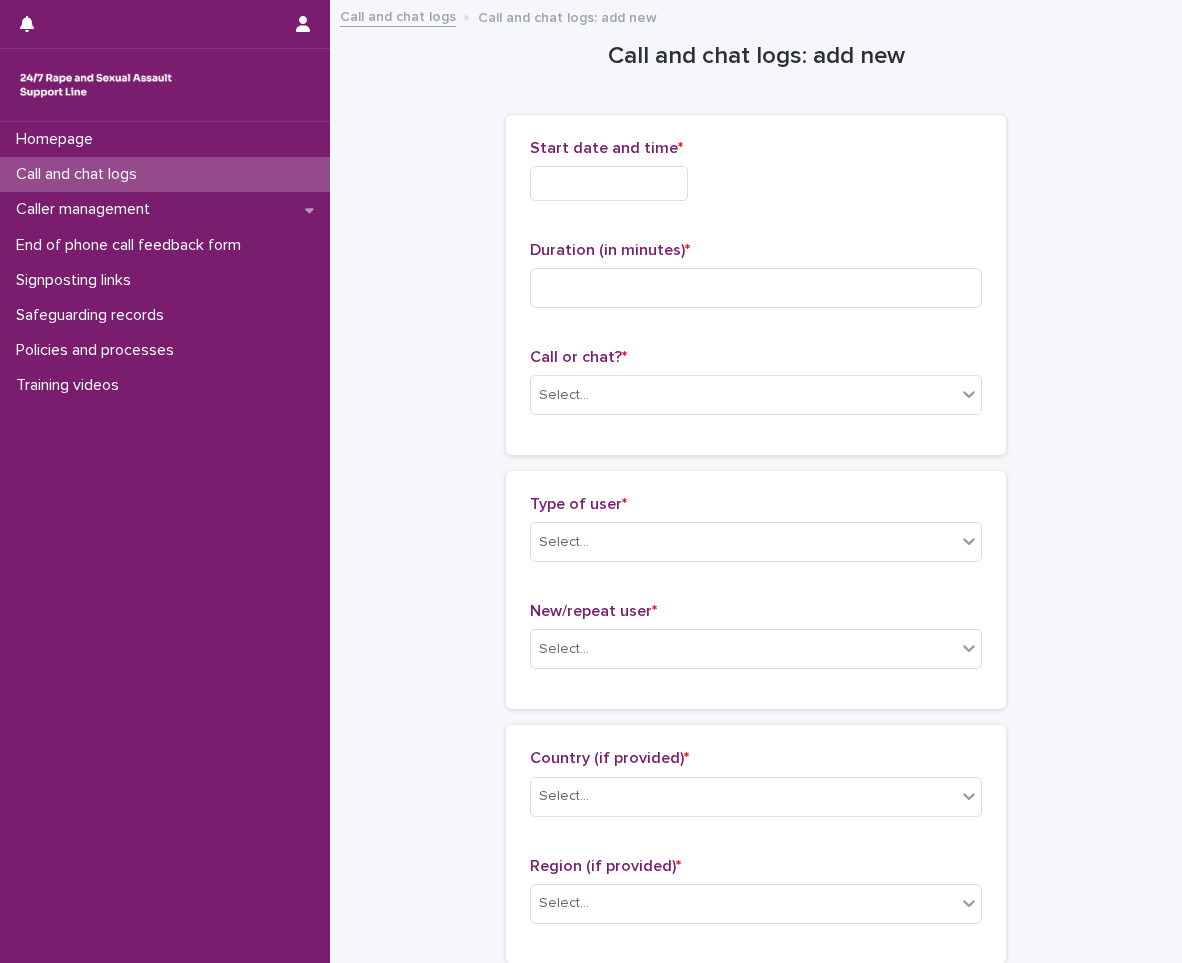 click at bounding box center [609, 183] 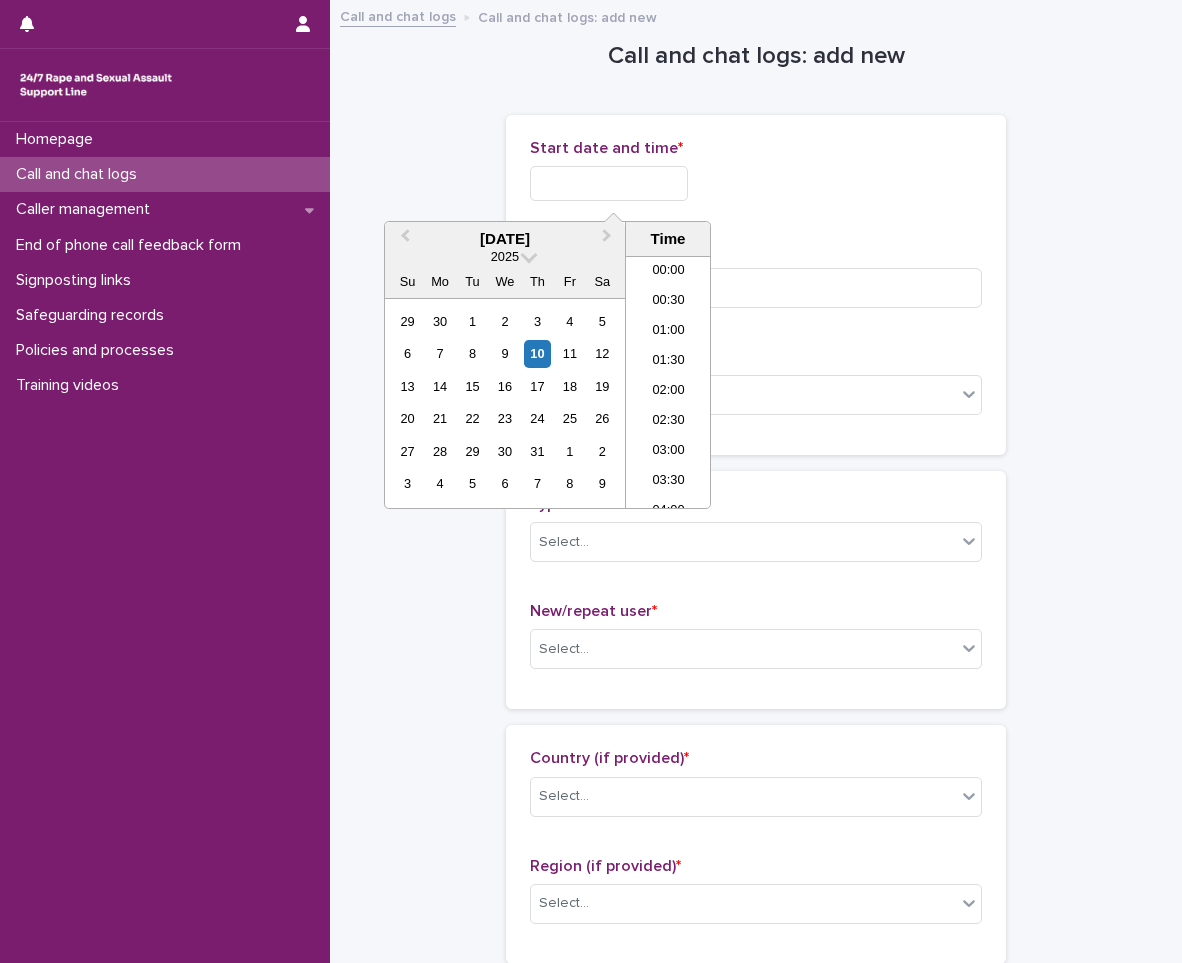 scroll, scrollTop: 1189, scrollLeft: 0, axis: vertical 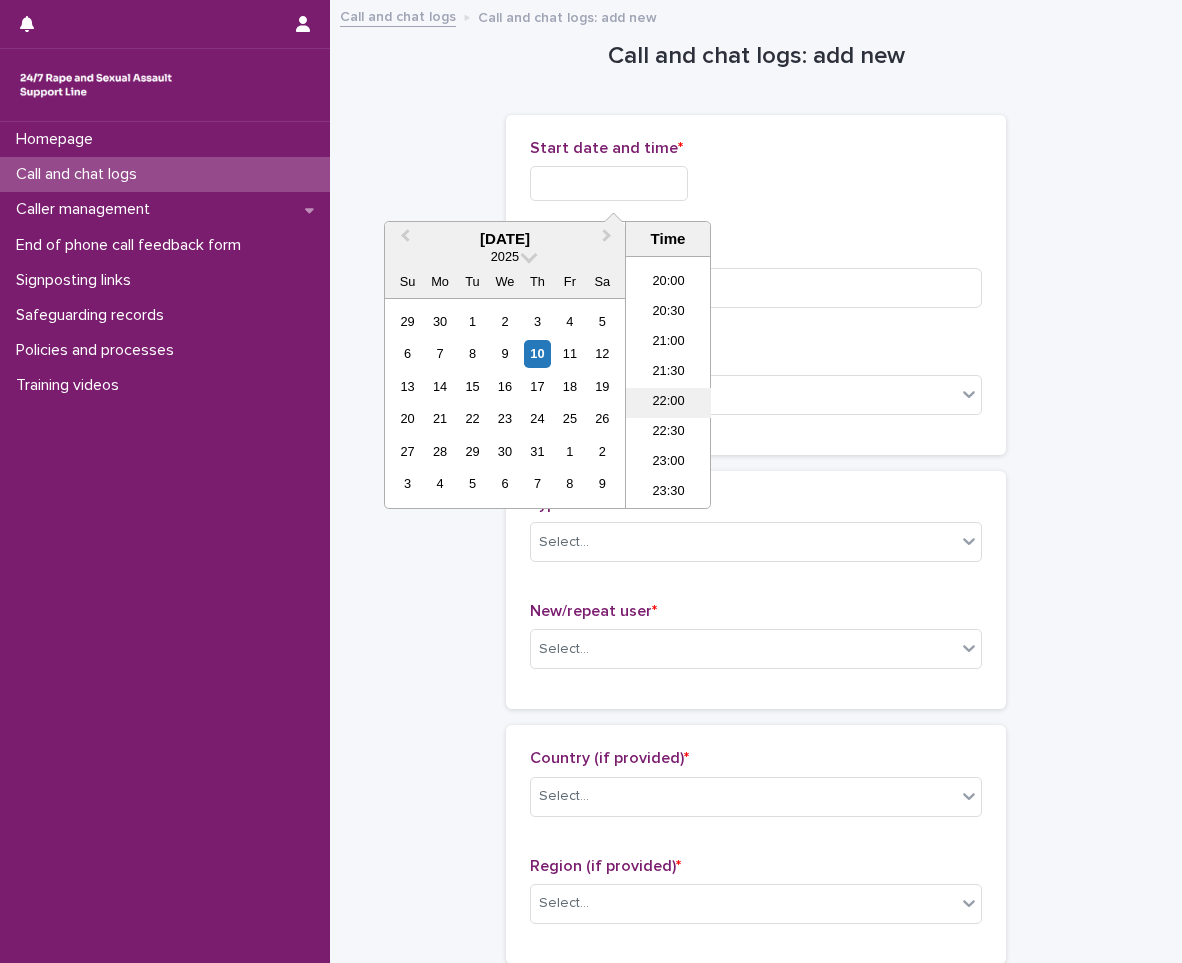 click on "22:00" at bounding box center [668, 403] 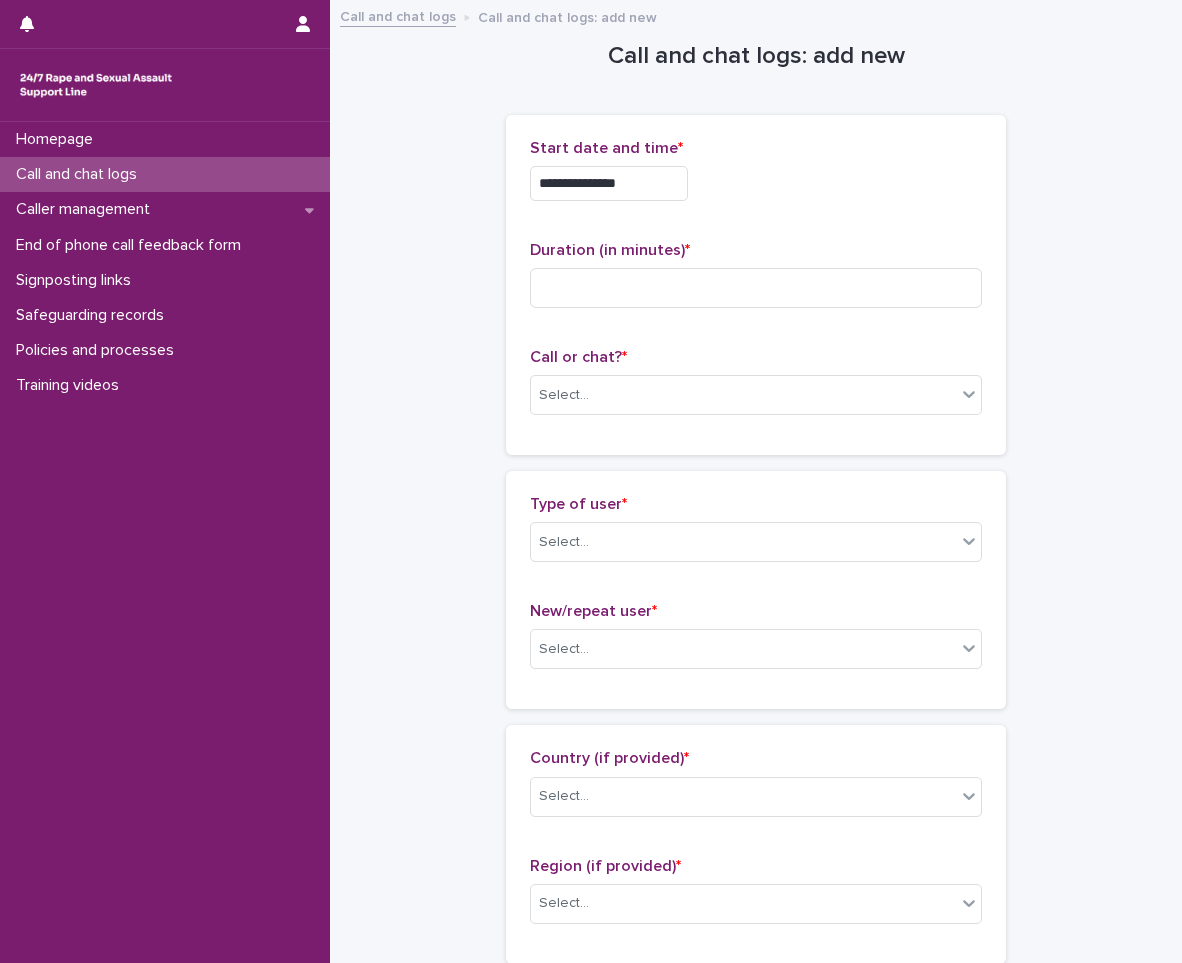 click on "**********" at bounding box center [609, 183] 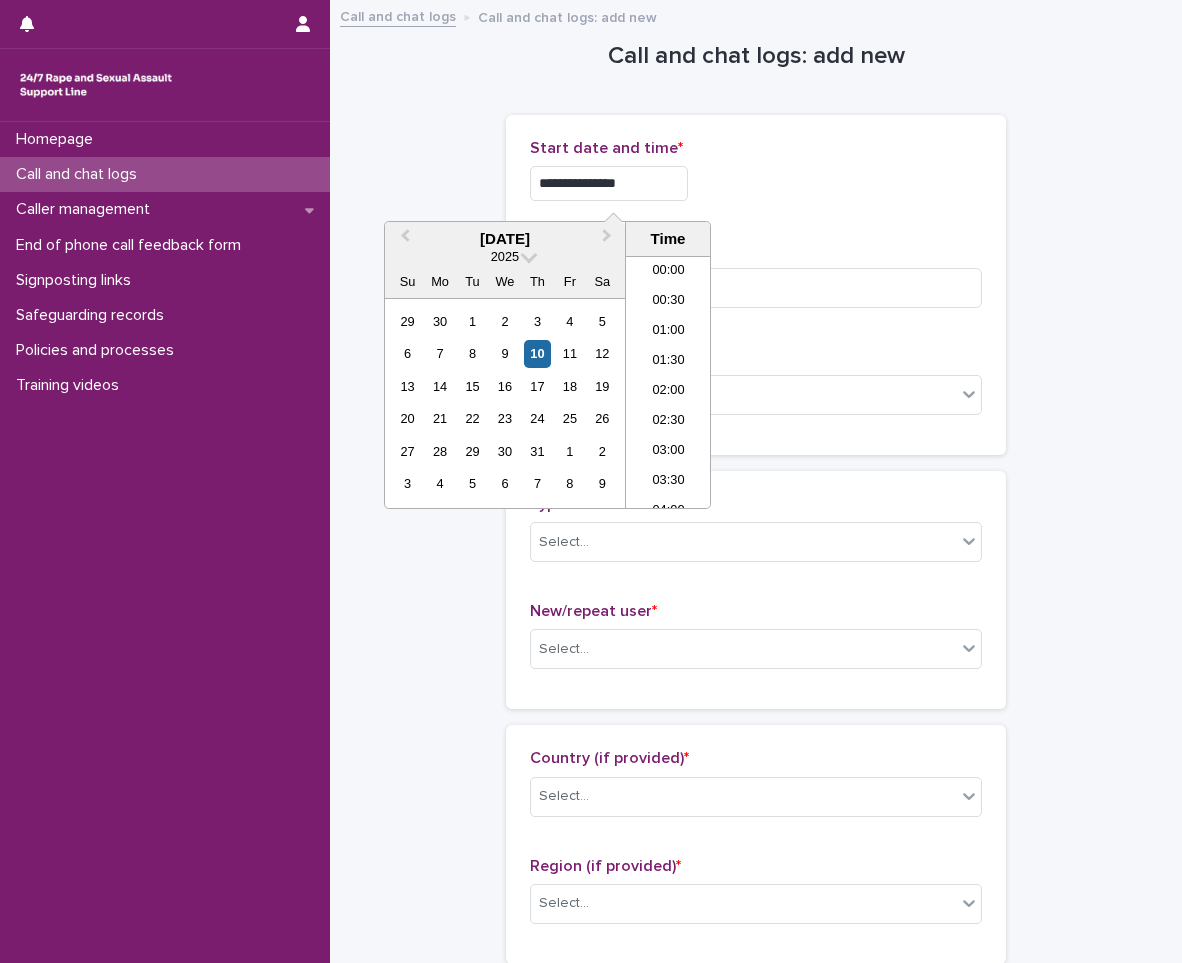 scroll, scrollTop: 1189, scrollLeft: 0, axis: vertical 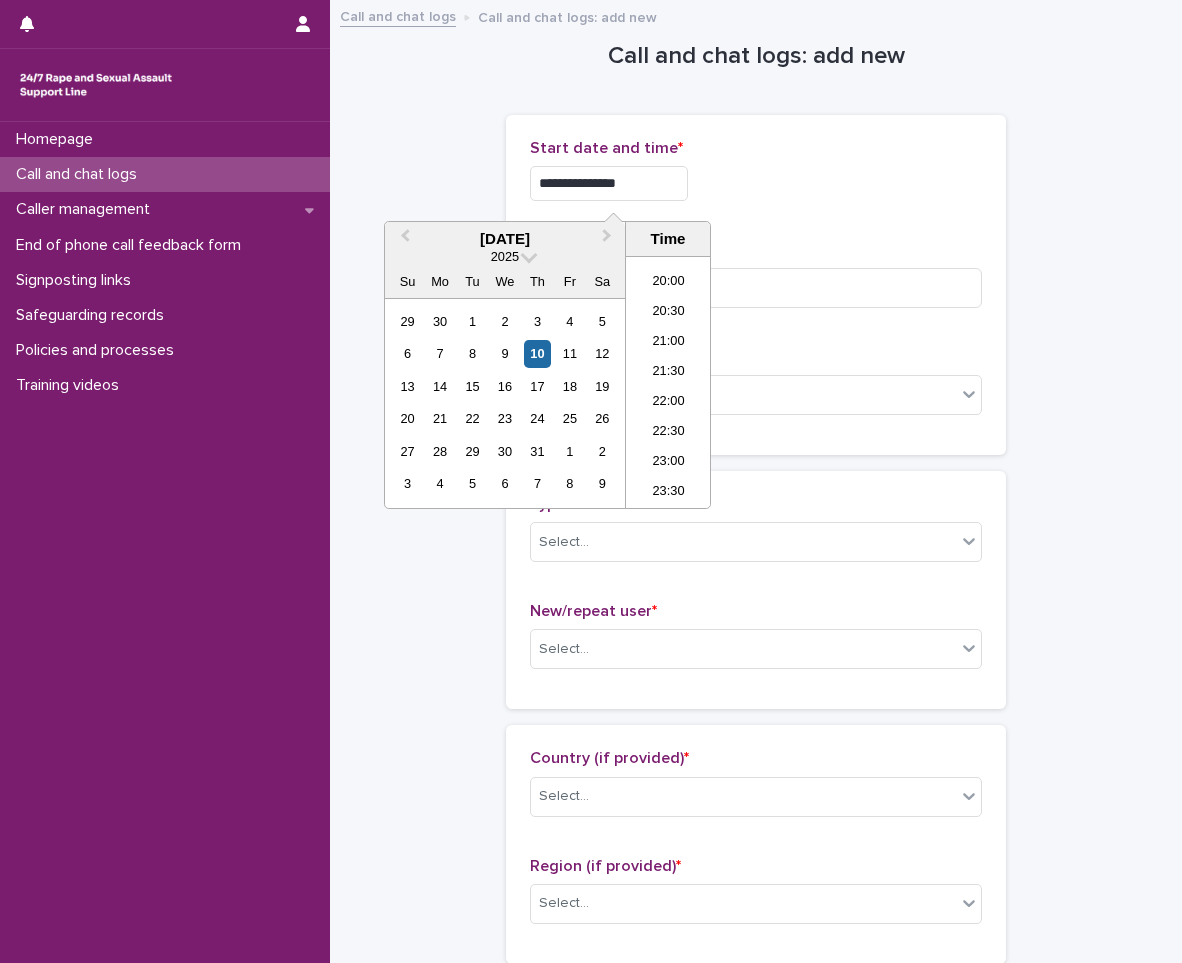 type on "**********" 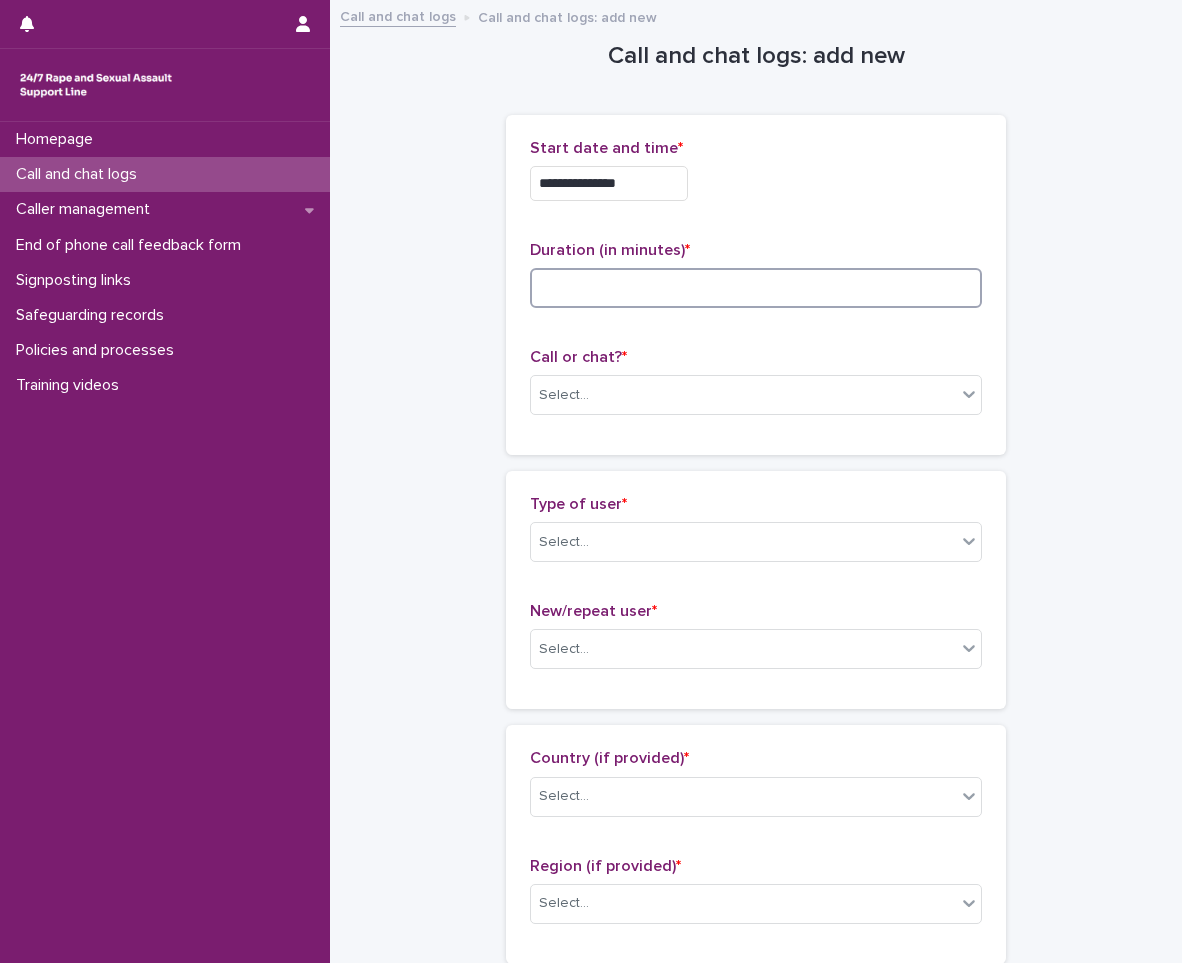 click at bounding box center (756, 288) 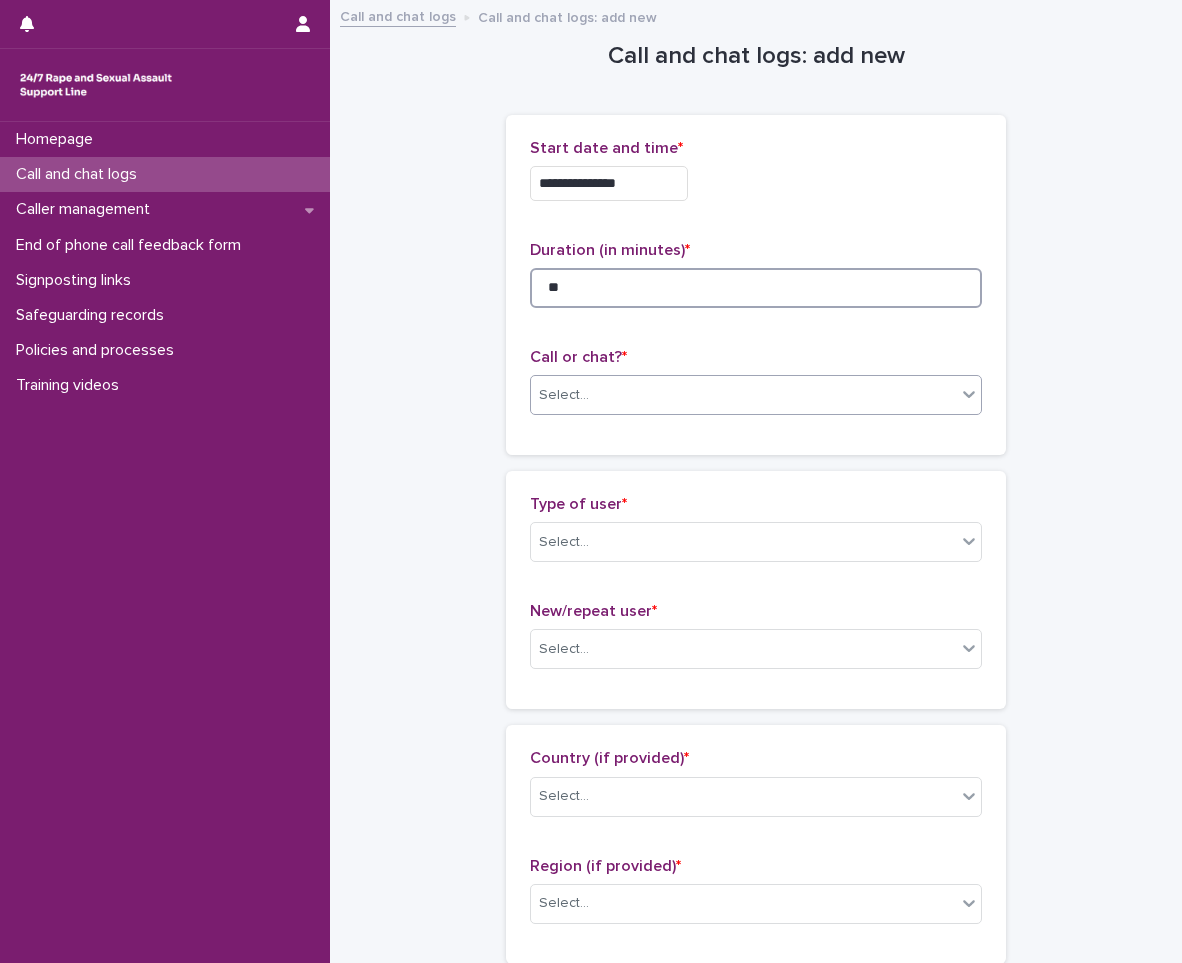 type on "**" 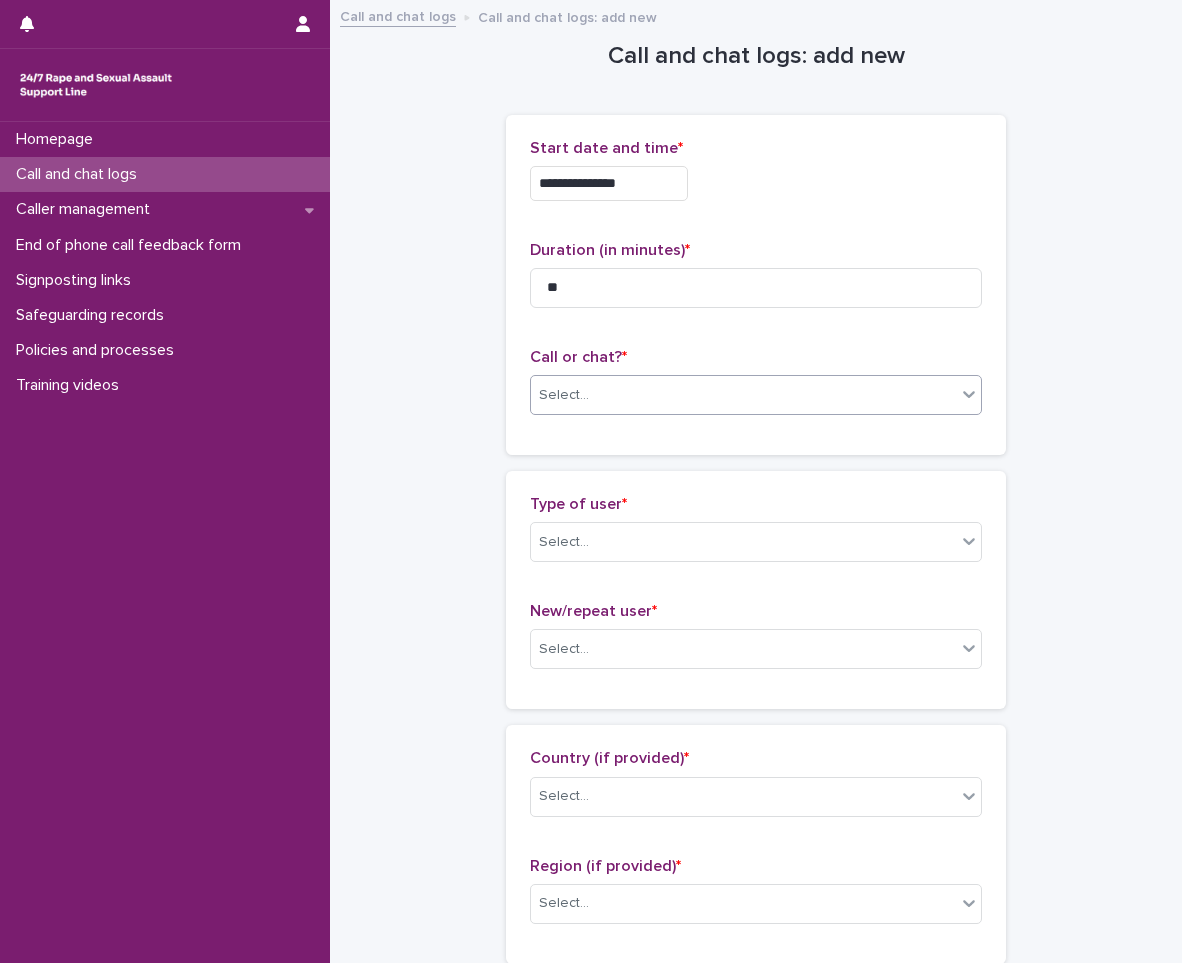 click on "Select..." at bounding box center [743, 395] 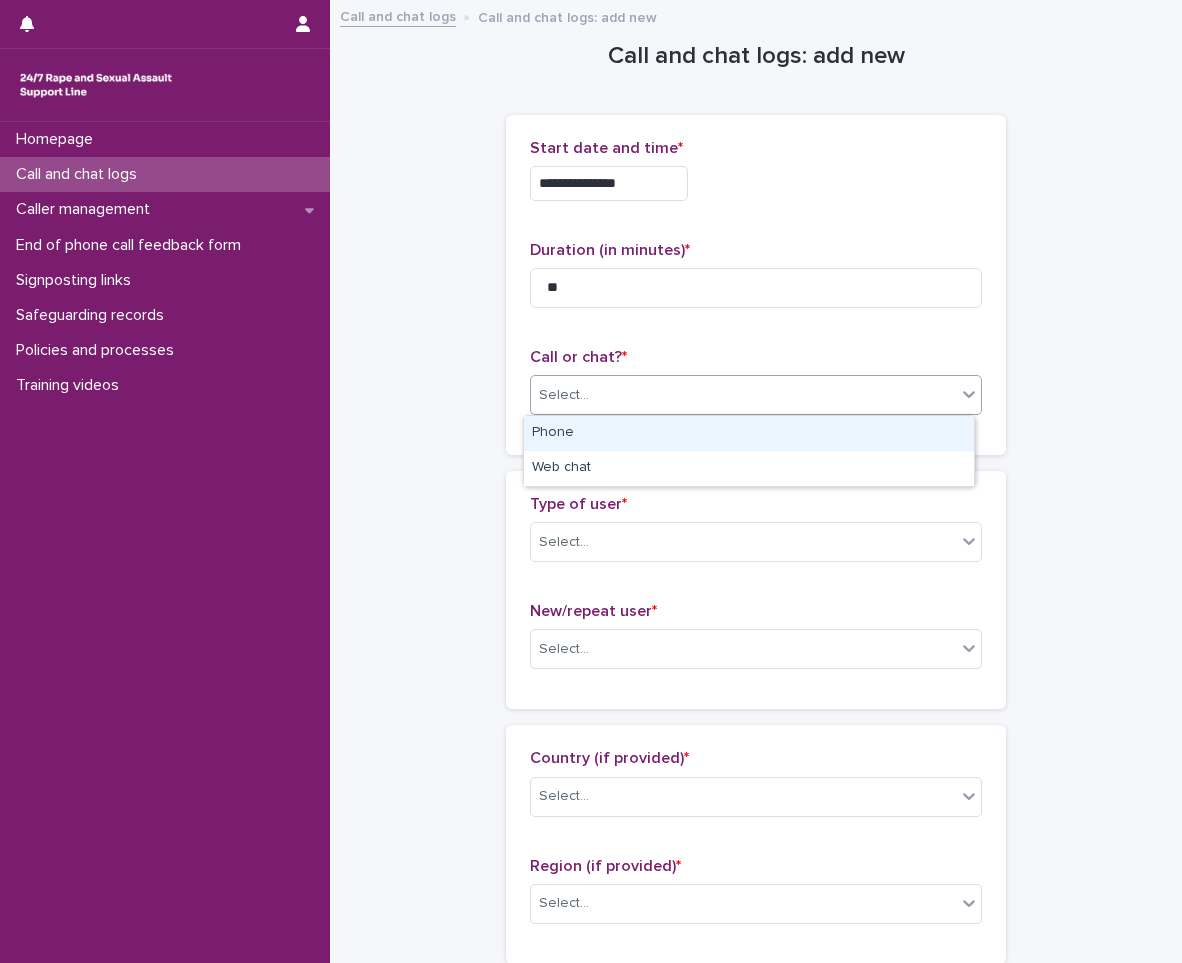 click on "Phone" at bounding box center (749, 433) 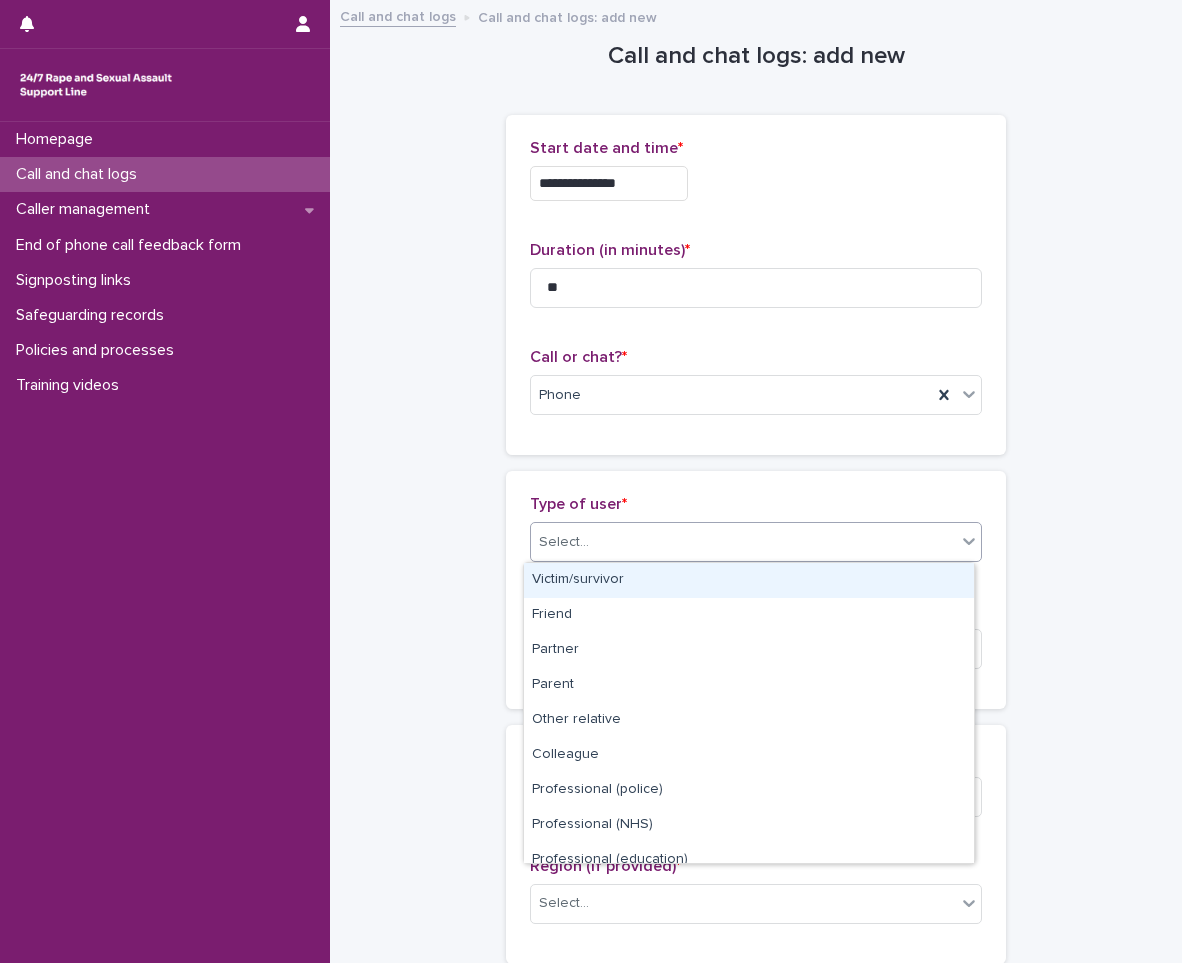 click on "Select..." at bounding box center [743, 542] 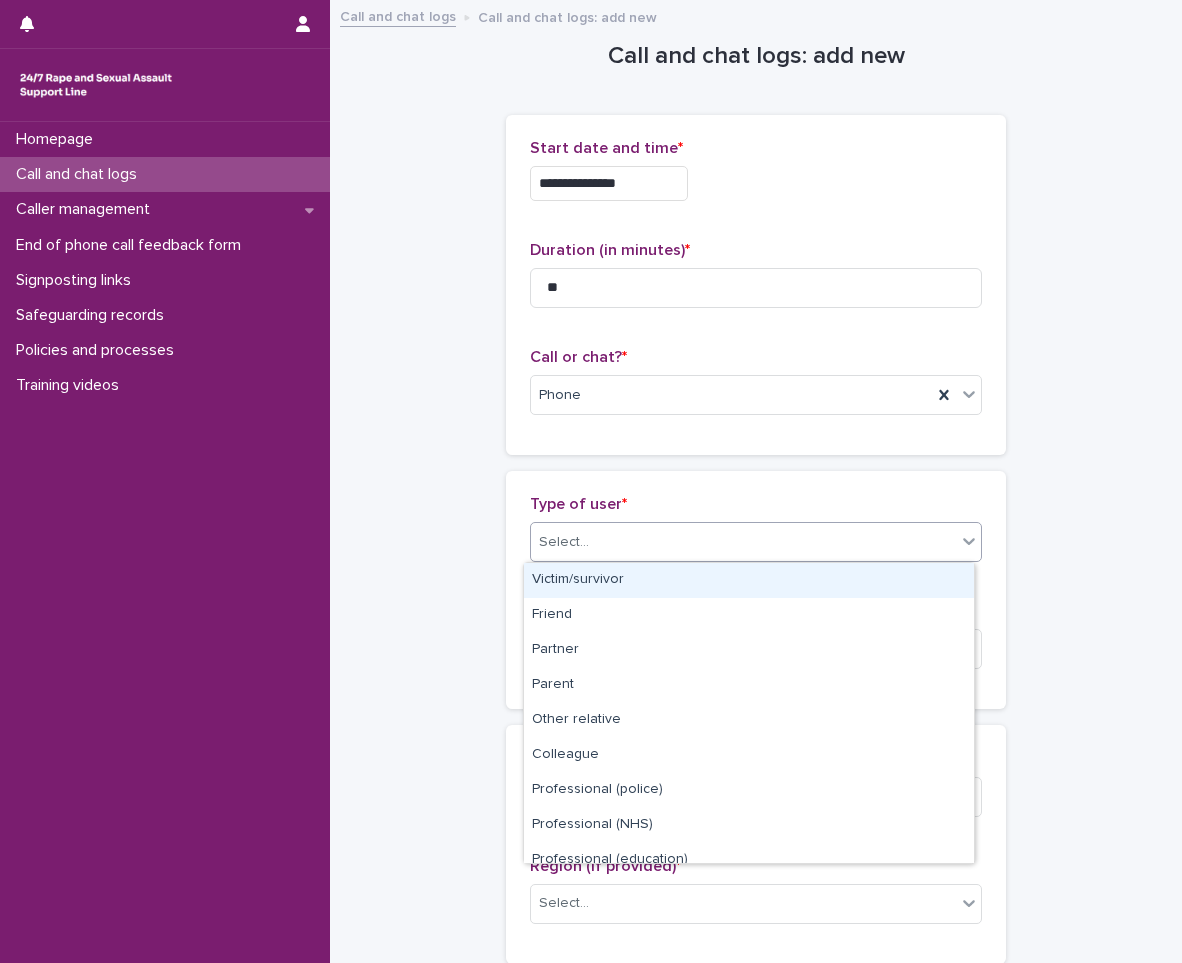 click on "Victim/survivor" at bounding box center [749, 580] 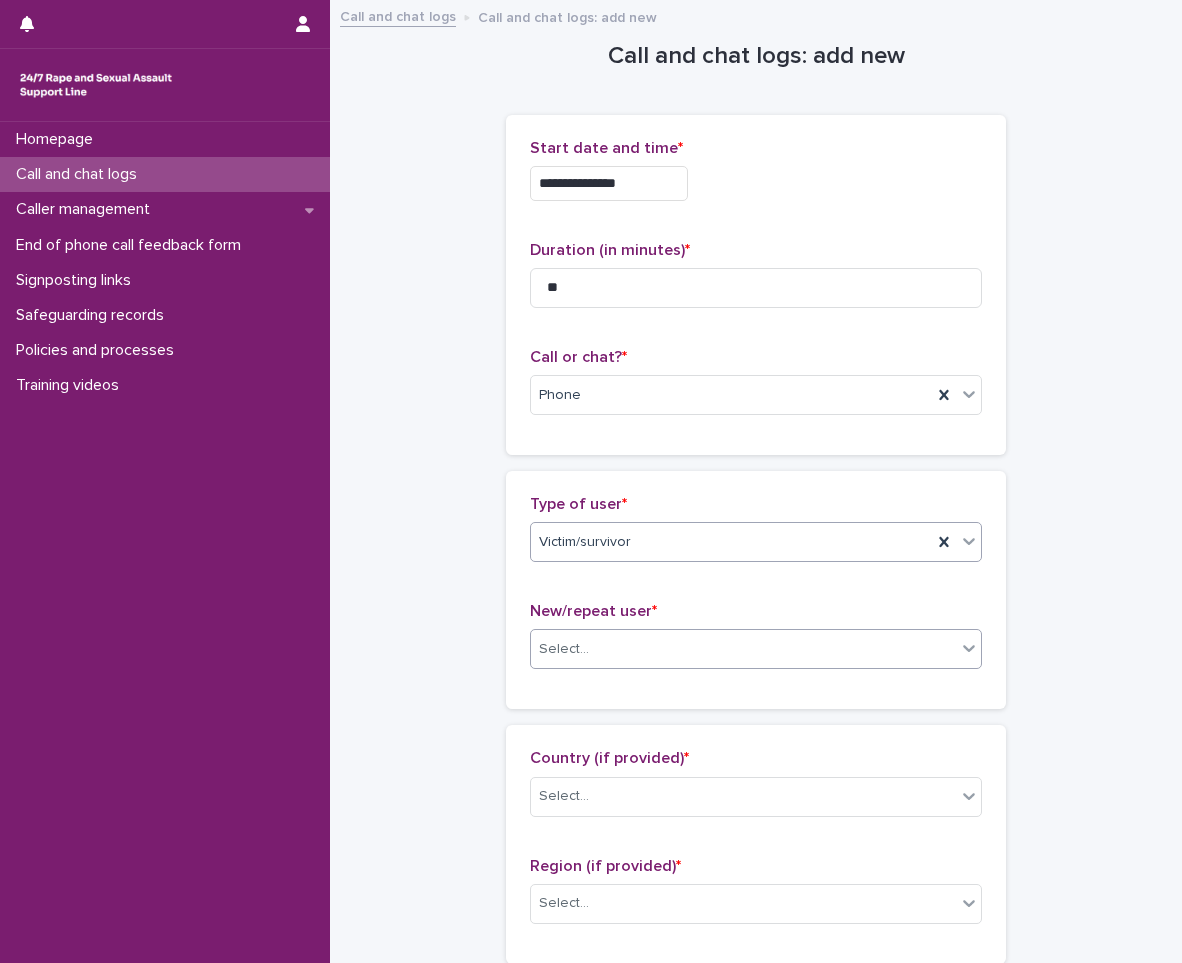 click on "Select..." at bounding box center [743, 649] 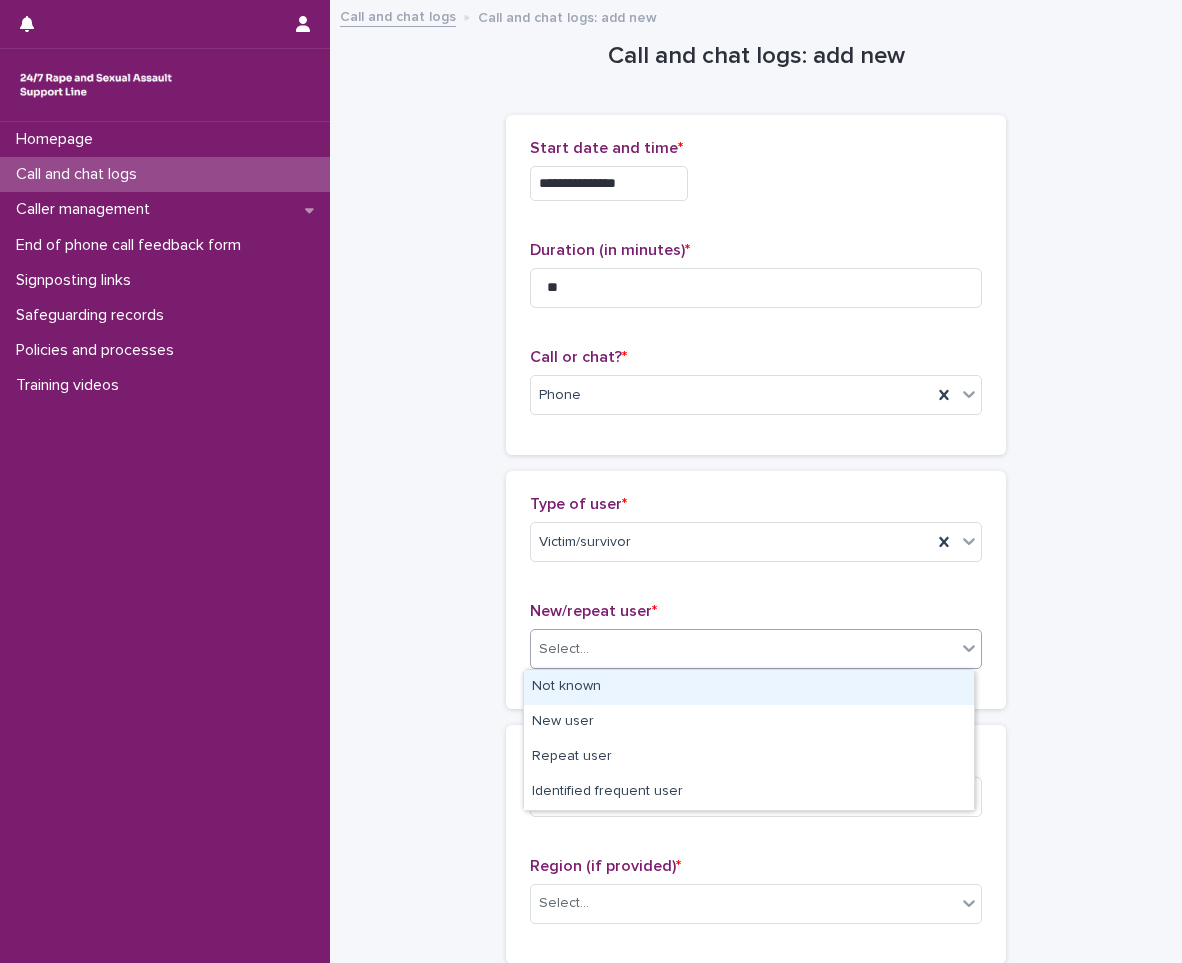 click on "Not known" at bounding box center [749, 687] 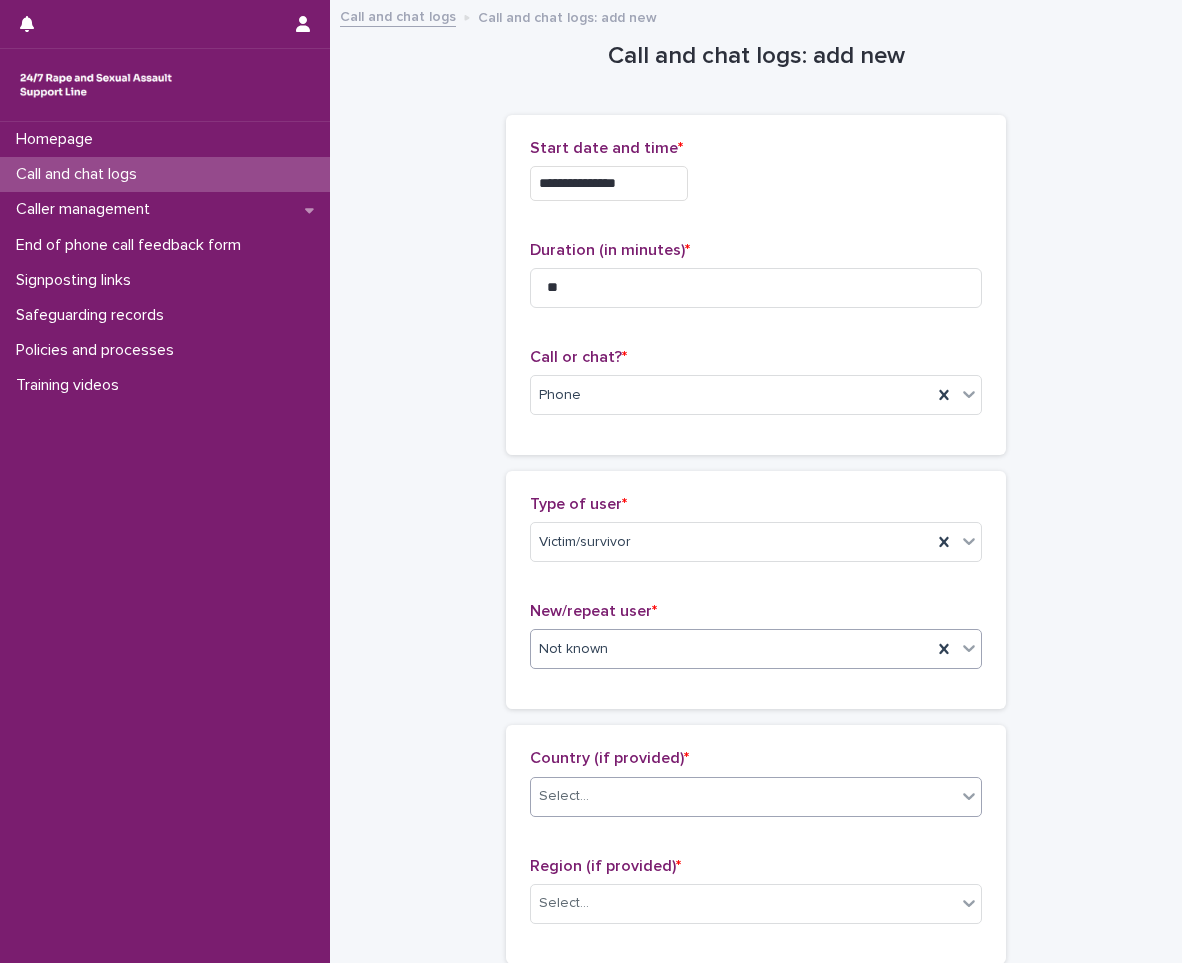 click on "Select..." at bounding box center [743, 796] 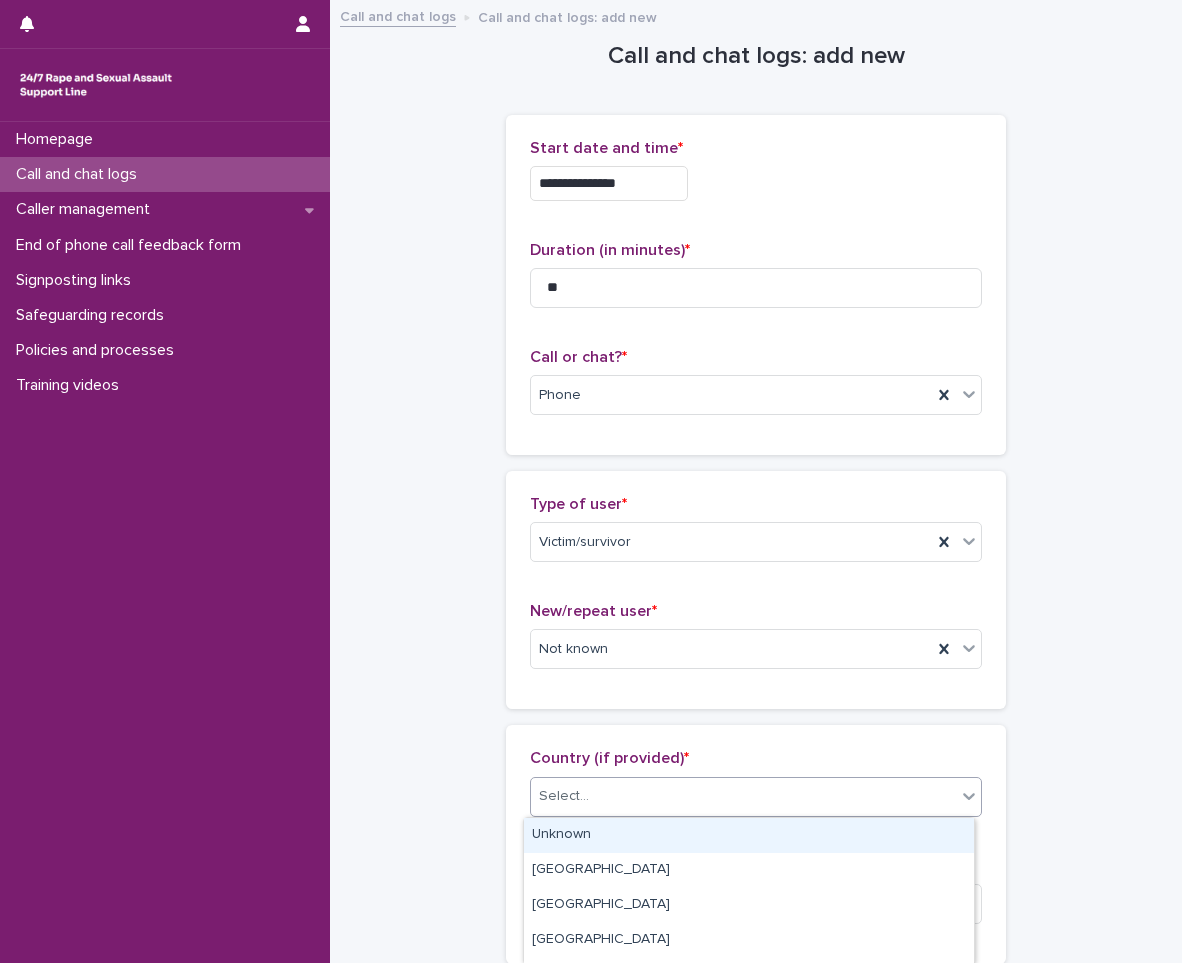 click on "Unknown" at bounding box center (749, 835) 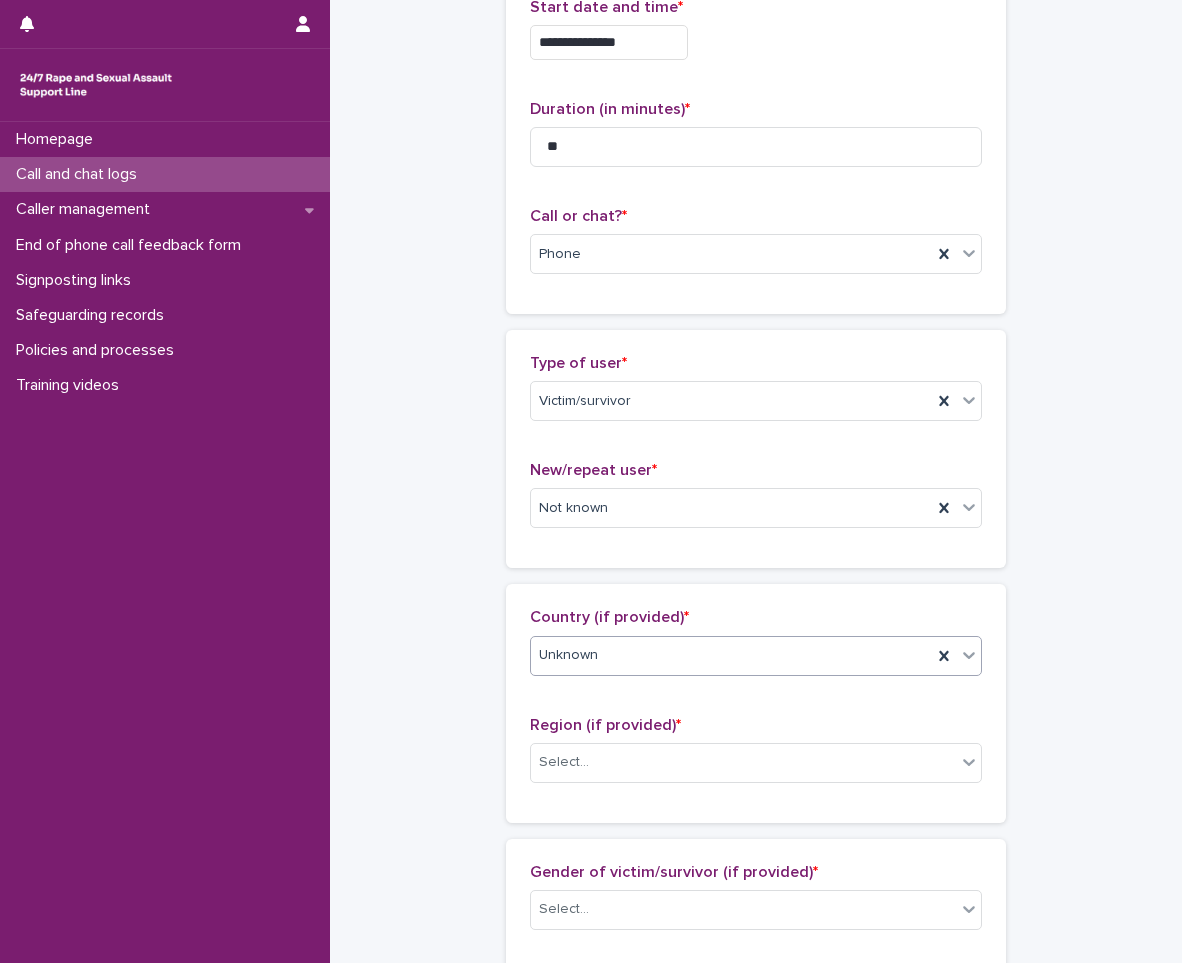 scroll, scrollTop: 400, scrollLeft: 0, axis: vertical 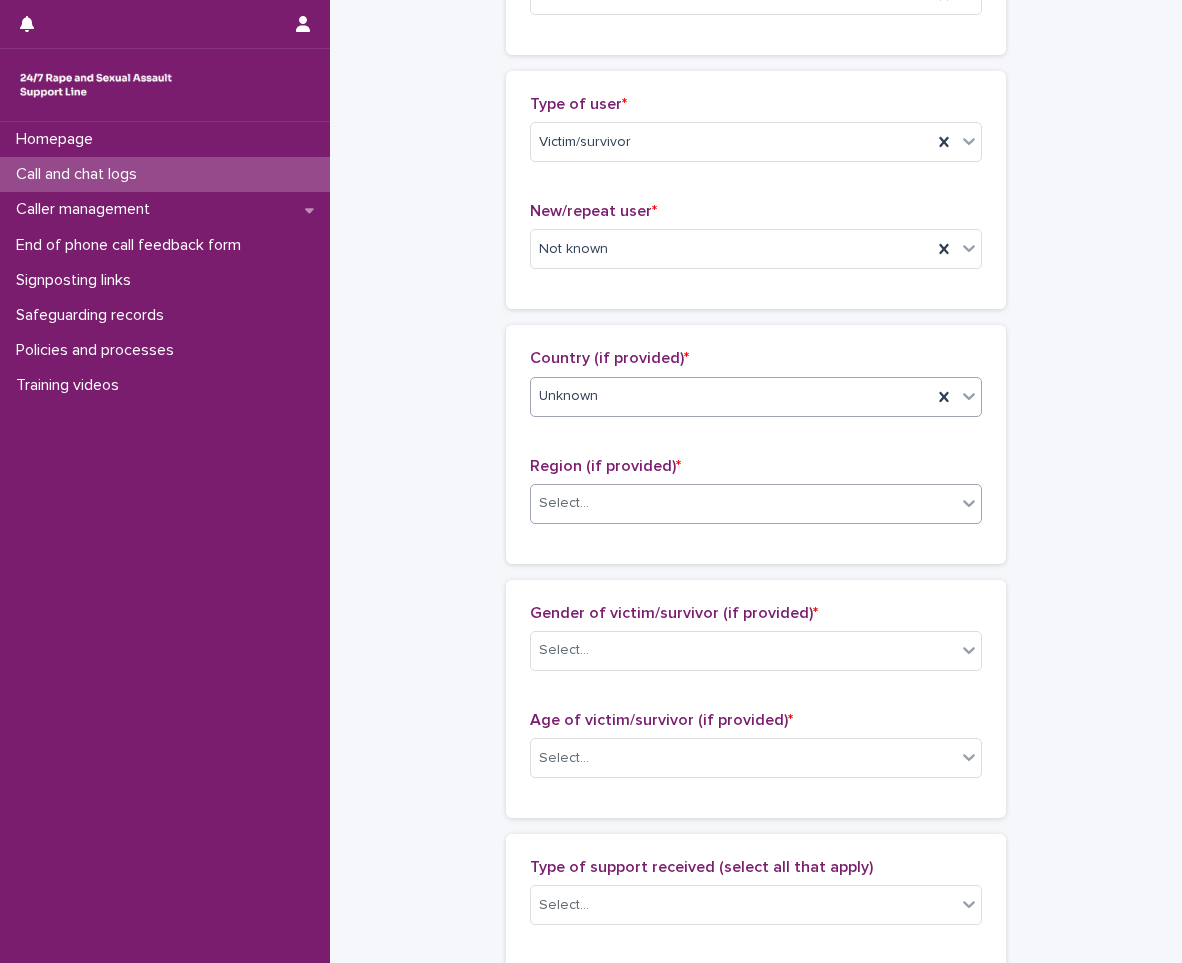 click on "Select..." at bounding box center [743, 503] 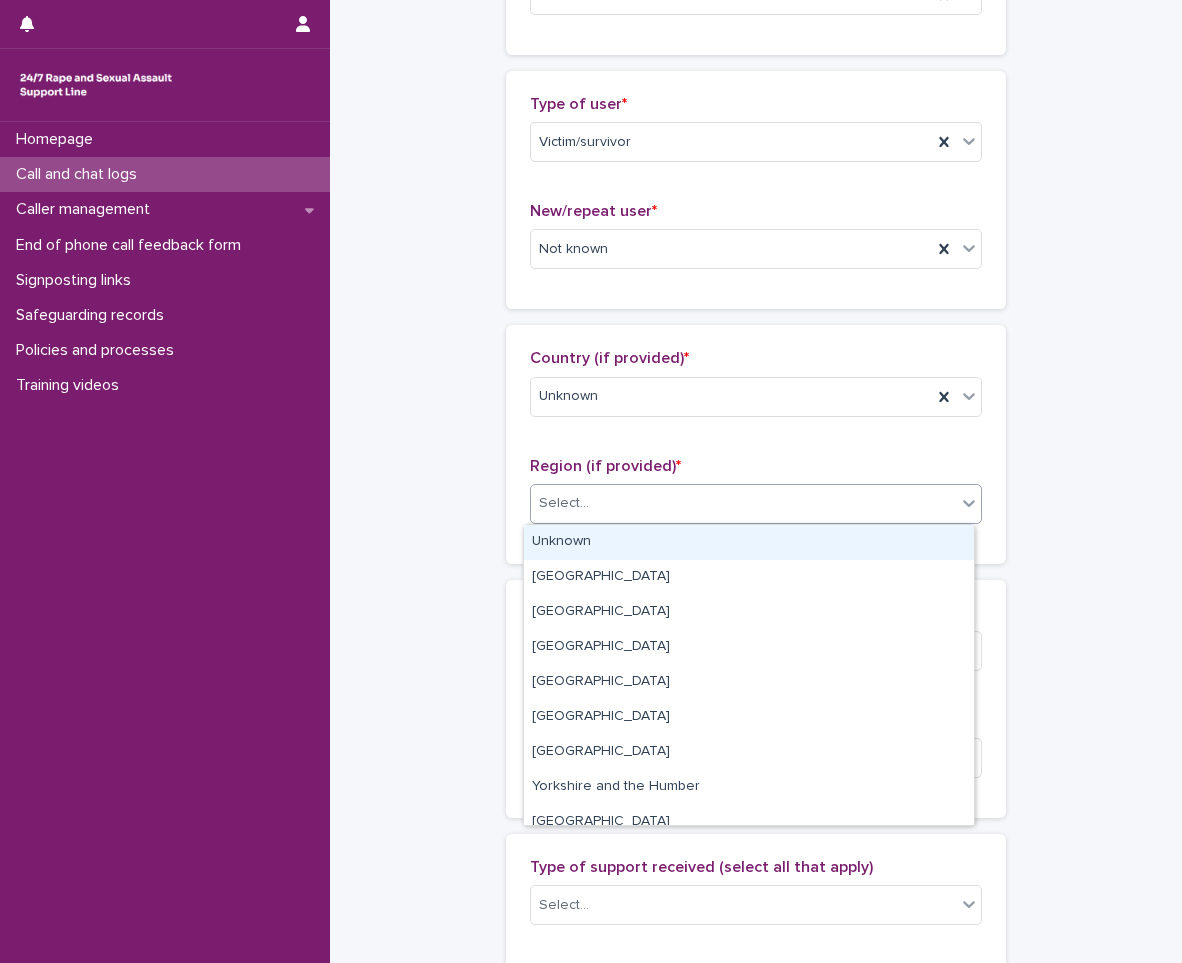click on "Unknown" at bounding box center (749, 542) 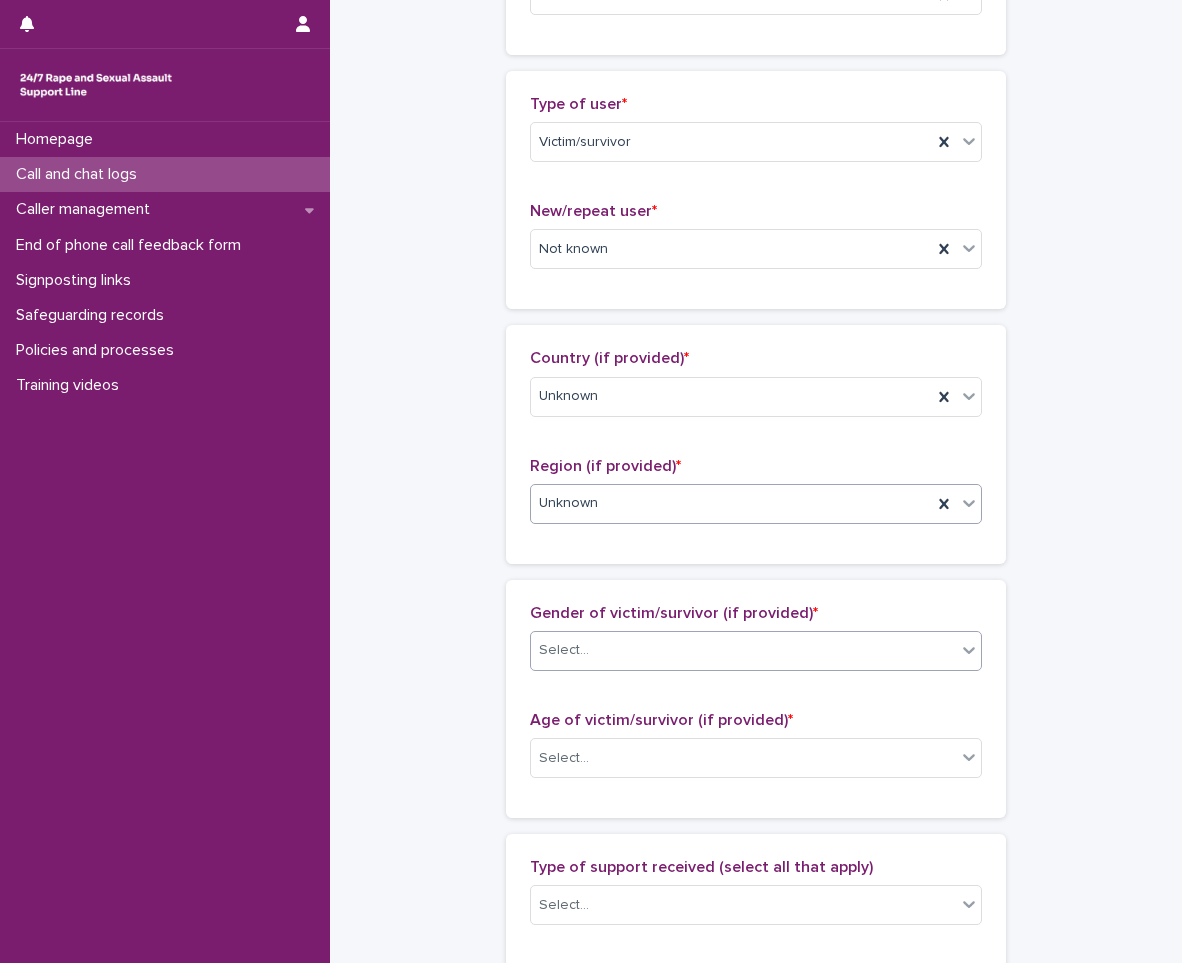 click on "Select..." at bounding box center (743, 650) 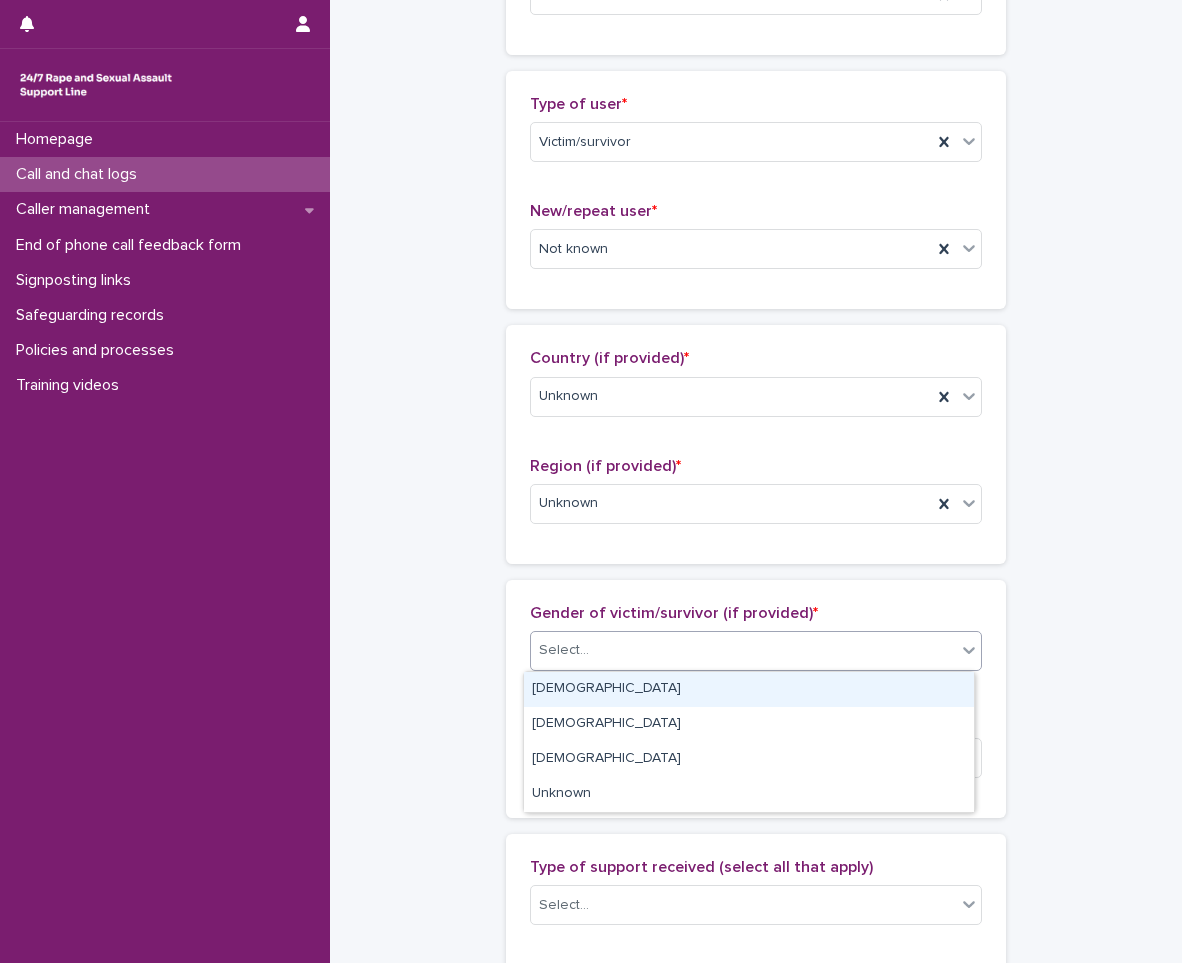 click on "Female" at bounding box center [749, 689] 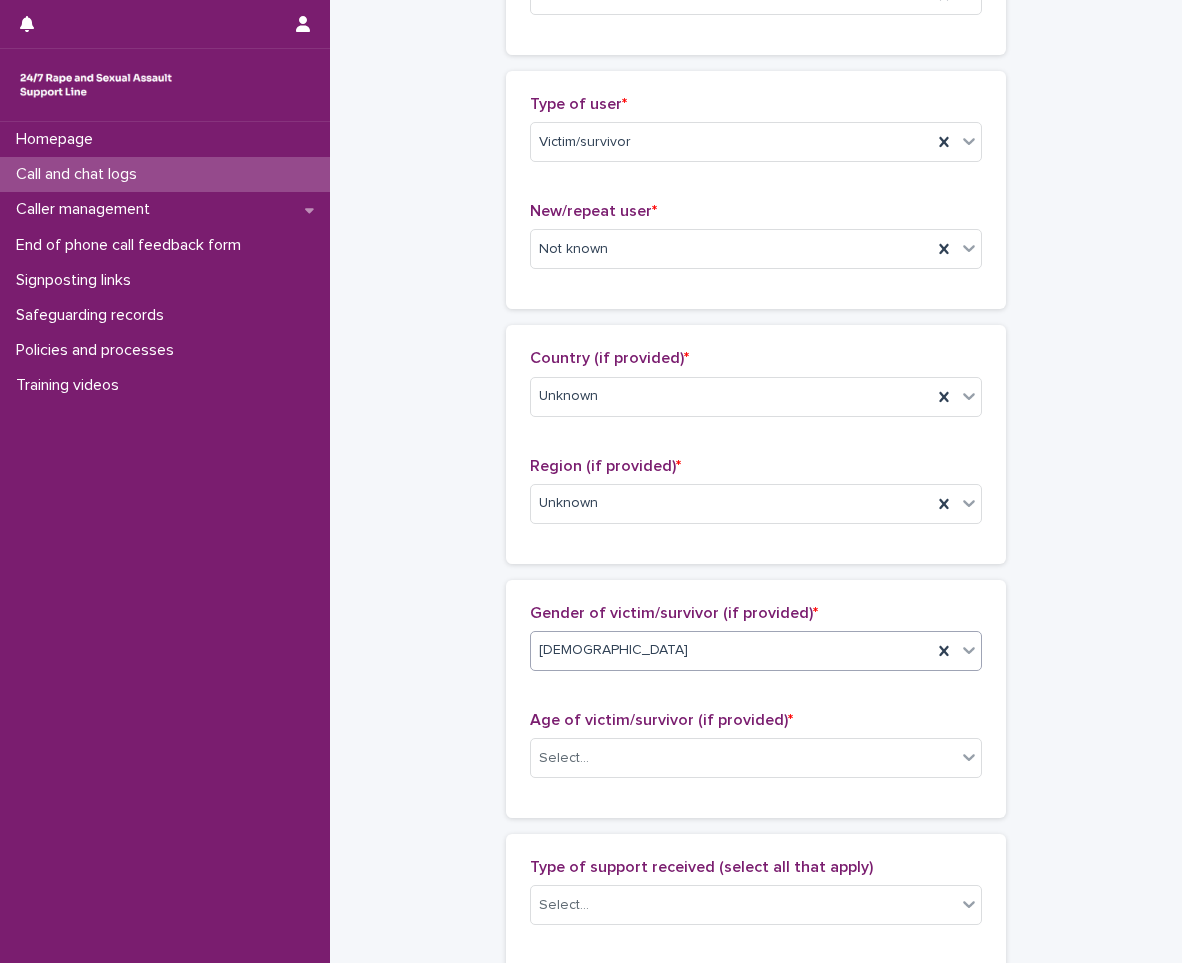 click on "Female" at bounding box center (731, 650) 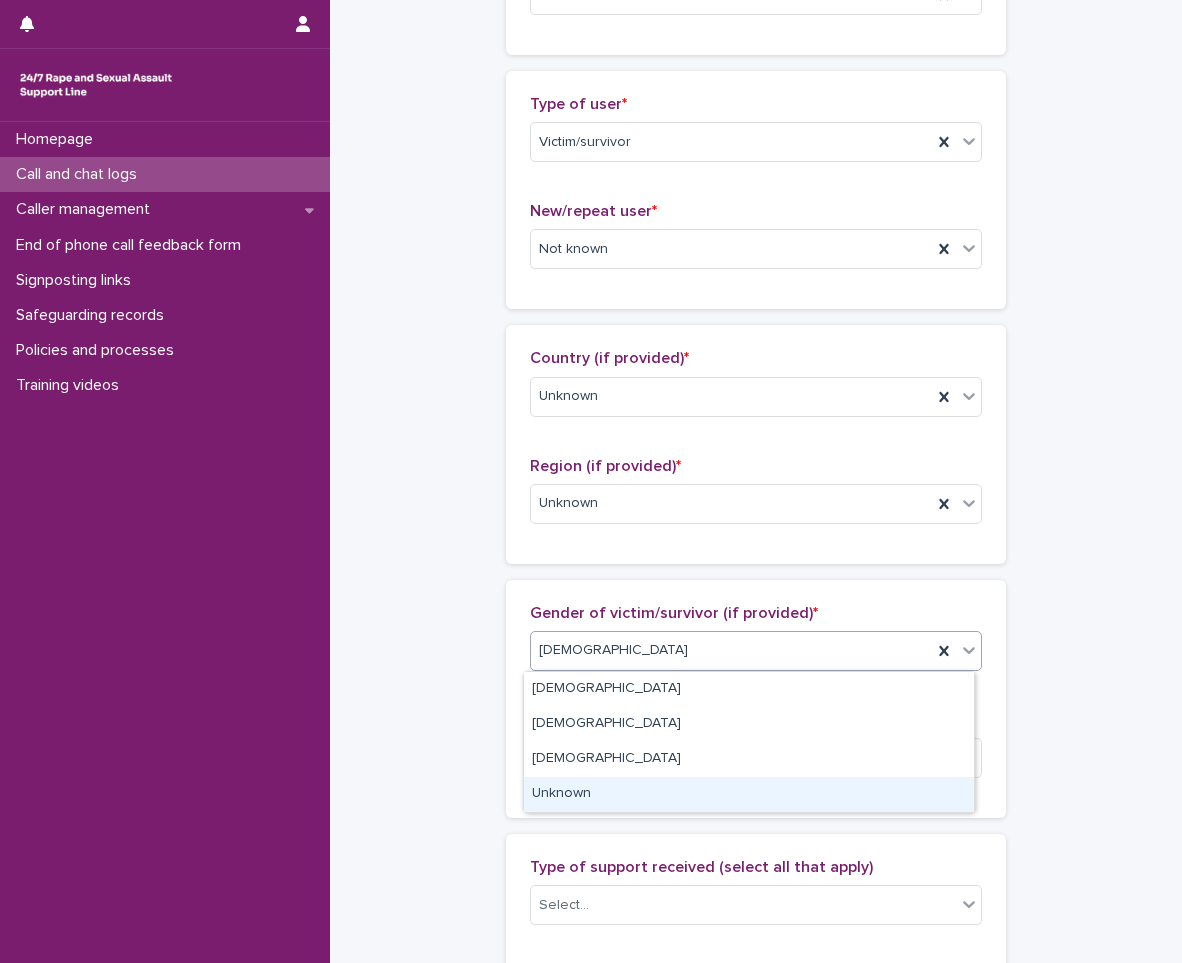 click on "Unknown" at bounding box center (749, 794) 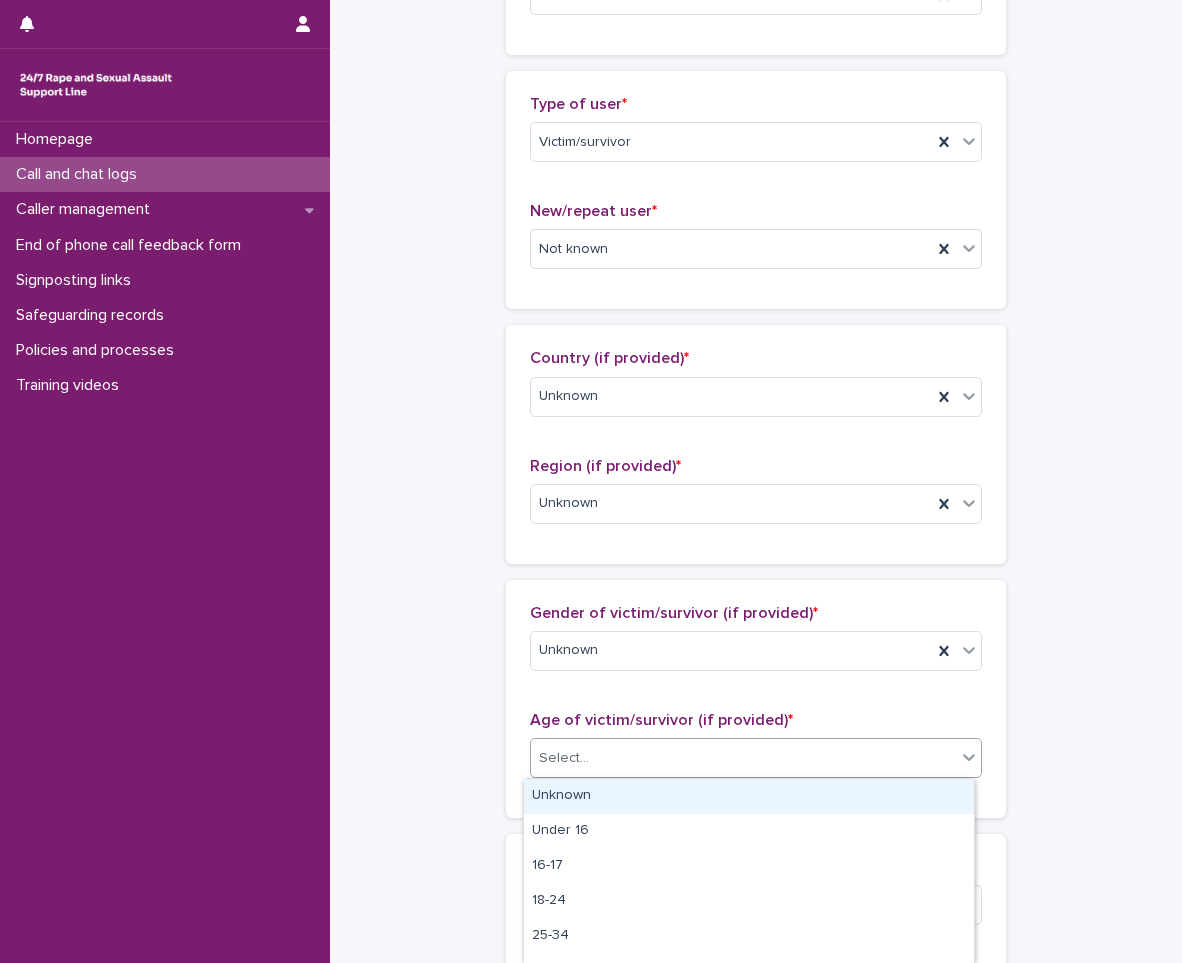click on "Select..." at bounding box center [743, 758] 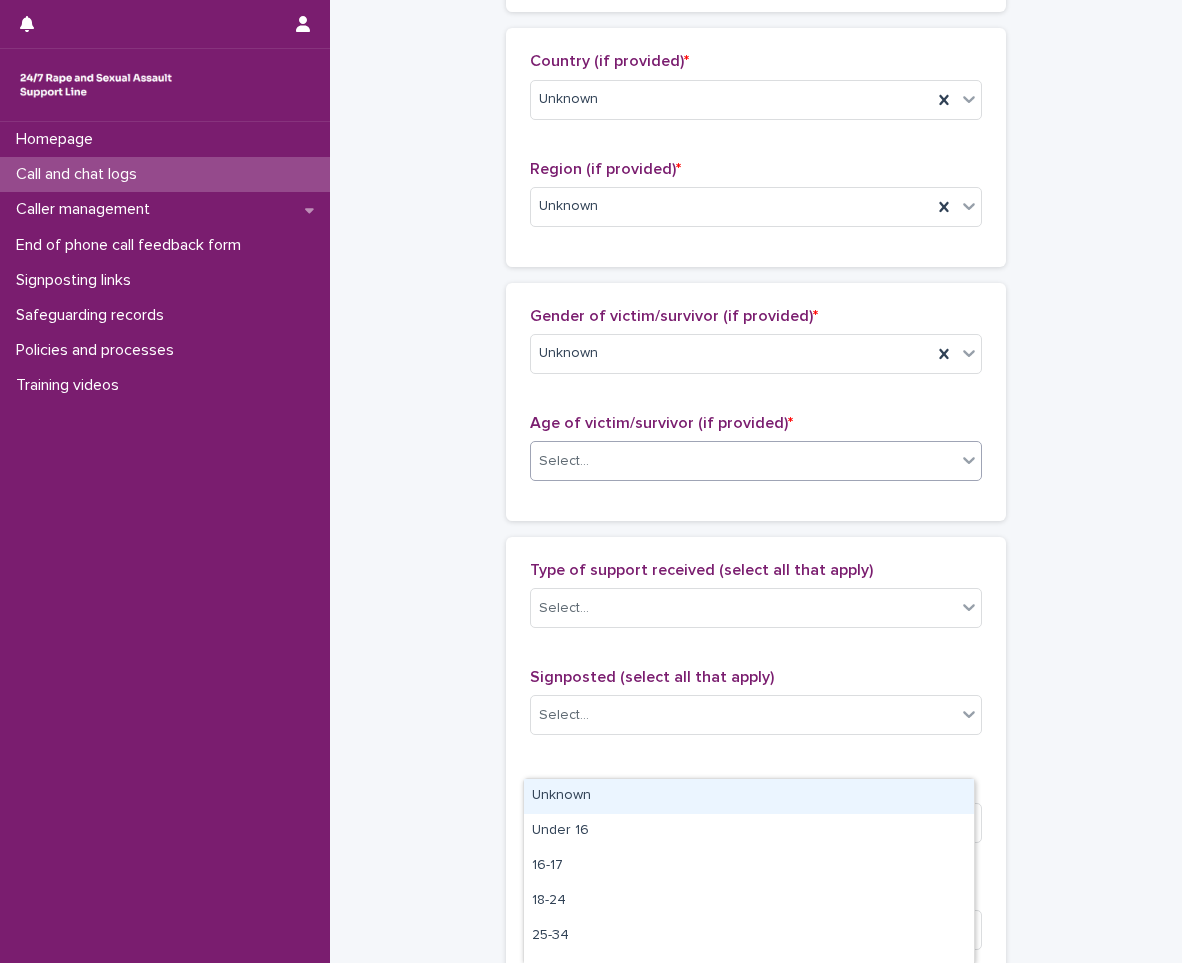 scroll, scrollTop: 700, scrollLeft: 0, axis: vertical 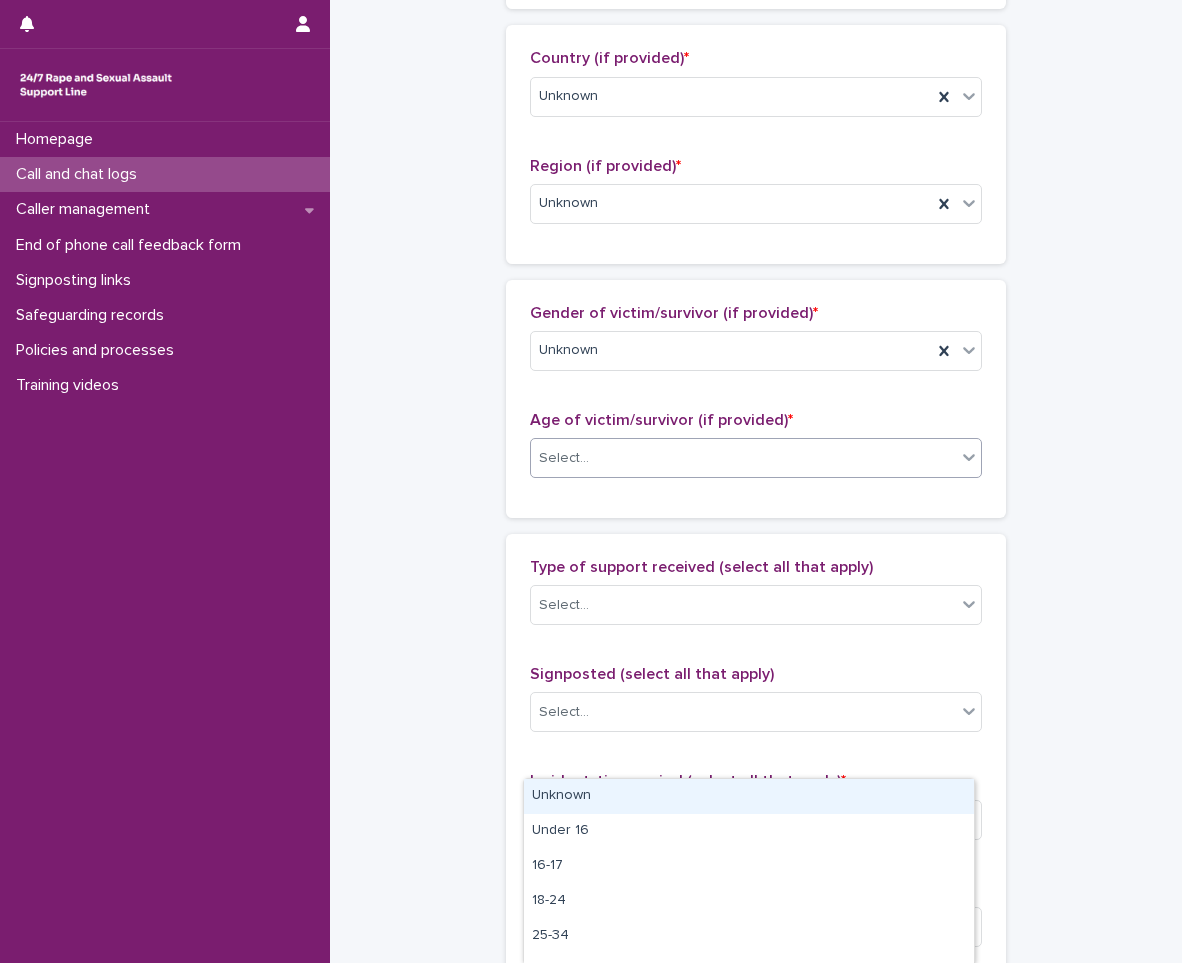 click on "Unknown" at bounding box center (749, 796) 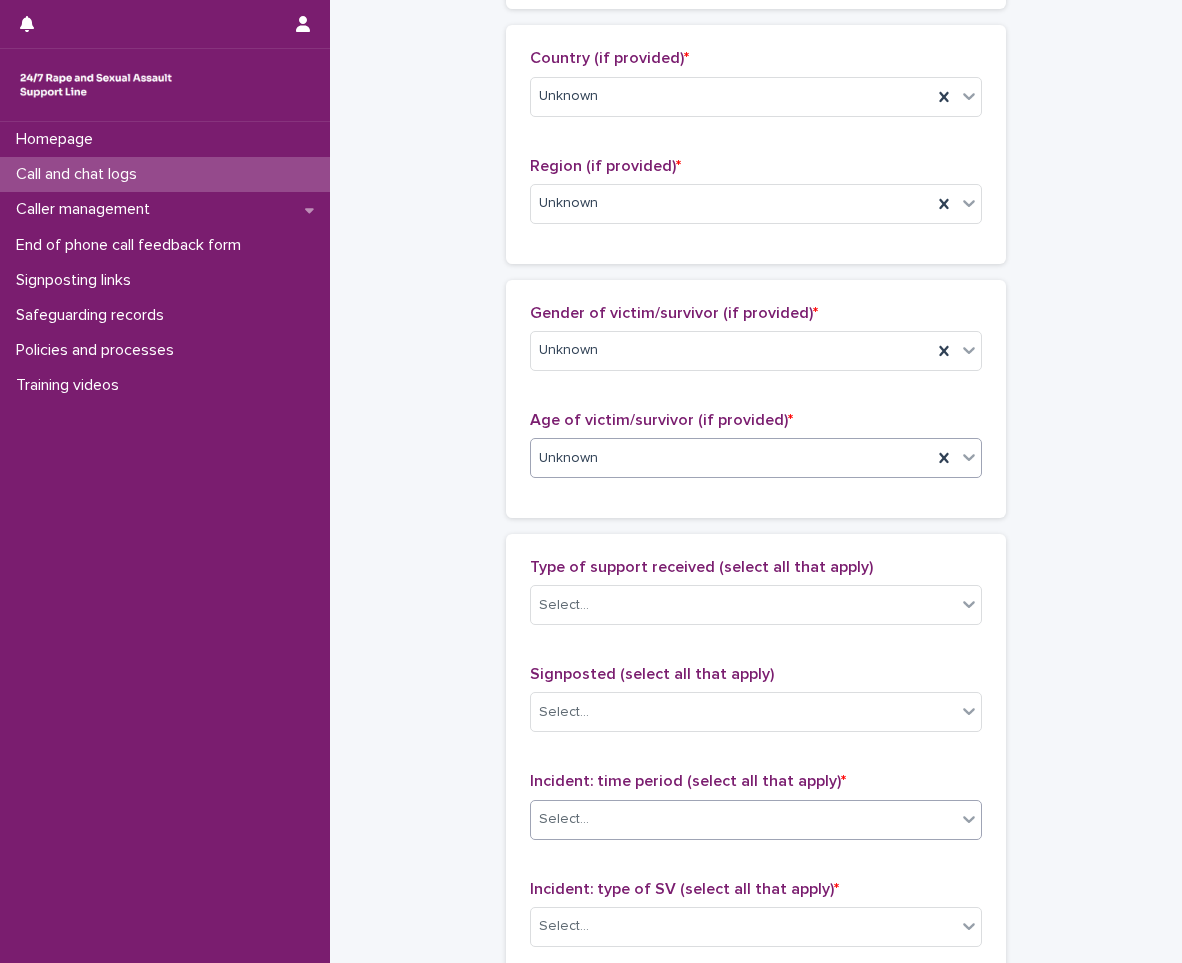 click on "Select..." at bounding box center (743, 819) 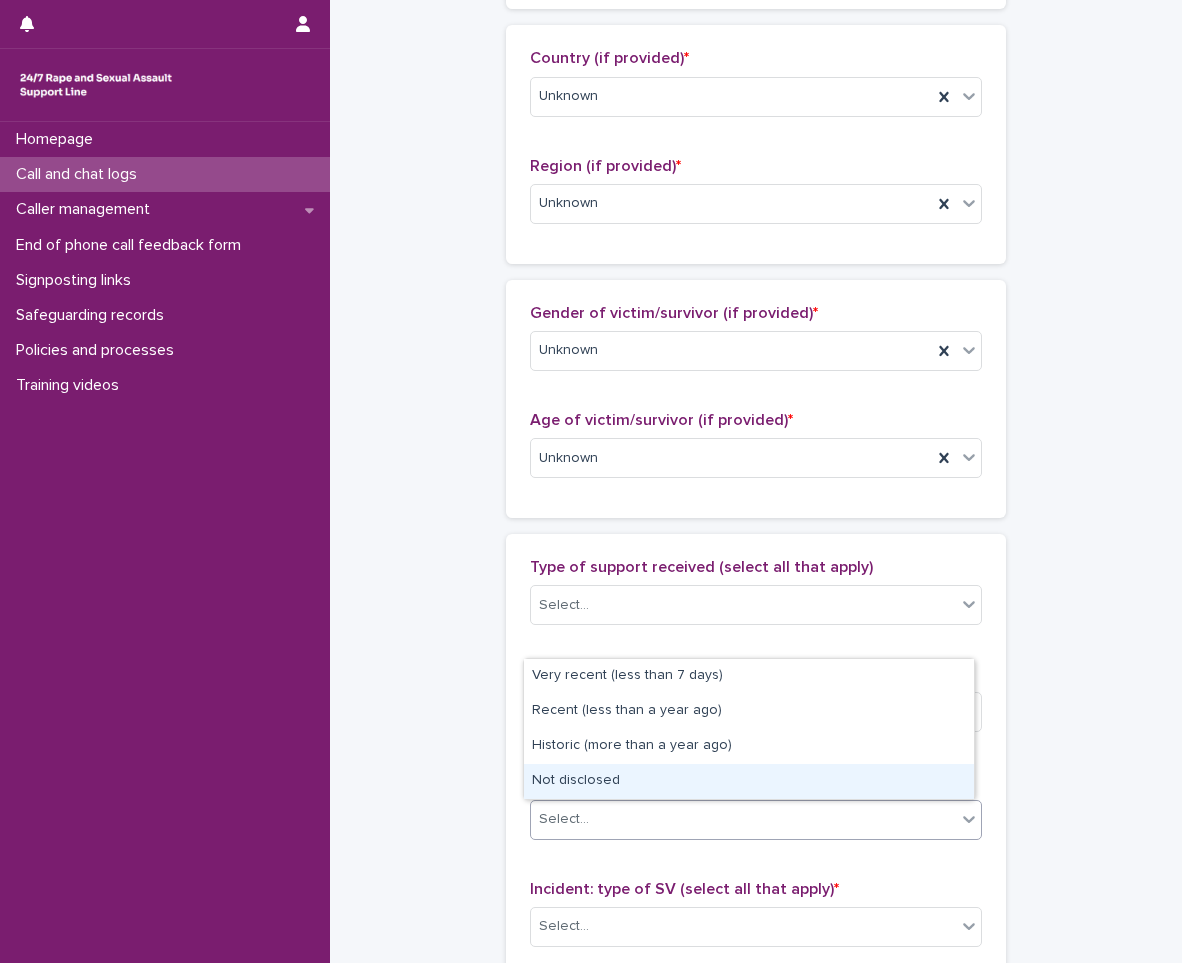 click on "Not disclosed" at bounding box center [749, 781] 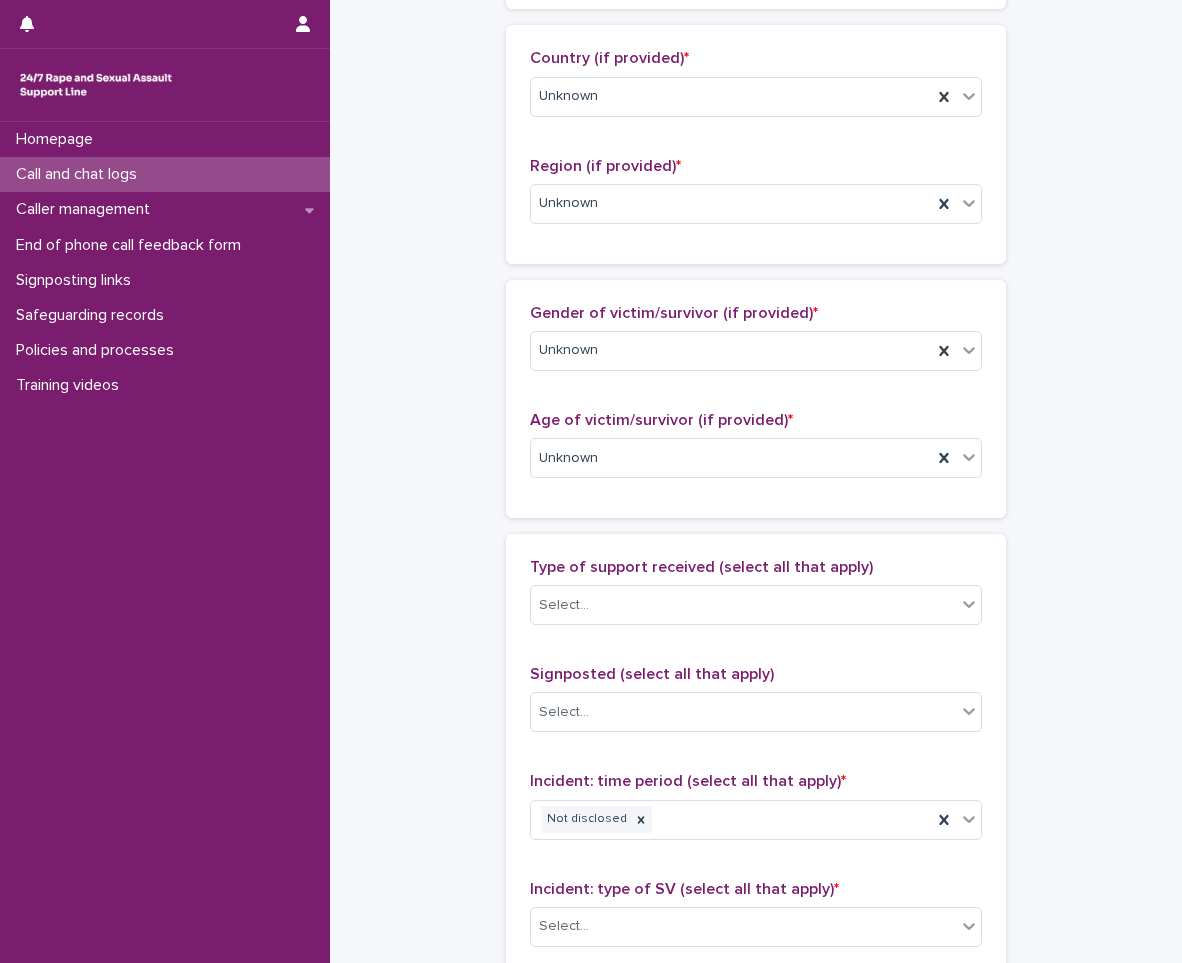 click on "**********" at bounding box center (756, 384) 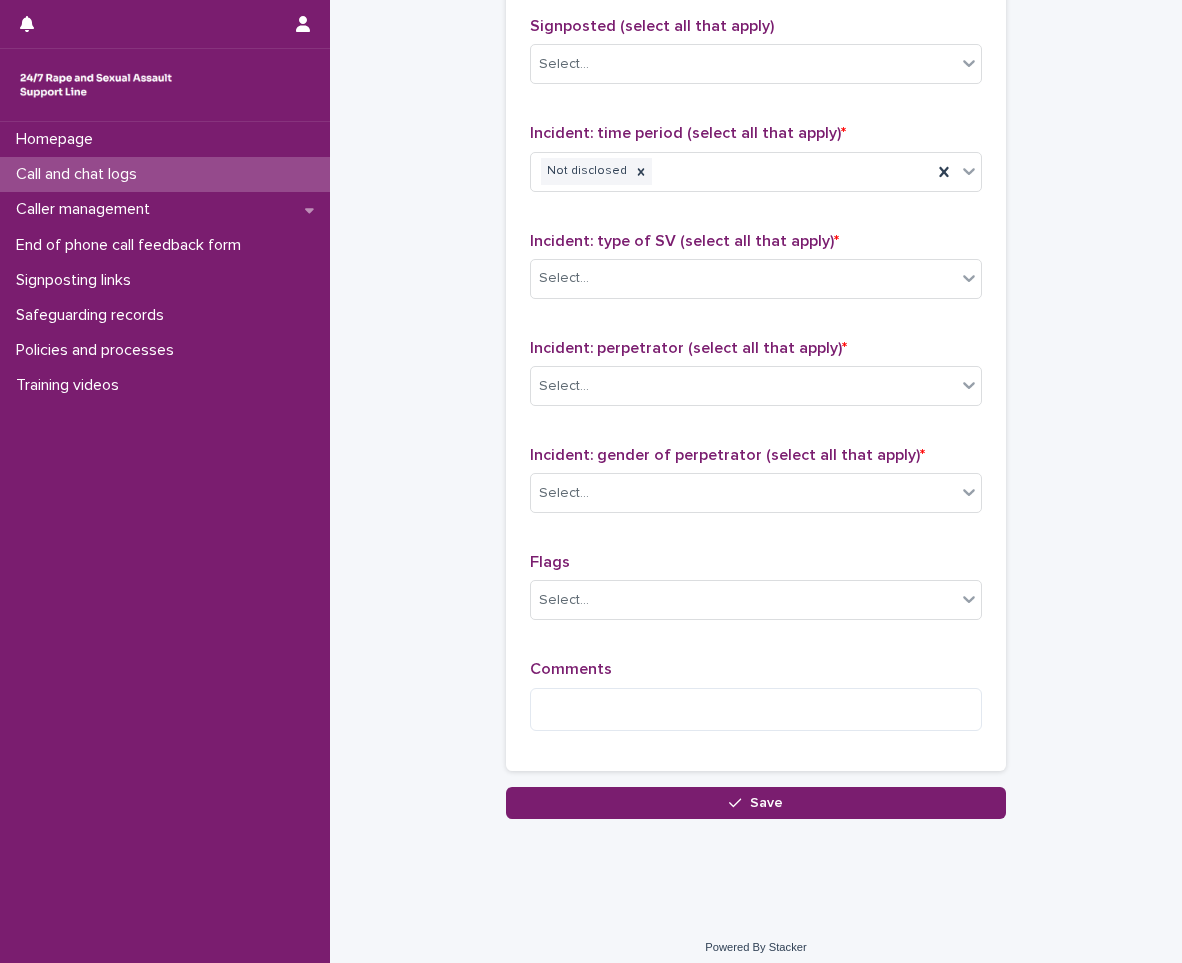 scroll, scrollTop: 1360, scrollLeft: 0, axis: vertical 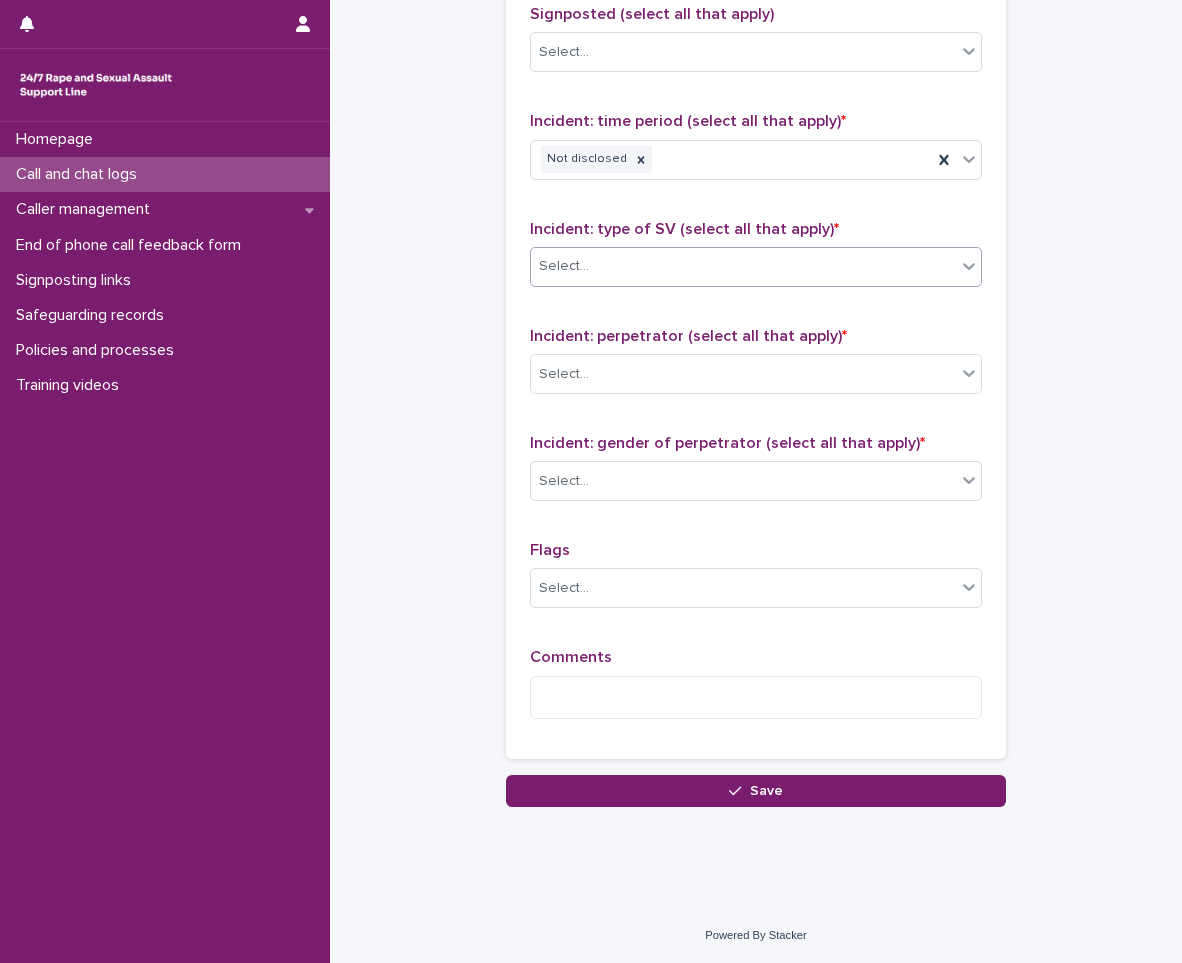 click on "Select..." at bounding box center [743, 266] 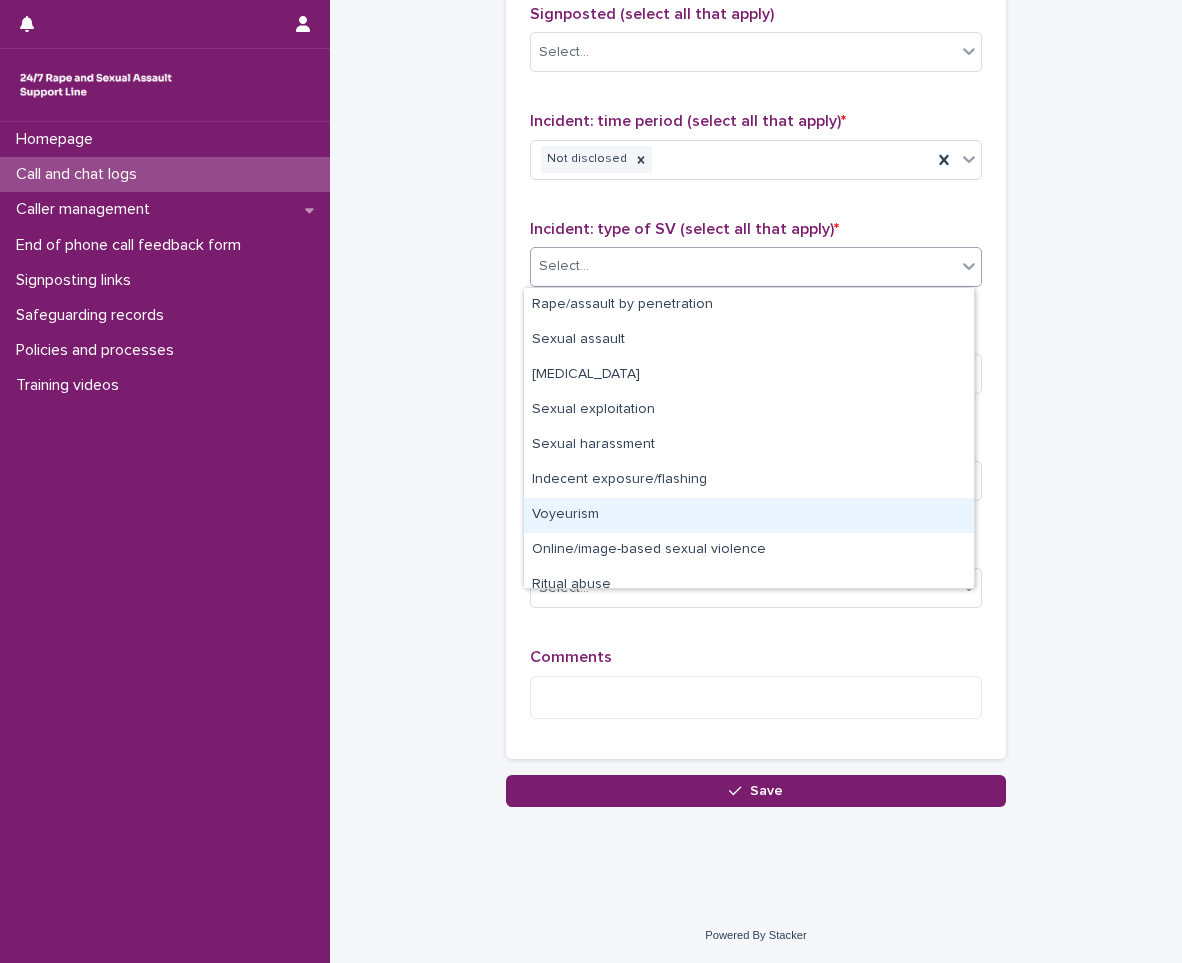 scroll, scrollTop: 50, scrollLeft: 0, axis: vertical 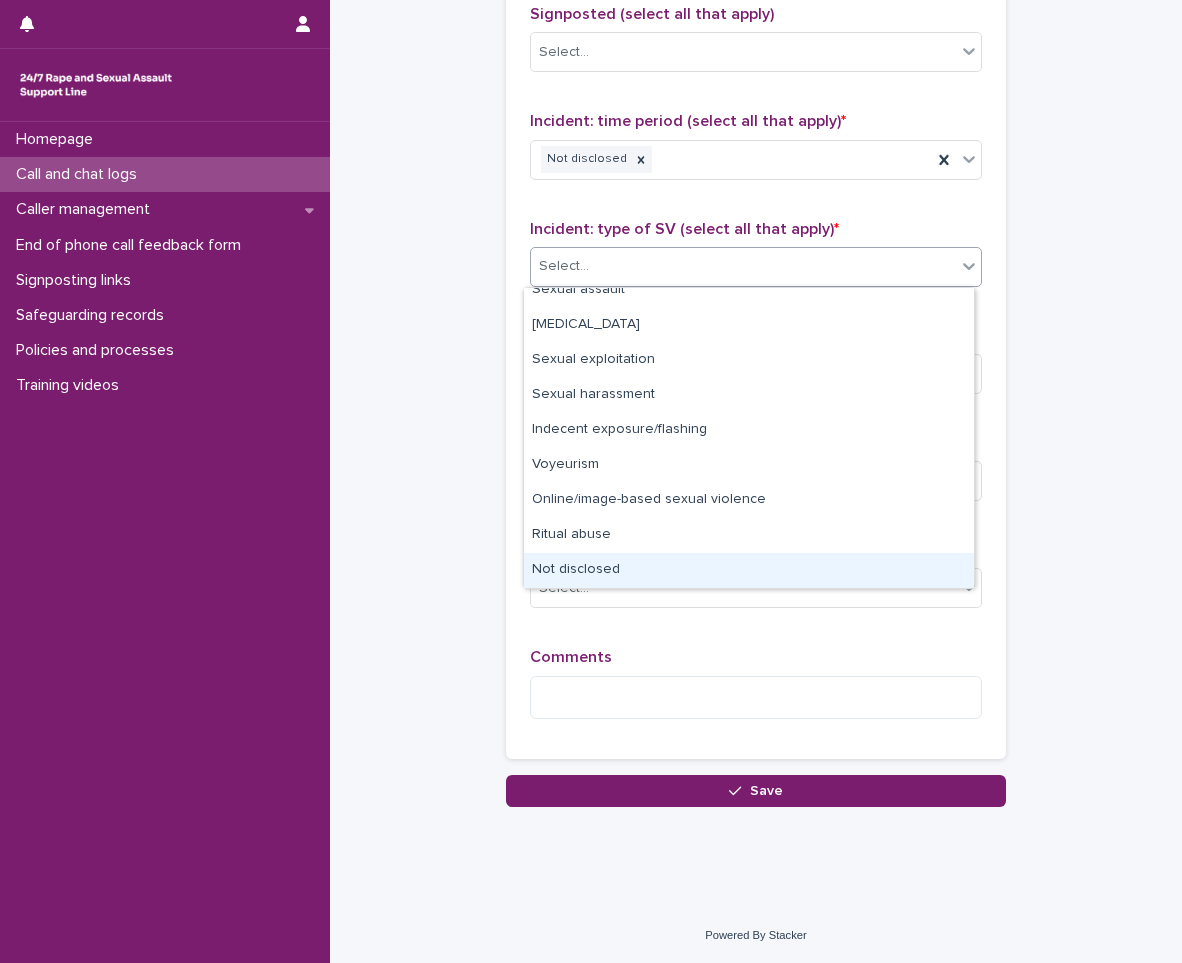 click on "Not disclosed" at bounding box center [749, 570] 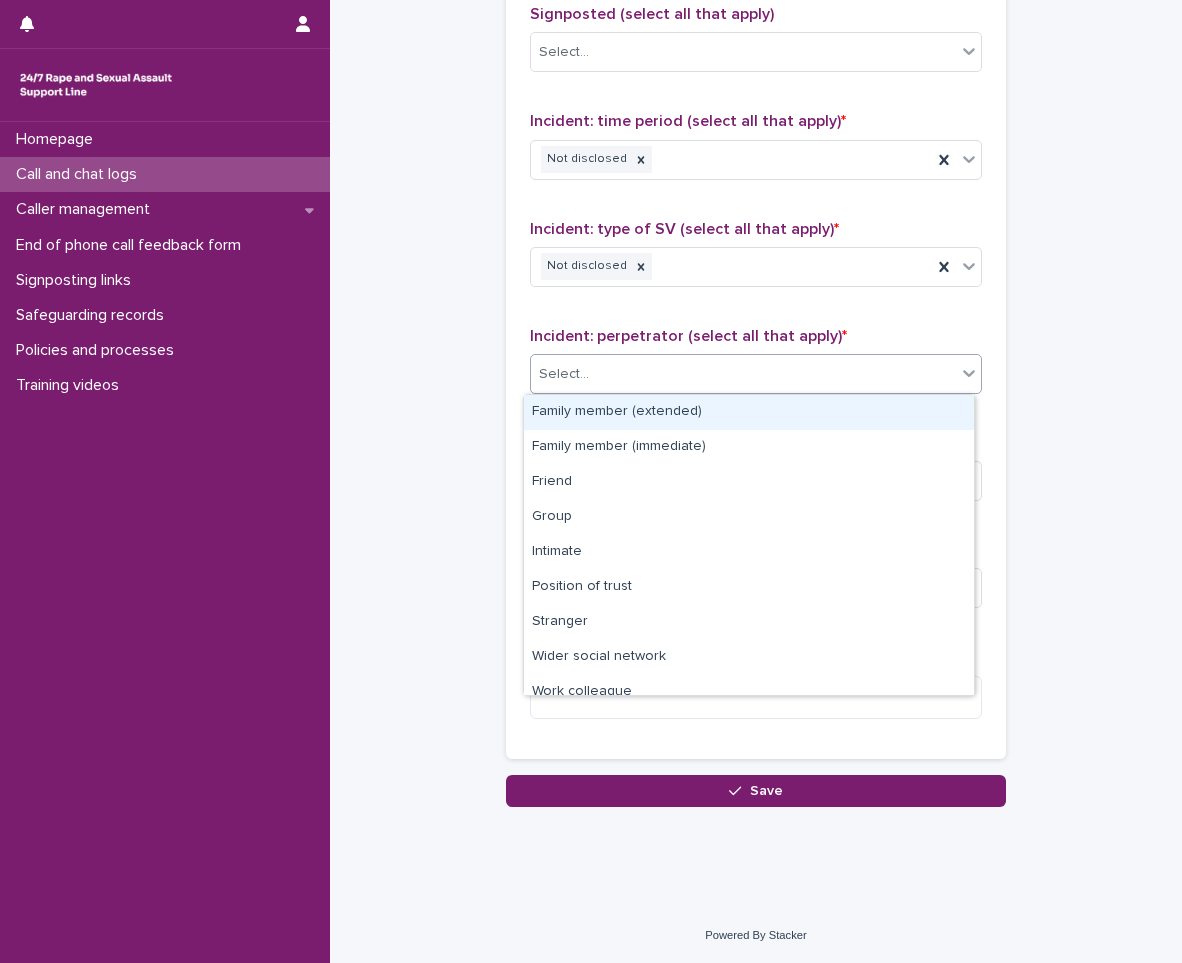 click on "Select..." at bounding box center (743, 374) 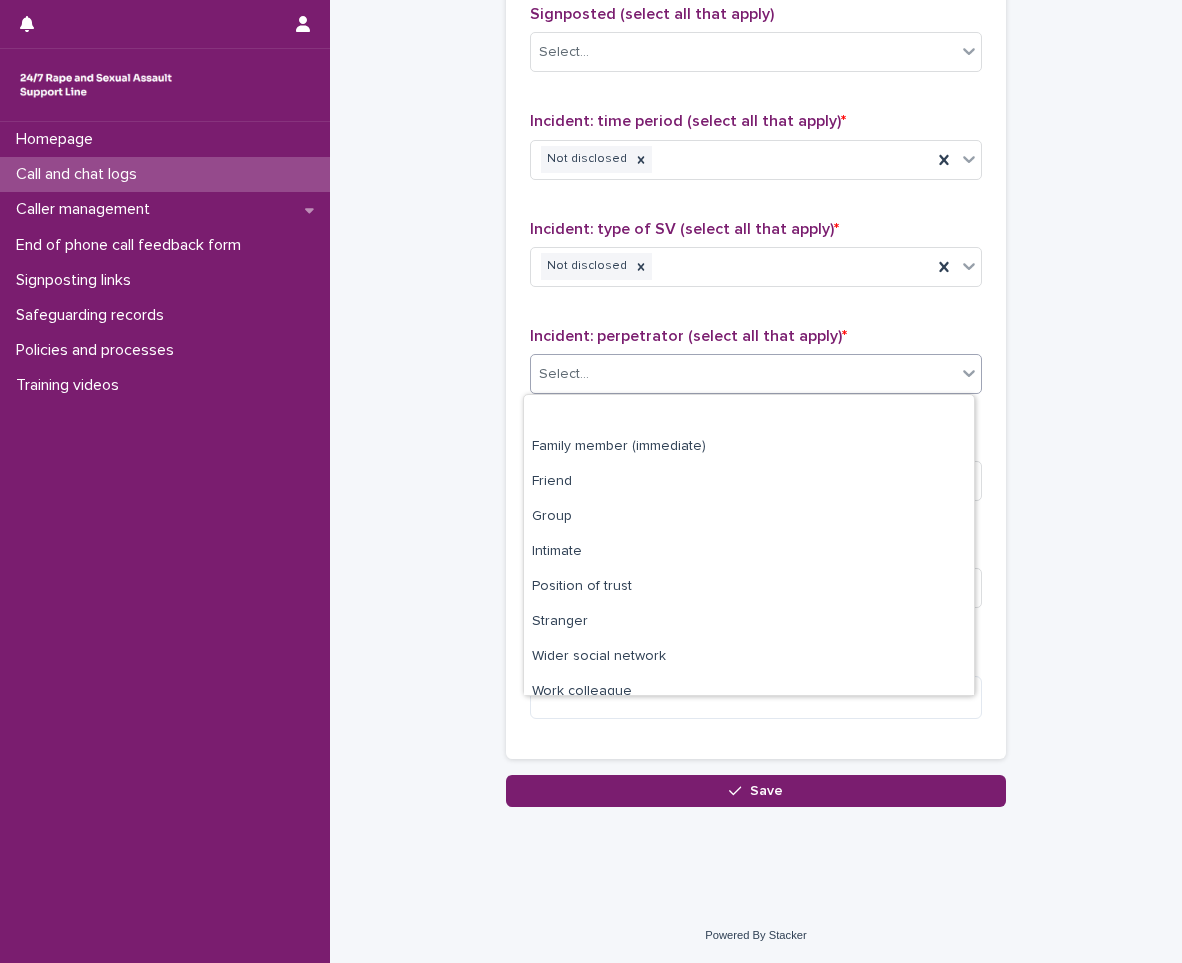 scroll, scrollTop: 85, scrollLeft: 0, axis: vertical 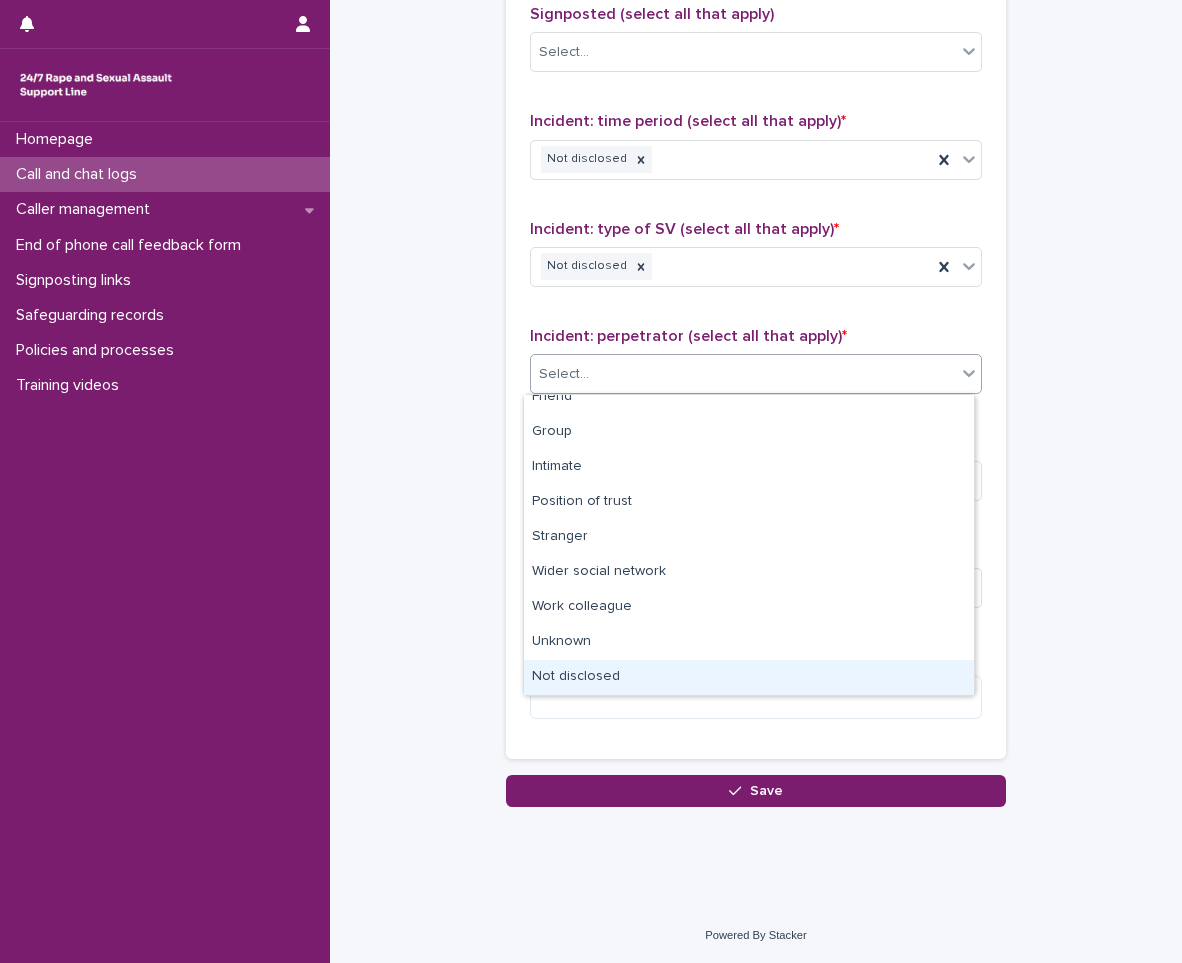 click on "Not disclosed" at bounding box center (749, 677) 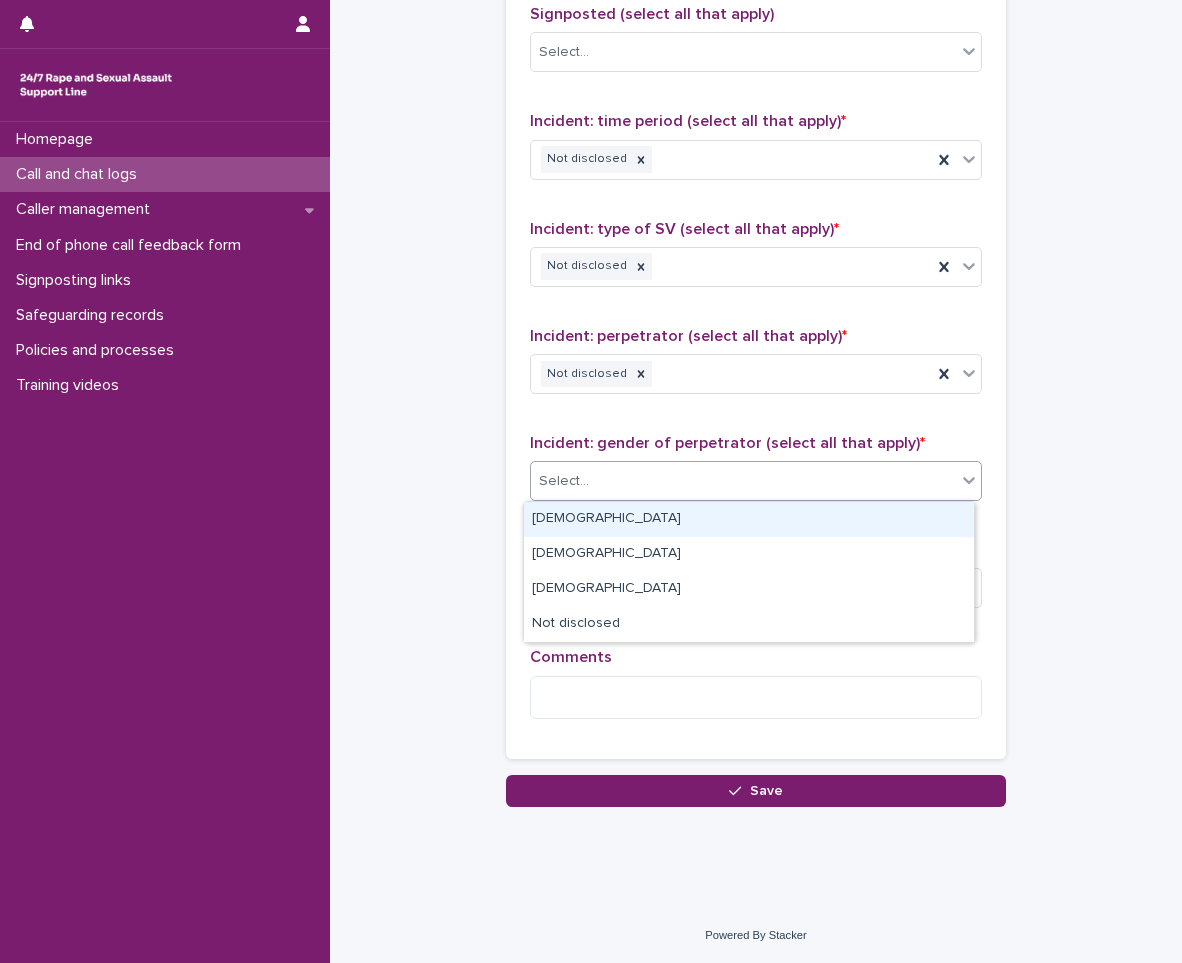 click on "Select..." at bounding box center (743, 481) 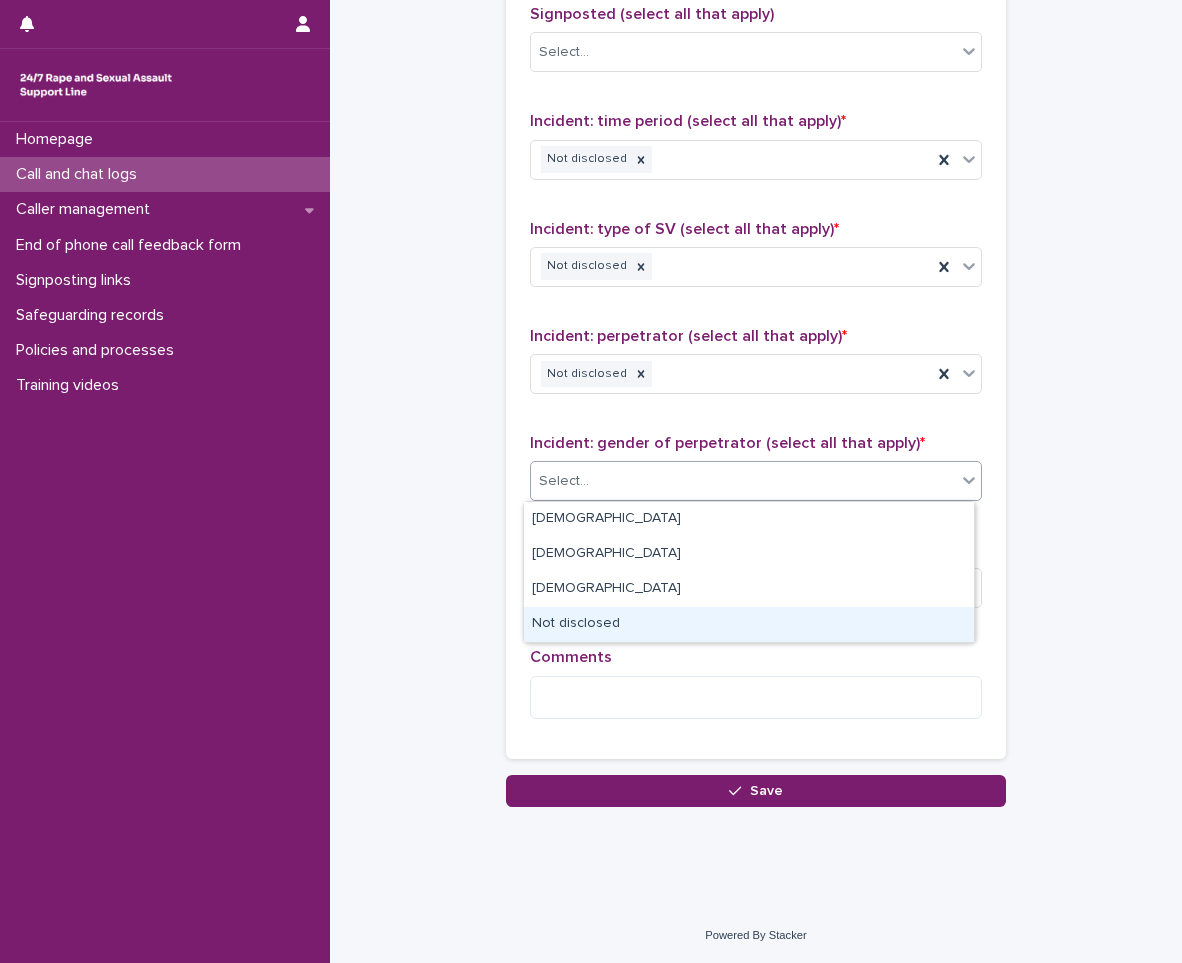 click on "Not disclosed" at bounding box center [749, 624] 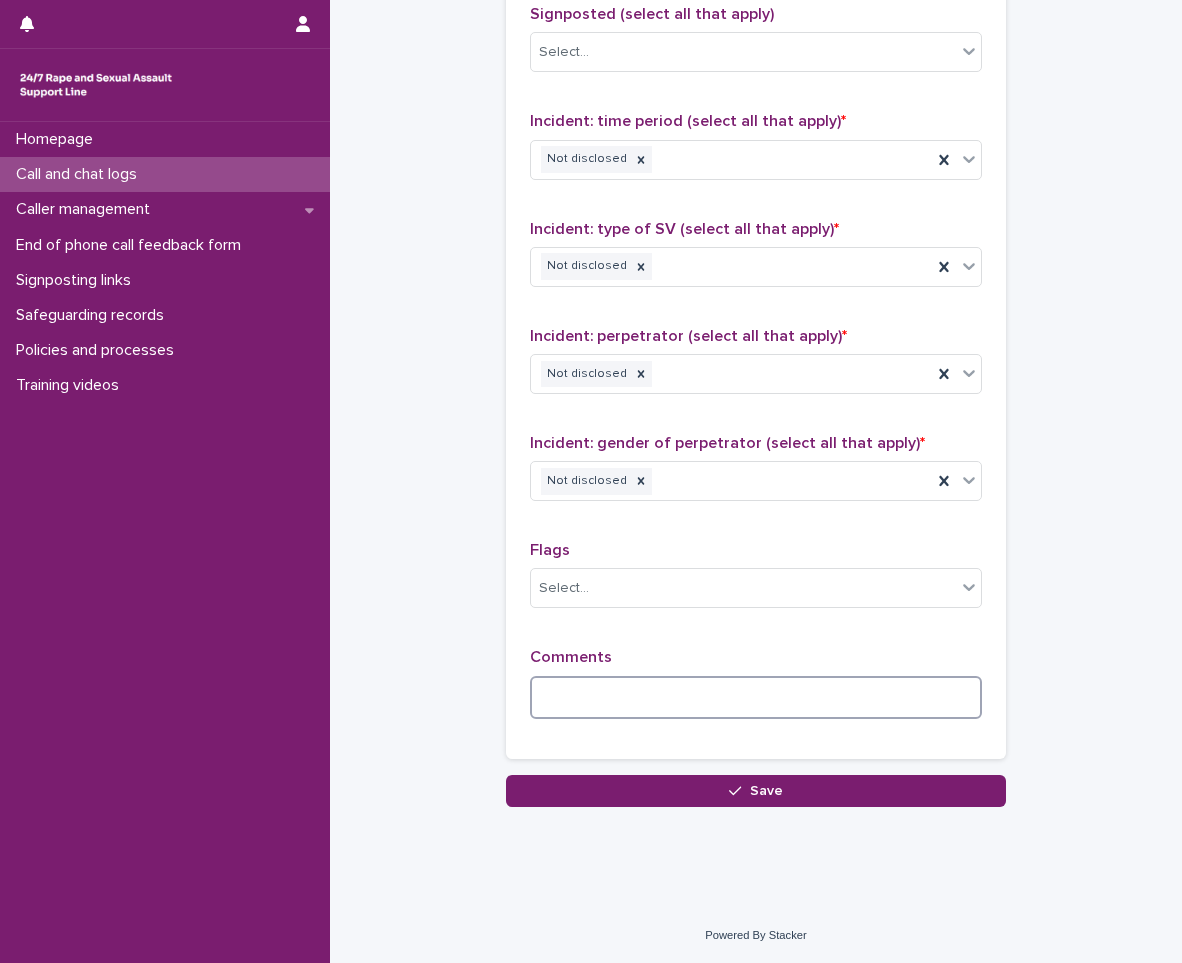 click at bounding box center [756, 697] 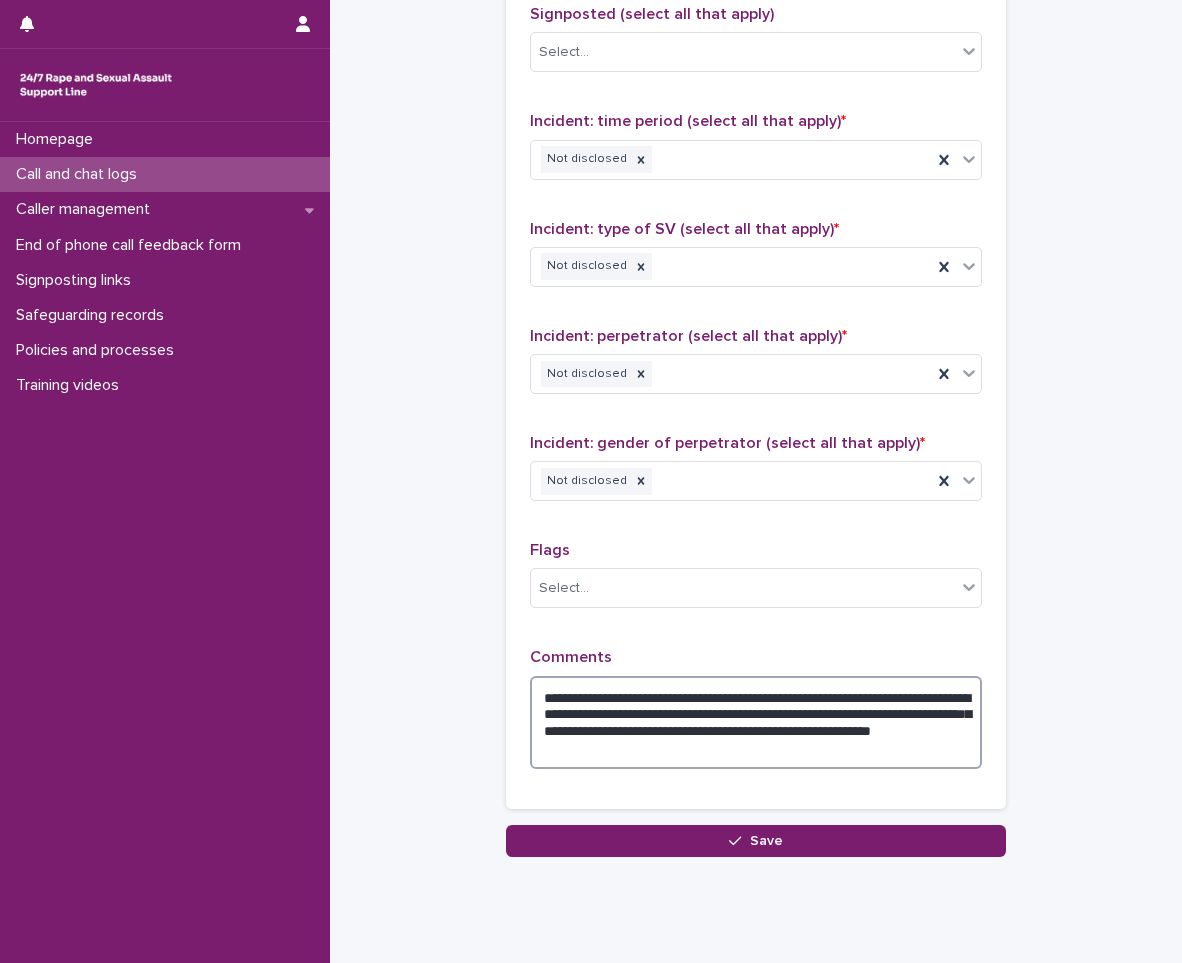 click on "**********" at bounding box center (756, 722) 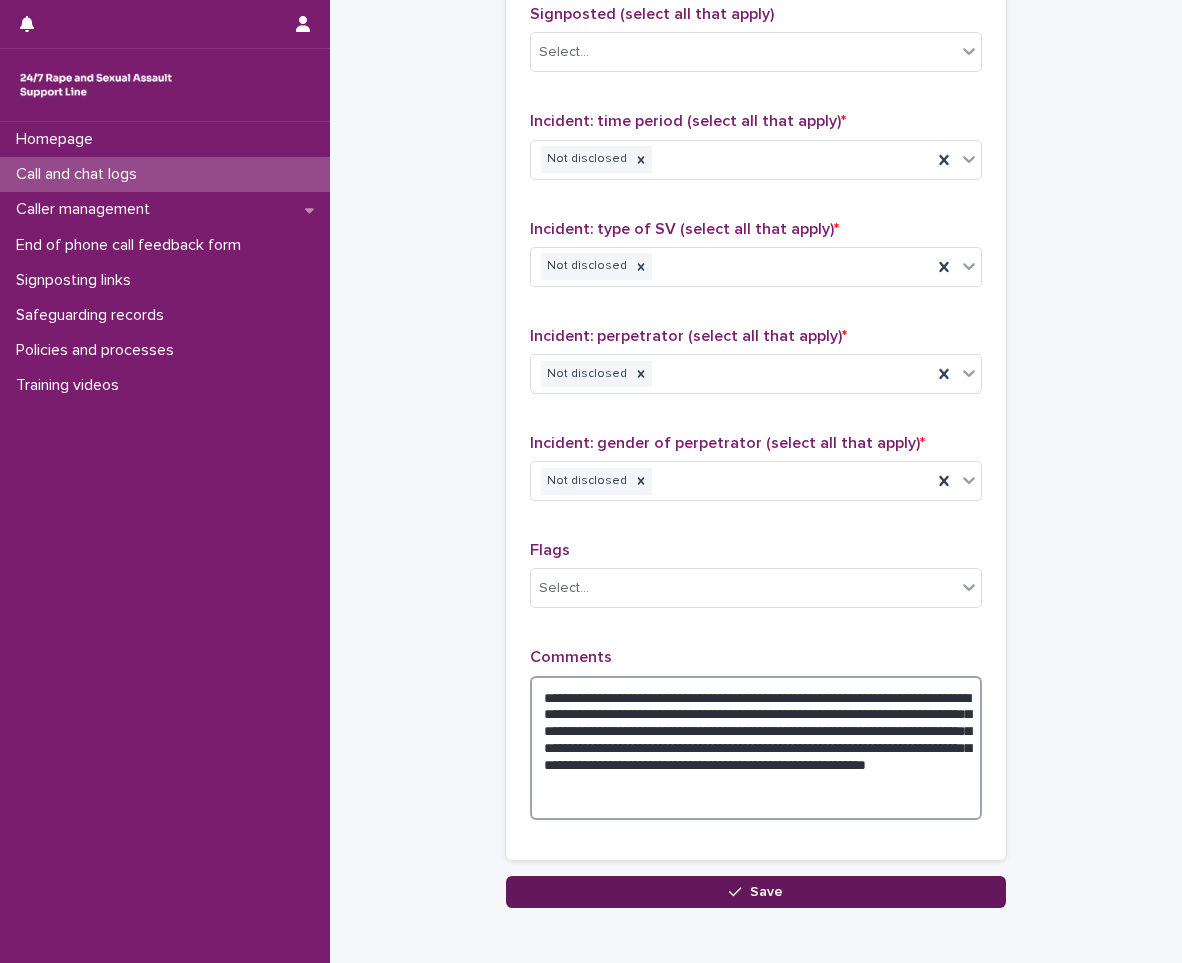 type on "**********" 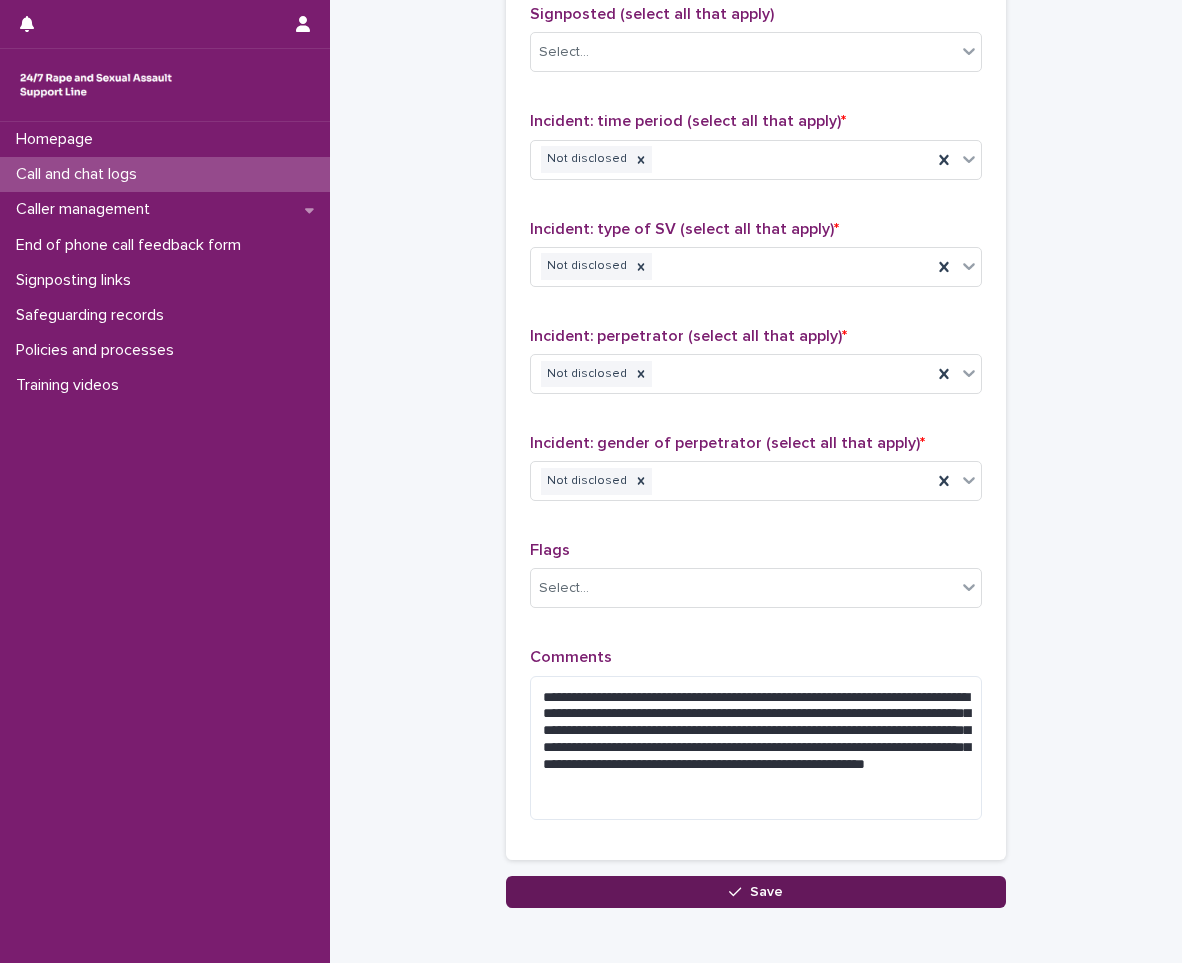 click at bounding box center (739, 892) 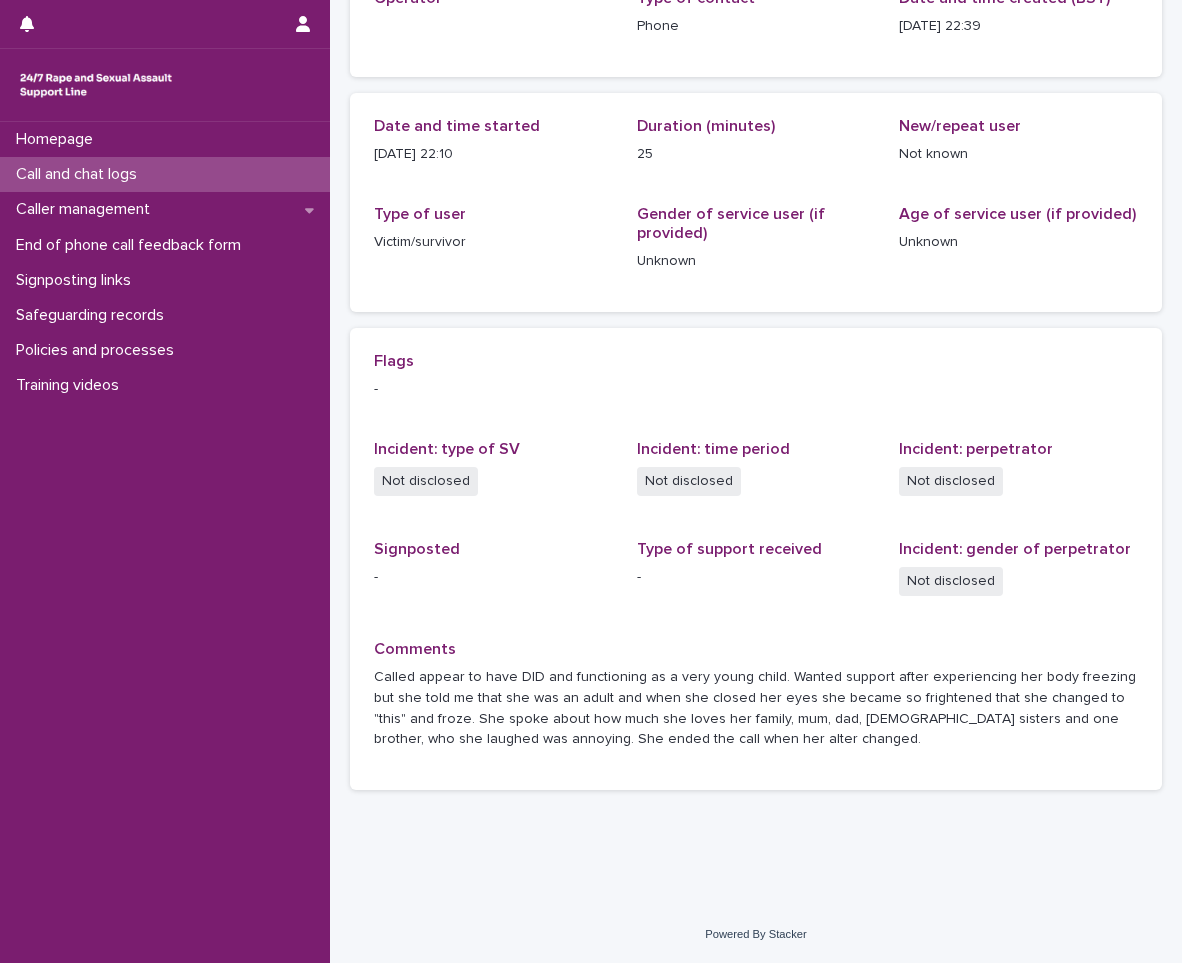 scroll, scrollTop: 0, scrollLeft: 0, axis: both 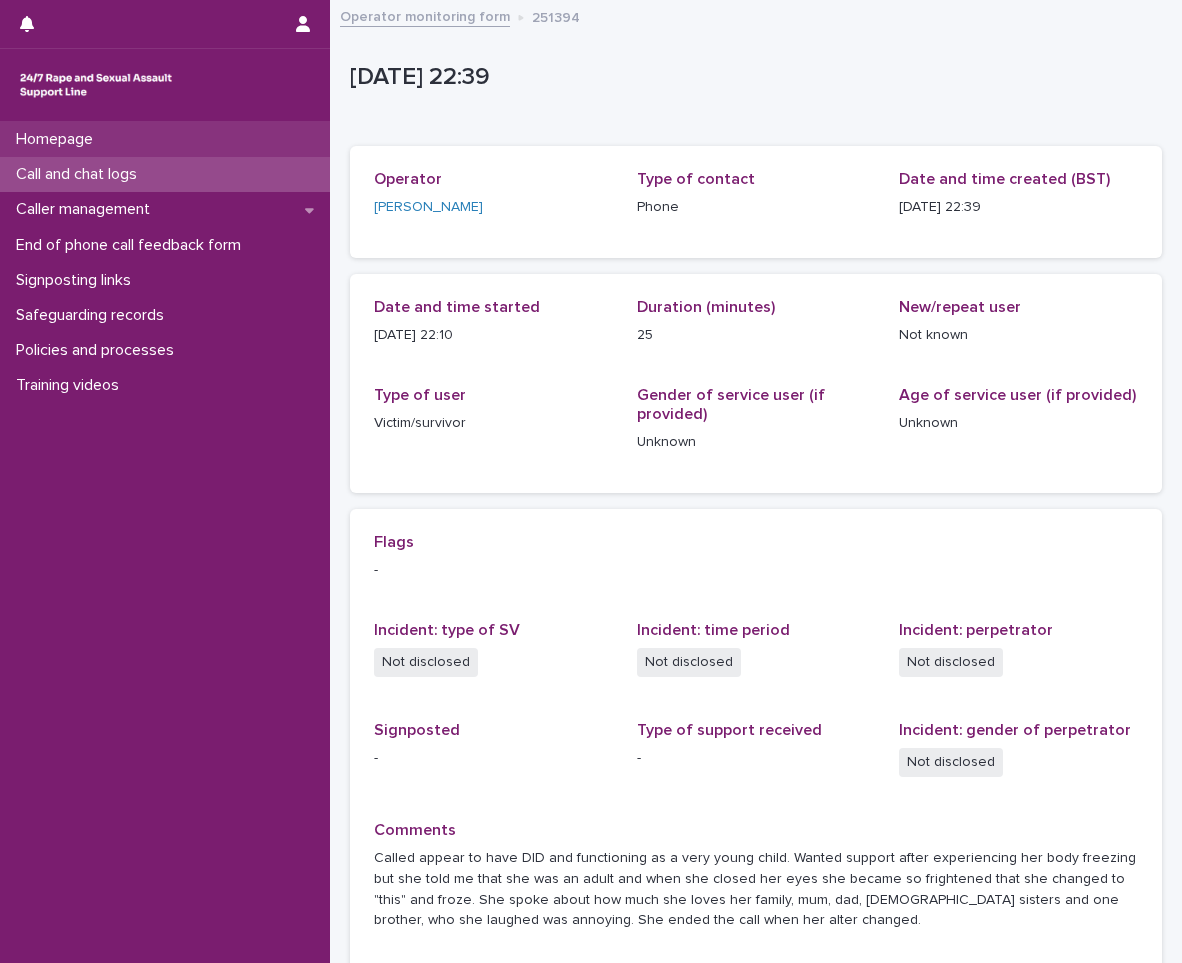 click on "Homepage" at bounding box center (58, 139) 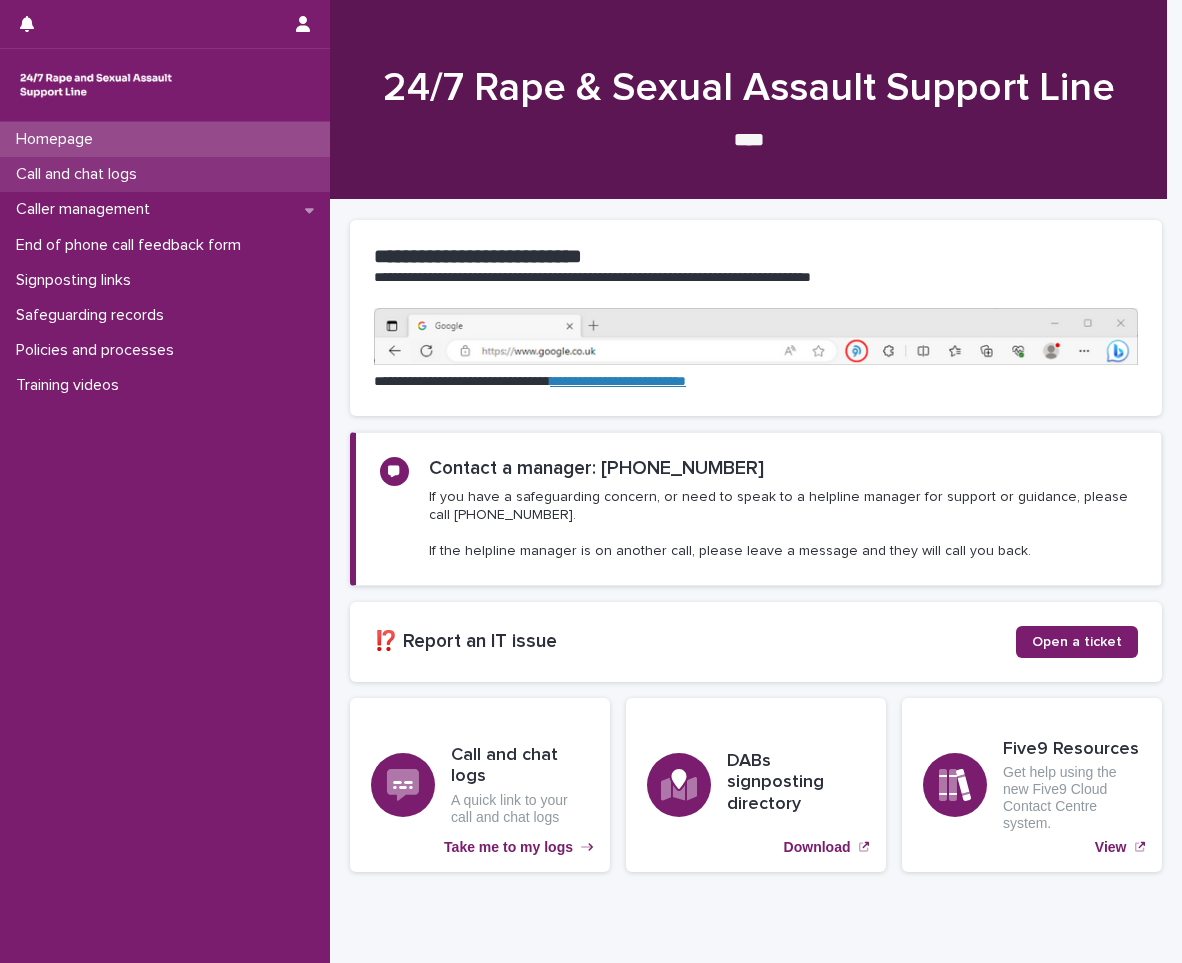 click on "Call and chat logs" at bounding box center (80, 174) 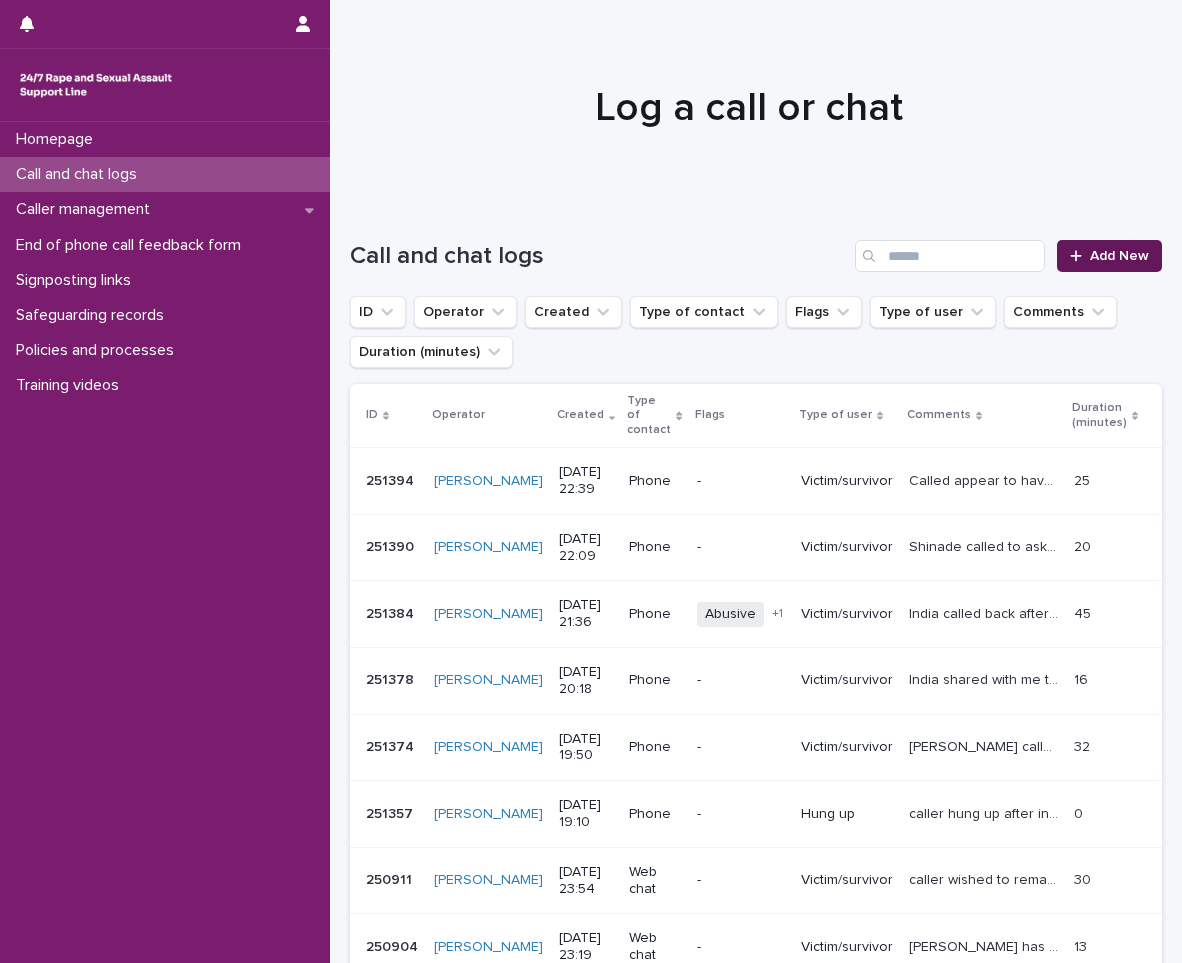 click on "Add New" at bounding box center (1109, 256) 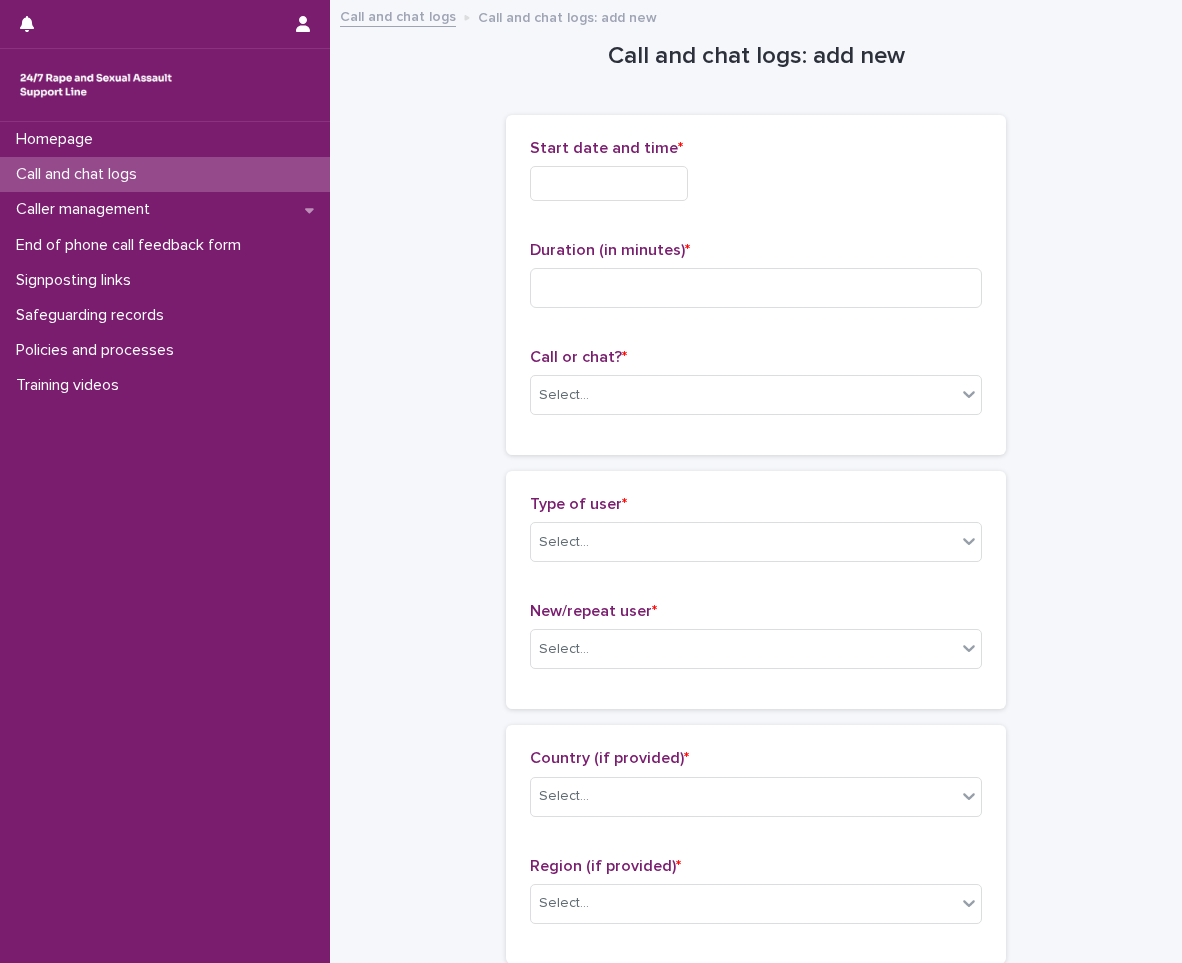 click at bounding box center [609, 183] 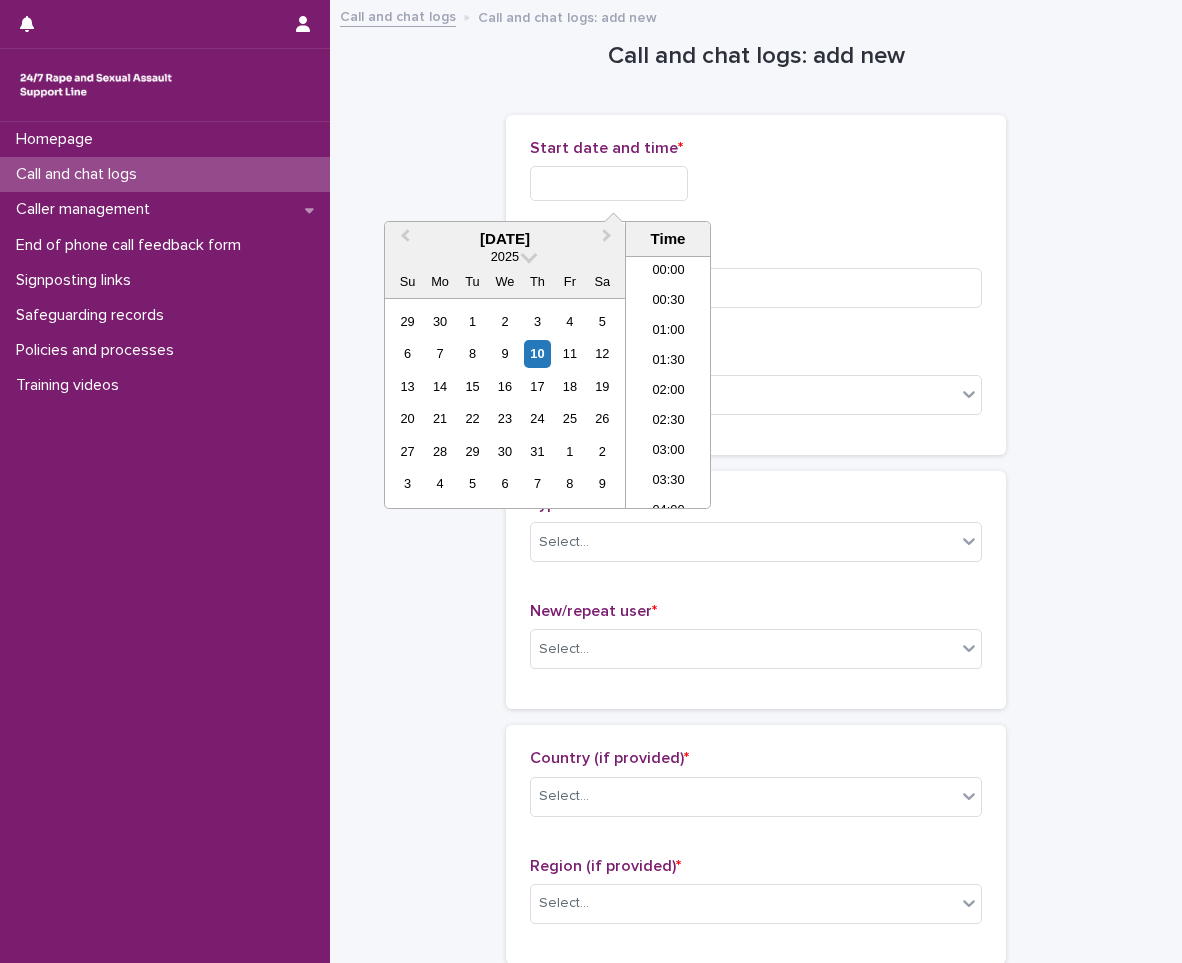 scroll, scrollTop: 1189, scrollLeft: 0, axis: vertical 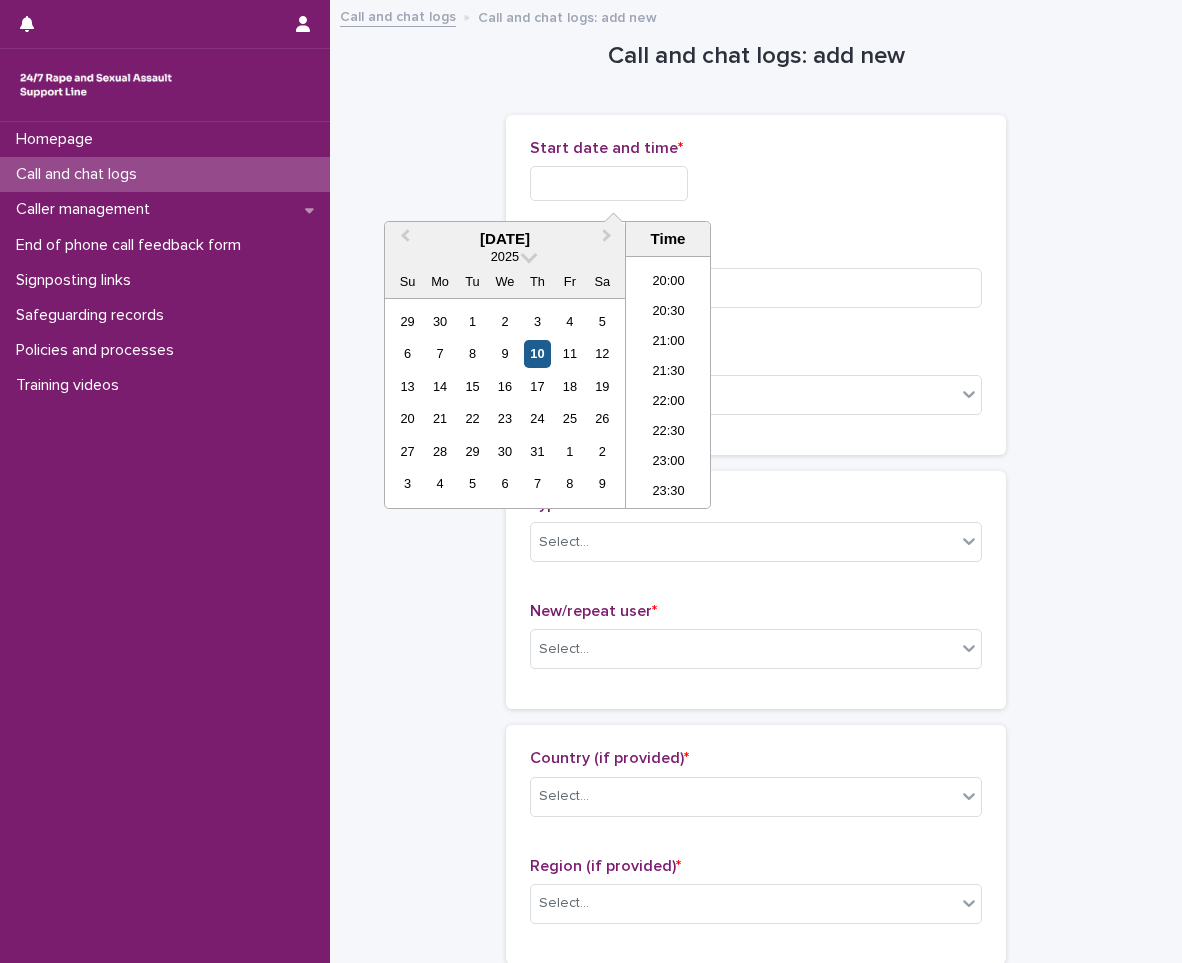 click on "10" at bounding box center (537, 353) 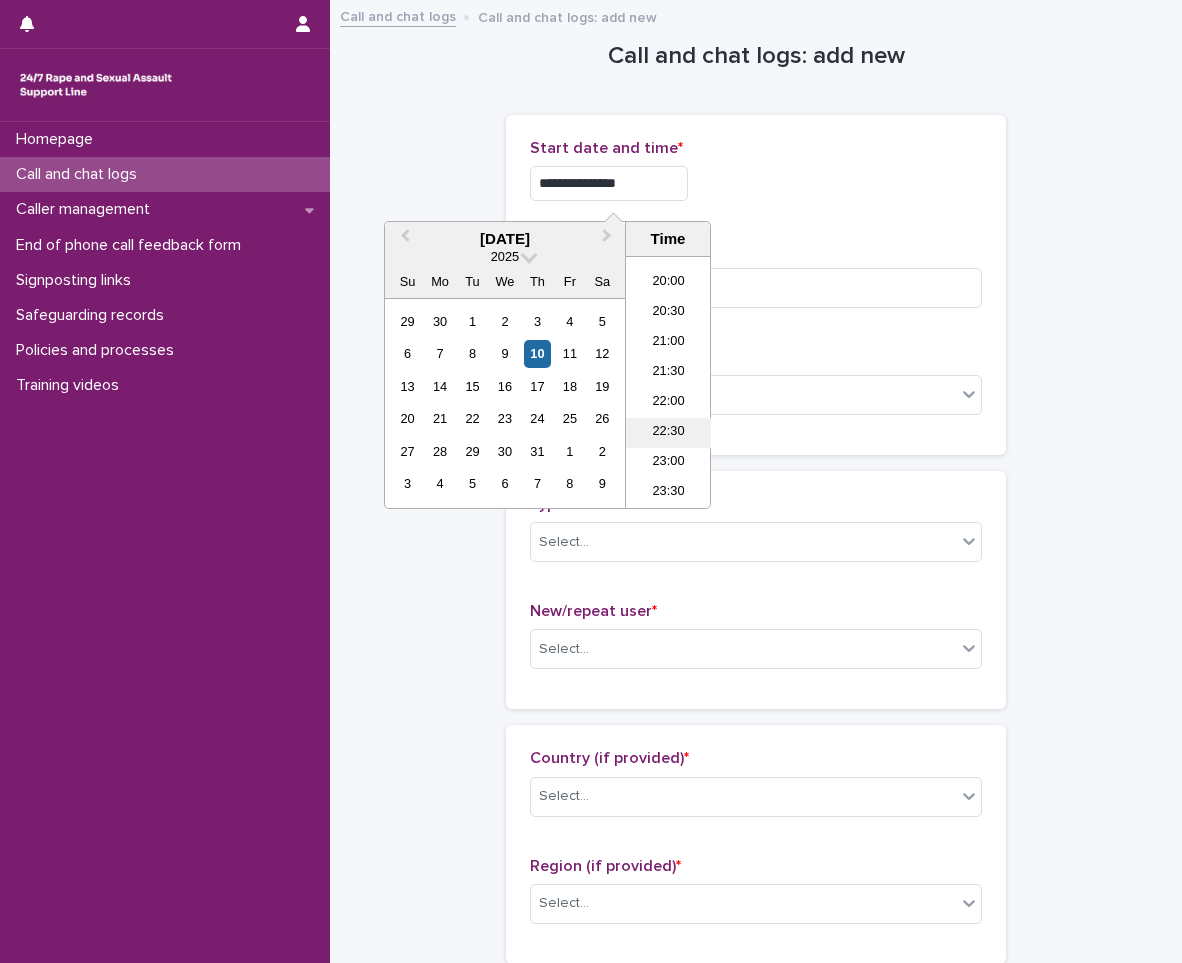 click on "22:30" at bounding box center [668, 433] 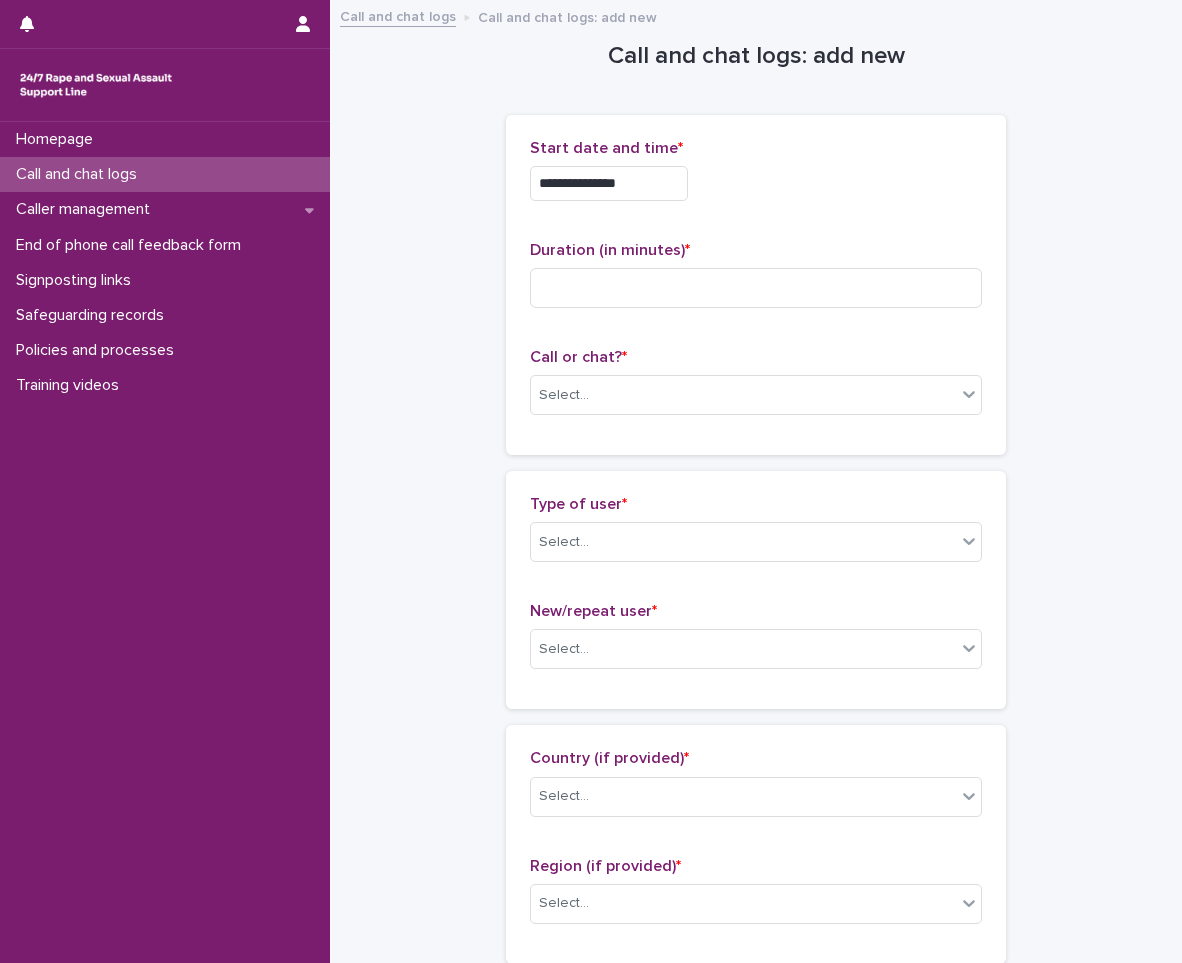 click on "**********" at bounding box center (609, 183) 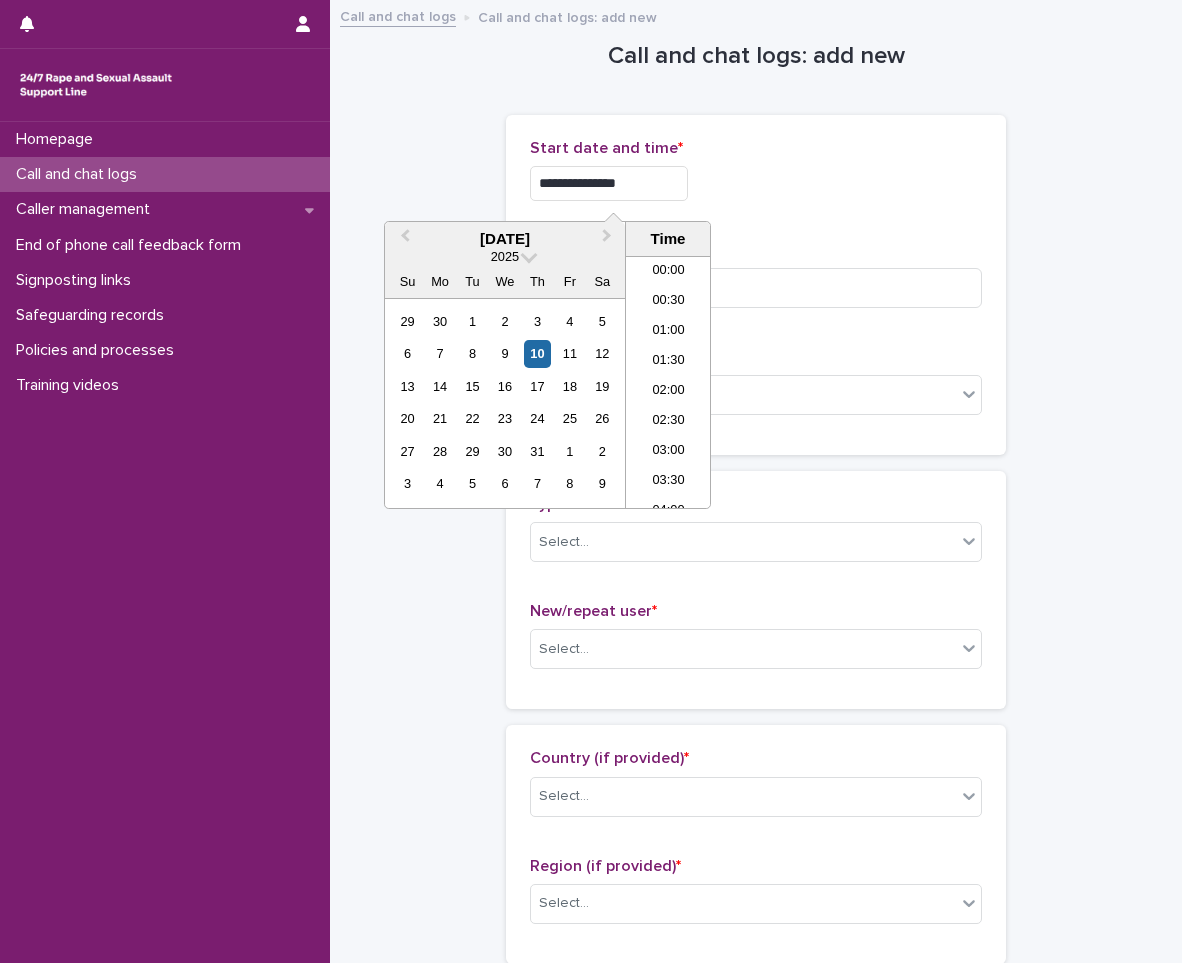 scroll, scrollTop: 1189, scrollLeft: 0, axis: vertical 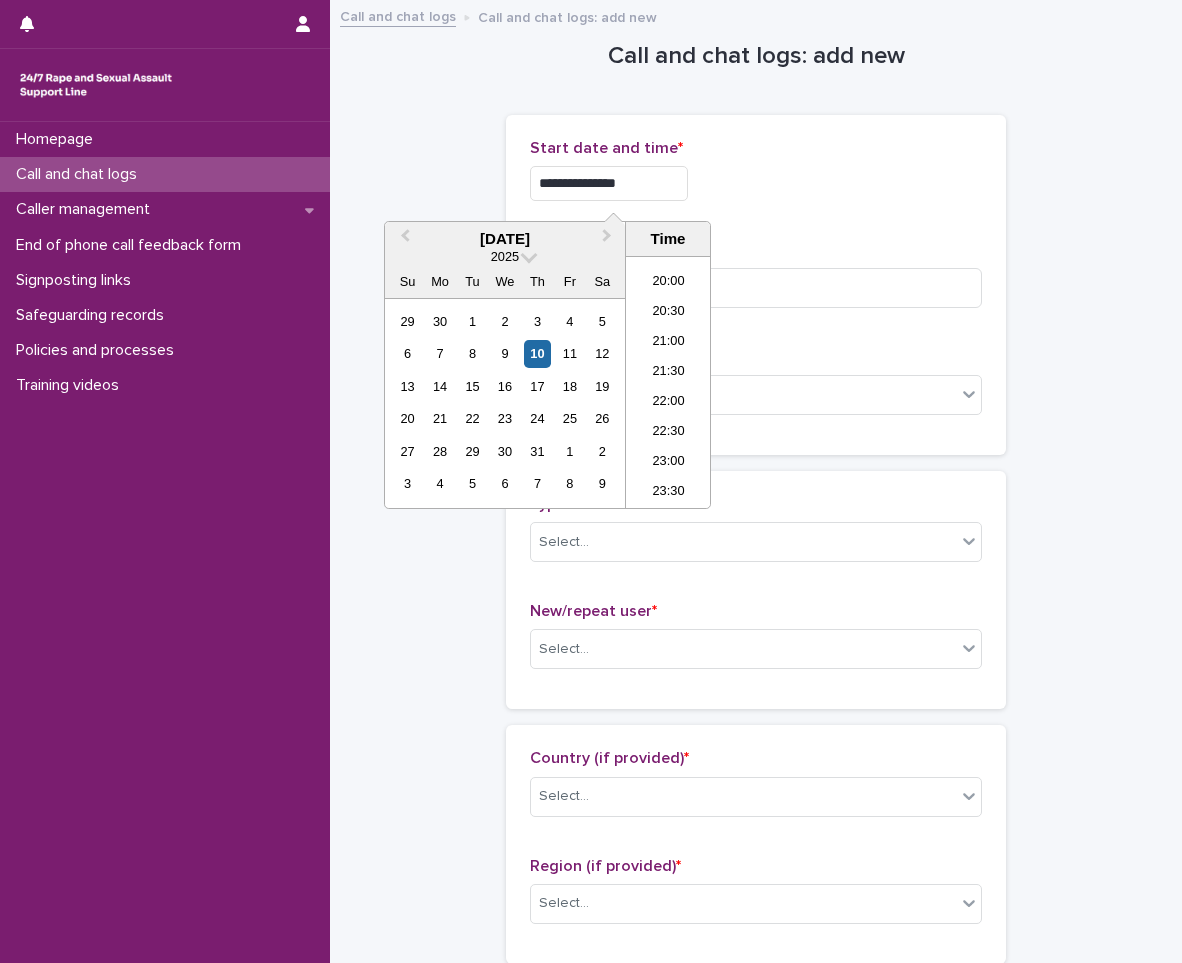 type on "**********" 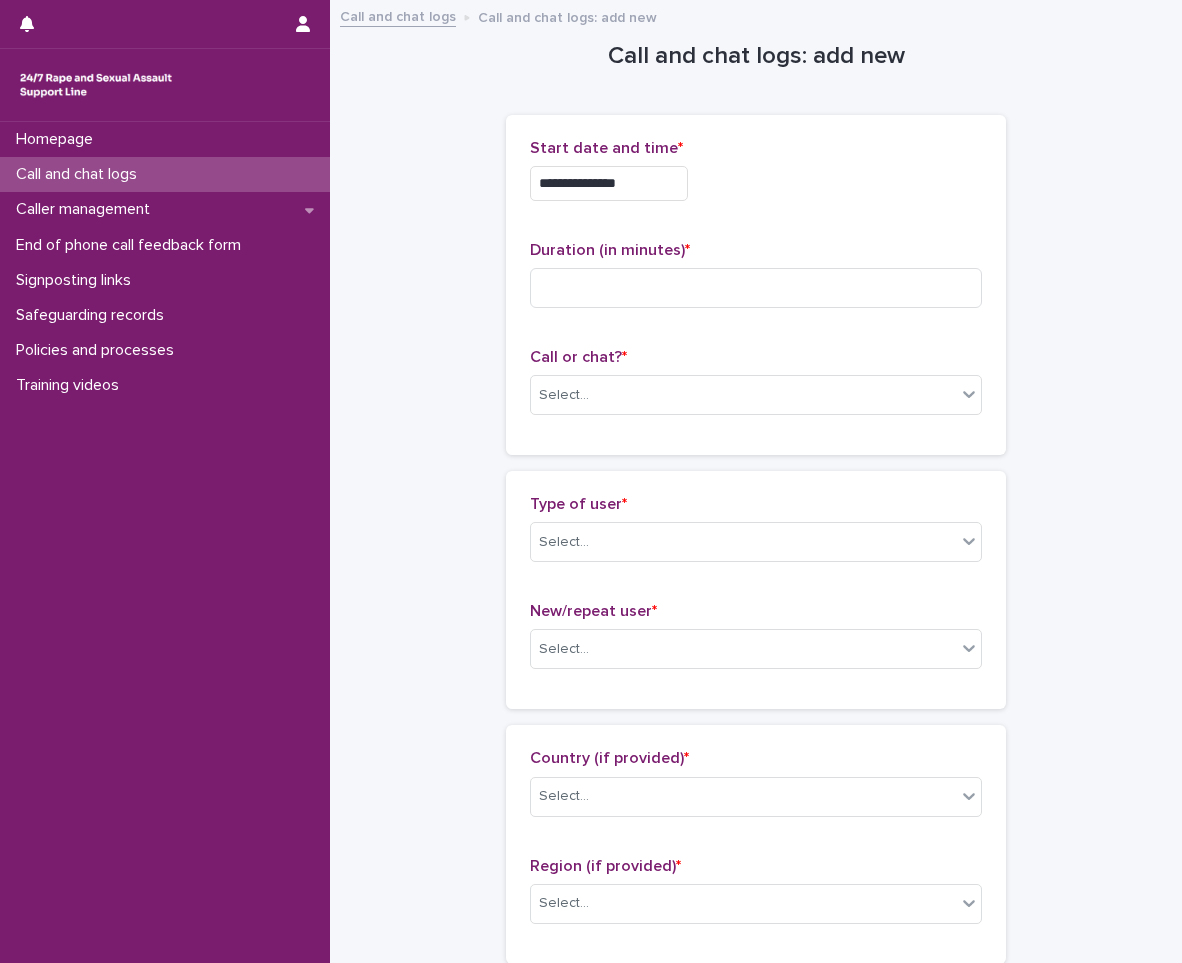 click on "**********" at bounding box center (756, 178) 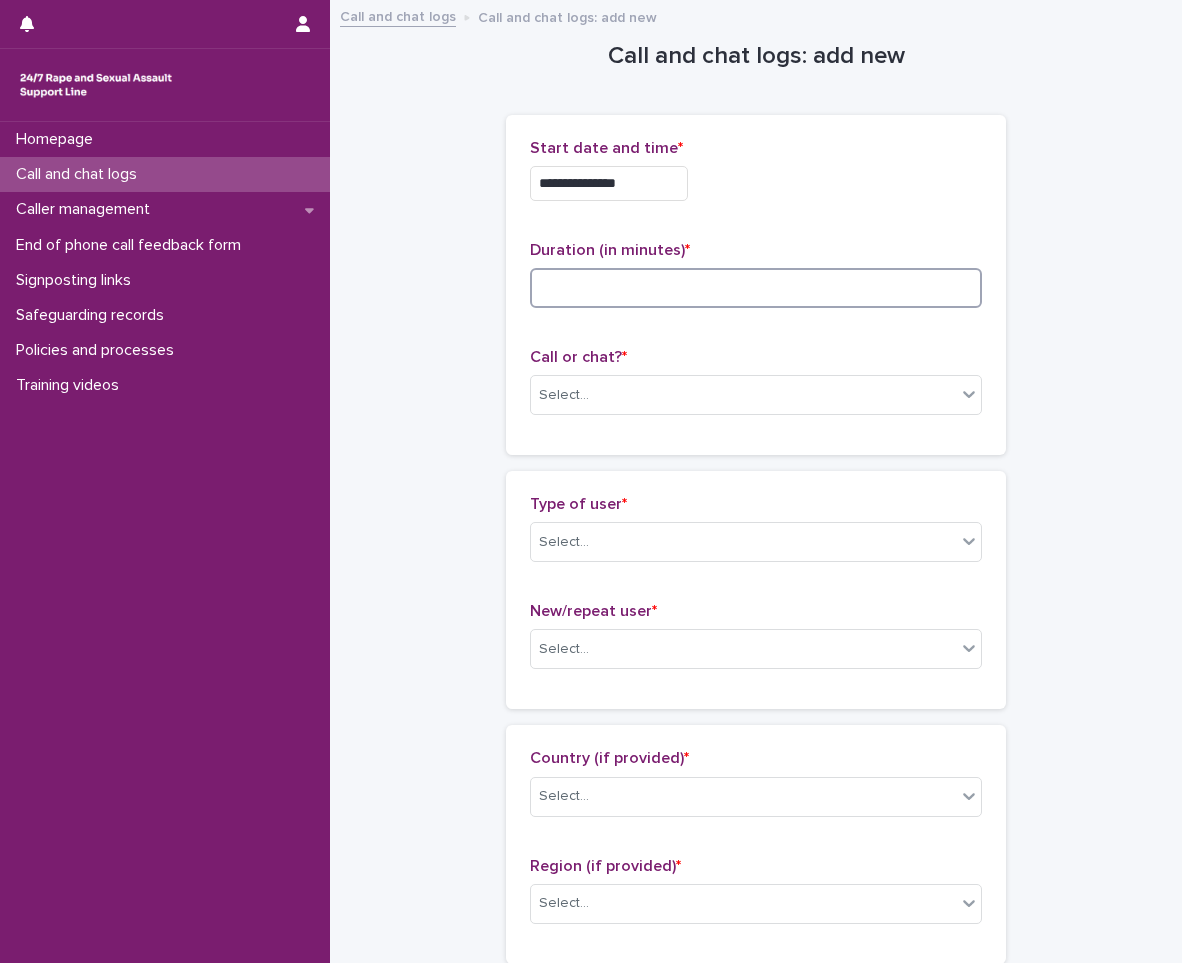 click at bounding box center (756, 288) 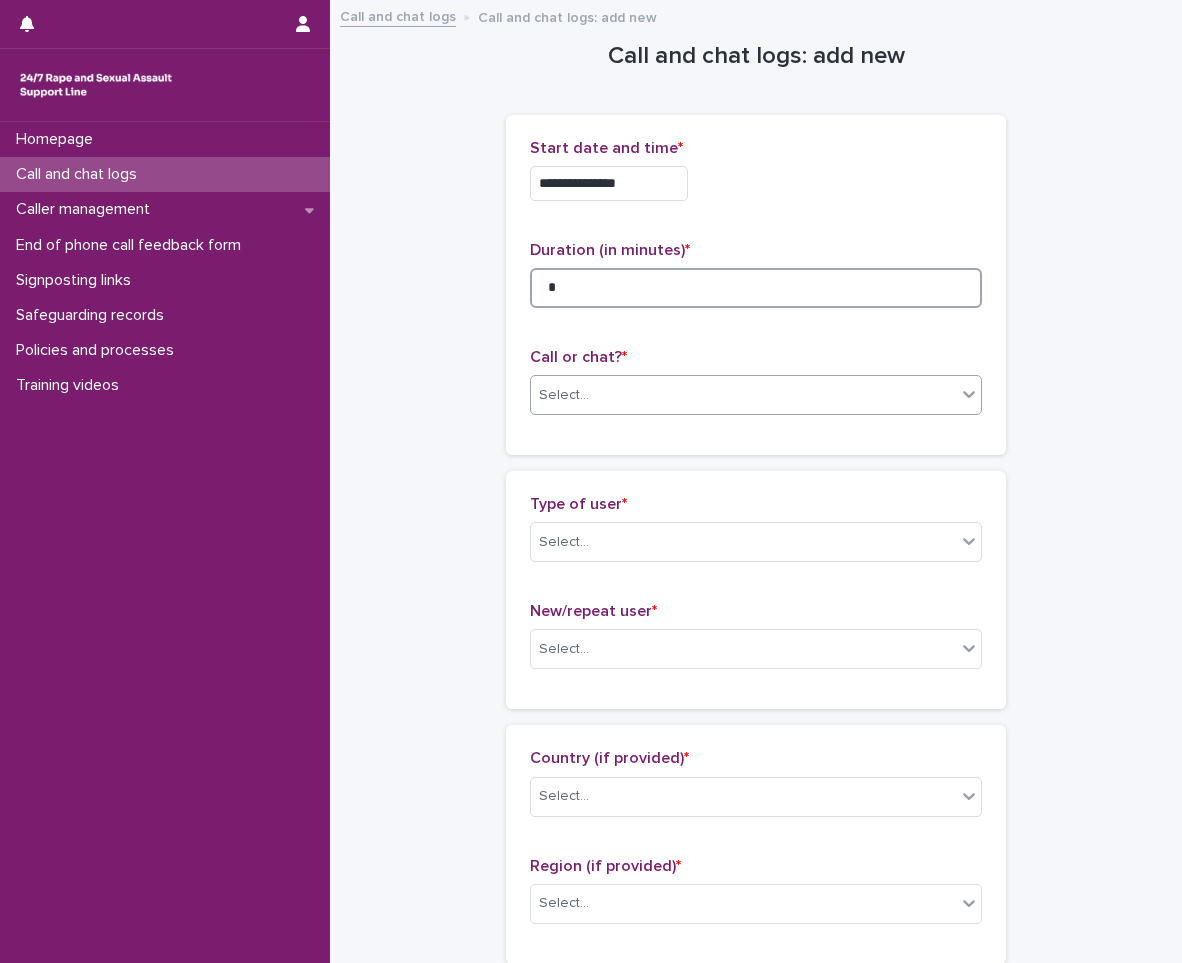 type on "*" 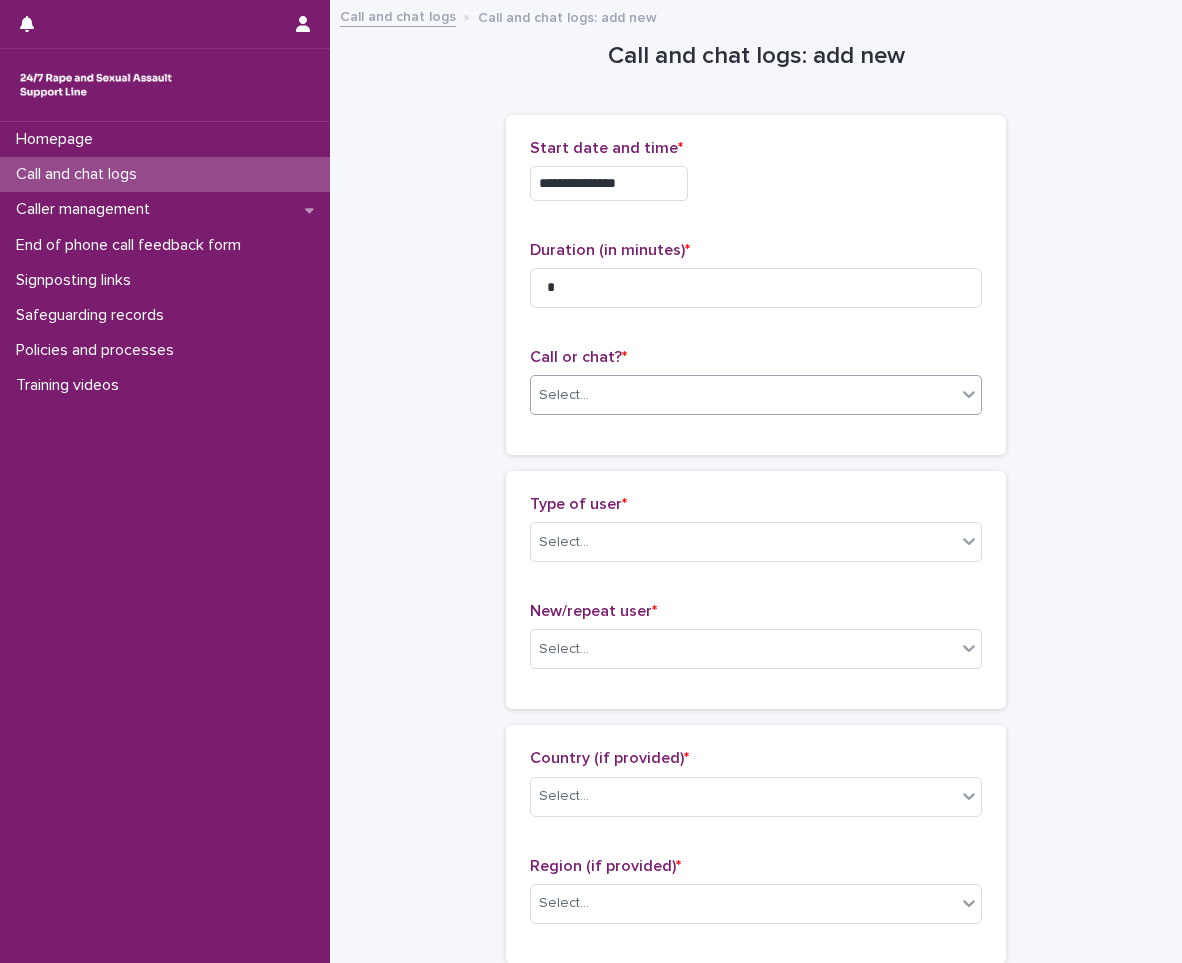 click on "Select..." at bounding box center (743, 395) 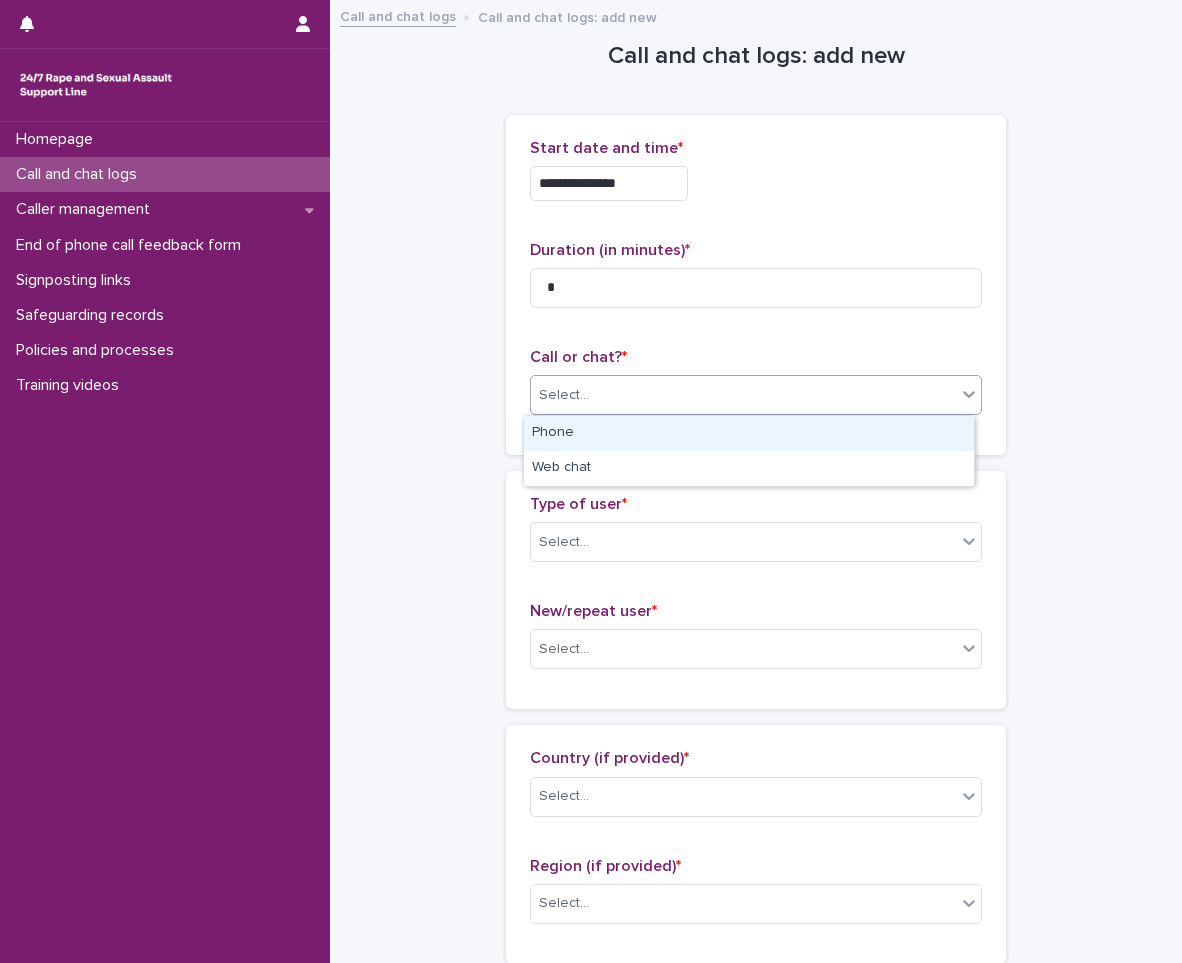 click on "Phone" at bounding box center (749, 433) 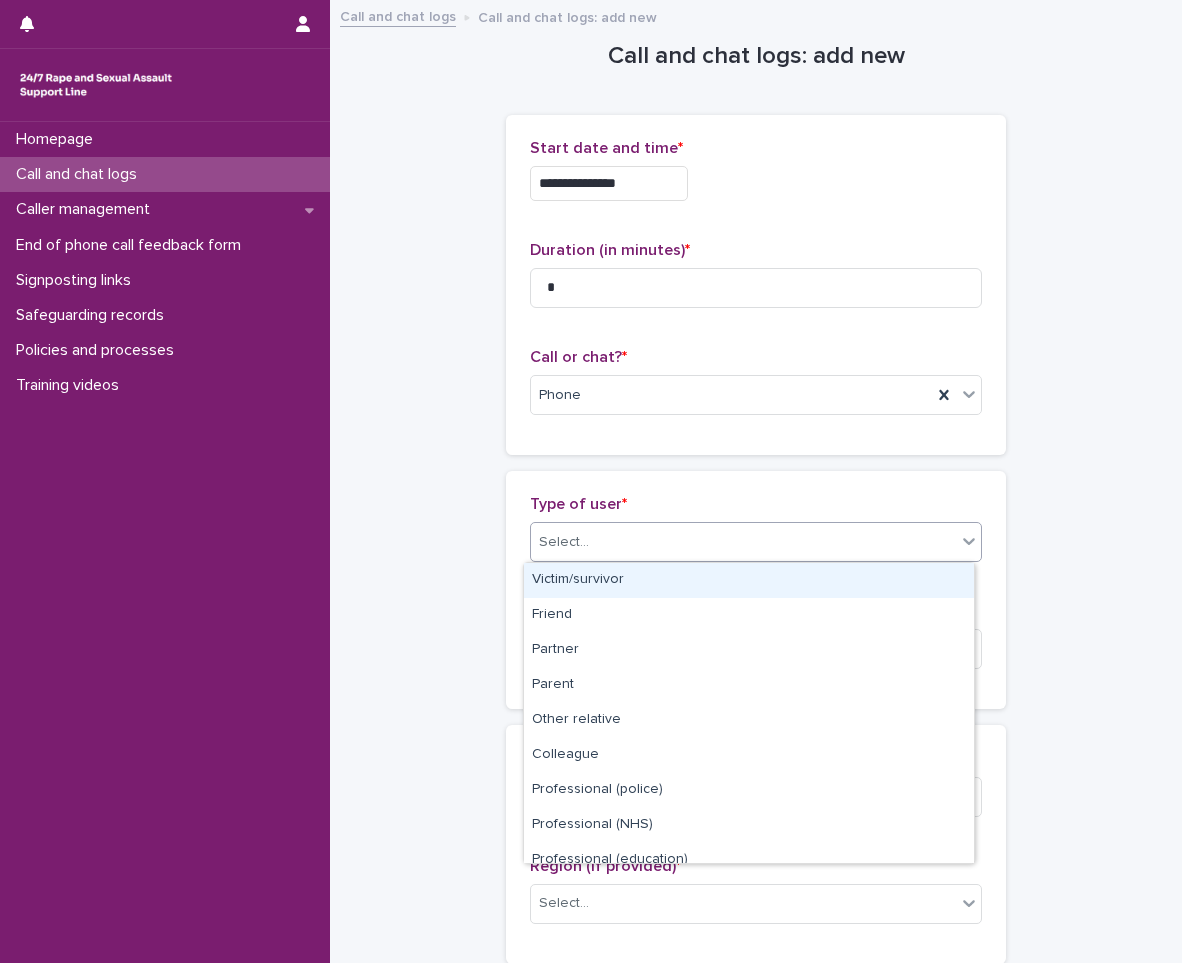 click on "Select..." at bounding box center (743, 542) 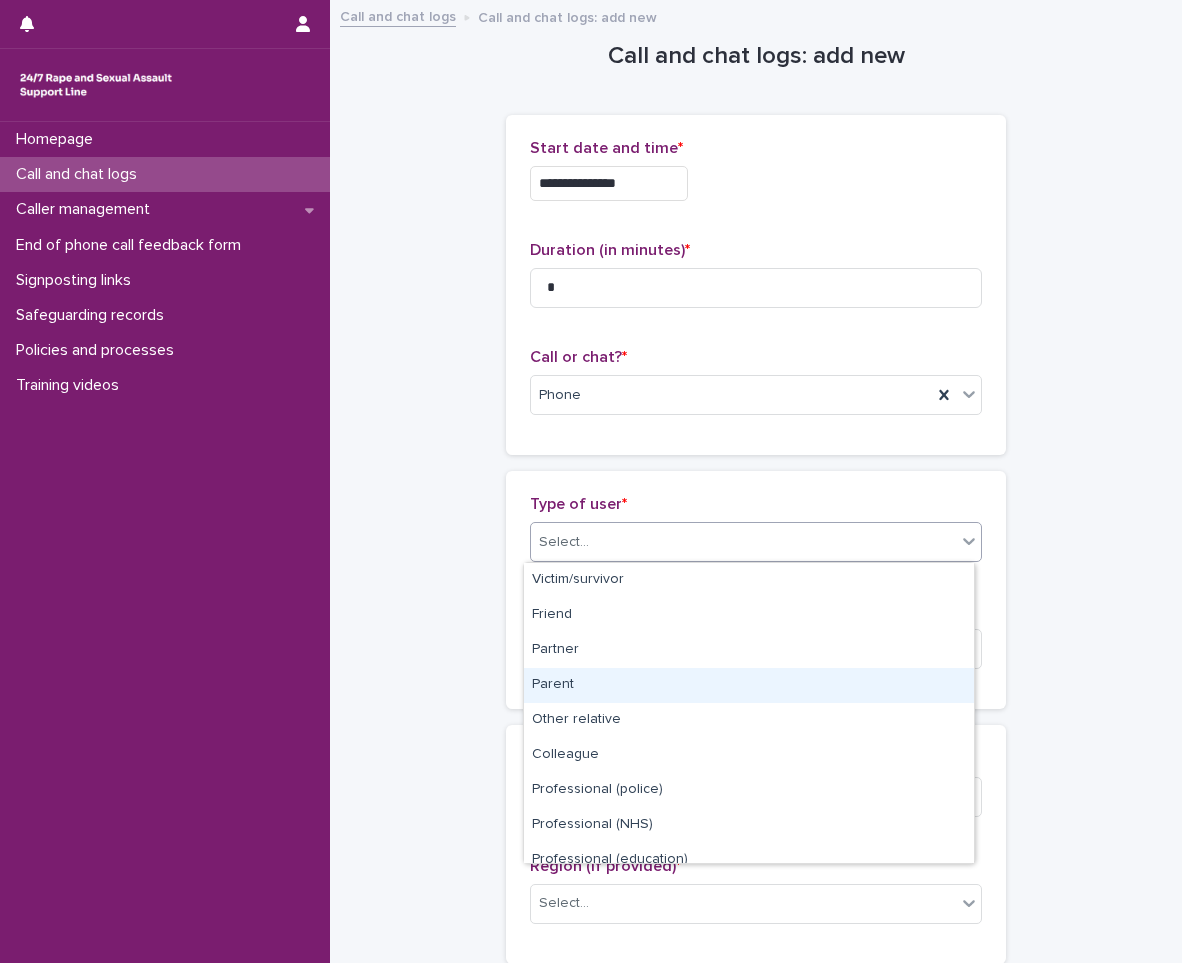scroll, scrollTop: 225, scrollLeft: 0, axis: vertical 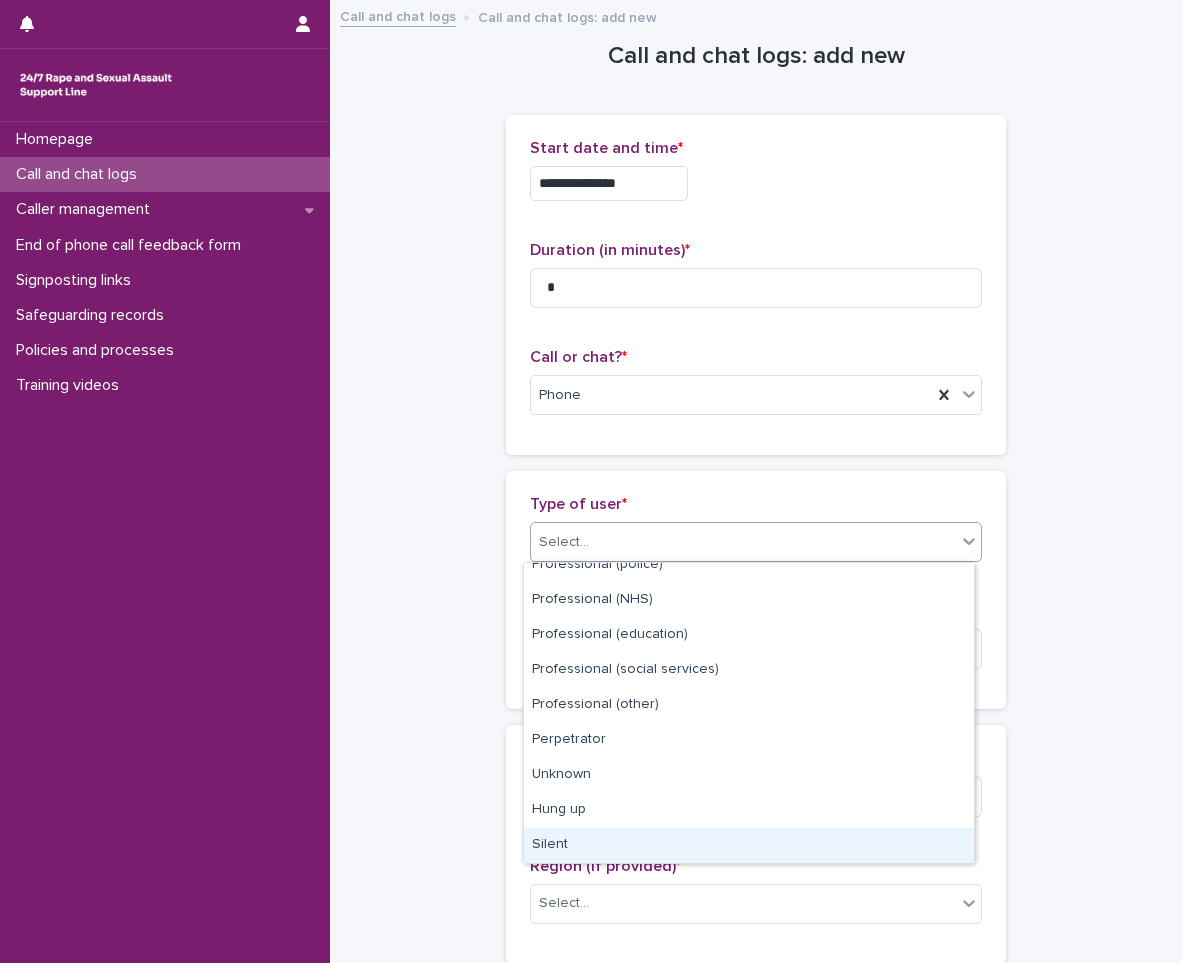 click on "Silent" at bounding box center [749, 845] 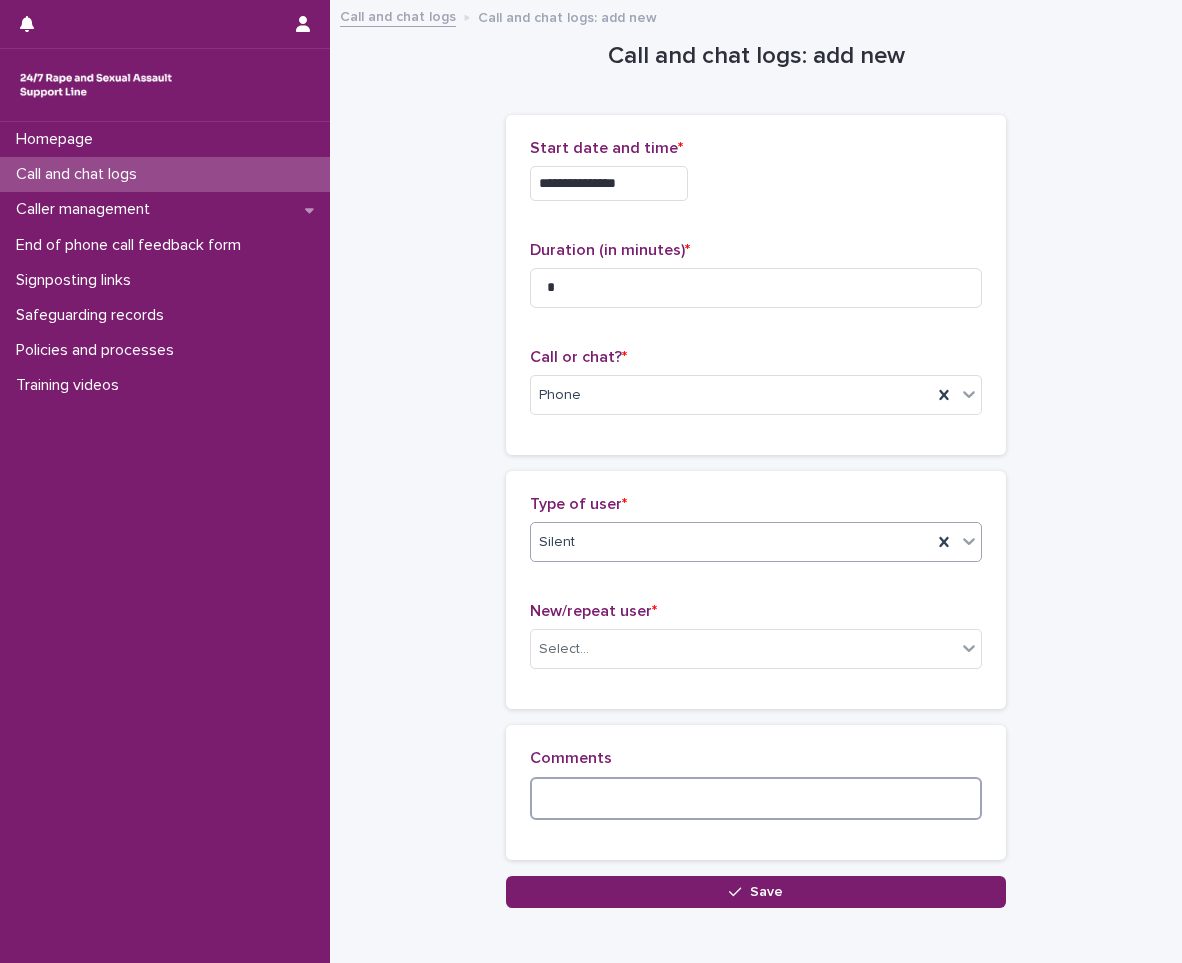 click at bounding box center (756, 798) 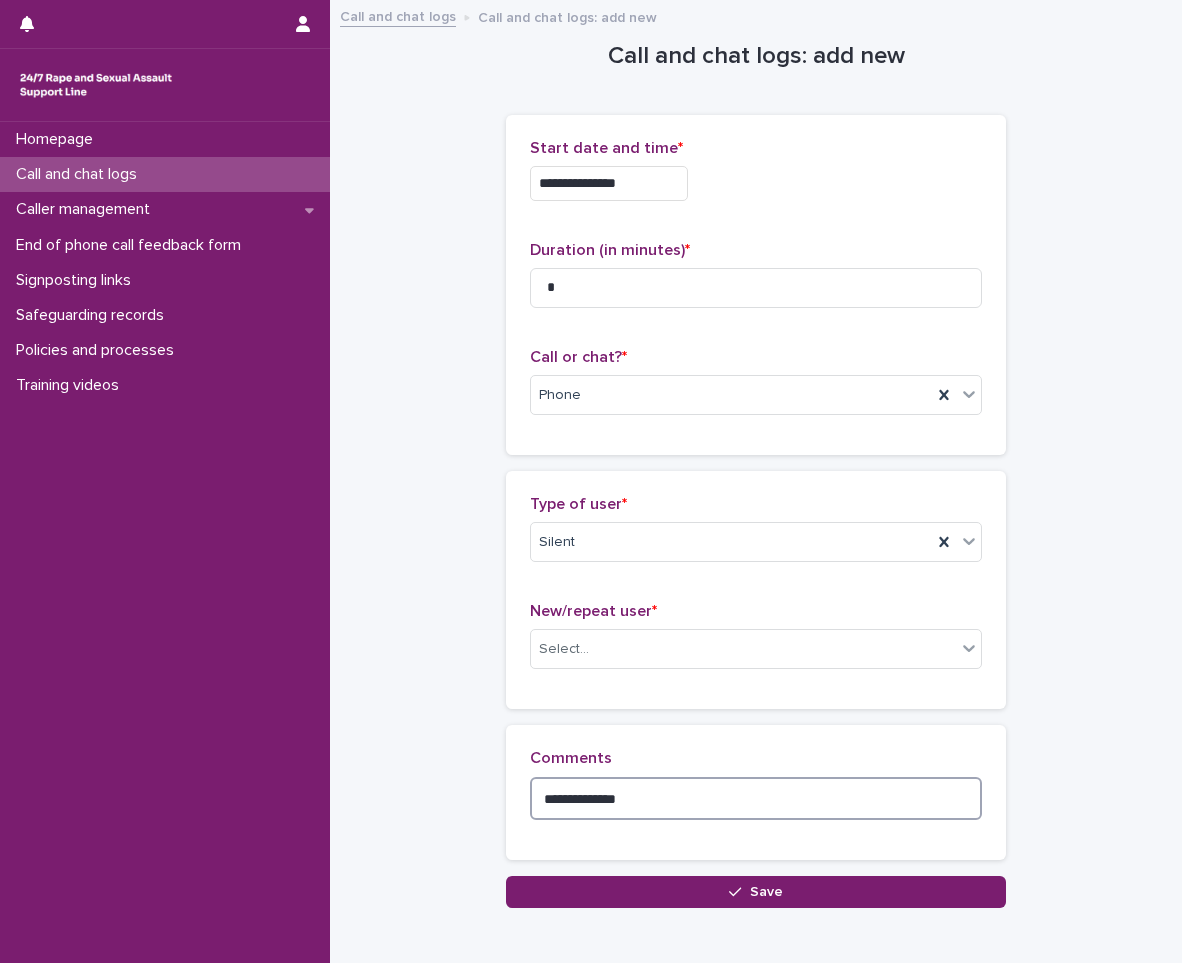 click on "**********" at bounding box center [756, 798] 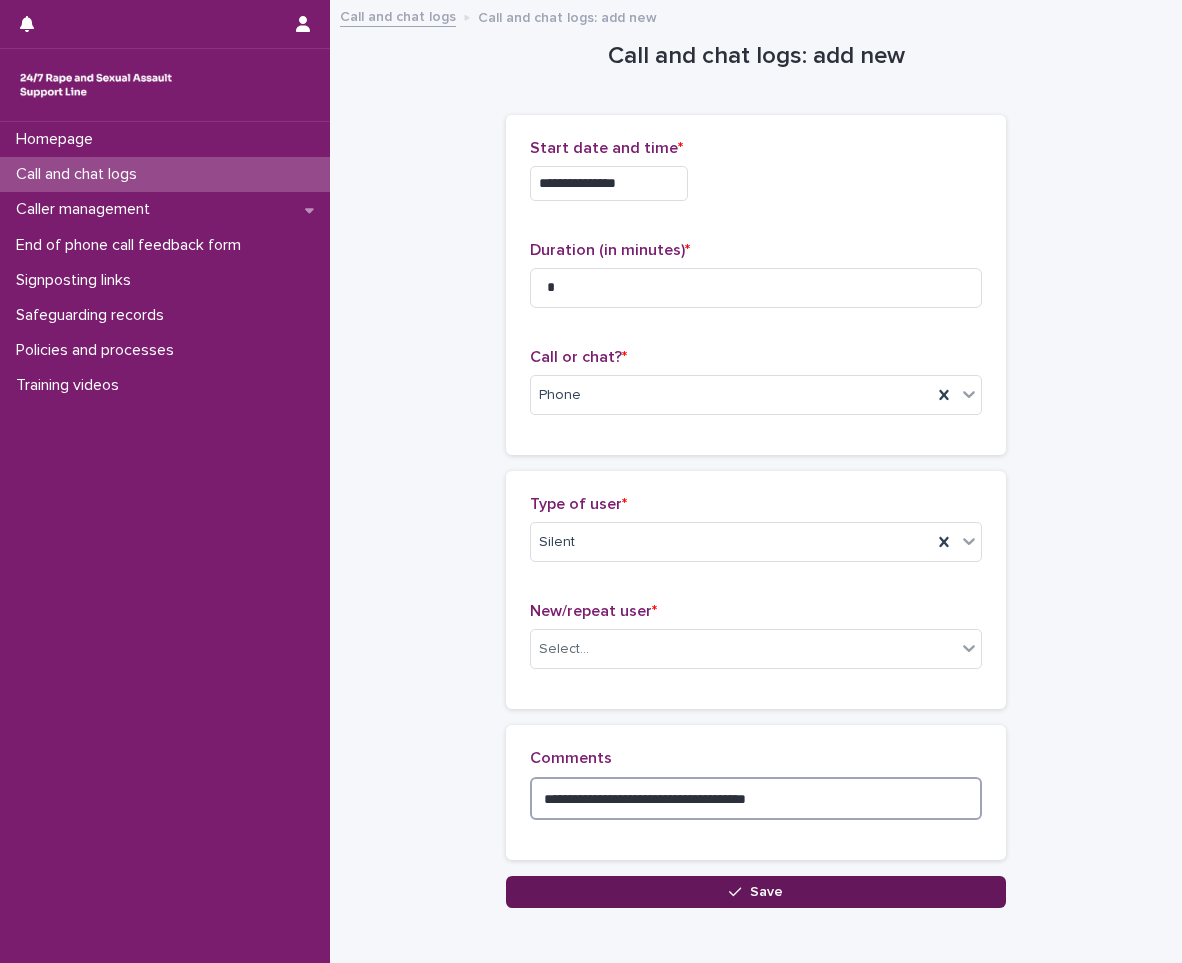 type on "**********" 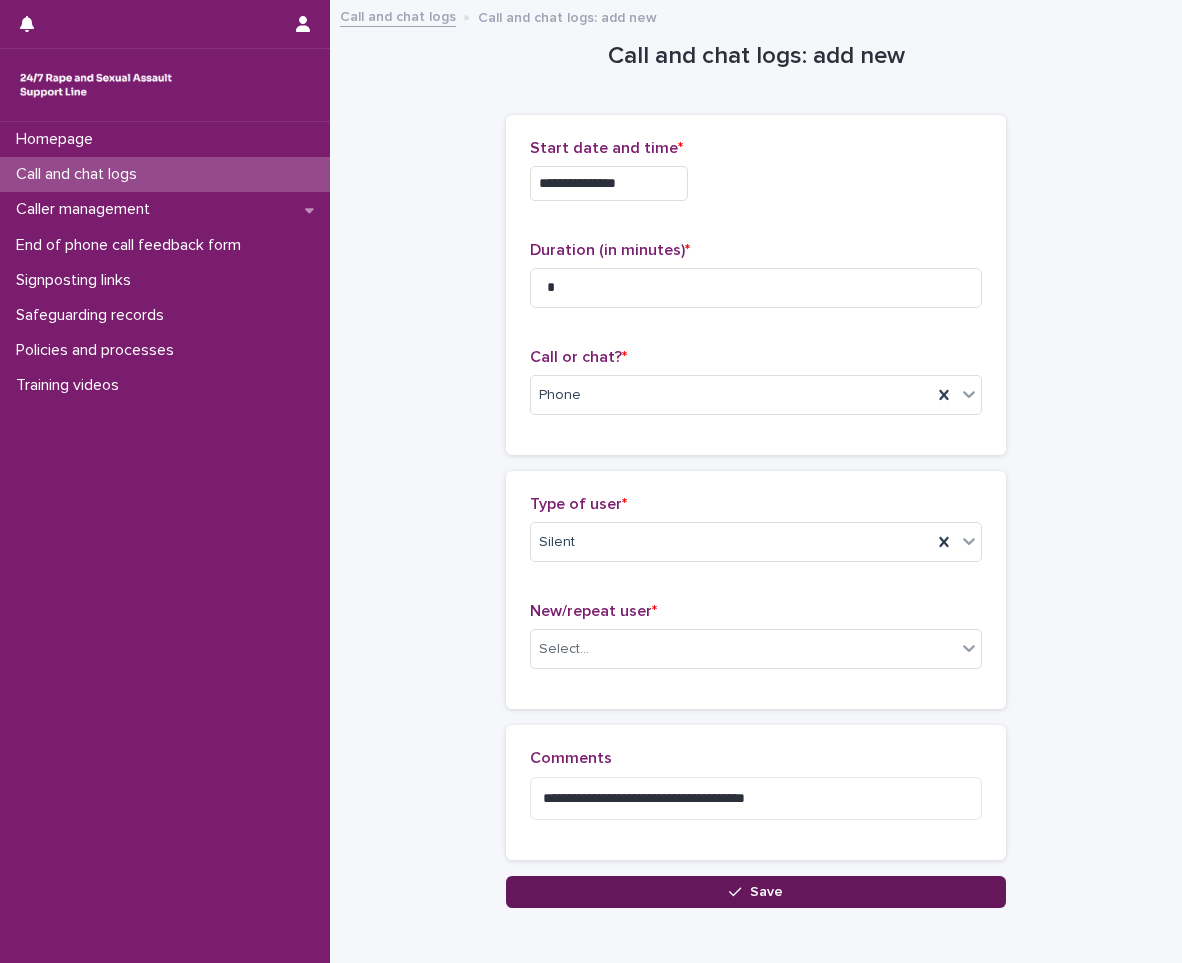 click on "Save" at bounding box center [756, 892] 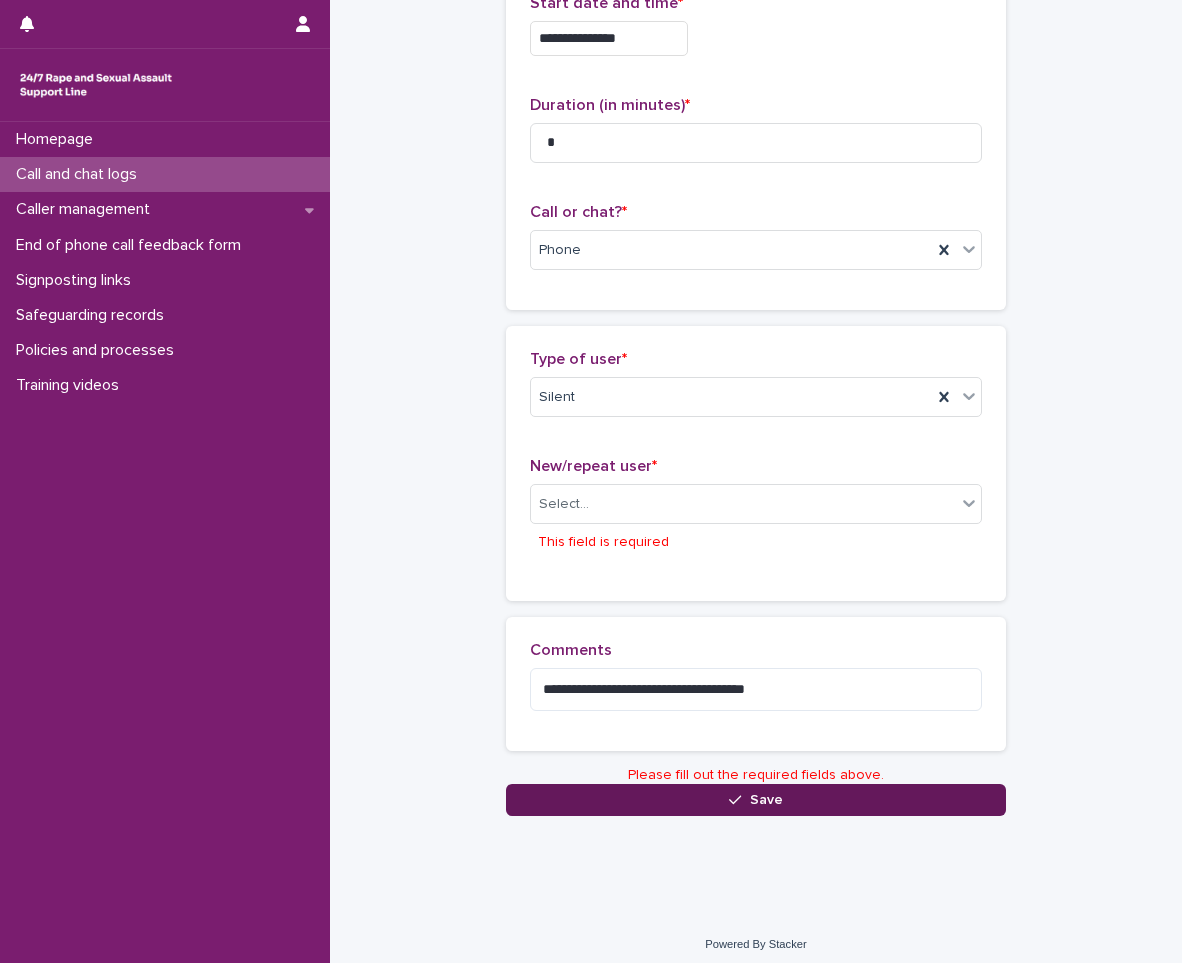 scroll, scrollTop: 152, scrollLeft: 0, axis: vertical 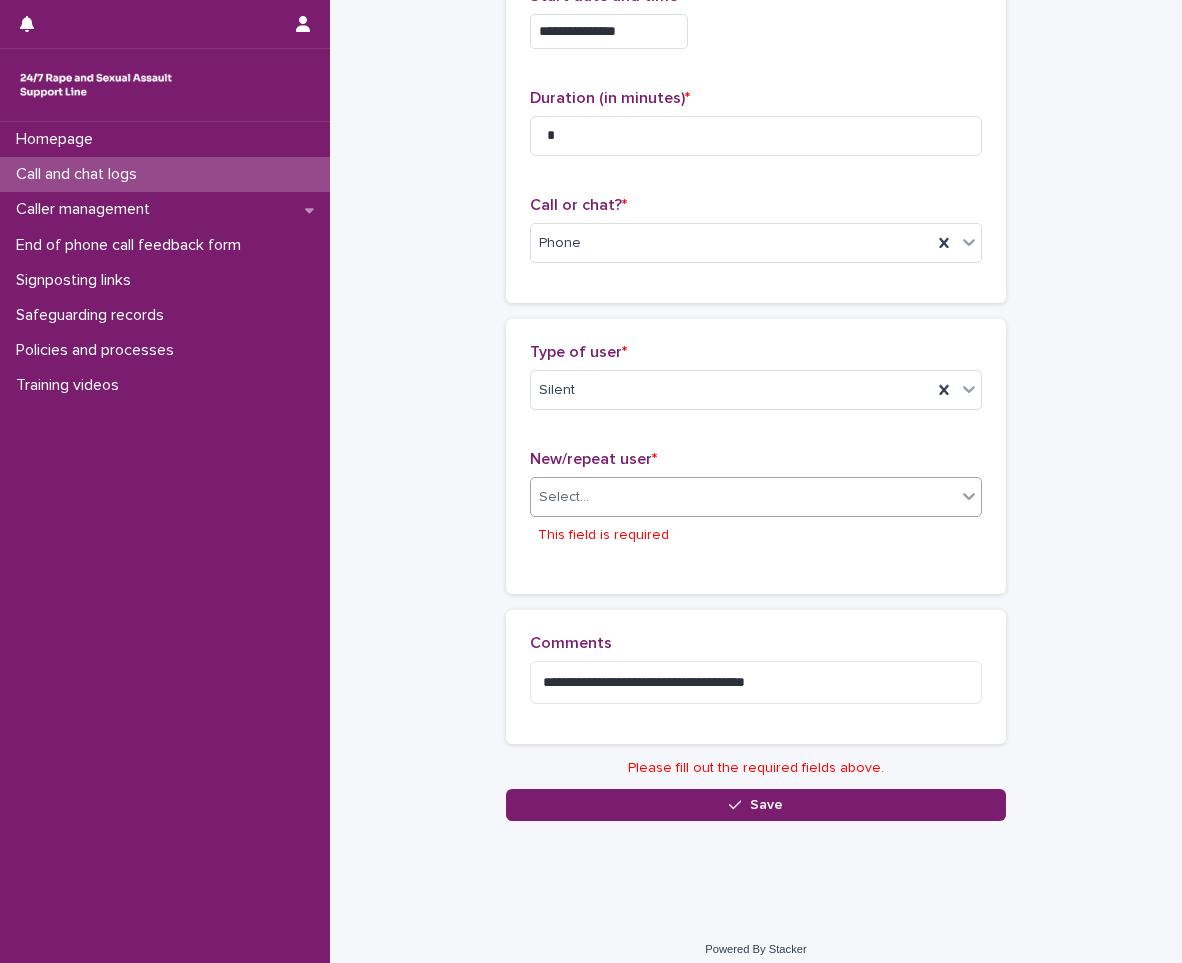 click on "Select..." at bounding box center [743, 497] 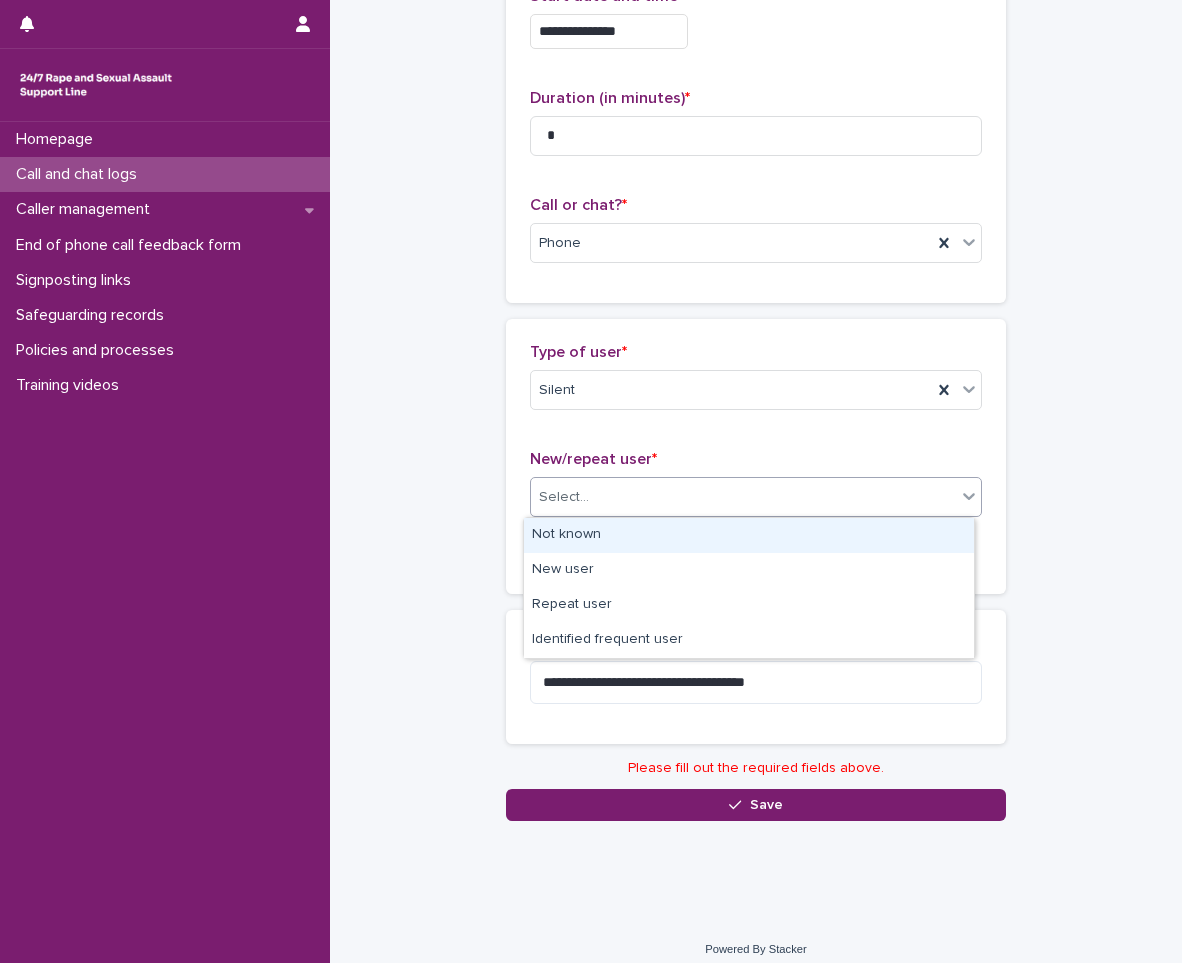 click on "Not known" at bounding box center [749, 535] 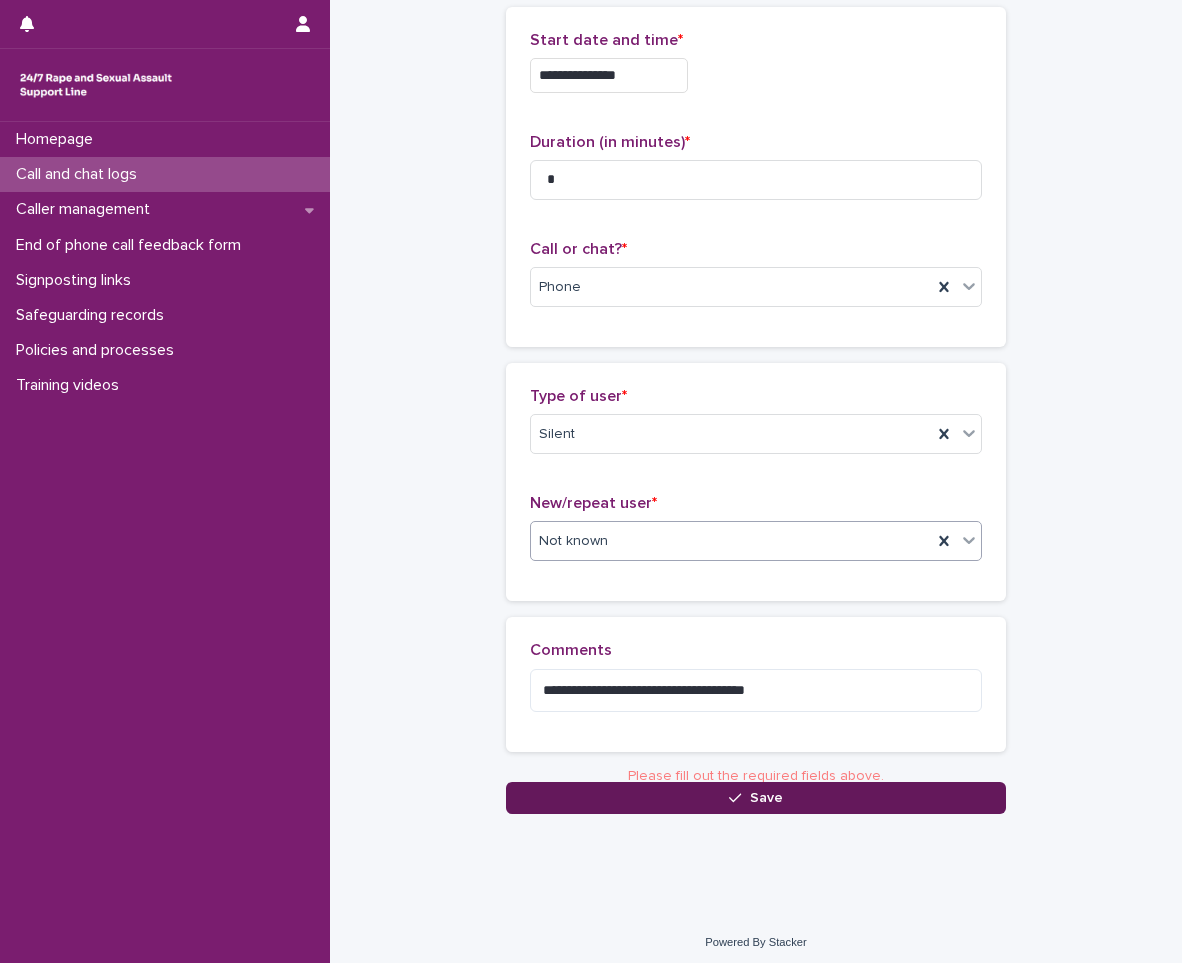 scroll, scrollTop: 101, scrollLeft: 0, axis: vertical 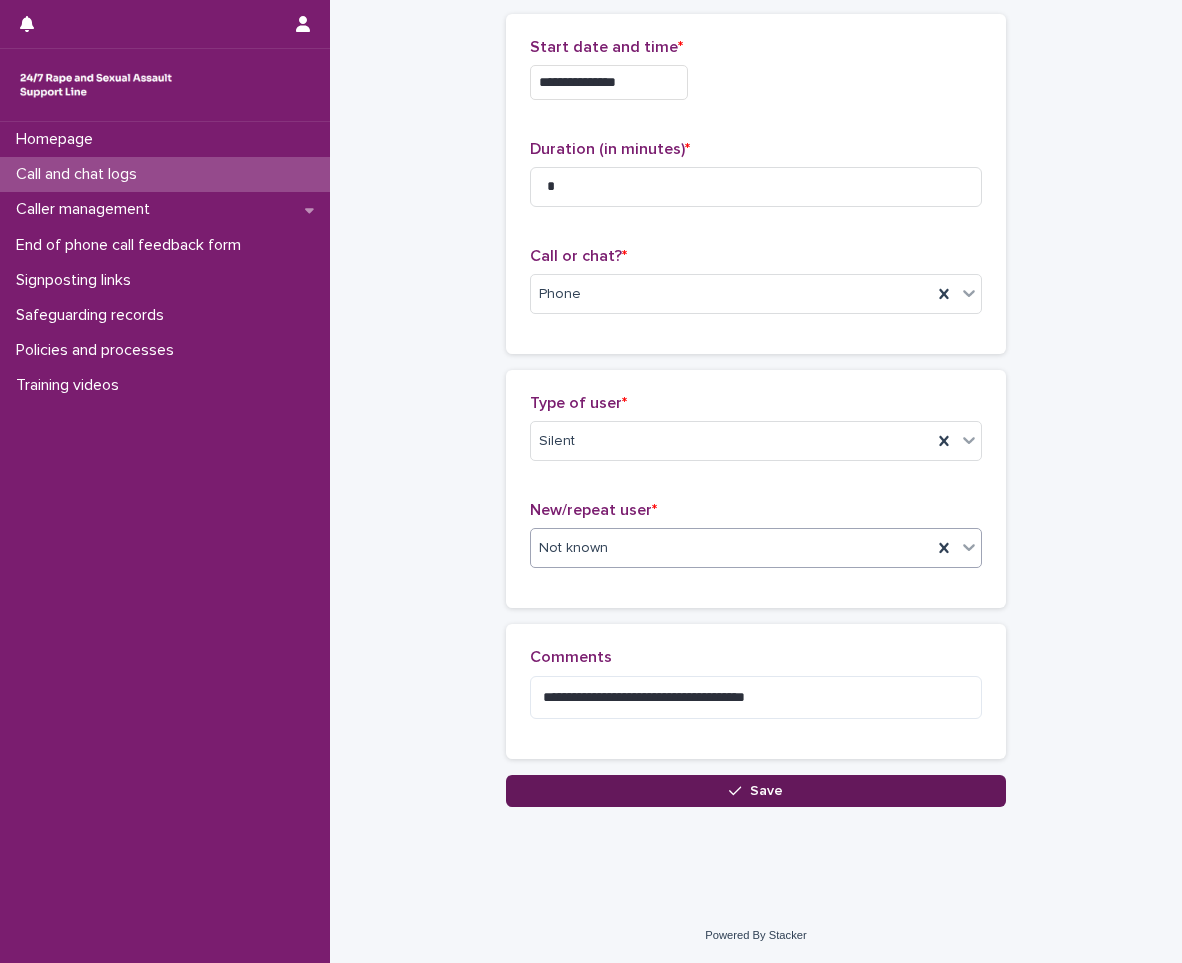 click 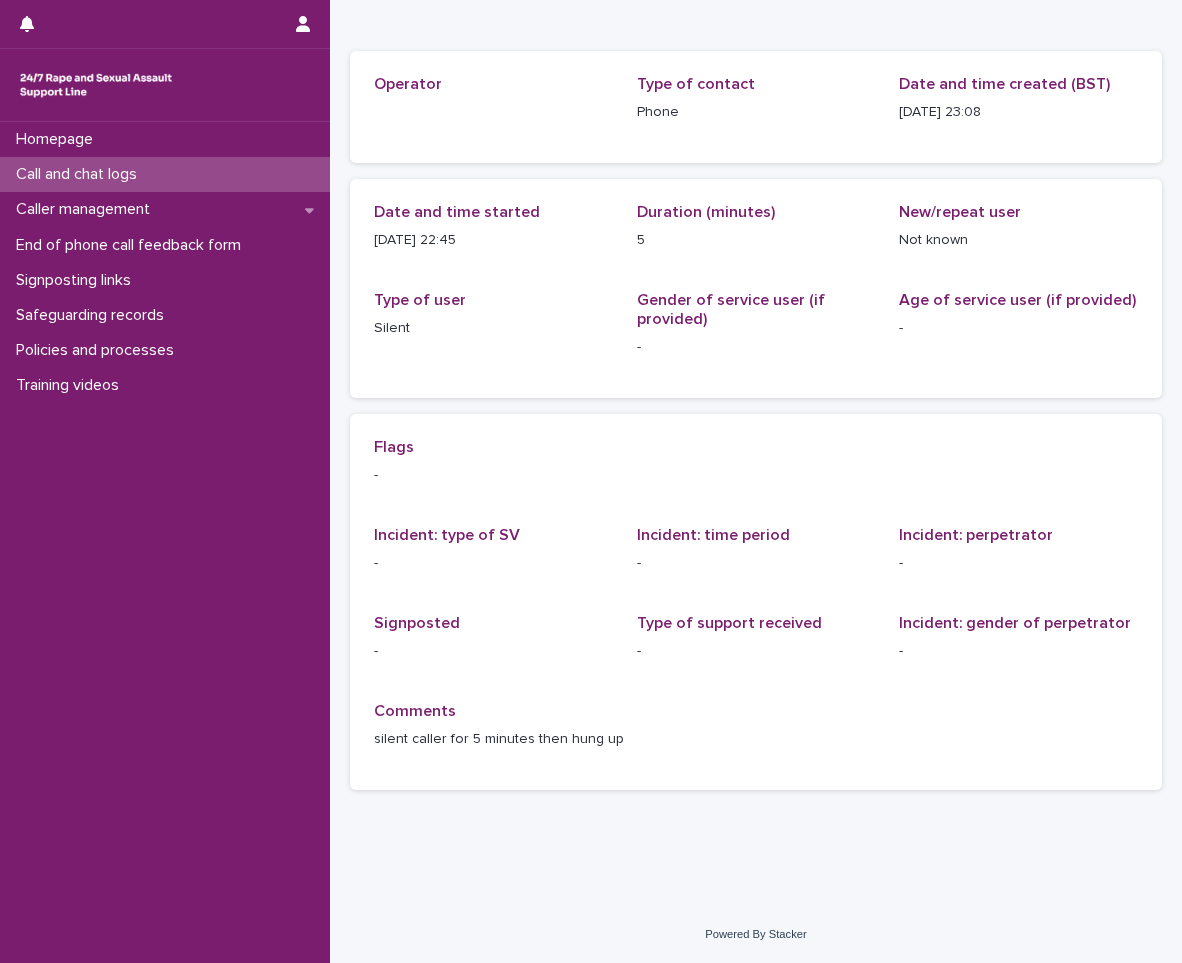 scroll, scrollTop: 0, scrollLeft: 0, axis: both 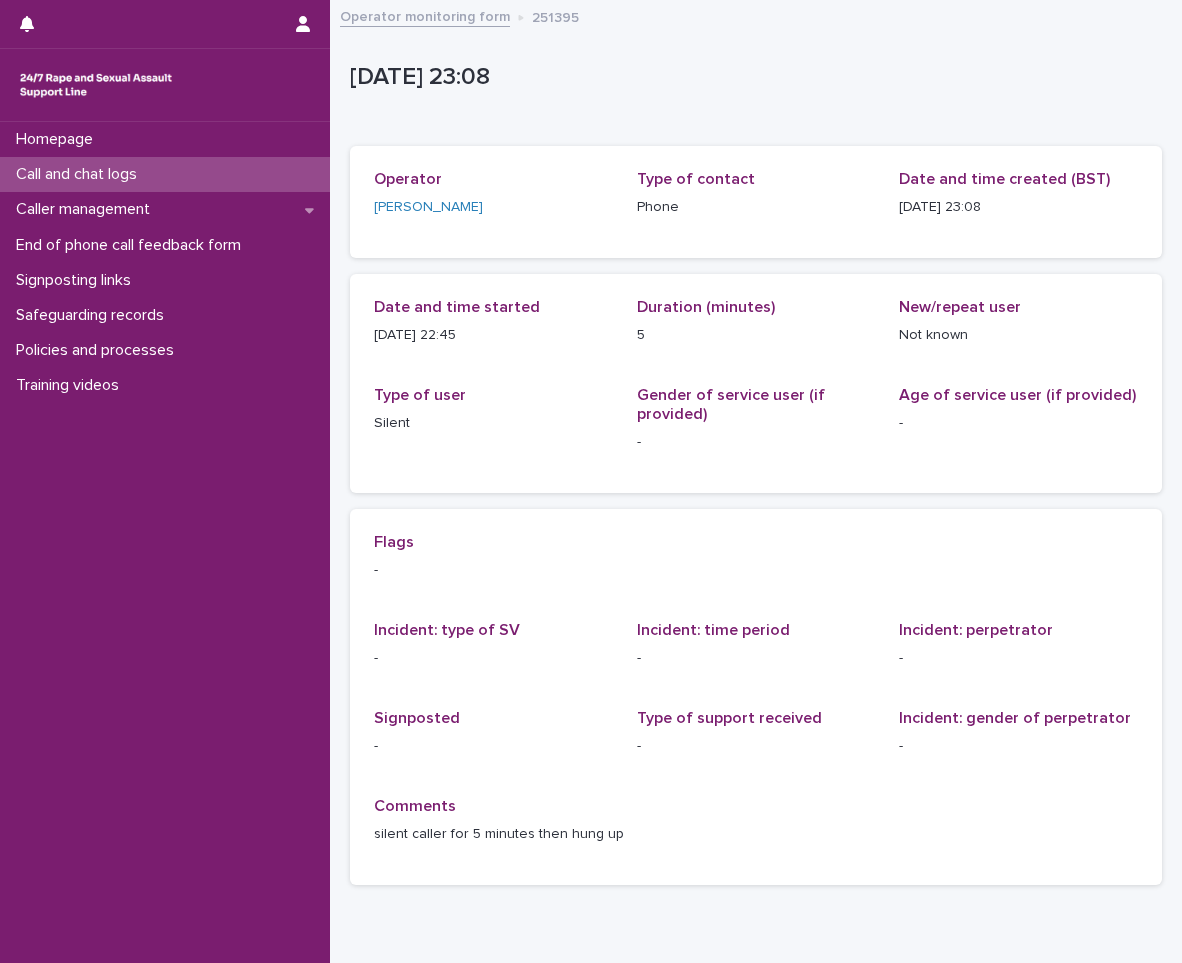 click on "Call and chat logs" at bounding box center (165, 174) 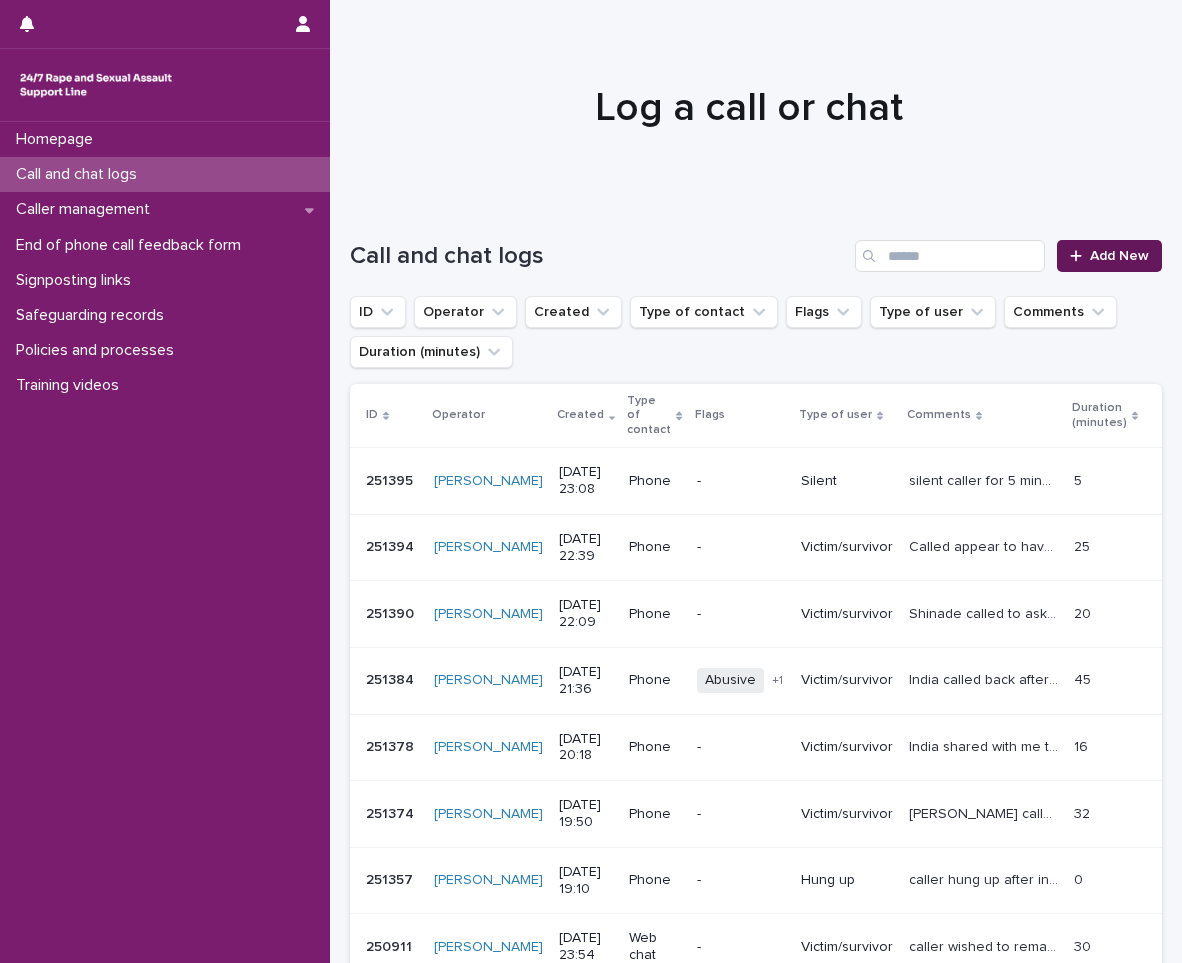 drag, startPoint x: 1085, startPoint y: 211, endPoint x: 1065, endPoint y: 264, distance: 56.648037 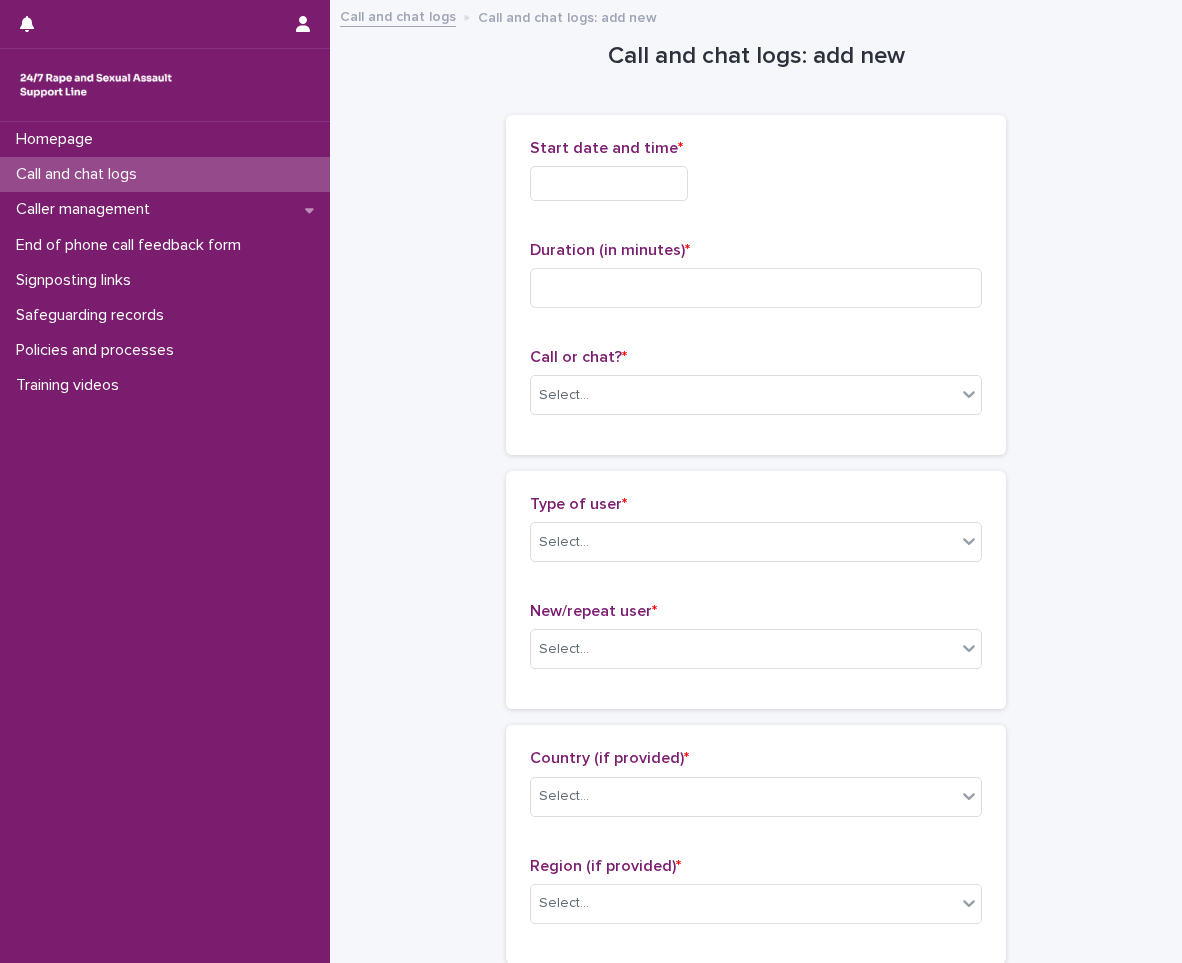 click at bounding box center (609, 183) 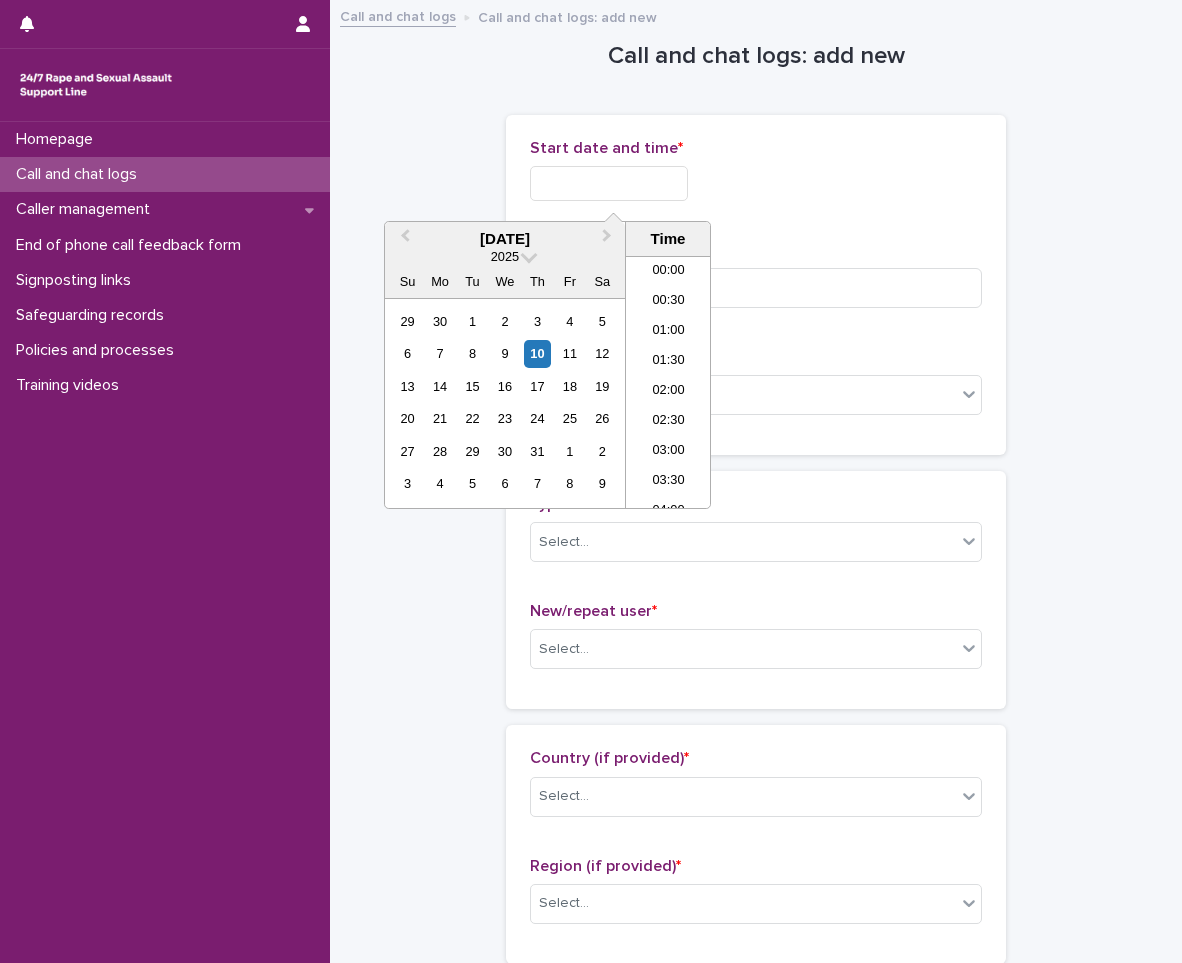 scroll, scrollTop: 1189, scrollLeft: 0, axis: vertical 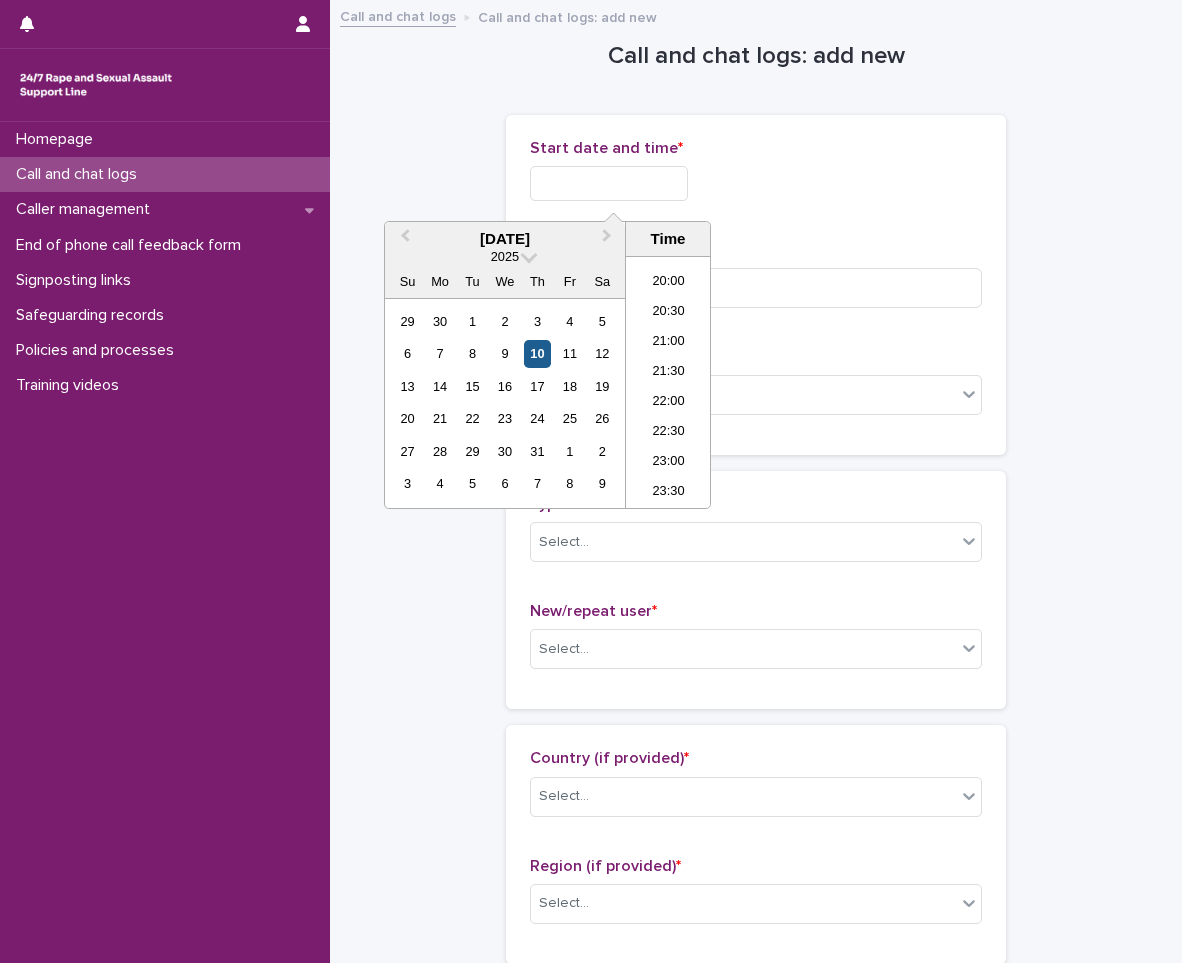 click on "10" at bounding box center [537, 353] 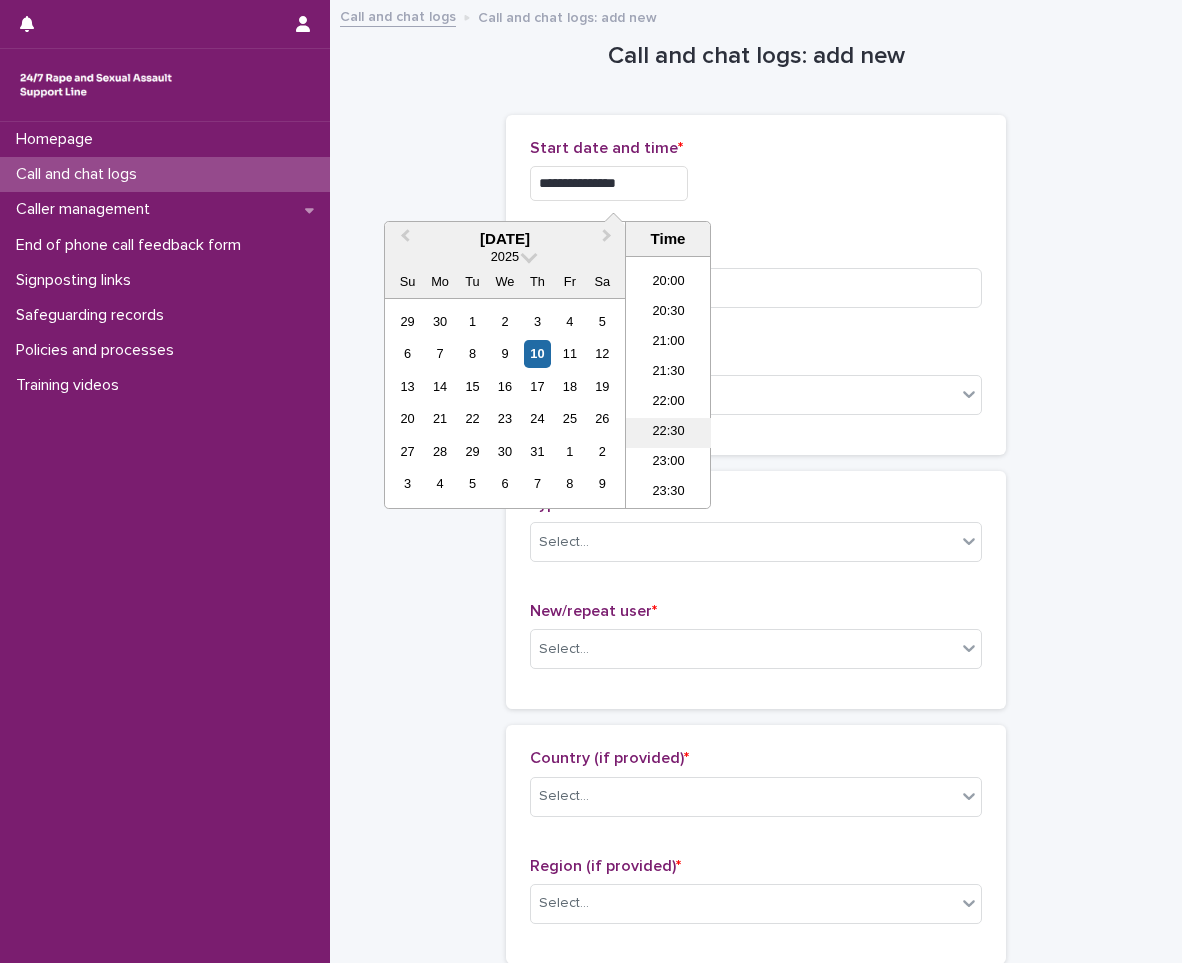 click on "22:30" at bounding box center [668, 433] 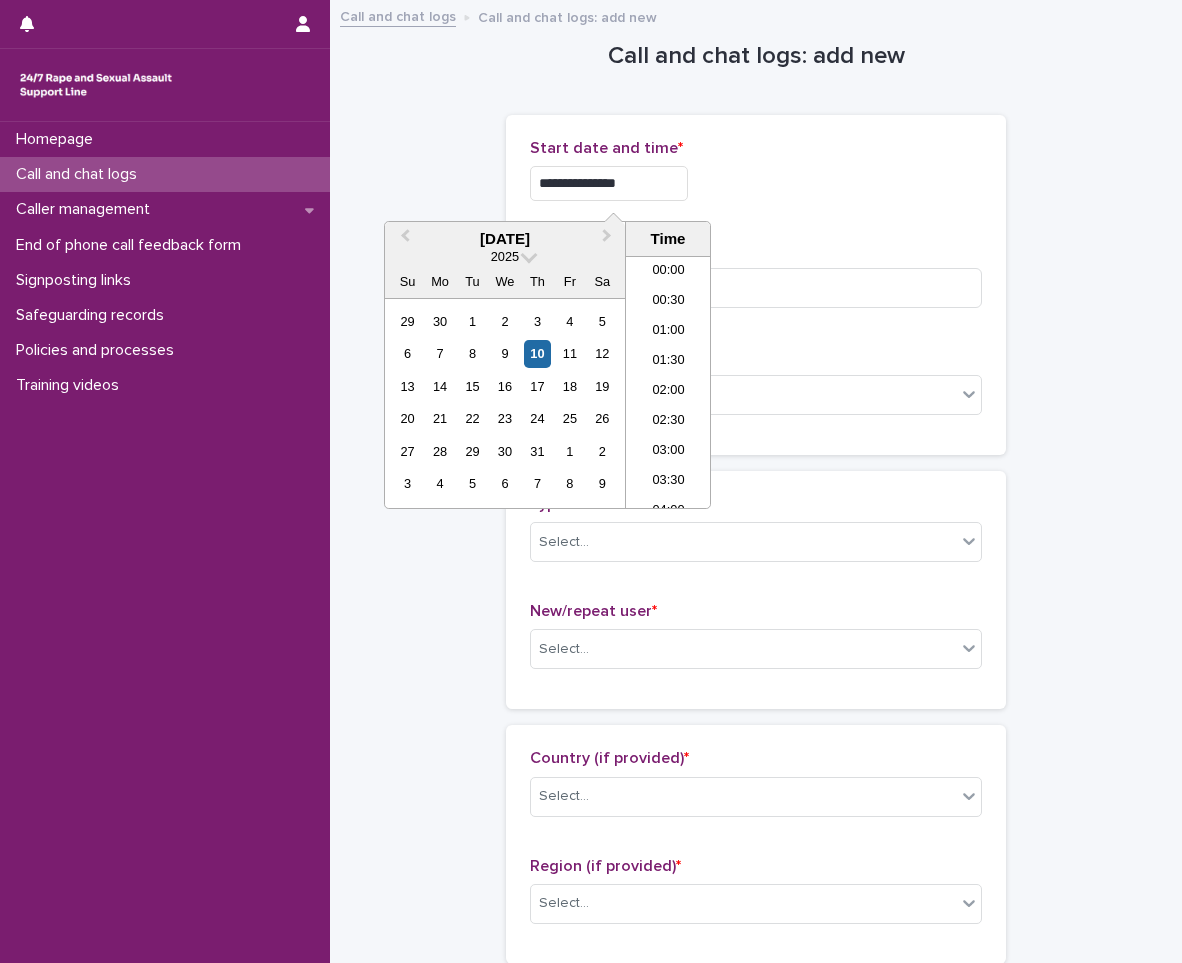 scroll, scrollTop: 1189, scrollLeft: 0, axis: vertical 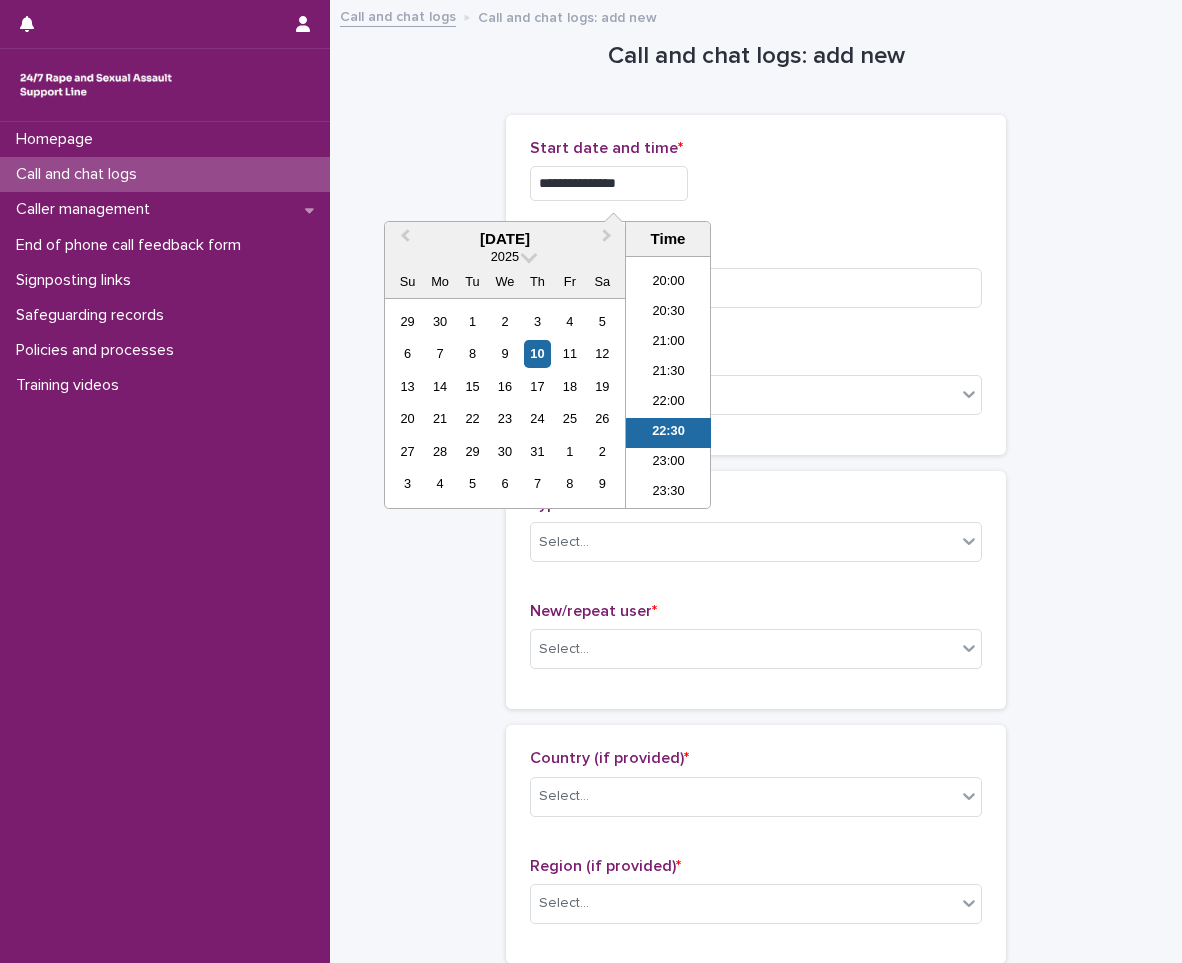 click on "**********" at bounding box center (609, 183) 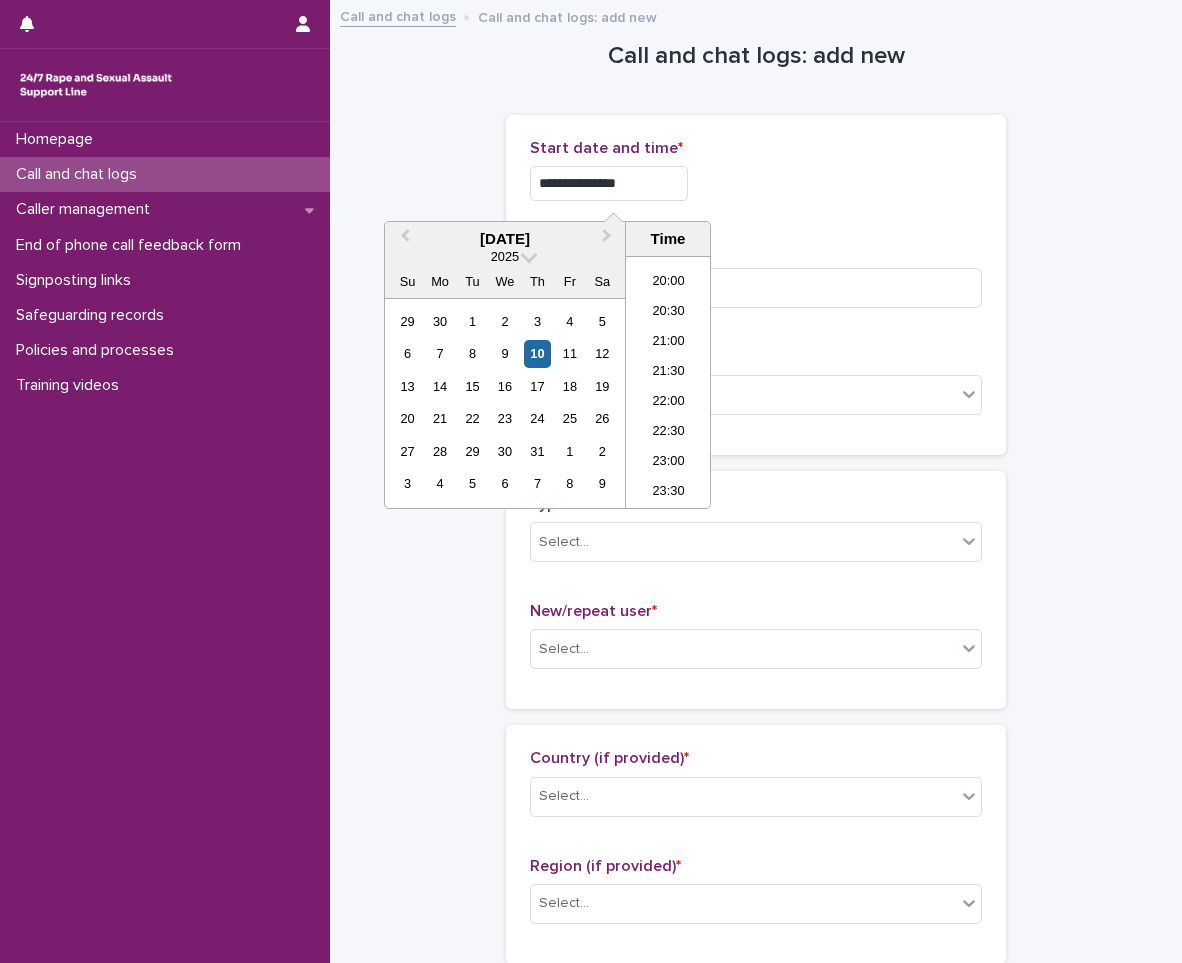 type on "**********" 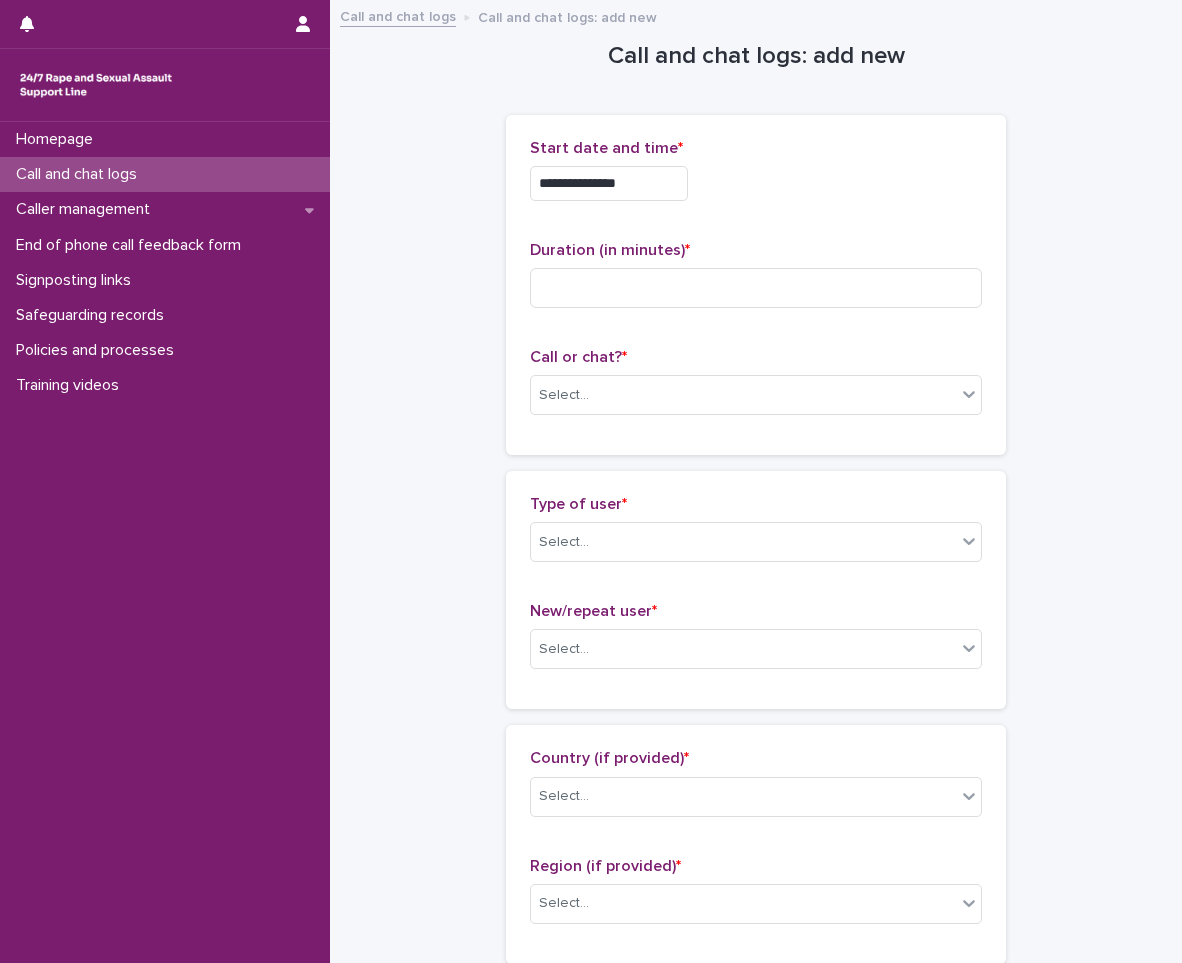 click on "**********" at bounding box center [756, 178] 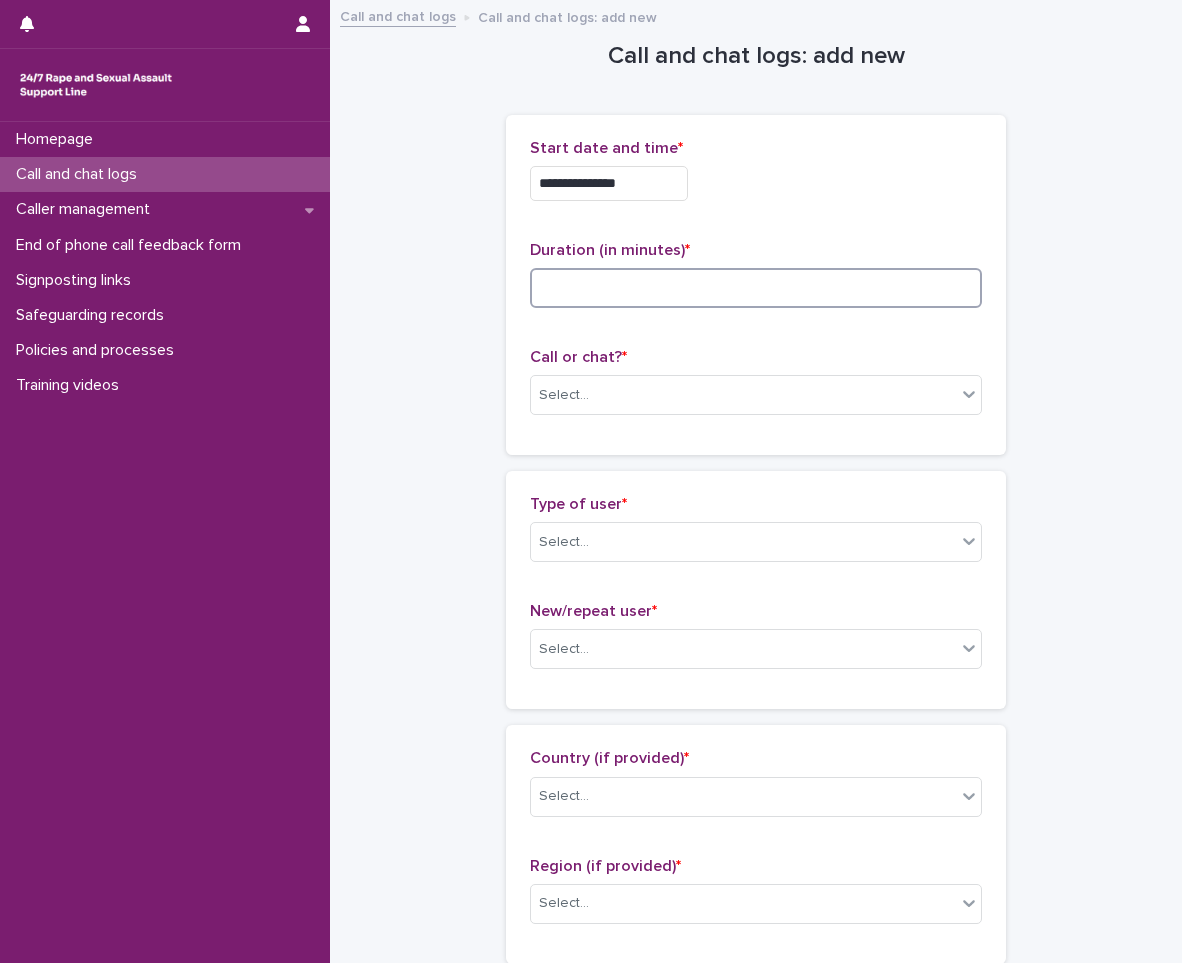 click at bounding box center [756, 288] 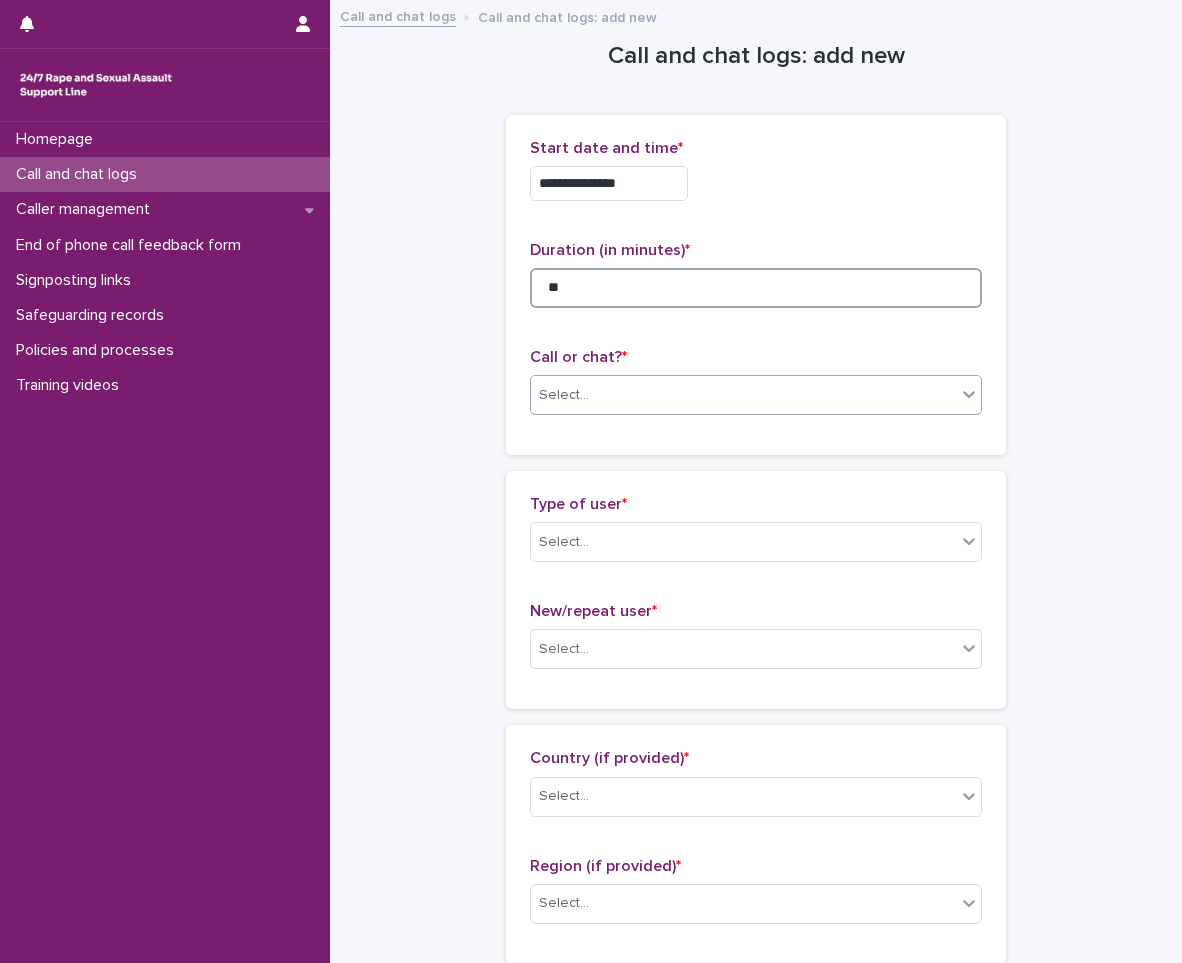 type on "**" 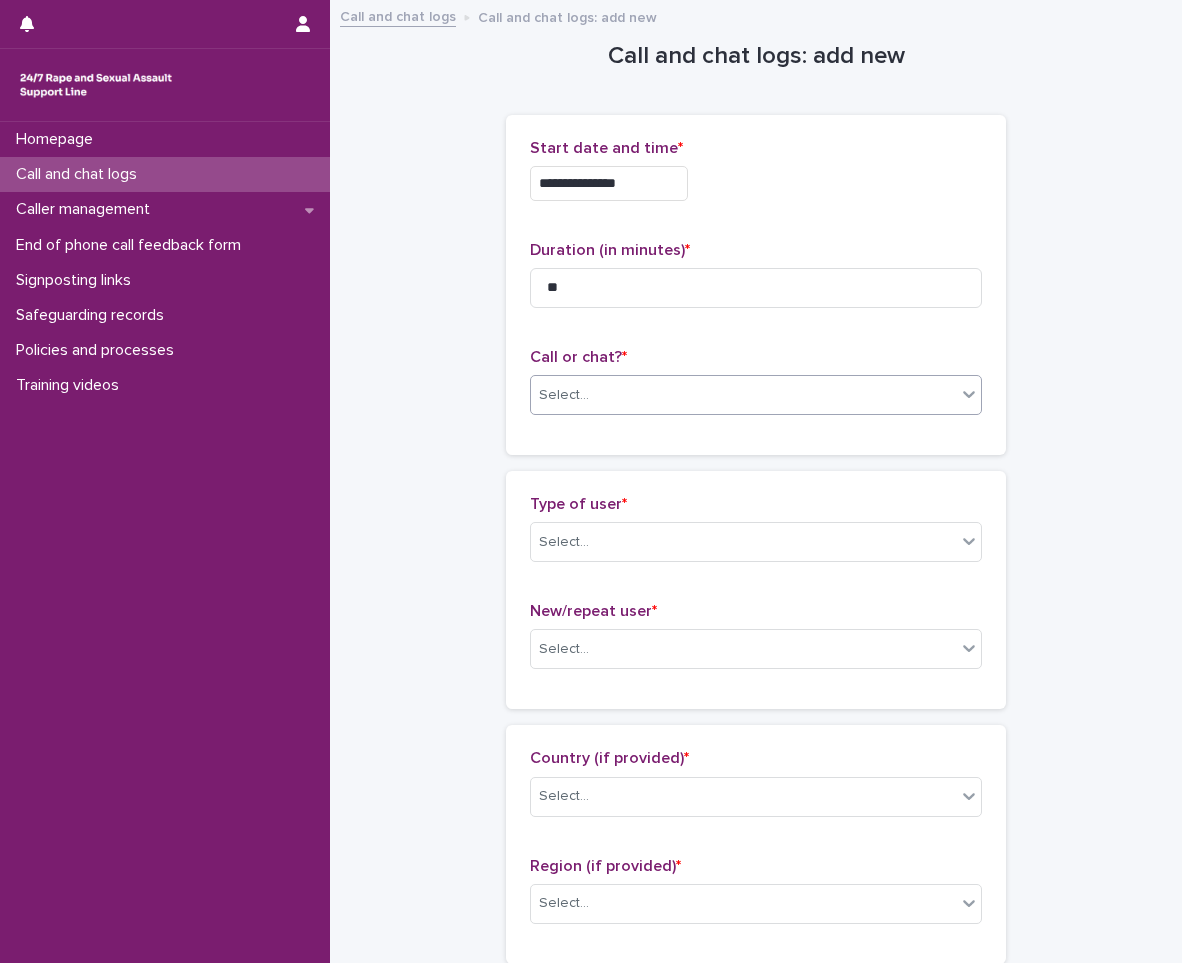 click on "Select..." at bounding box center (743, 395) 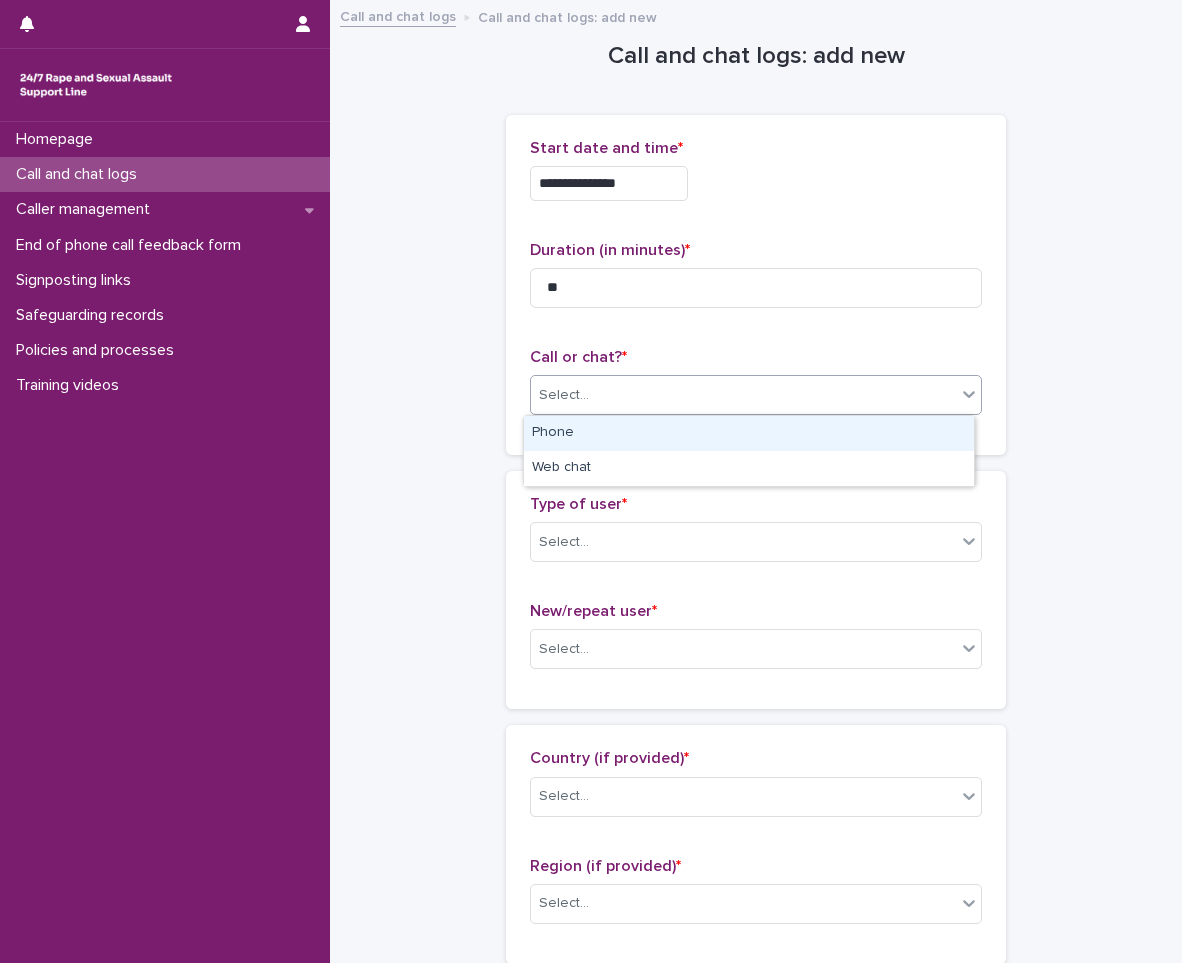 click on "Phone" at bounding box center (749, 433) 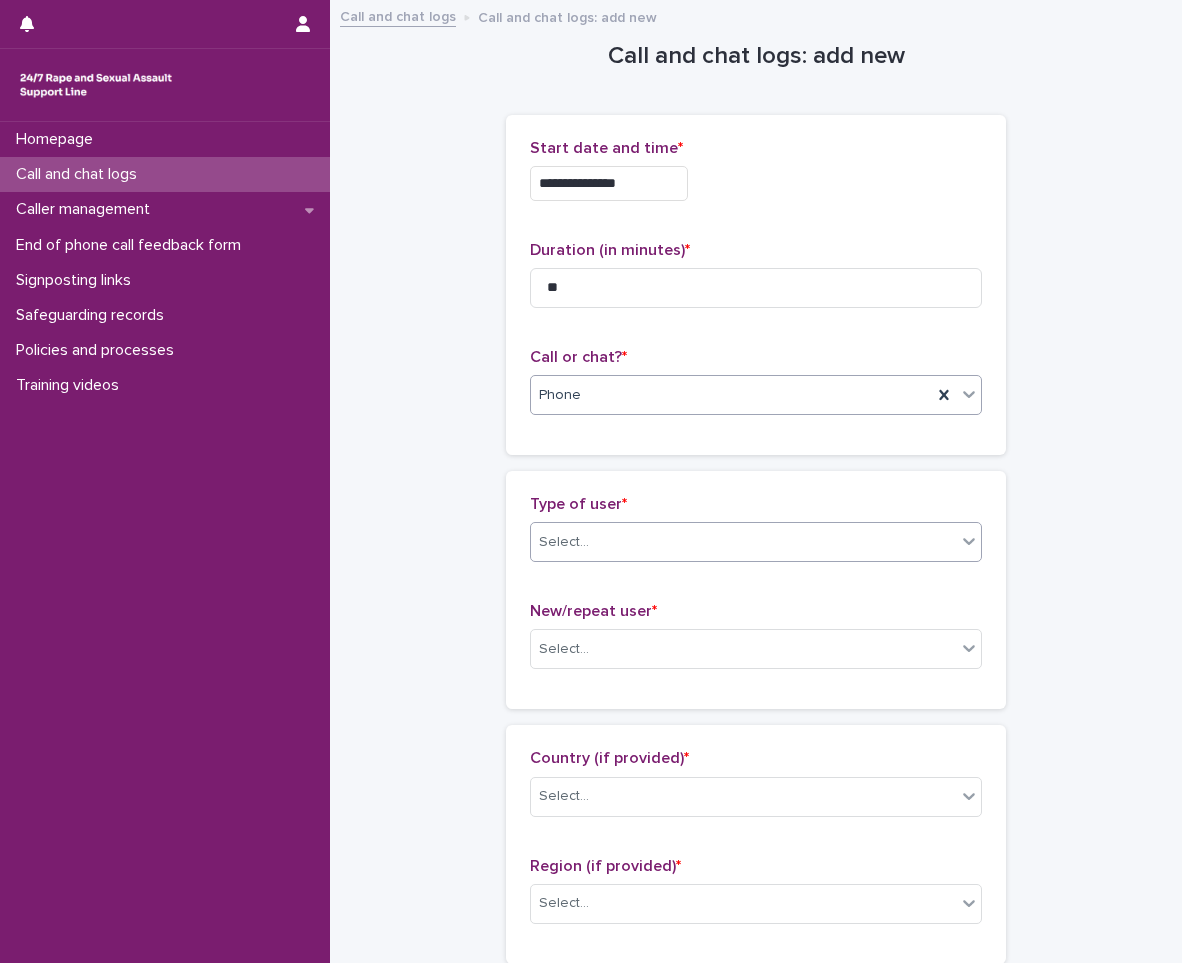 click on "Select..." at bounding box center (743, 542) 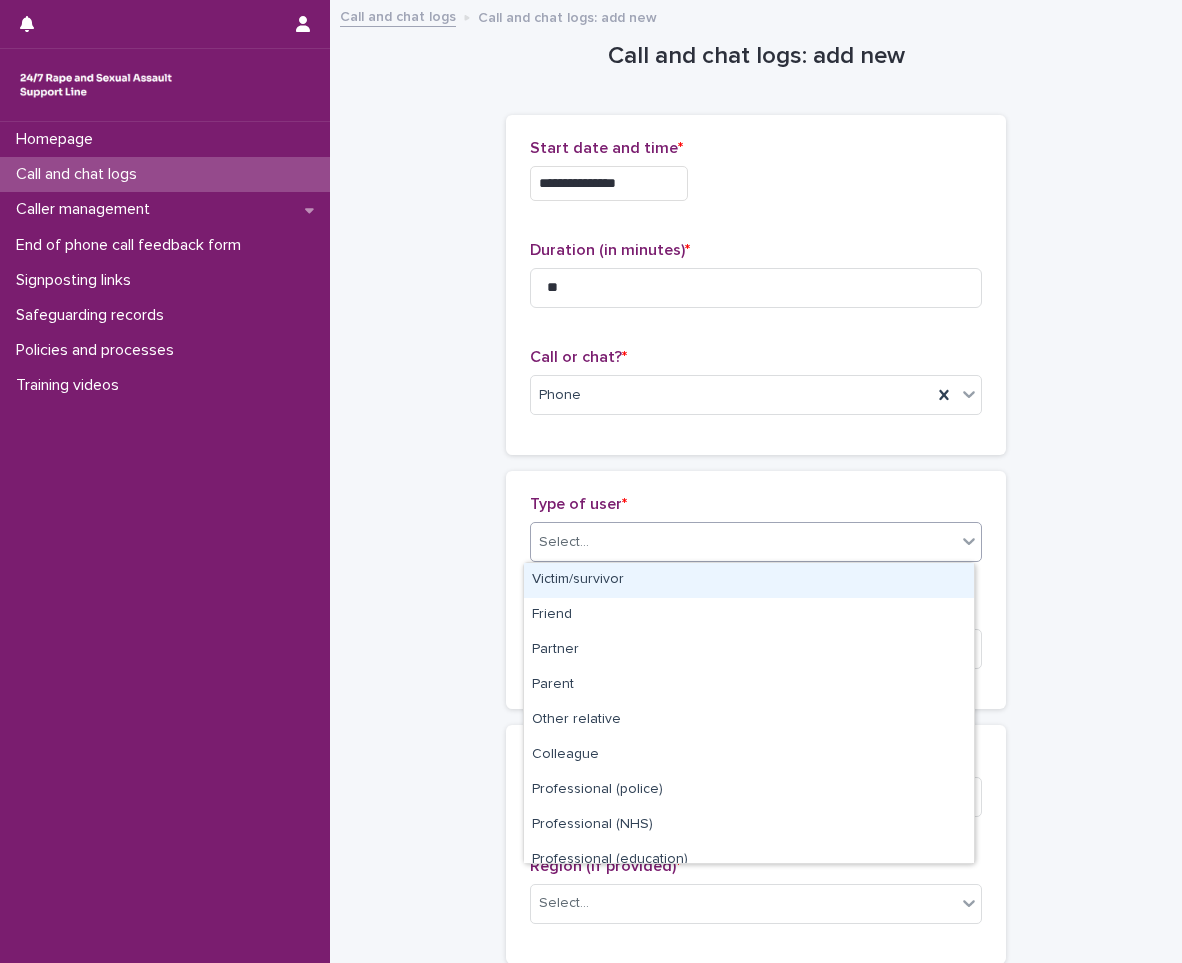 click on "Victim/survivor" at bounding box center [749, 580] 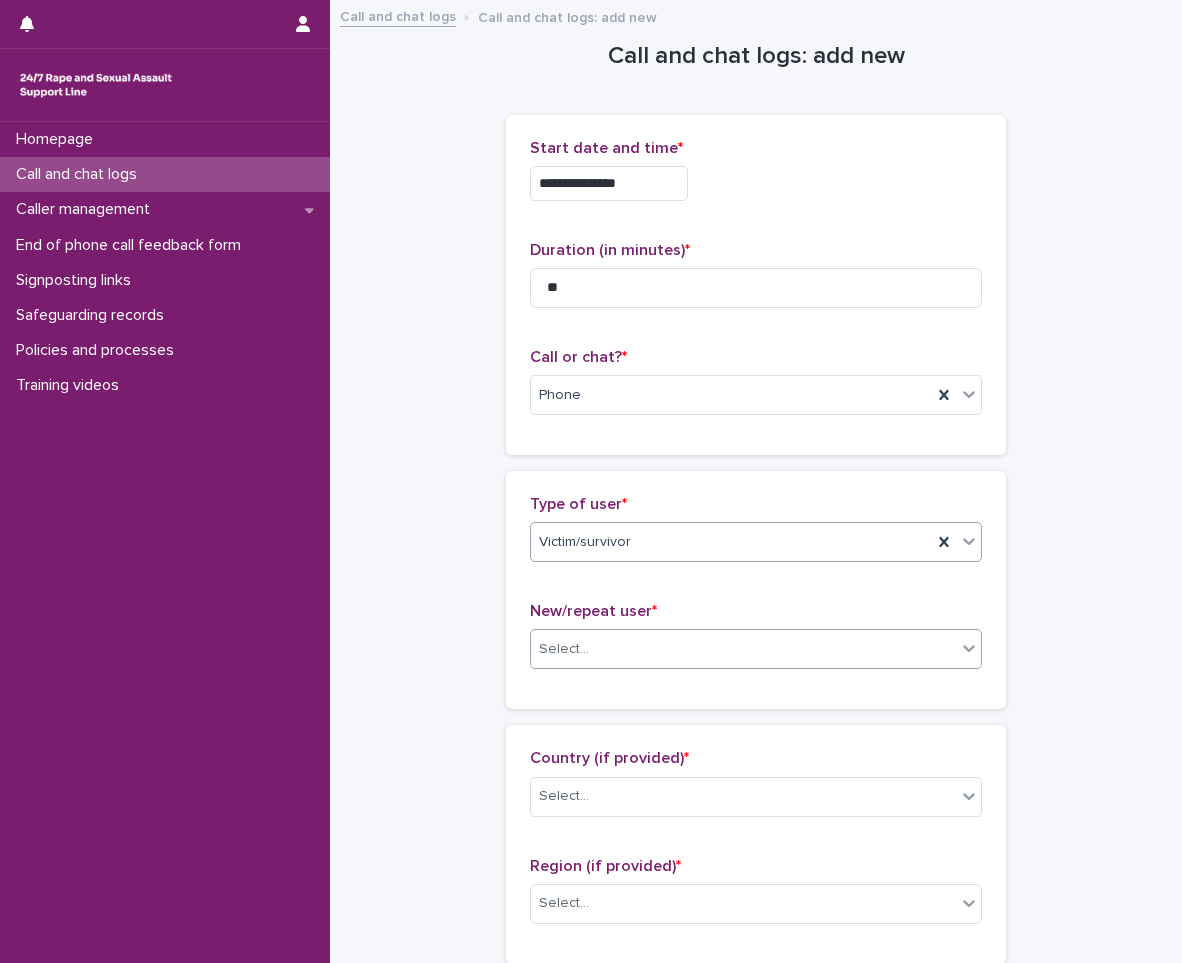 click on "Select..." at bounding box center (743, 649) 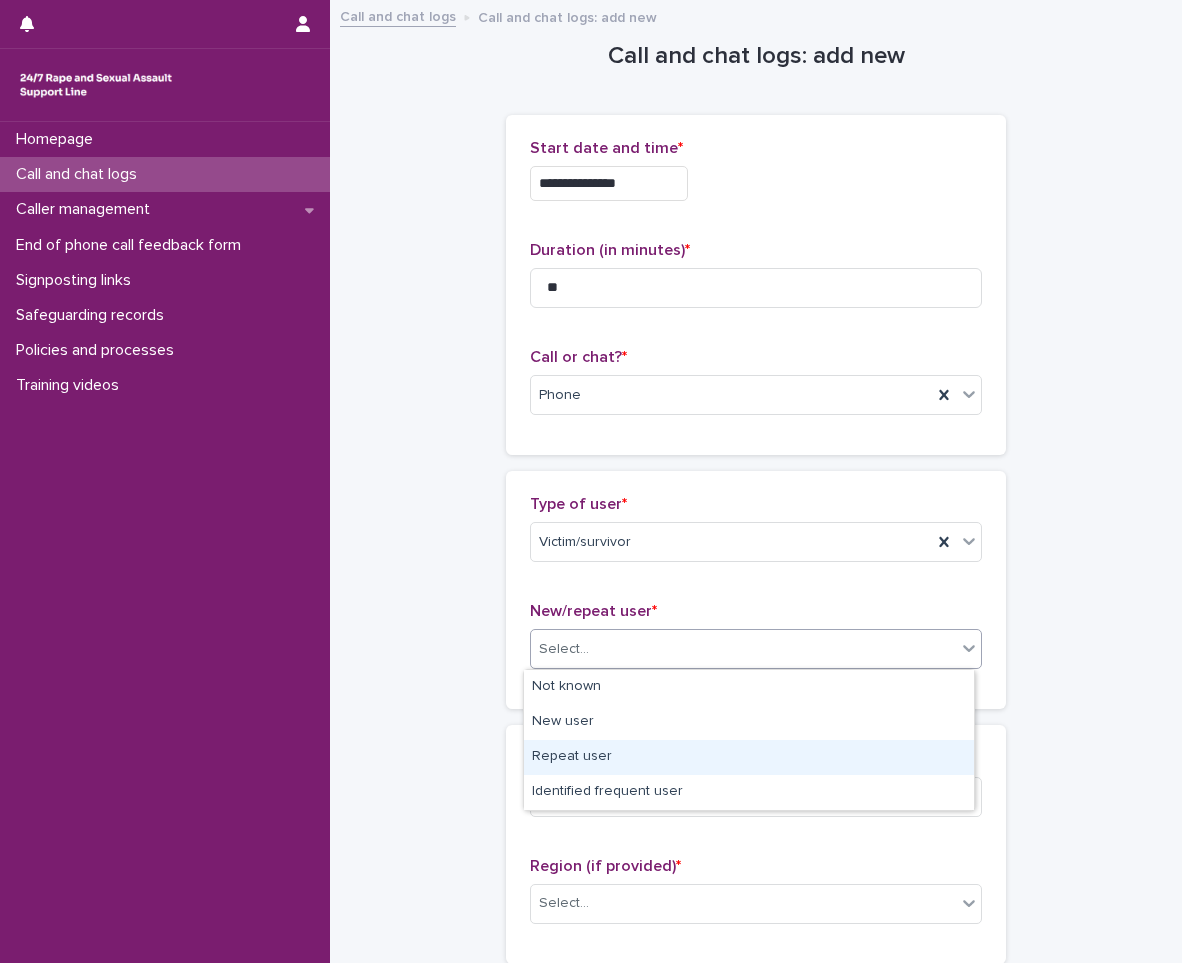click on "Repeat user" at bounding box center (749, 757) 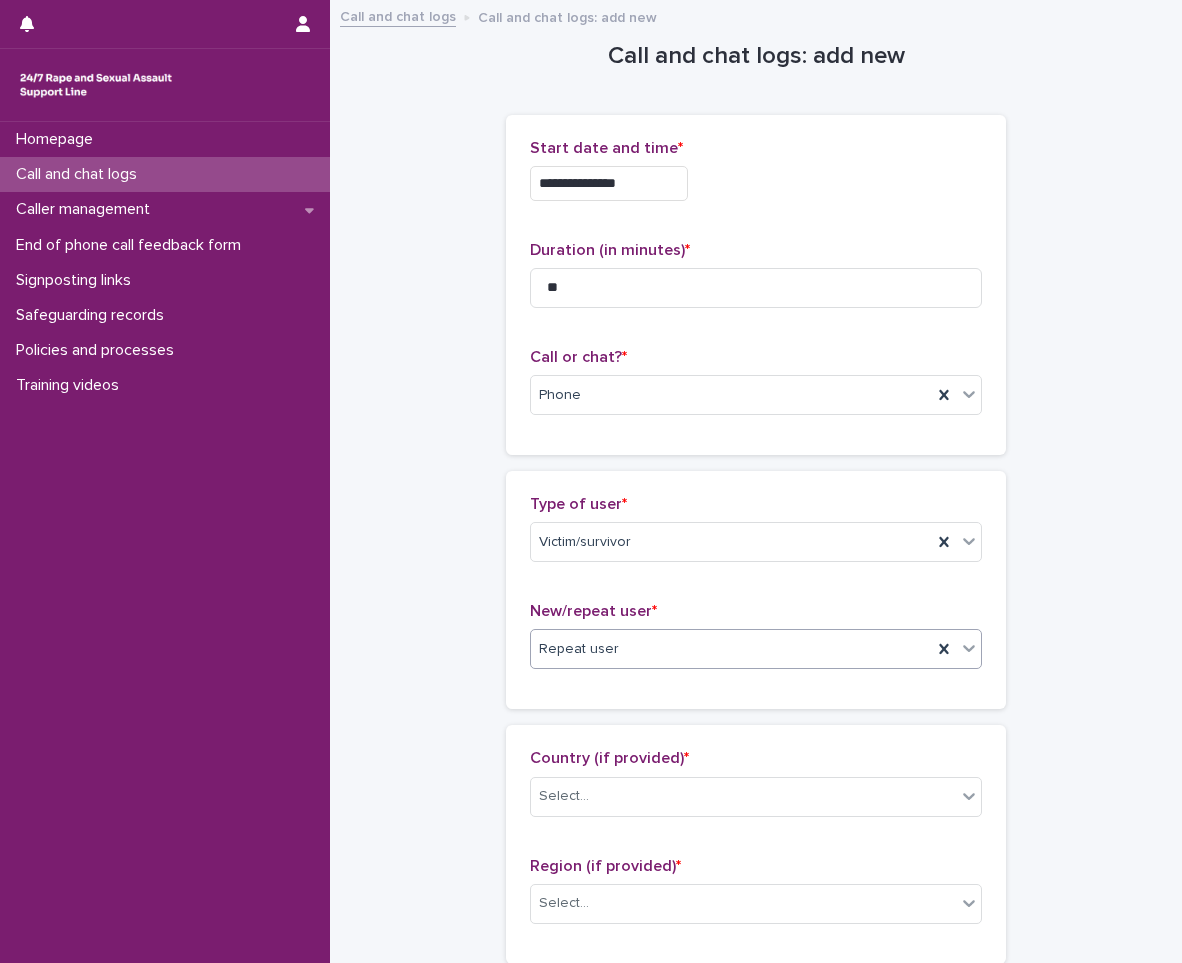 click on "**********" at bounding box center [756, 1084] 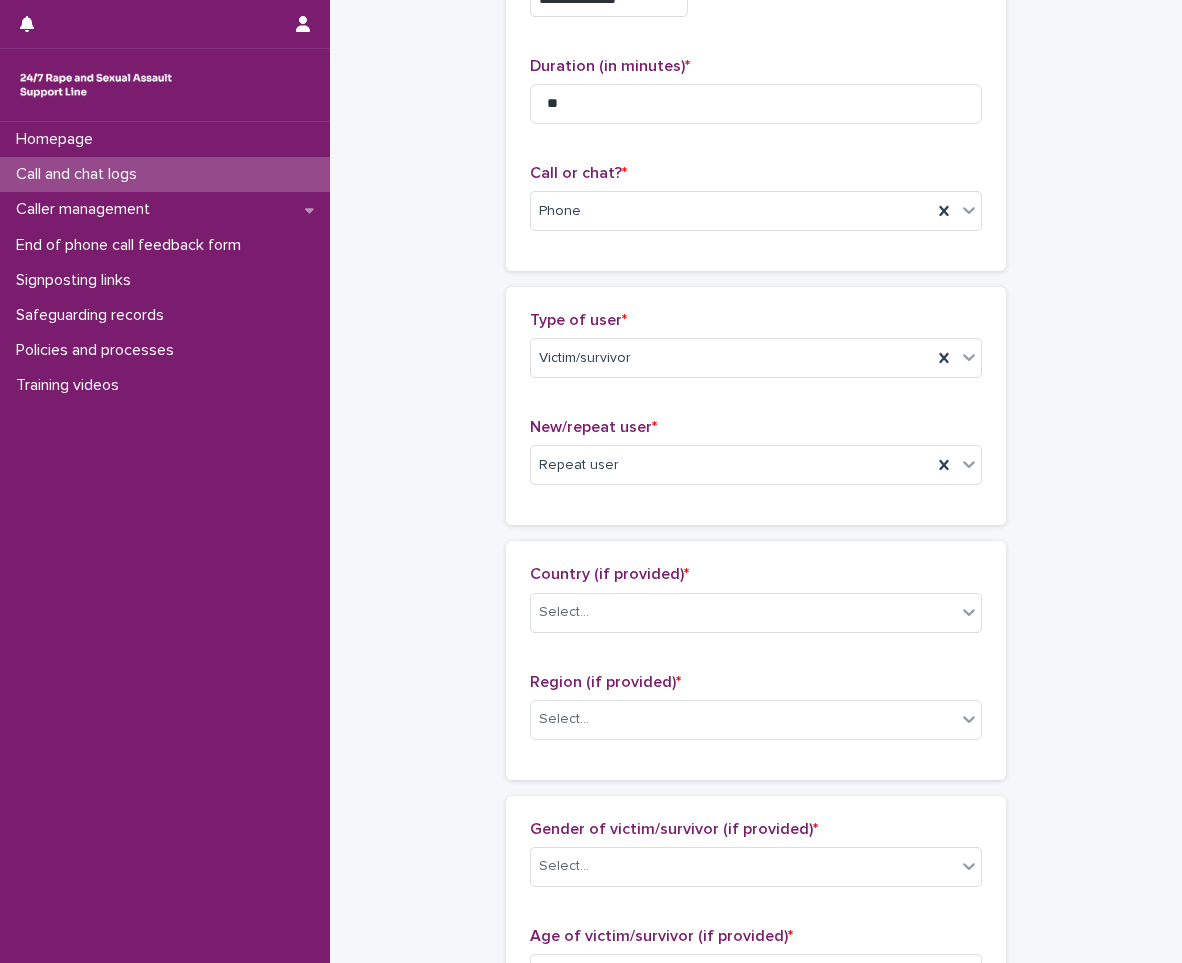 scroll, scrollTop: 400, scrollLeft: 0, axis: vertical 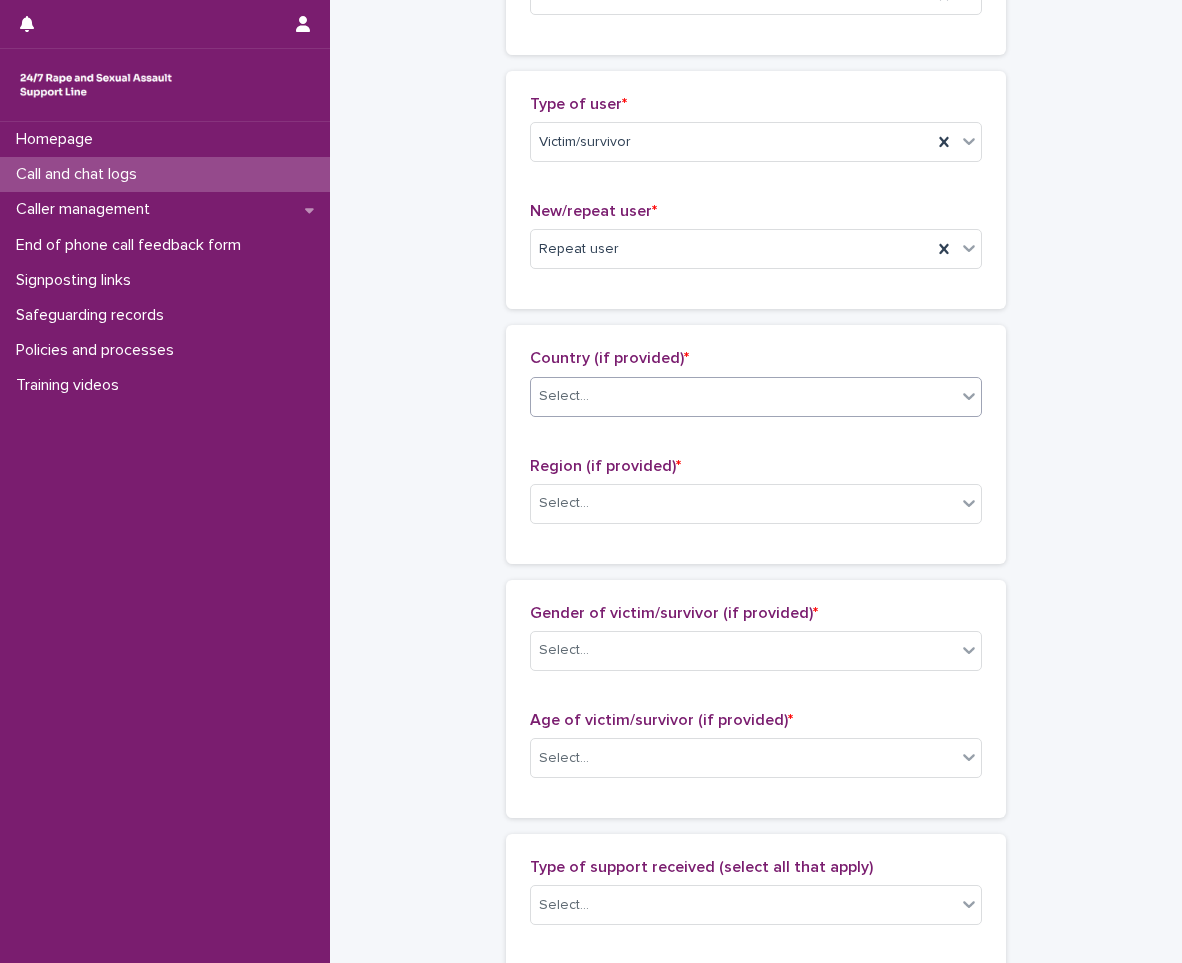 click on "Select..." at bounding box center (743, 396) 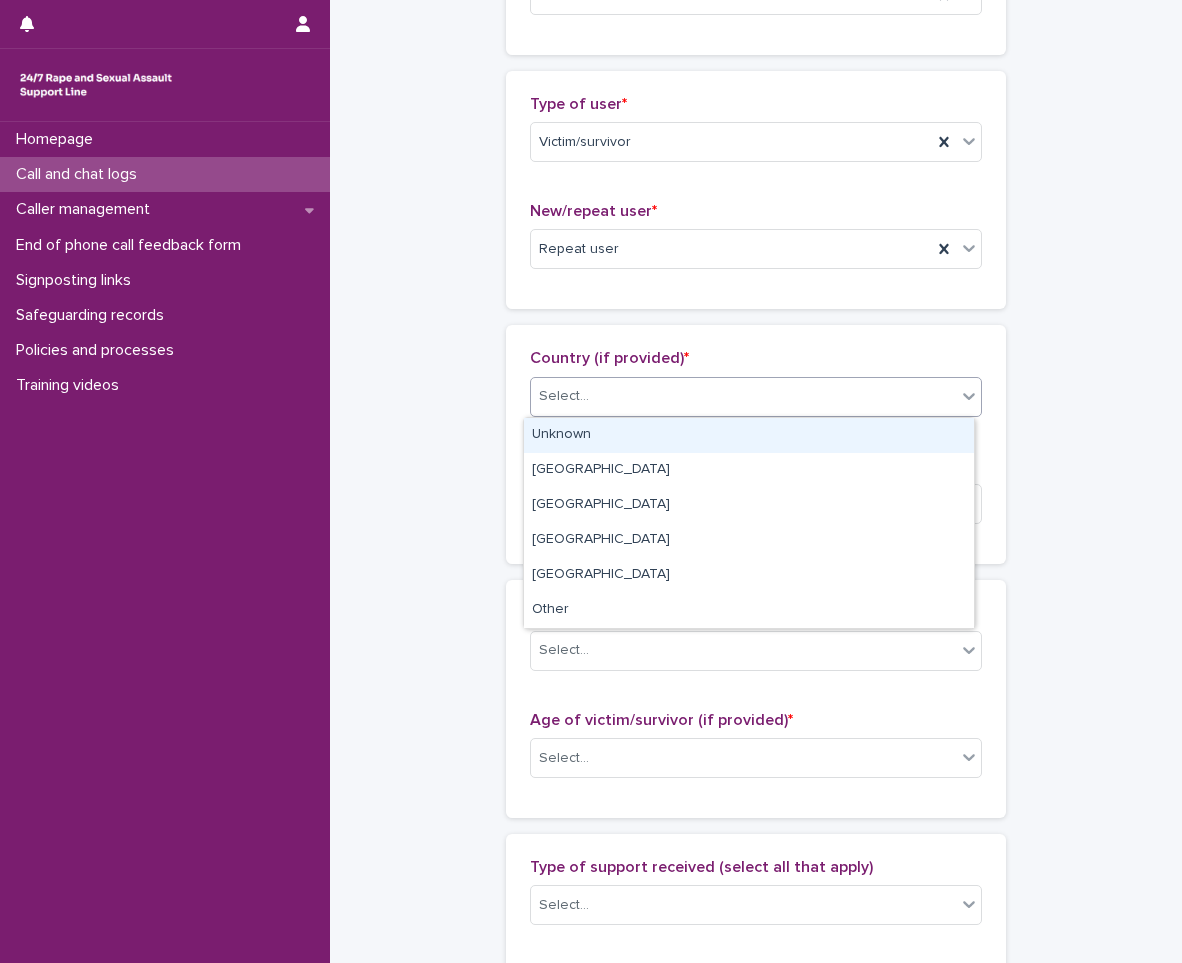 click on "Unknown" at bounding box center [749, 435] 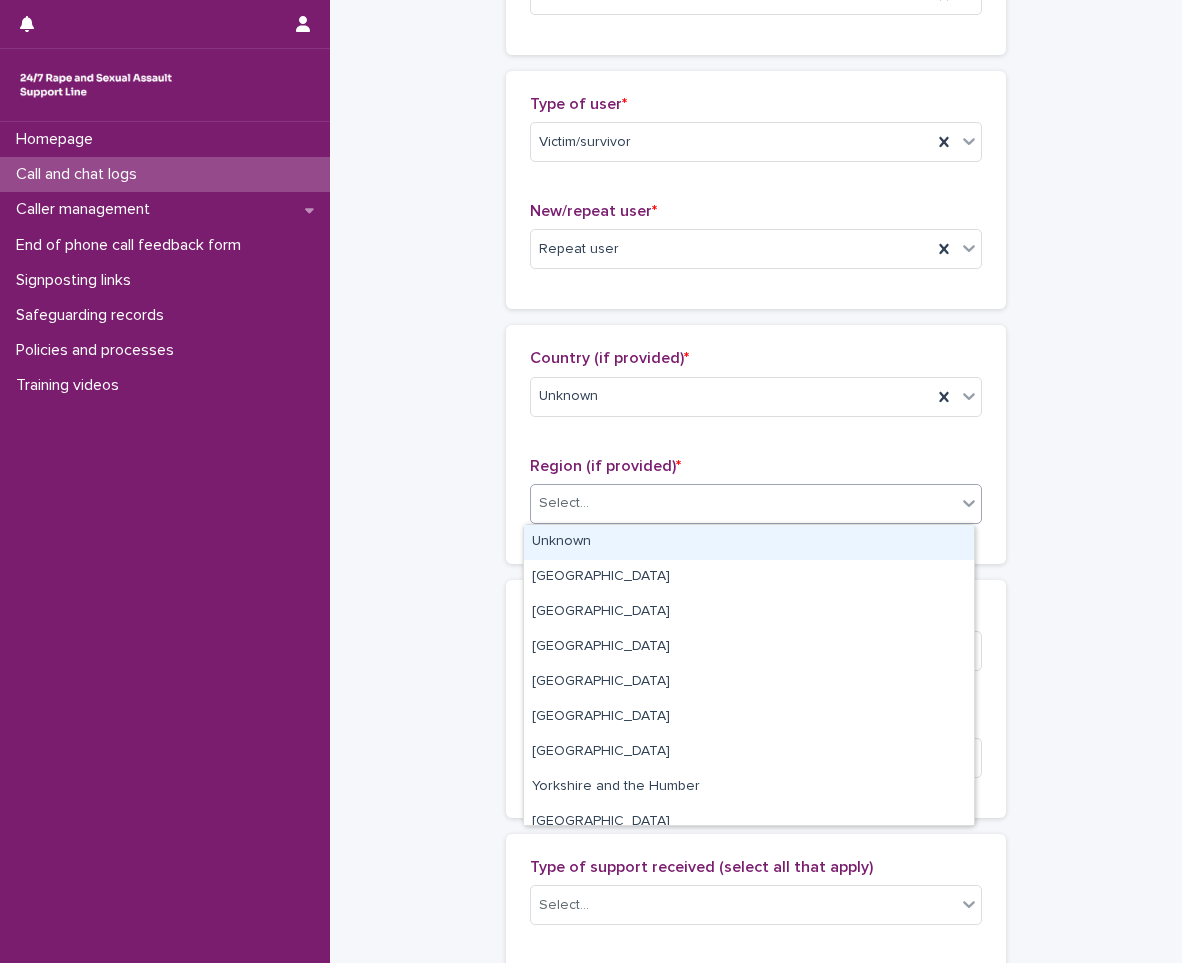 click on "Select..." at bounding box center (743, 503) 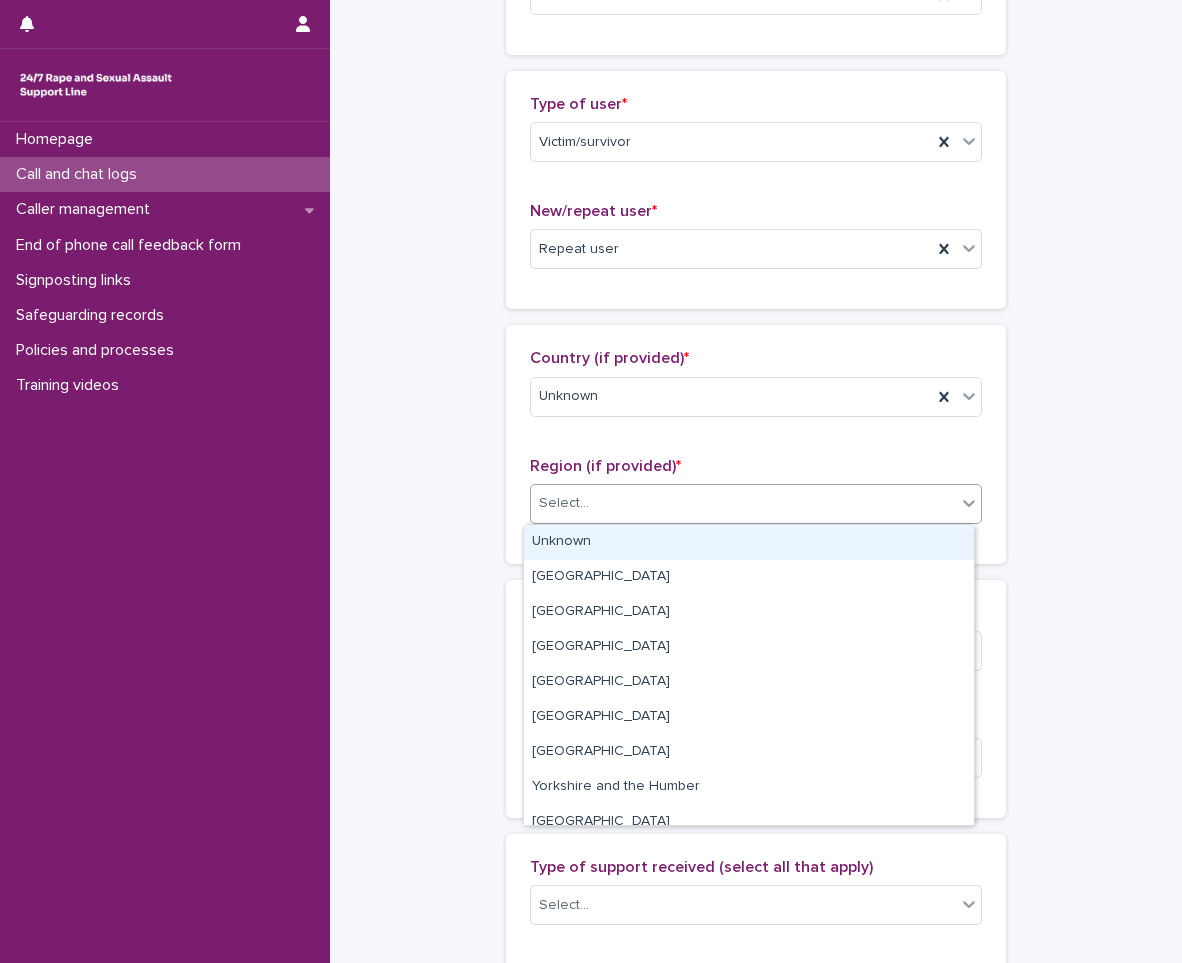 click on "Unknown" at bounding box center [749, 542] 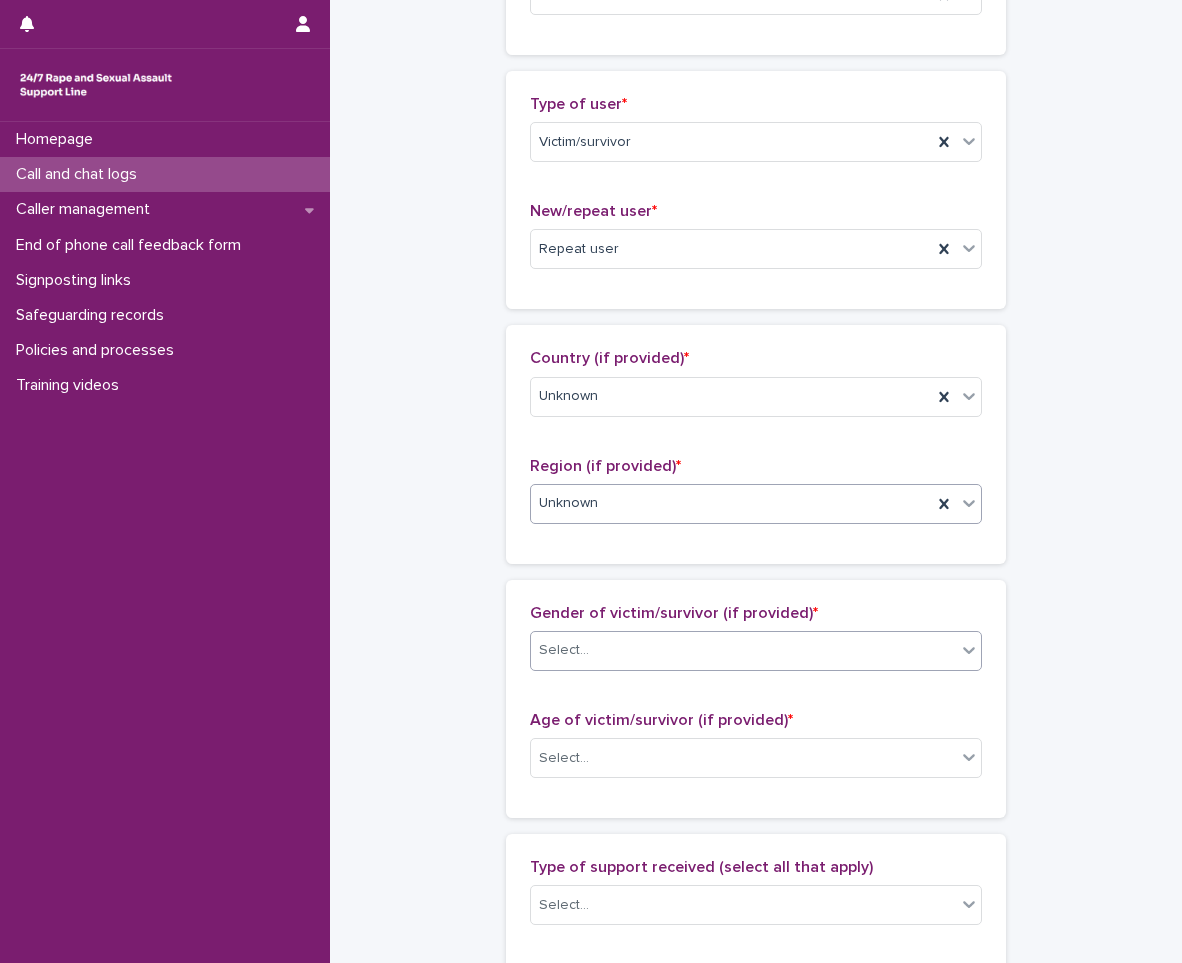 click on "Select..." at bounding box center [743, 650] 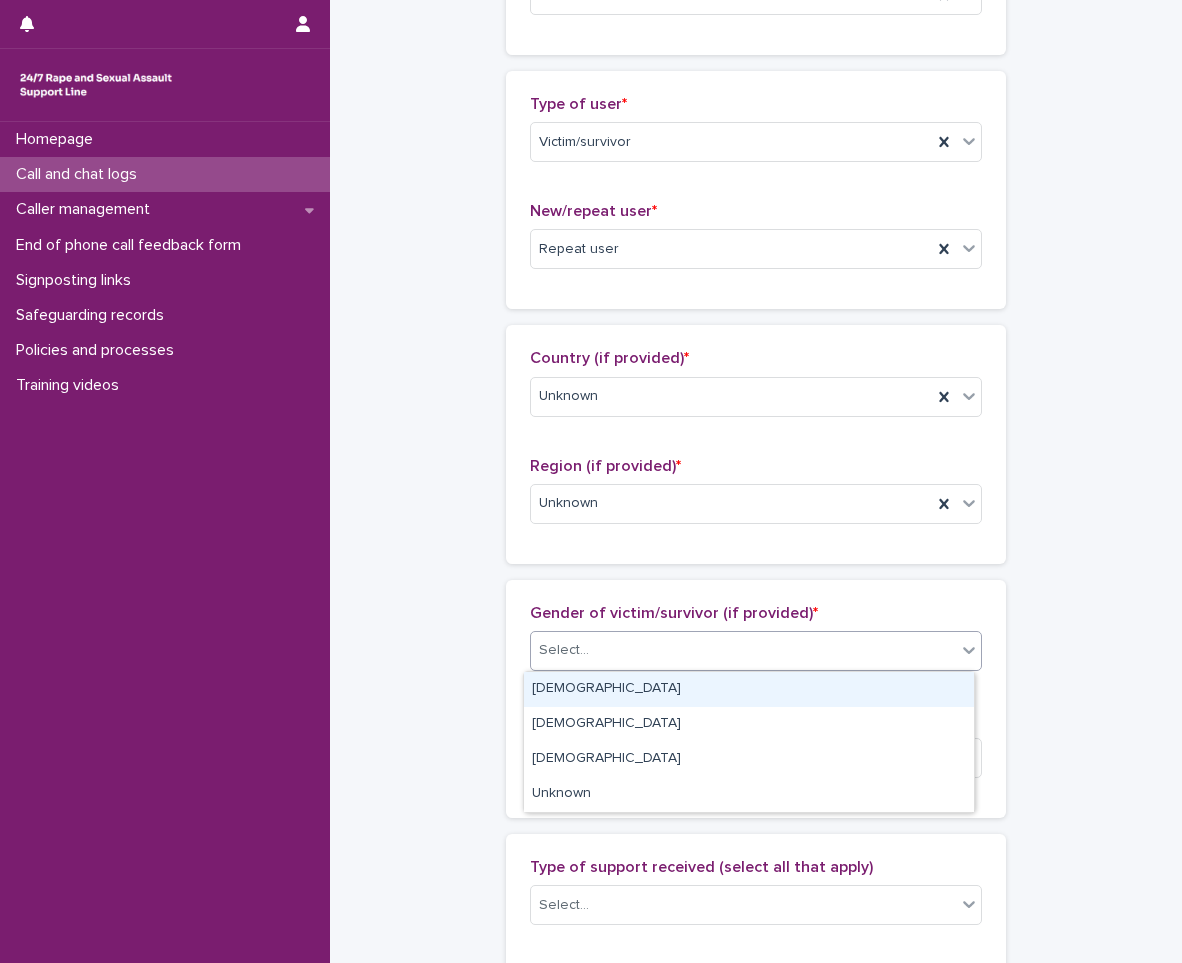 drag, startPoint x: 648, startPoint y: 710, endPoint x: 651, endPoint y: 695, distance: 15.297058 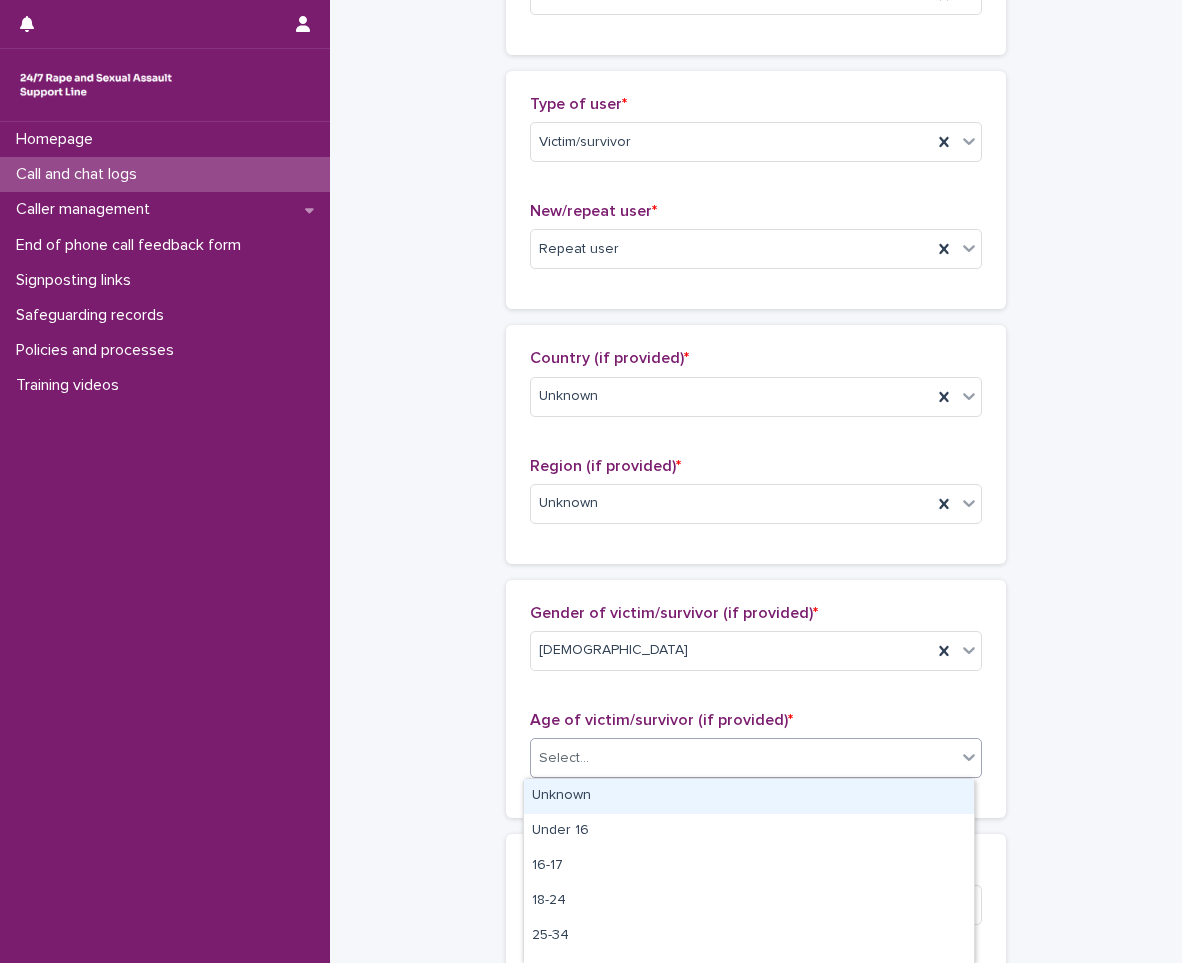 click on "Select..." at bounding box center [743, 758] 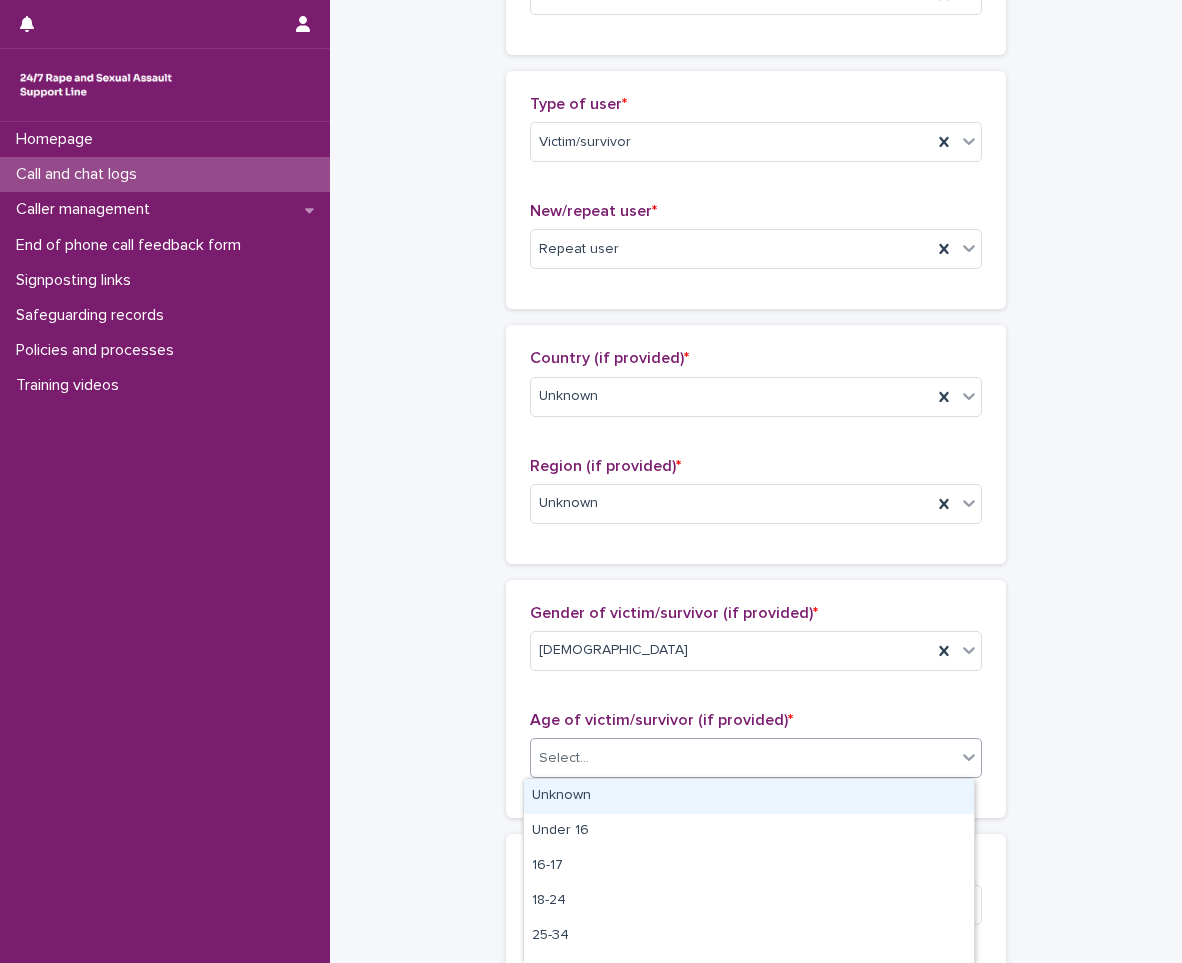 click on "Unknown" at bounding box center [749, 796] 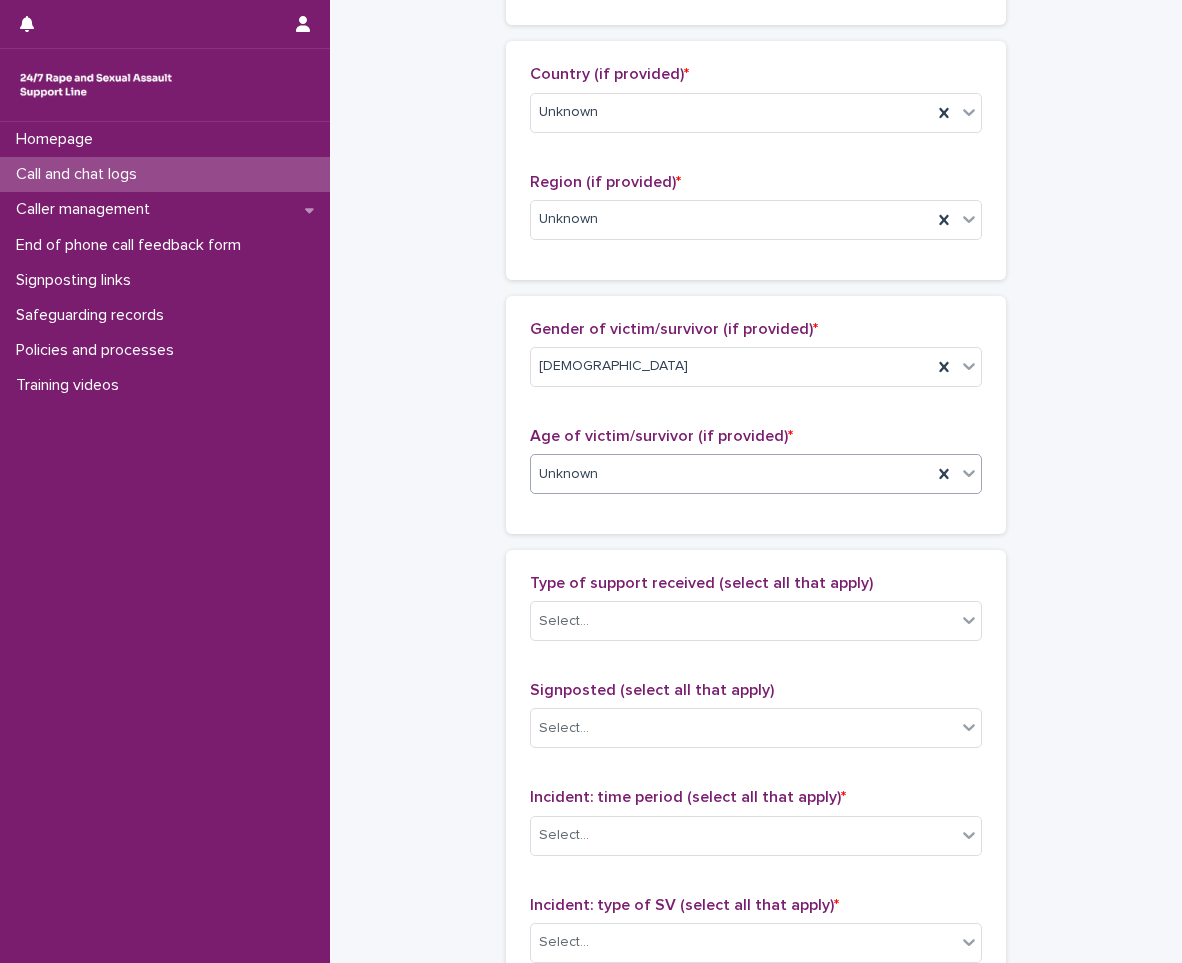 scroll, scrollTop: 800, scrollLeft: 0, axis: vertical 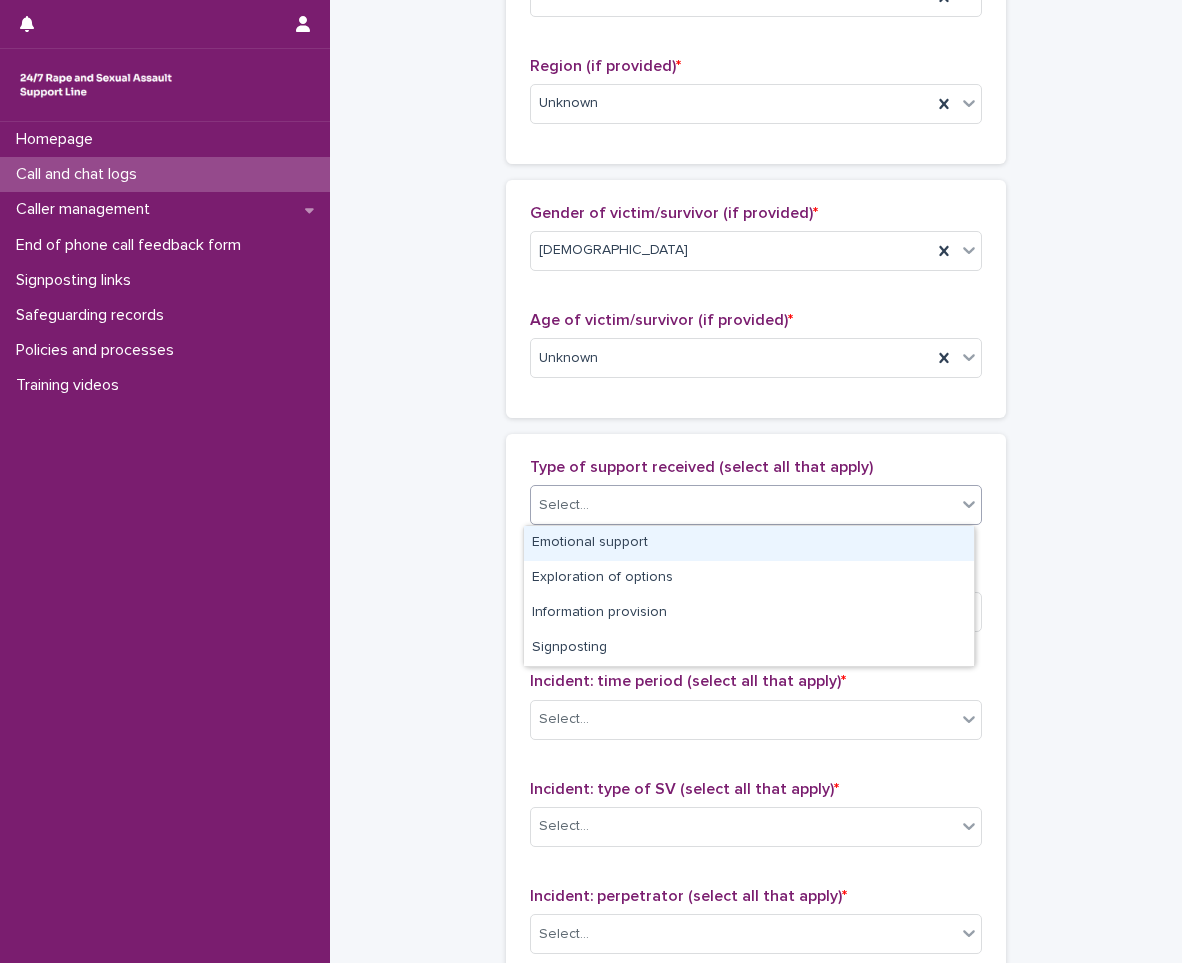 click on "Select..." at bounding box center (743, 505) 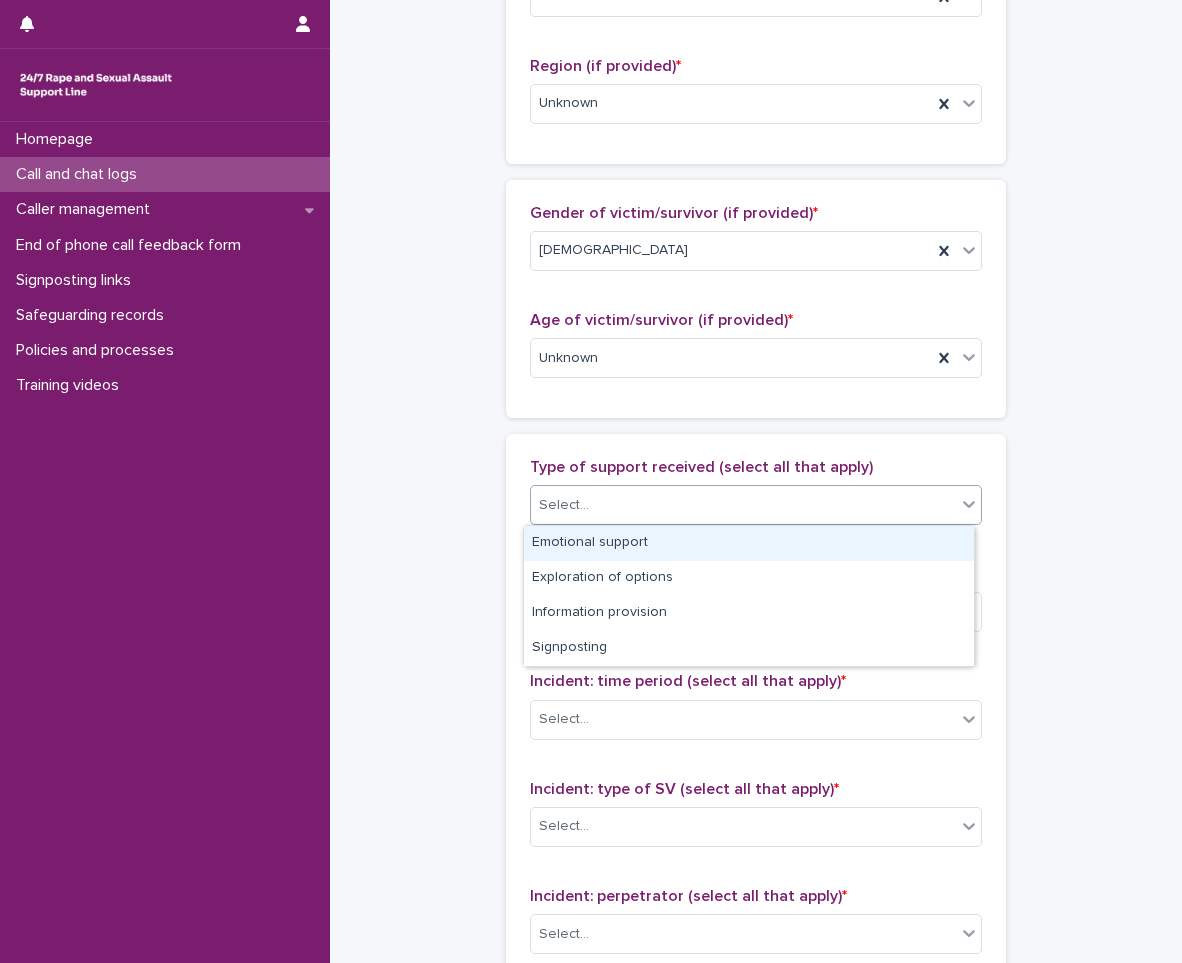 click on "Emotional support" at bounding box center [749, 543] 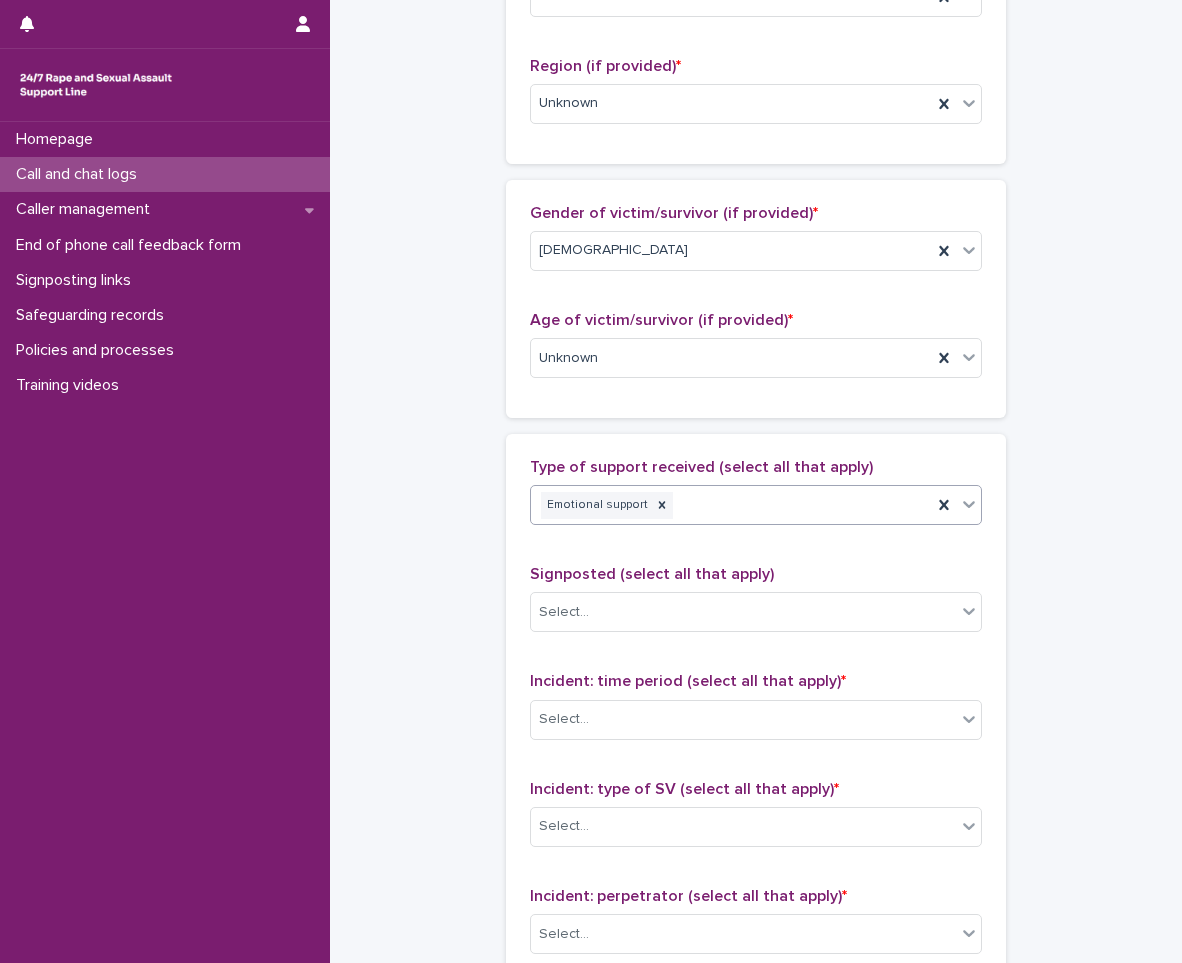 click on "**********" at bounding box center [756, 284] 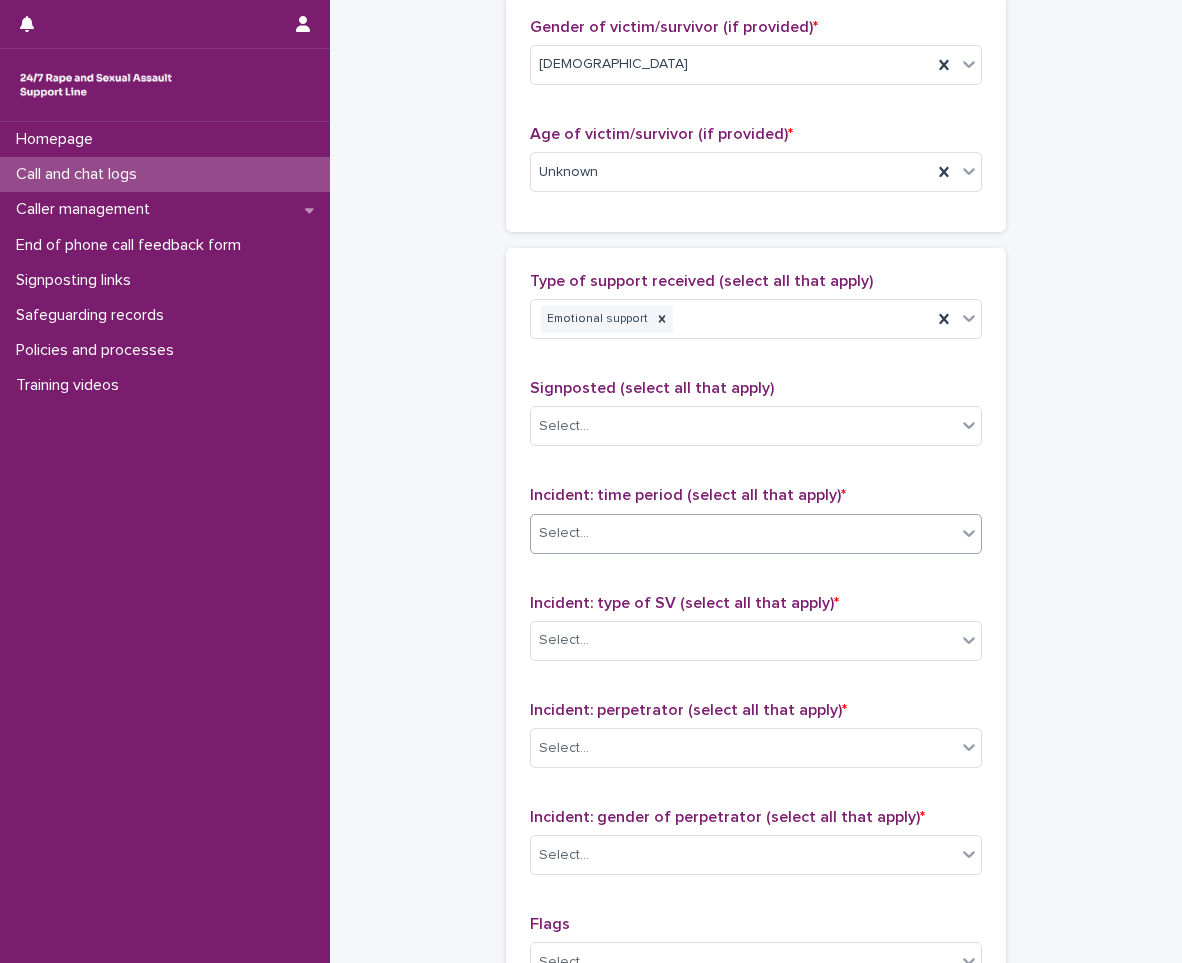 scroll, scrollTop: 1000, scrollLeft: 0, axis: vertical 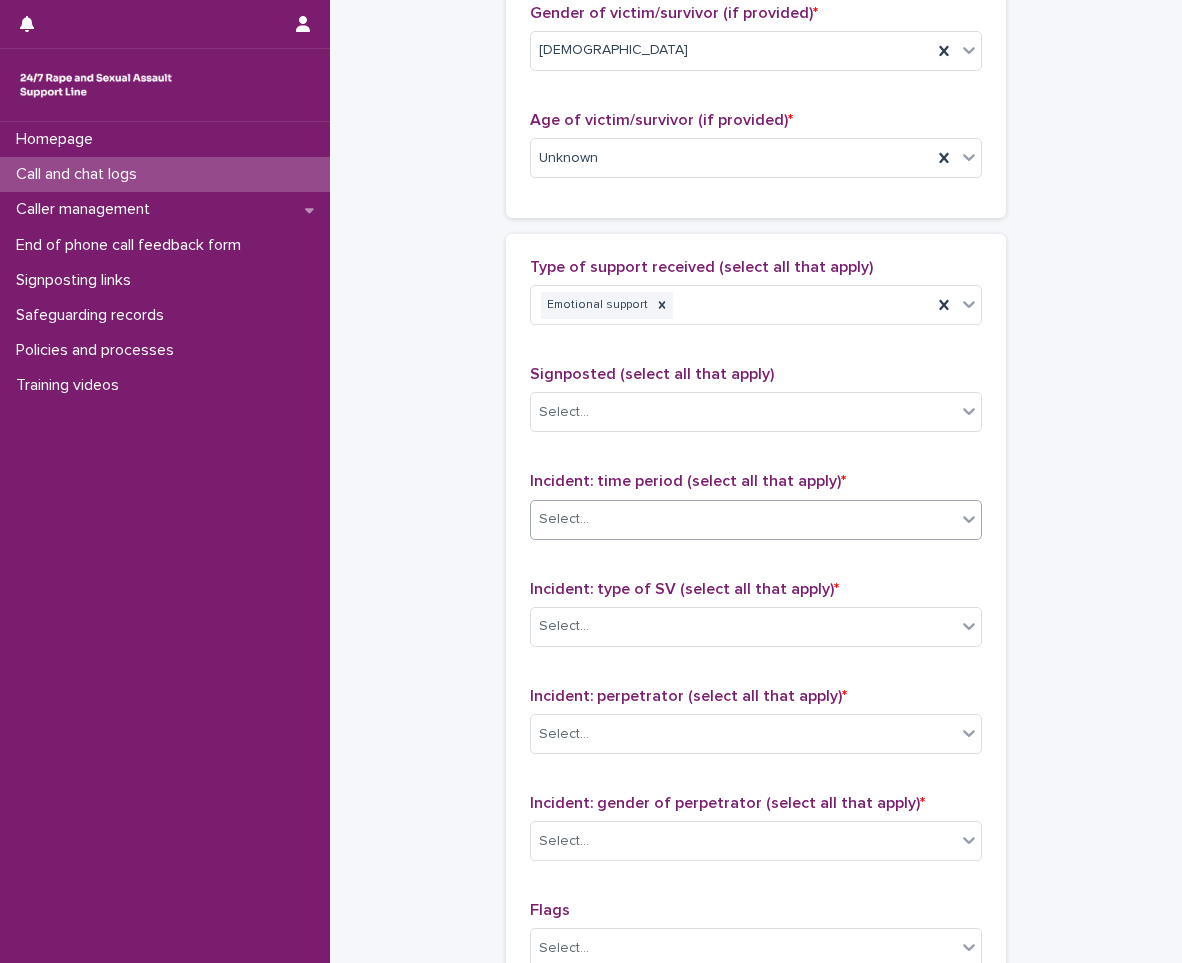 click on "Select..." at bounding box center [743, 519] 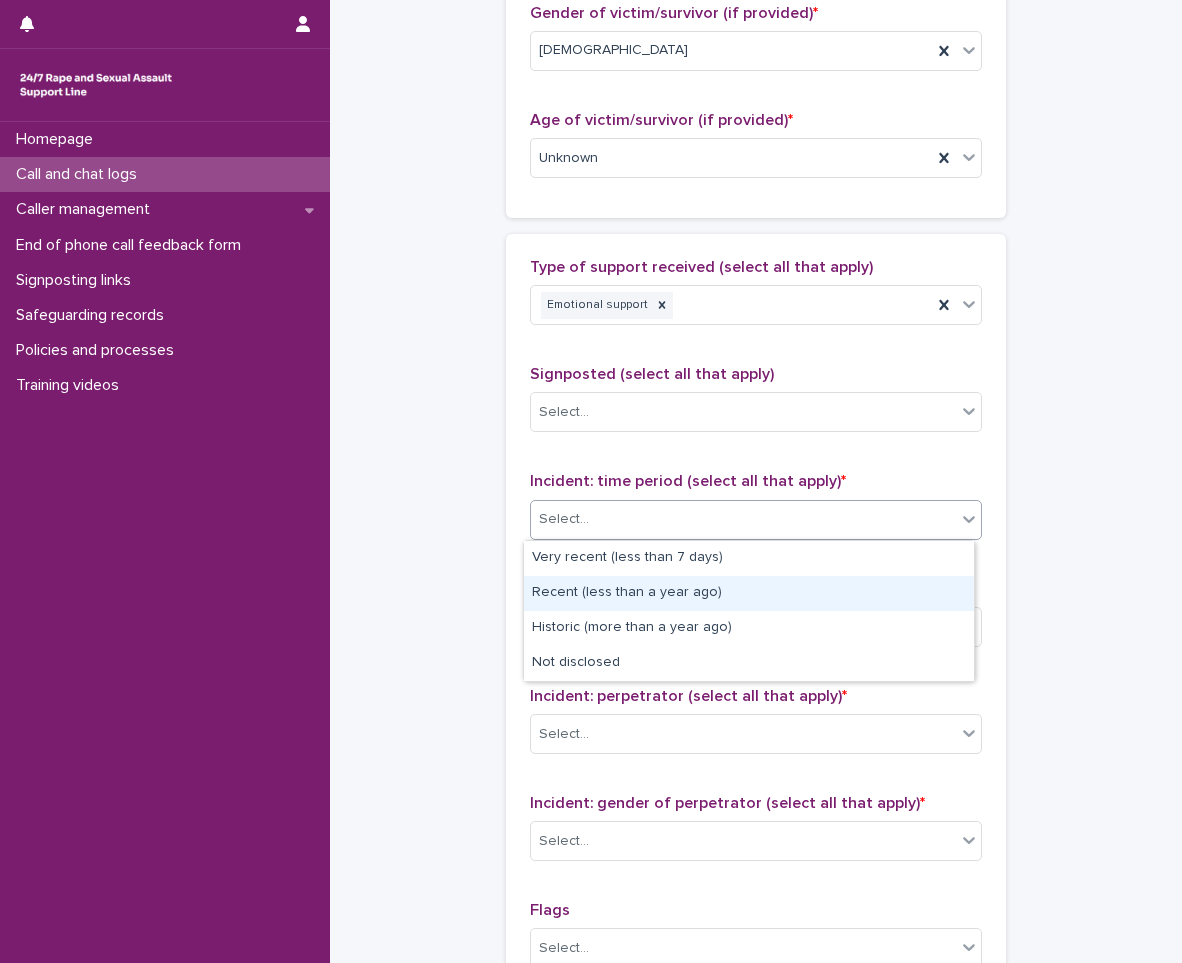 click on "Recent (less than a year ago)" at bounding box center (749, 593) 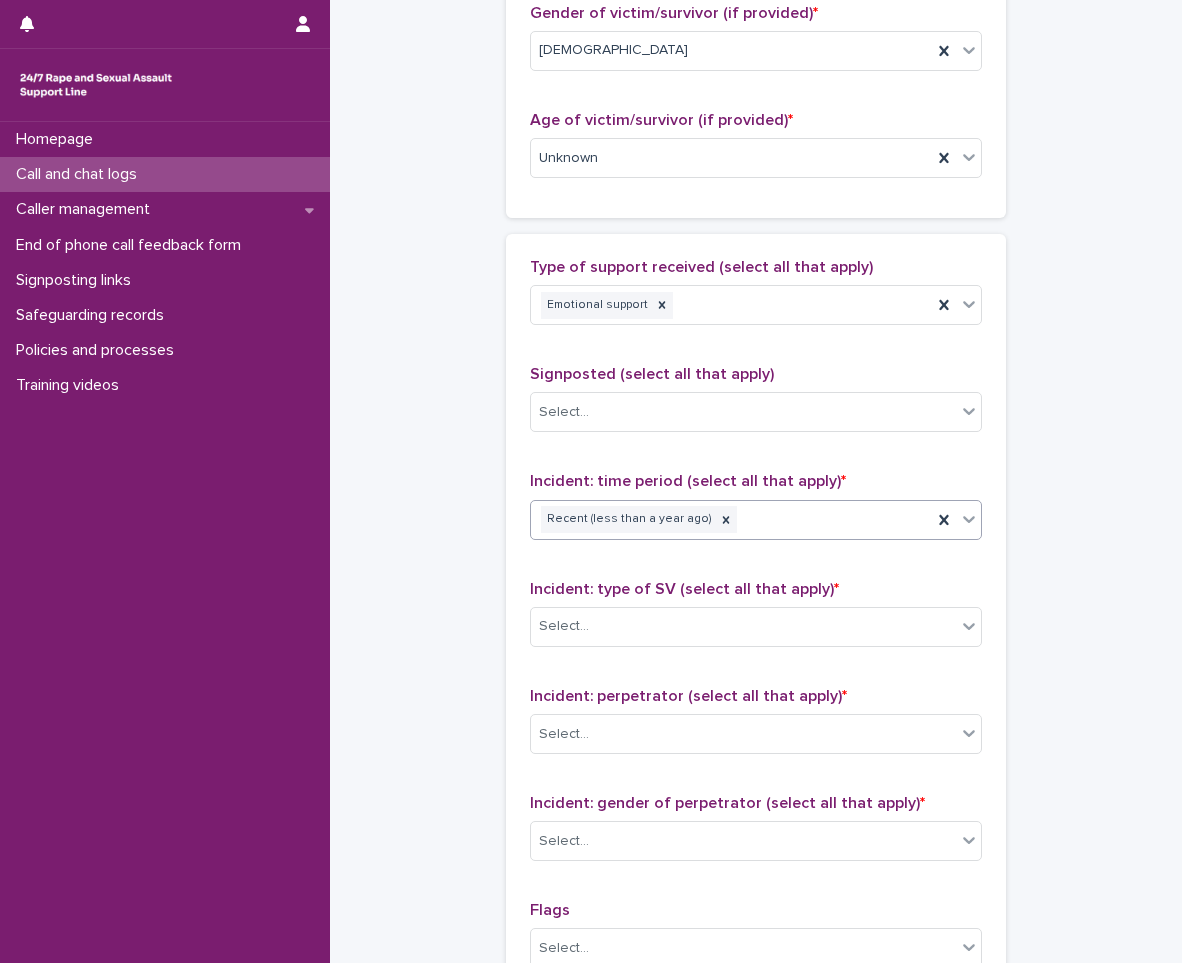 click on "**********" at bounding box center (756, 84) 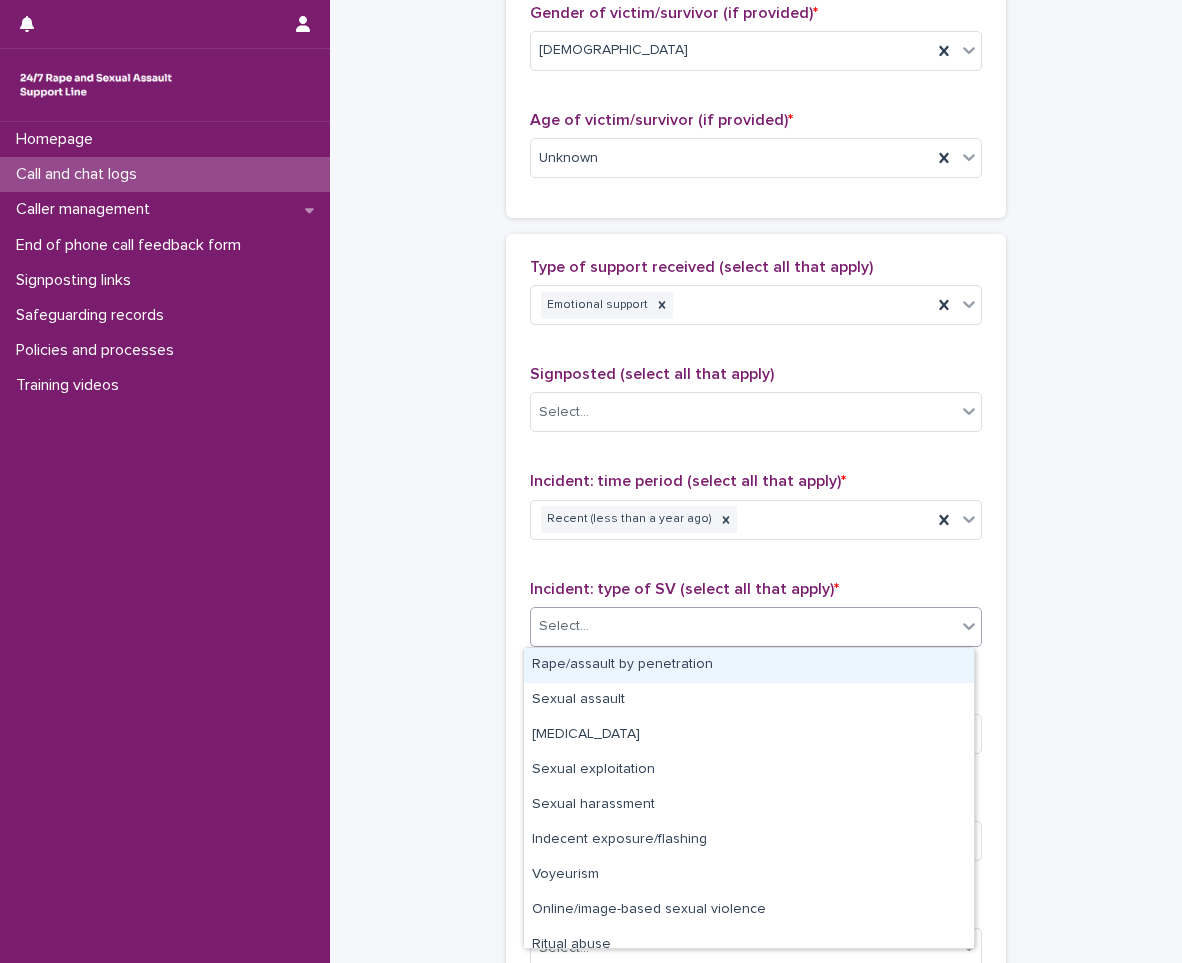 click on "Select..." at bounding box center (743, 626) 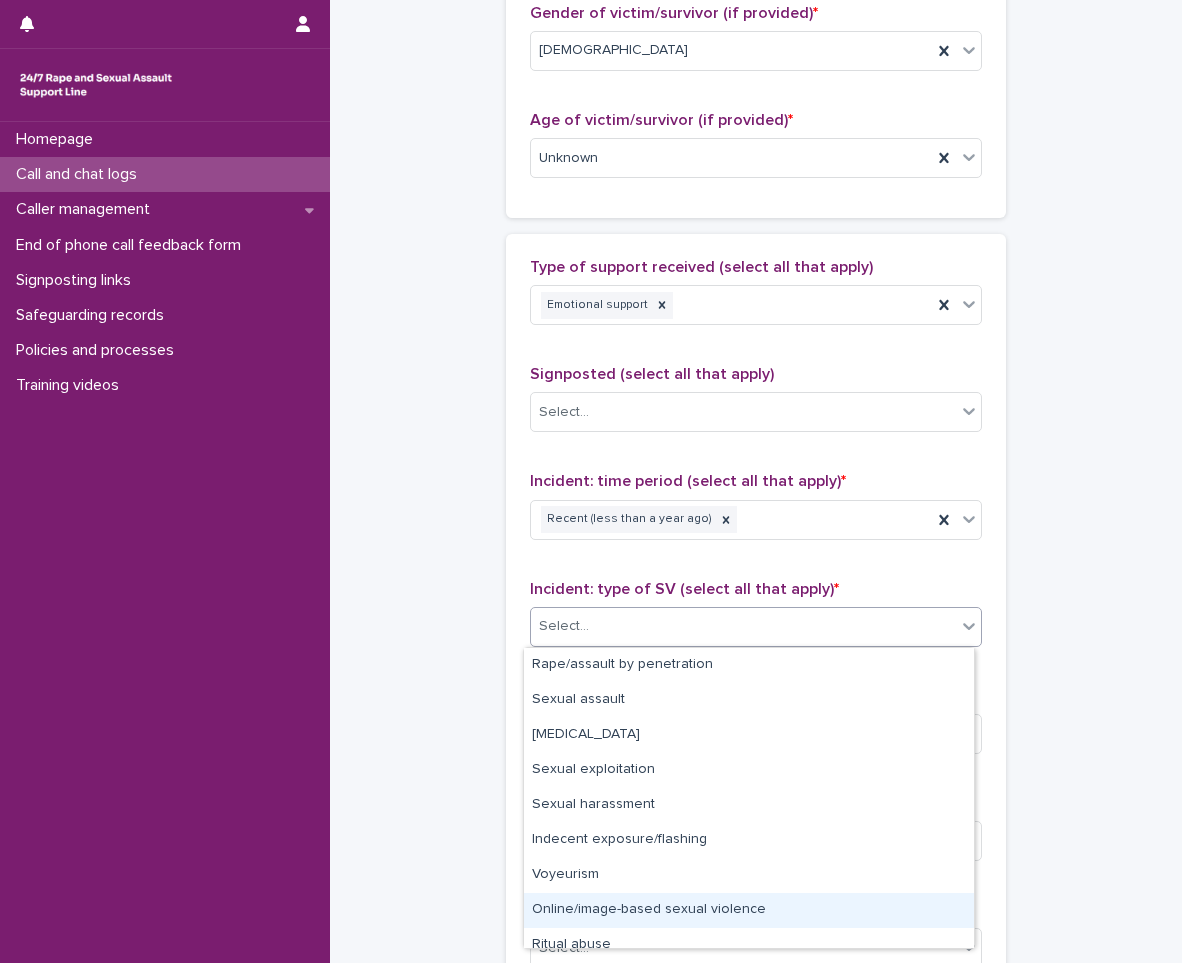 scroll, scrollTop: 50, scrollLeft: 0, axis: vertical 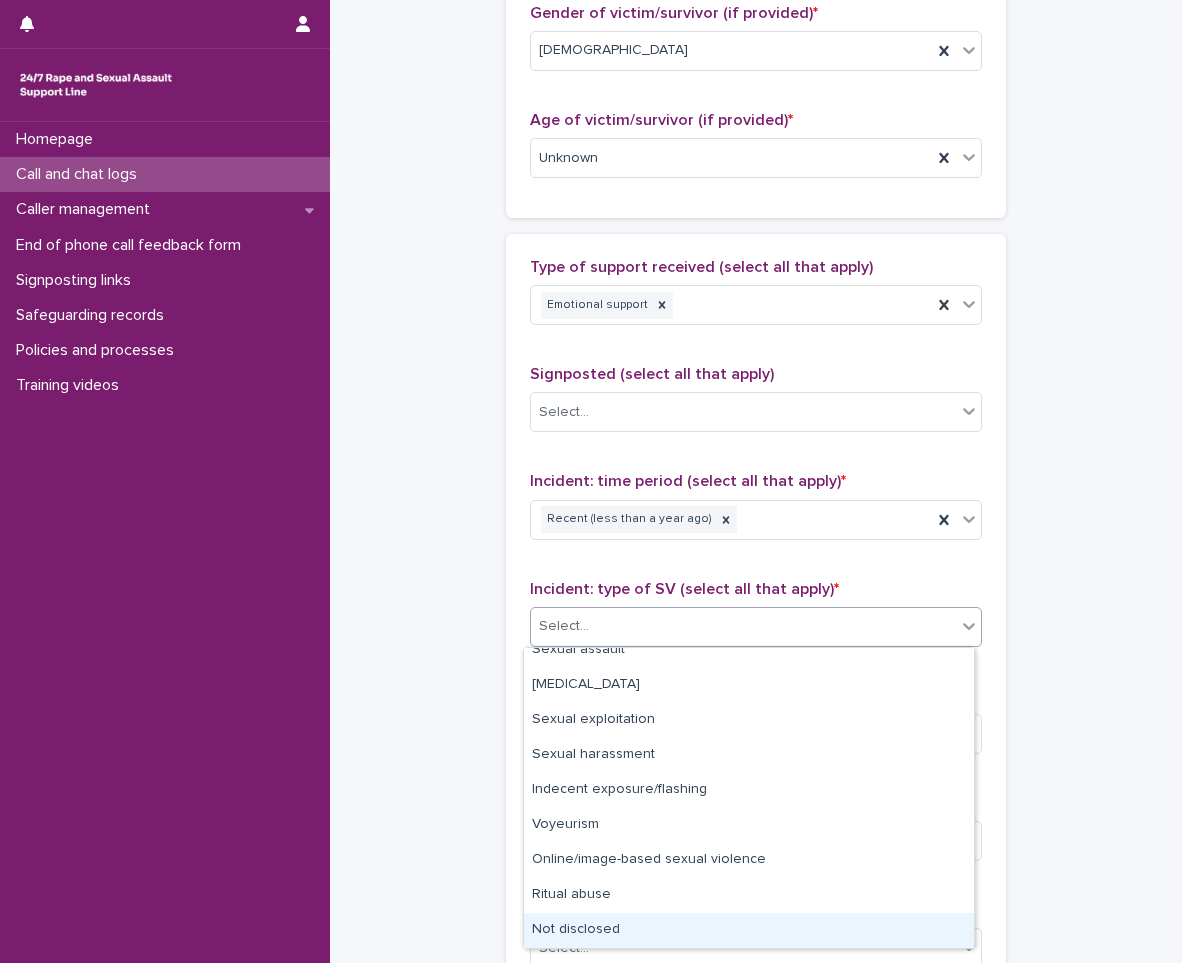 click on "Not disclosed" at bounding box center [749, 930] 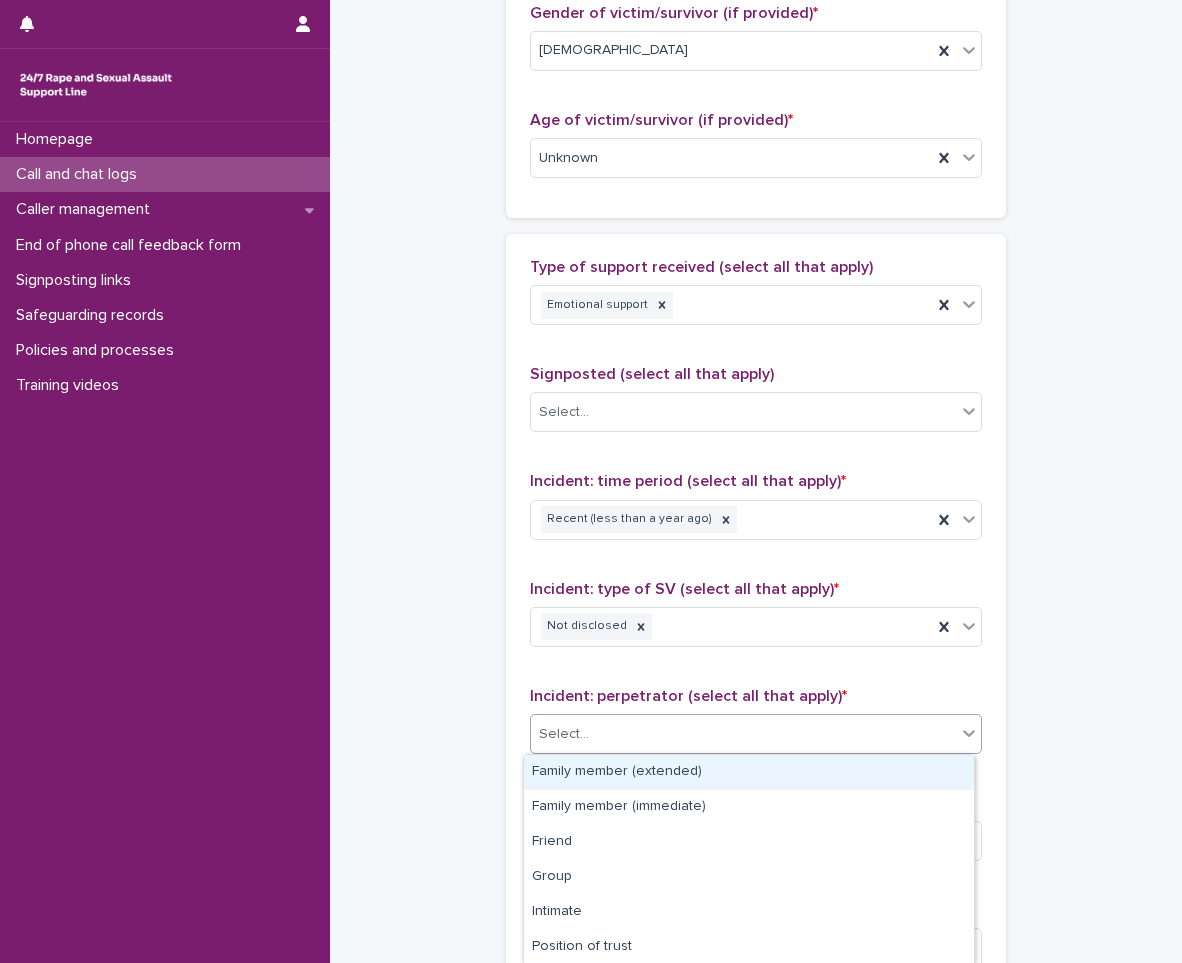 click on "Select..." at bounding box center (743, 734) 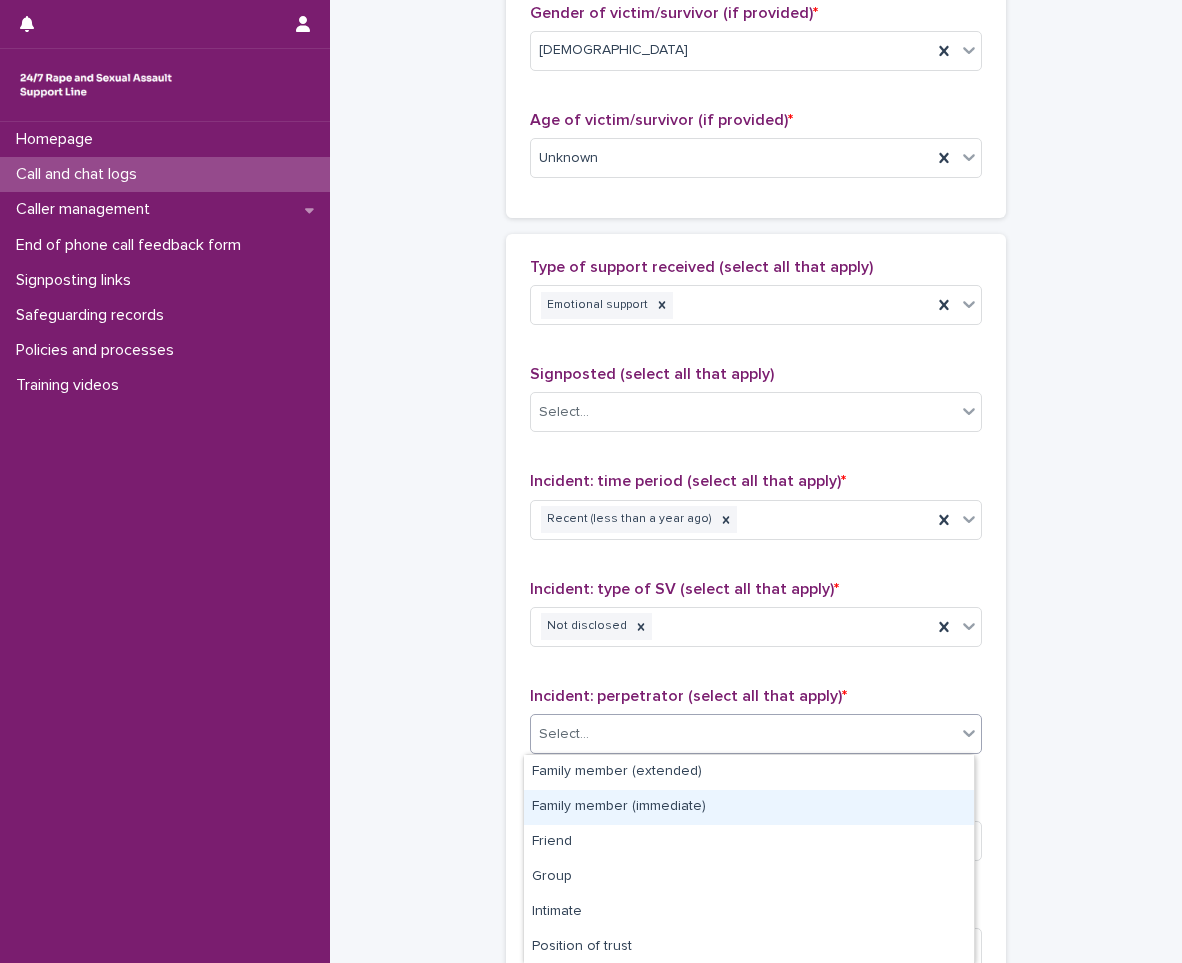 click on "Family member (immediate)" at bounding box center (749, 807) 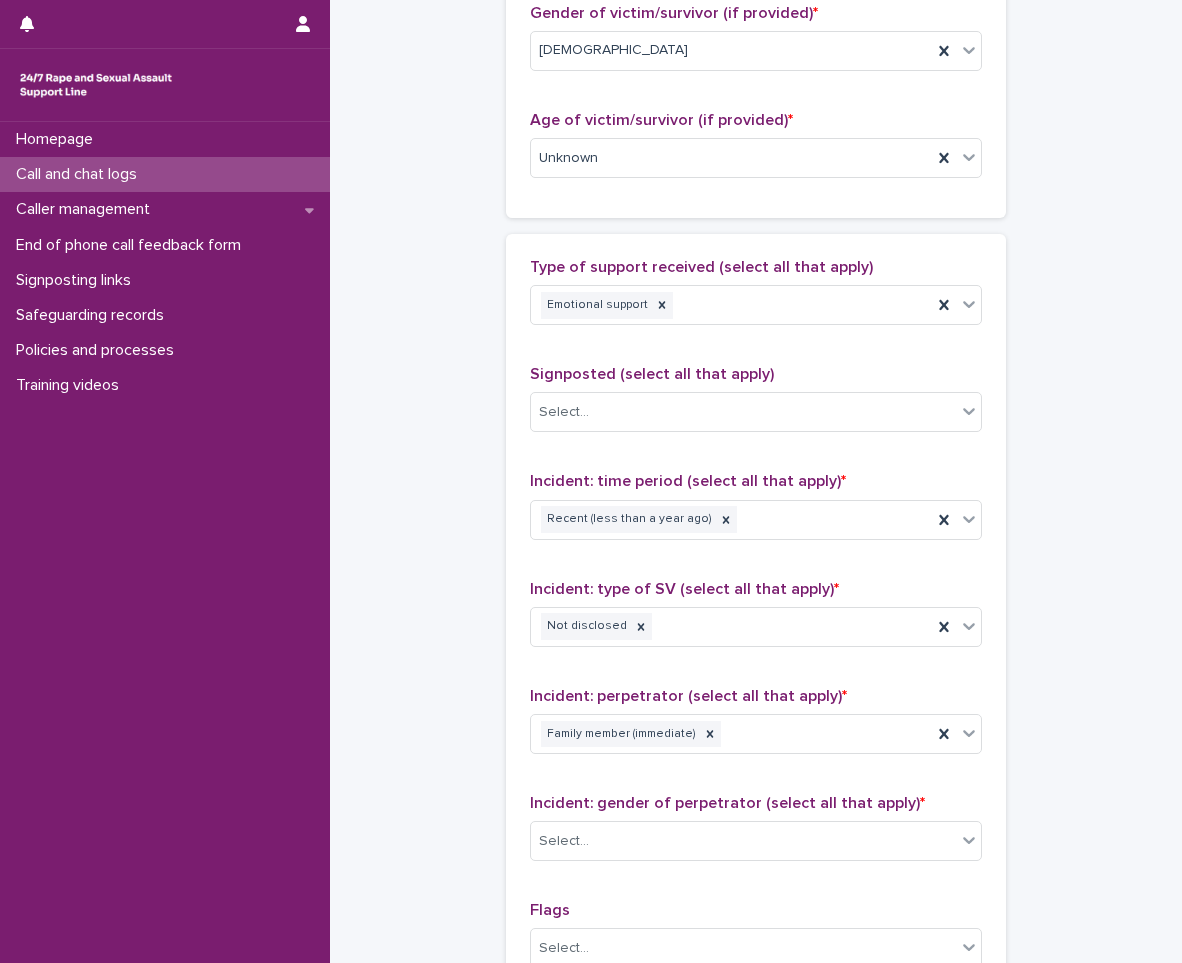 click on "**********" at bounding box center [756, 84] 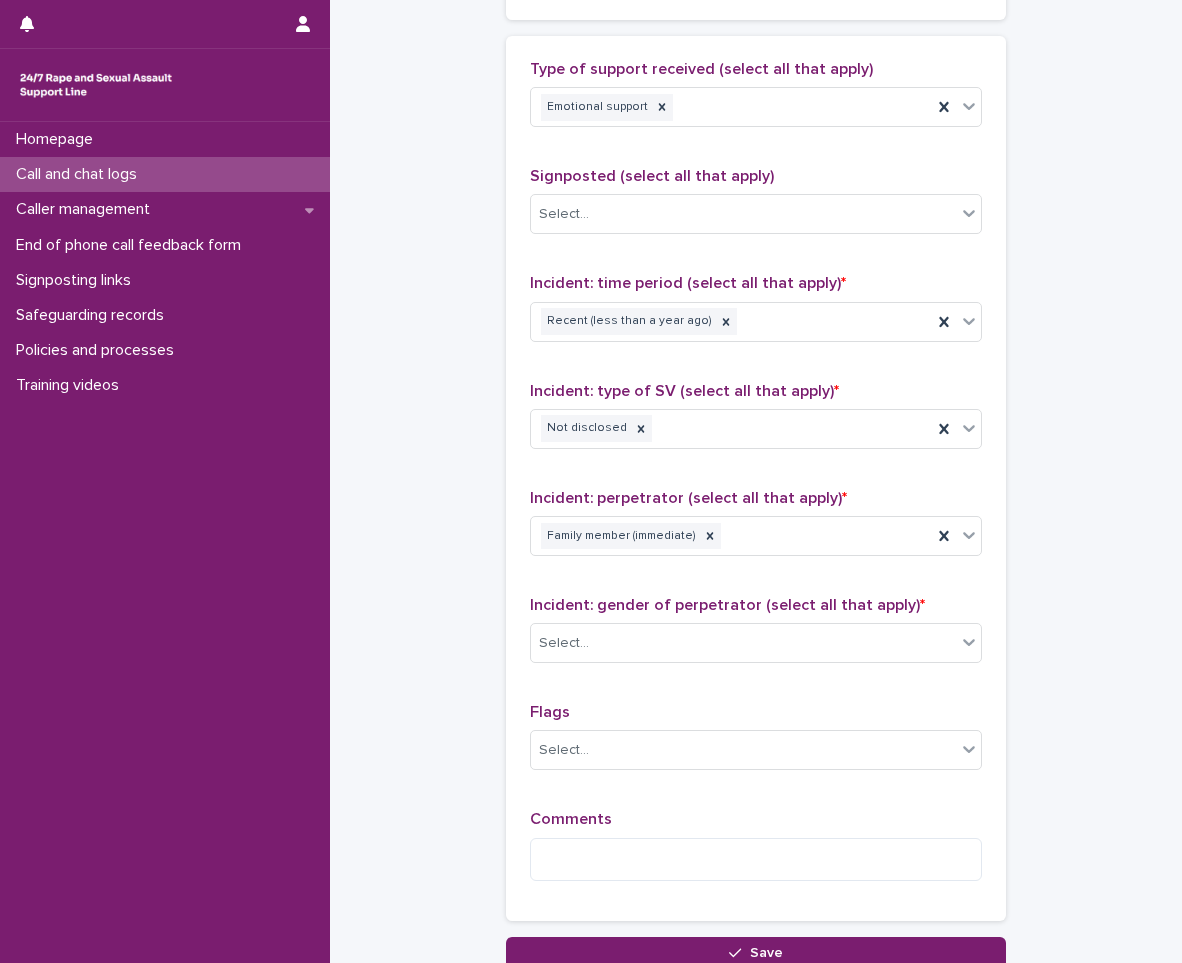 scroll, scrollTop: 1200, scrollLeft: 0, axis: vertical 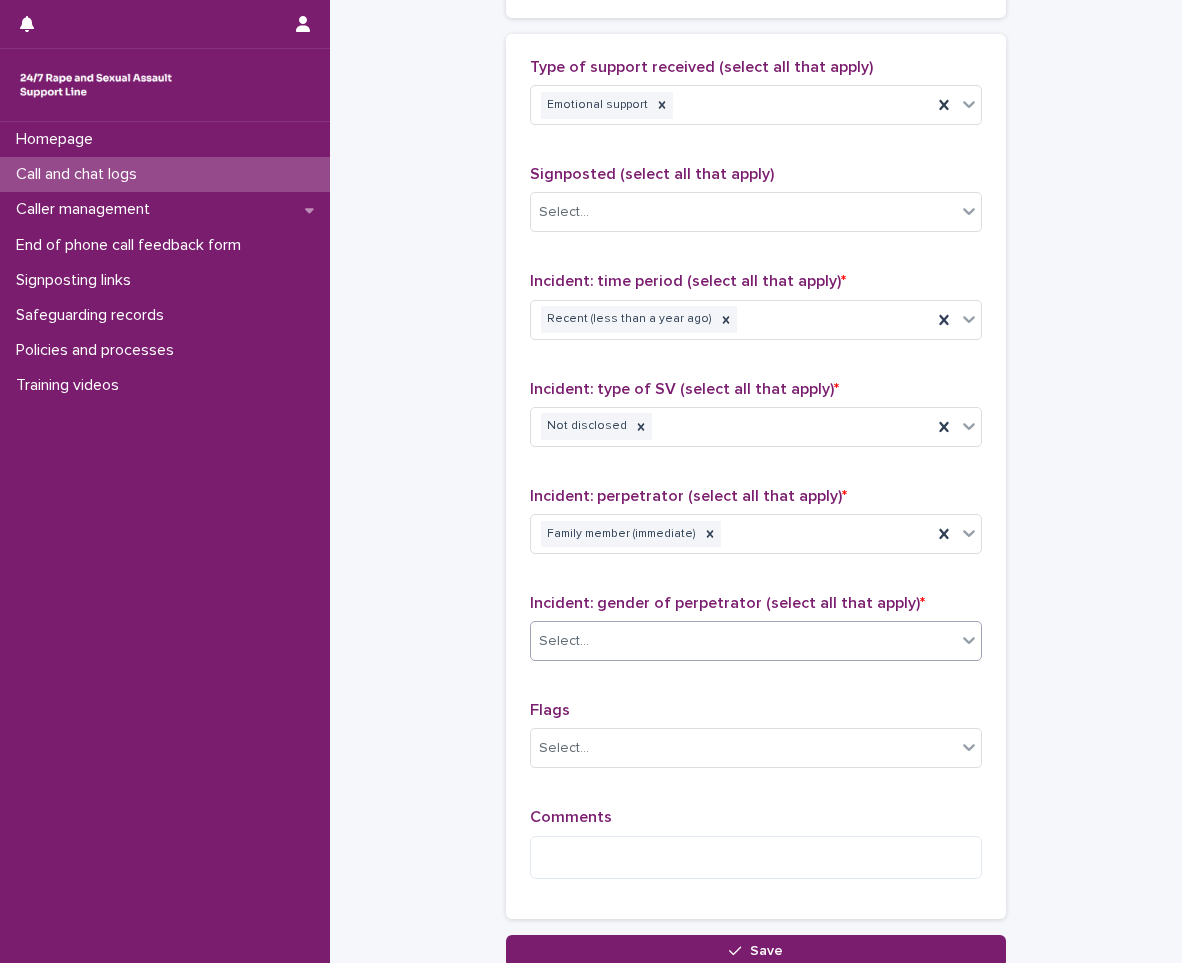 click on "Select..." at bounding box center [743, 641] 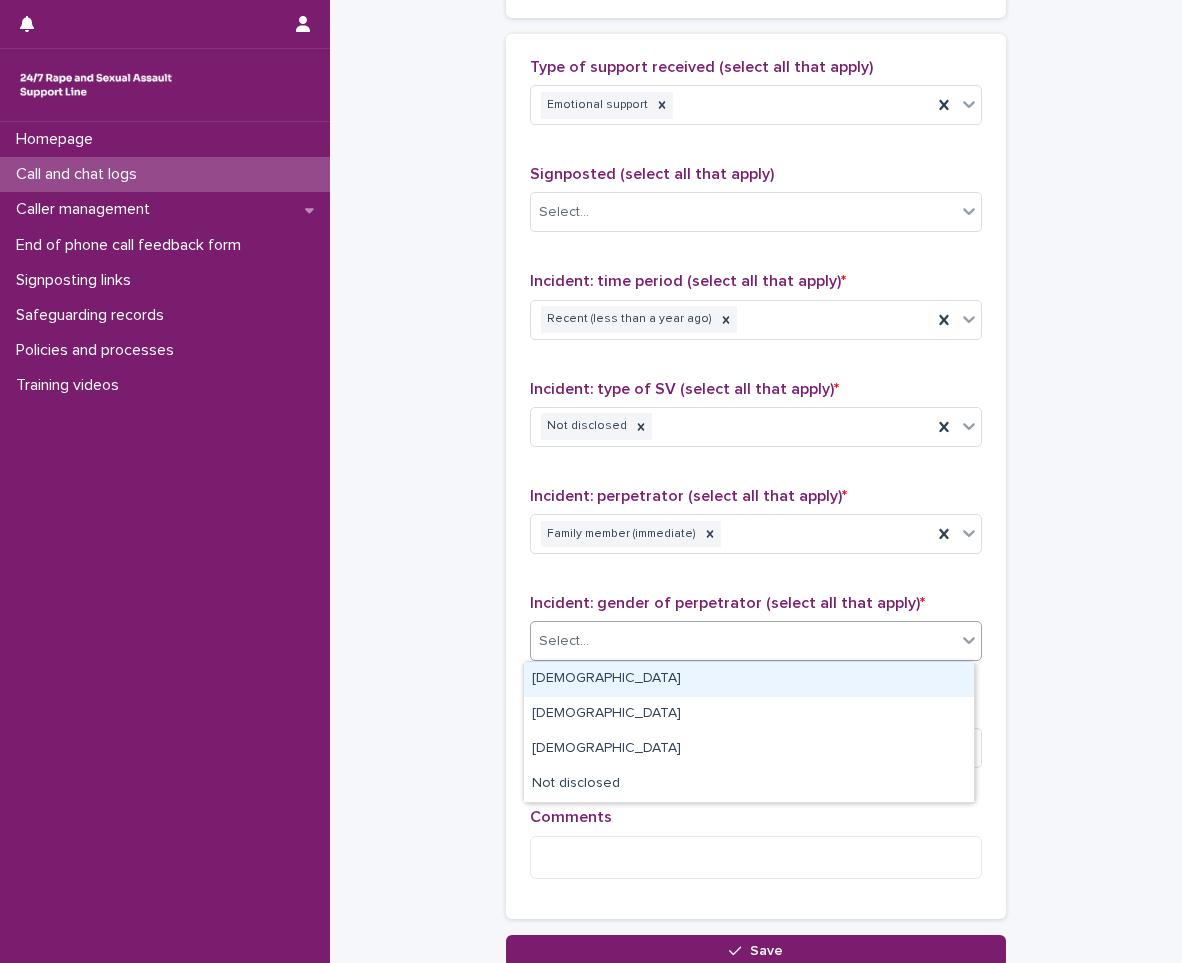 click on "Male" at bounding box center (749, 679) 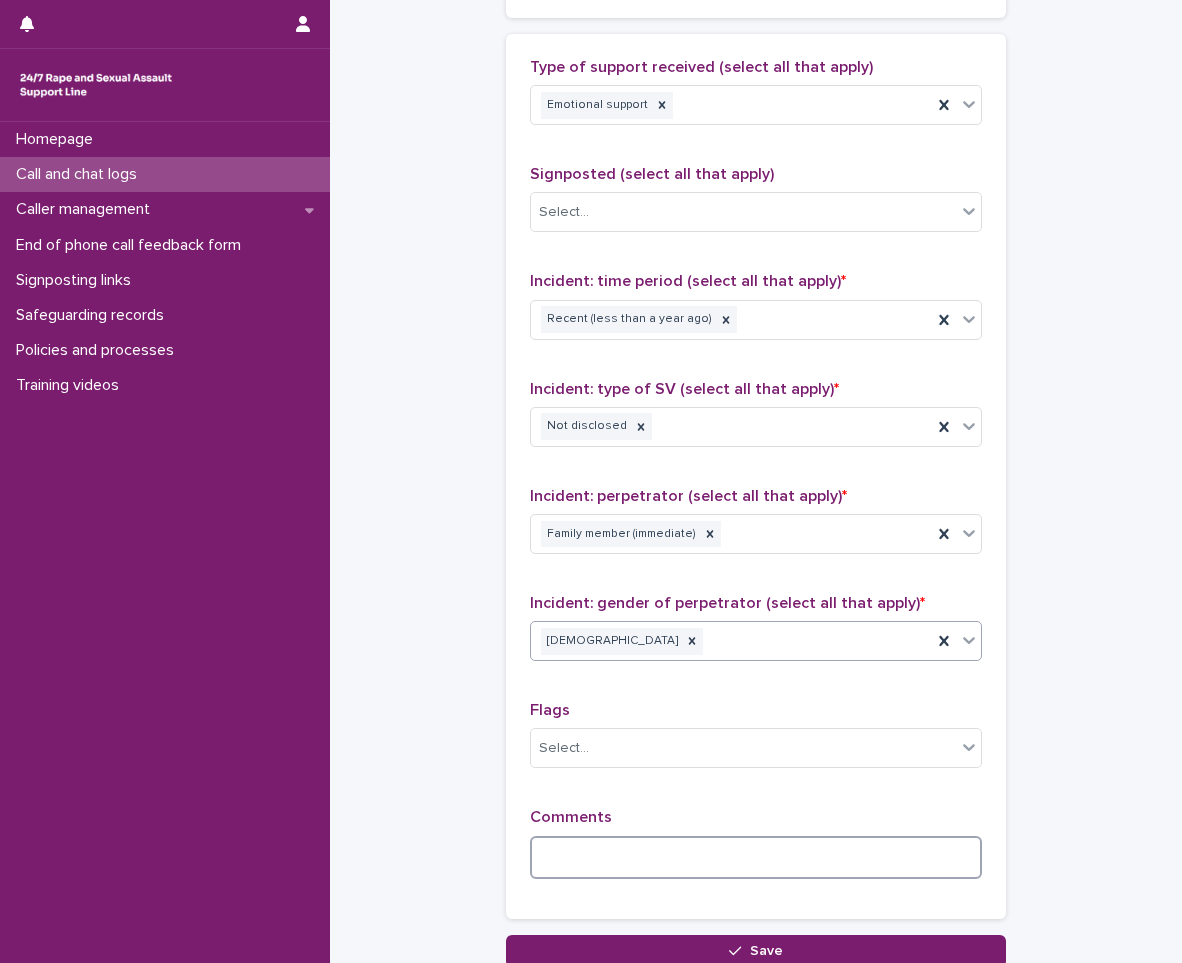 click at bounding box center (756, 857) 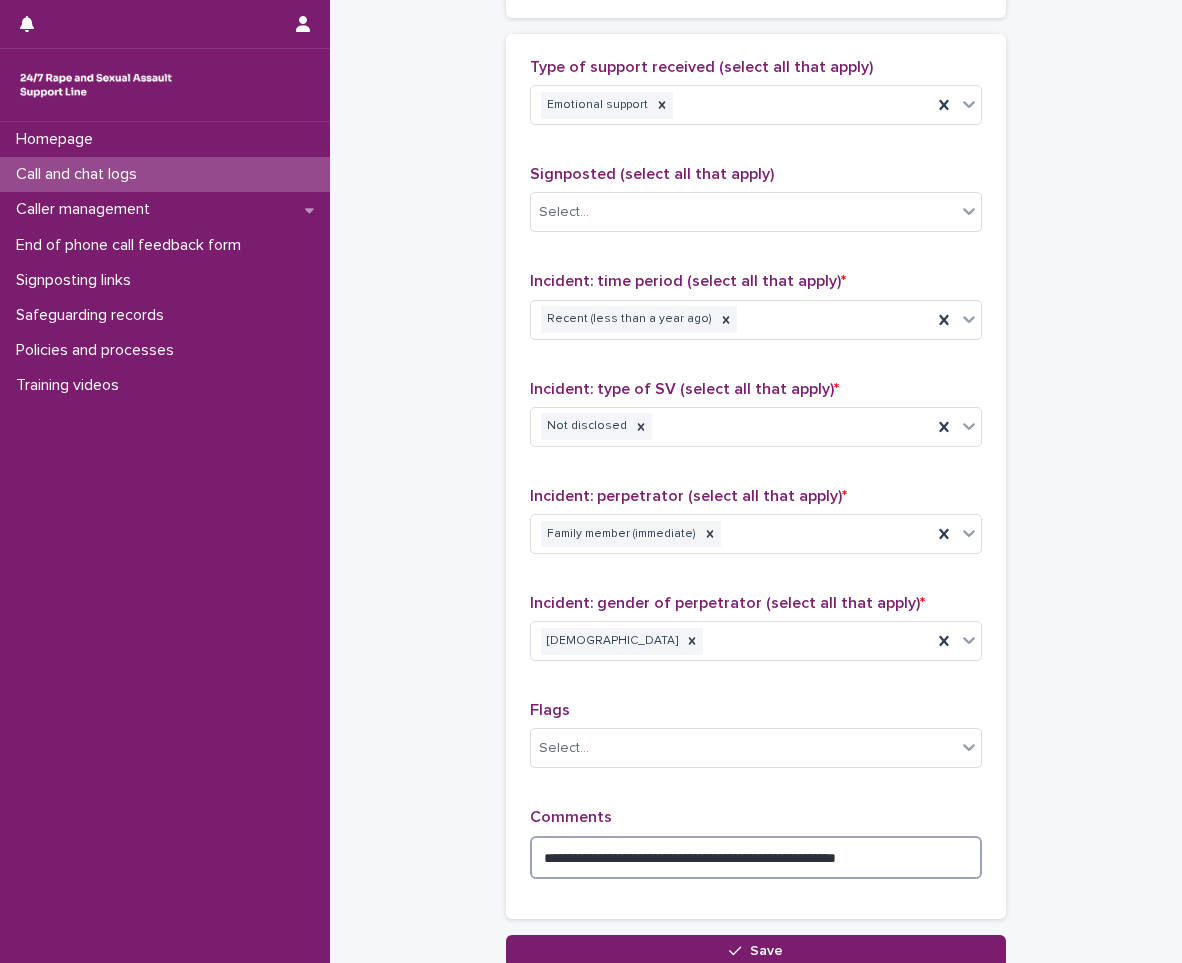 click on "**********" at bounding box center [756, 857] 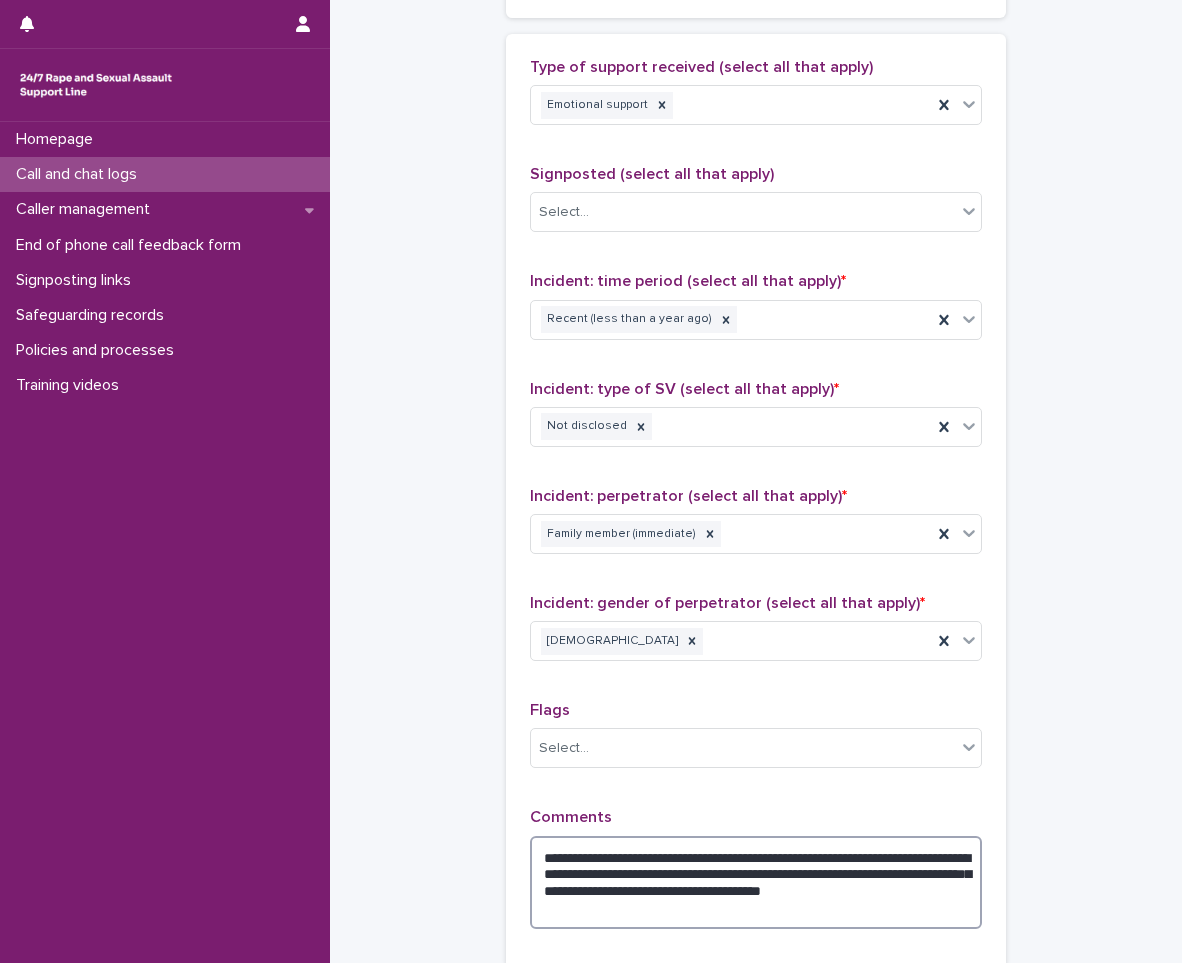 click on "**********" at bounding box center (756, 882) 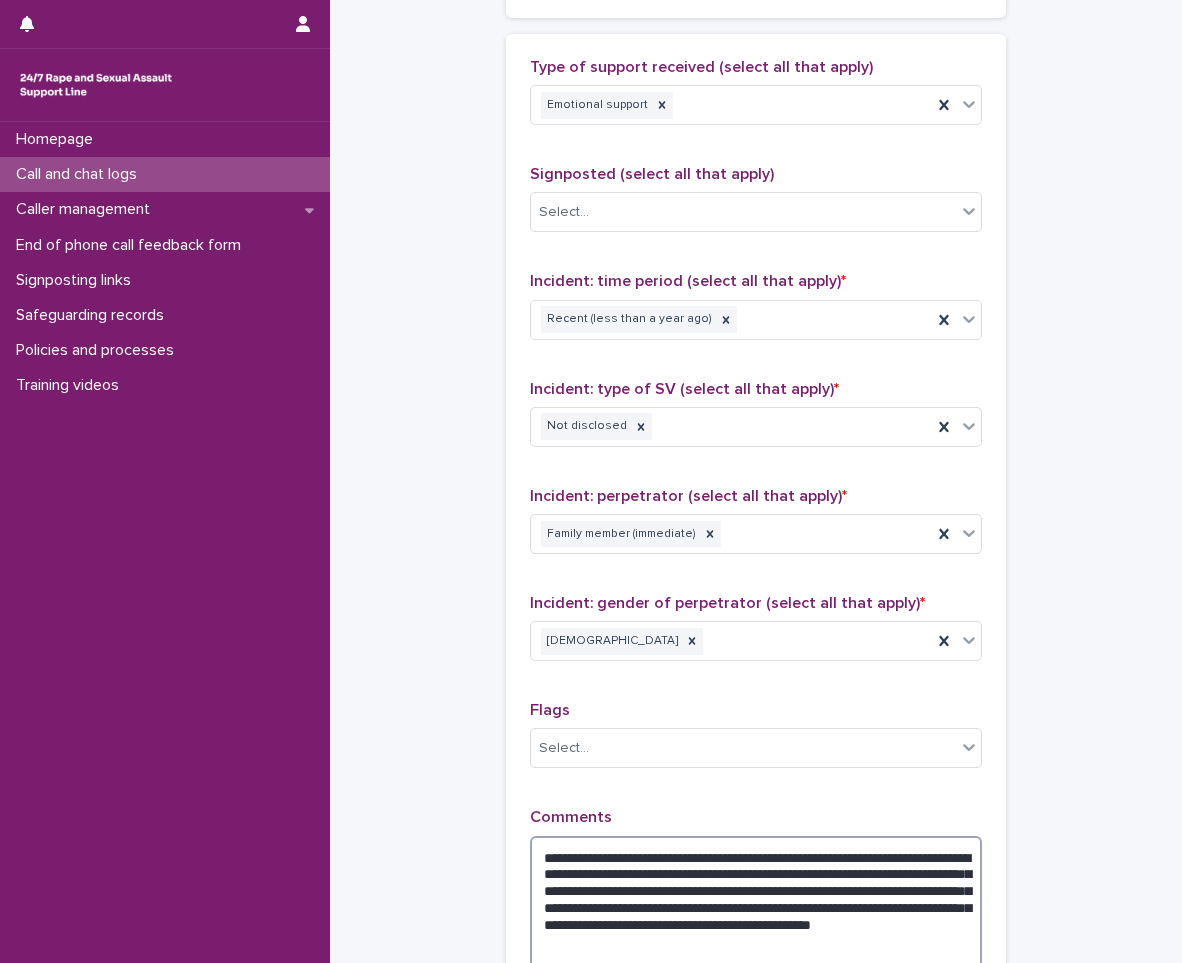 scroll, scrollTop: 1203, scrollLeft: 0, axis: vertical 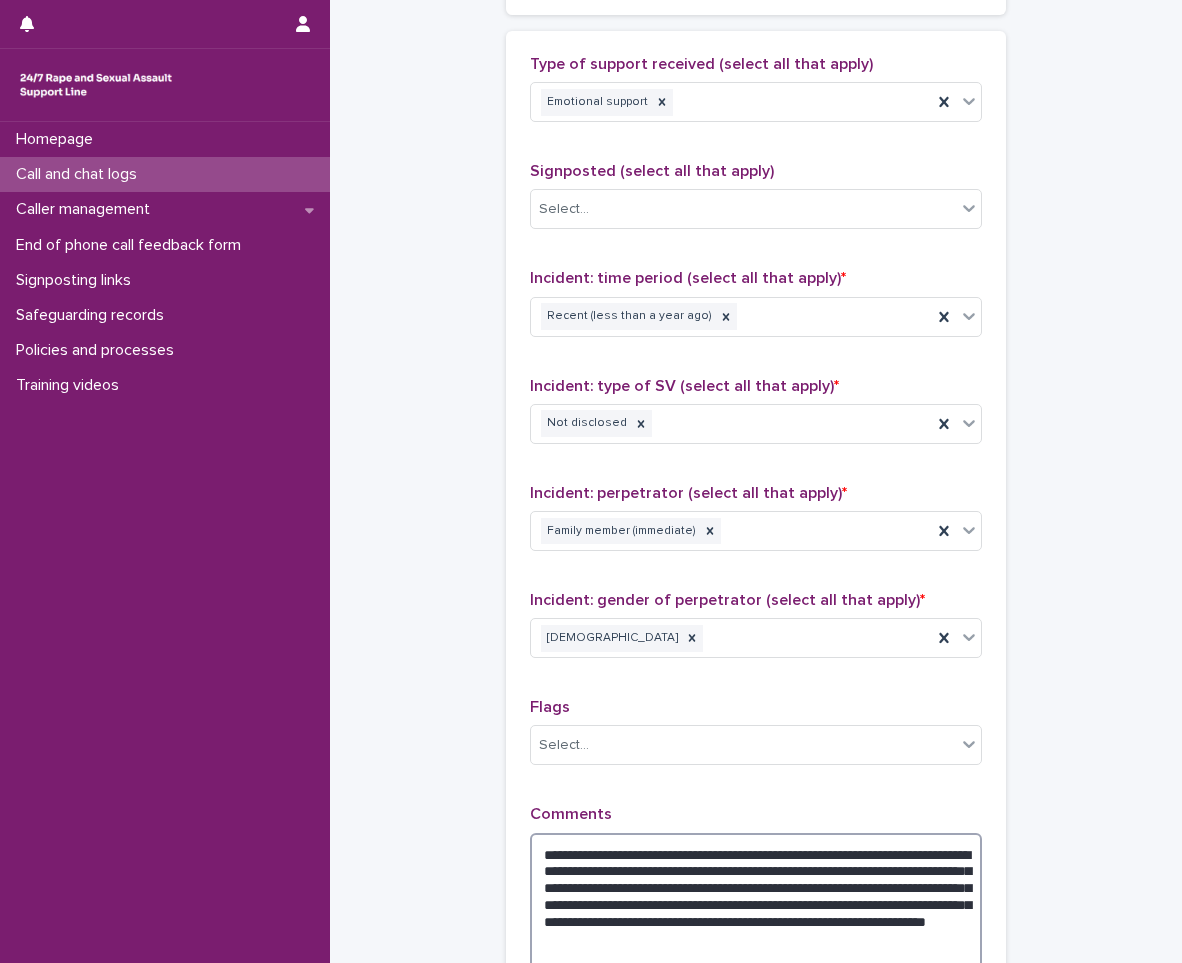 click on "**********" at bounding box center (756, 905) 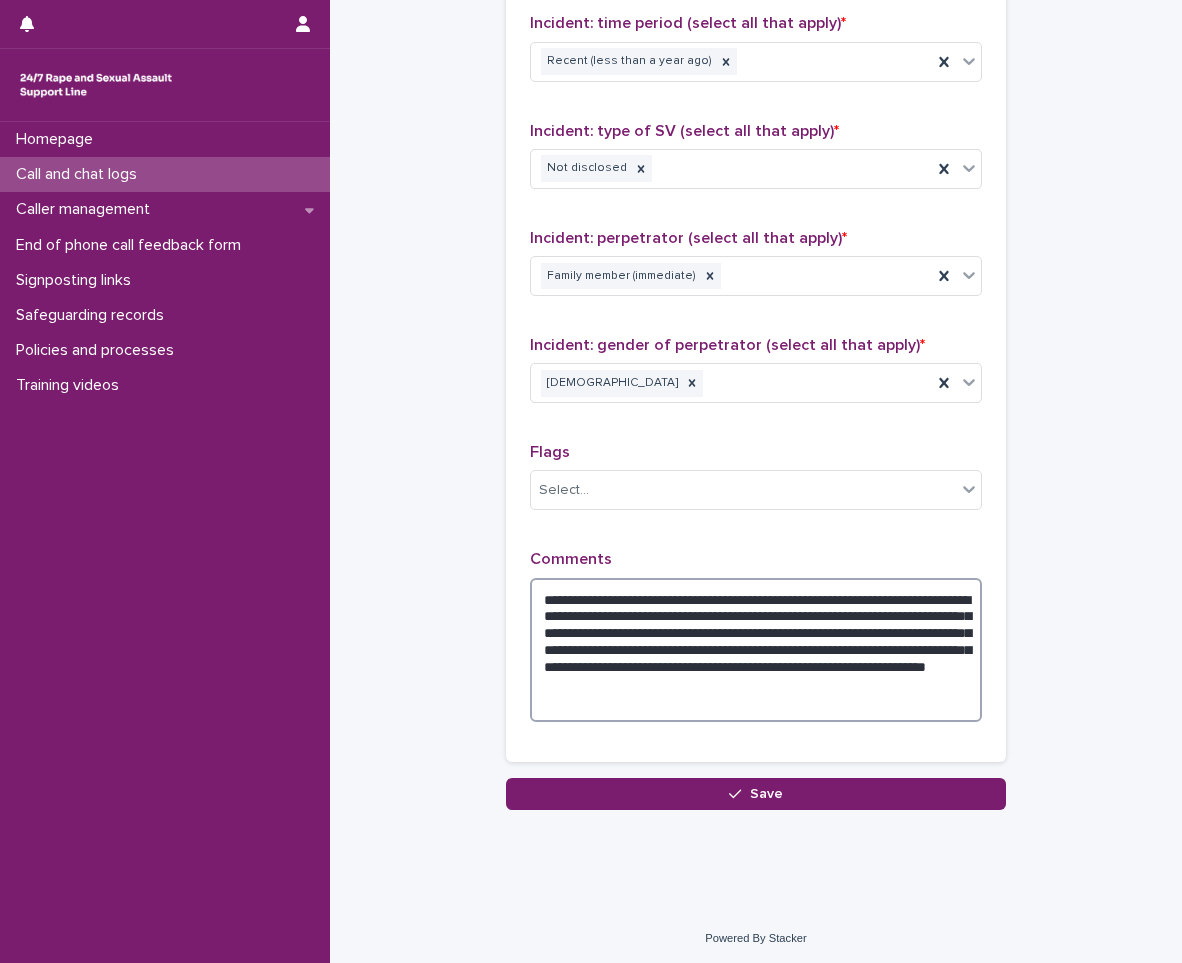 scroll, scrollTop: 1461, scrollLeft: 0, axis: vertical 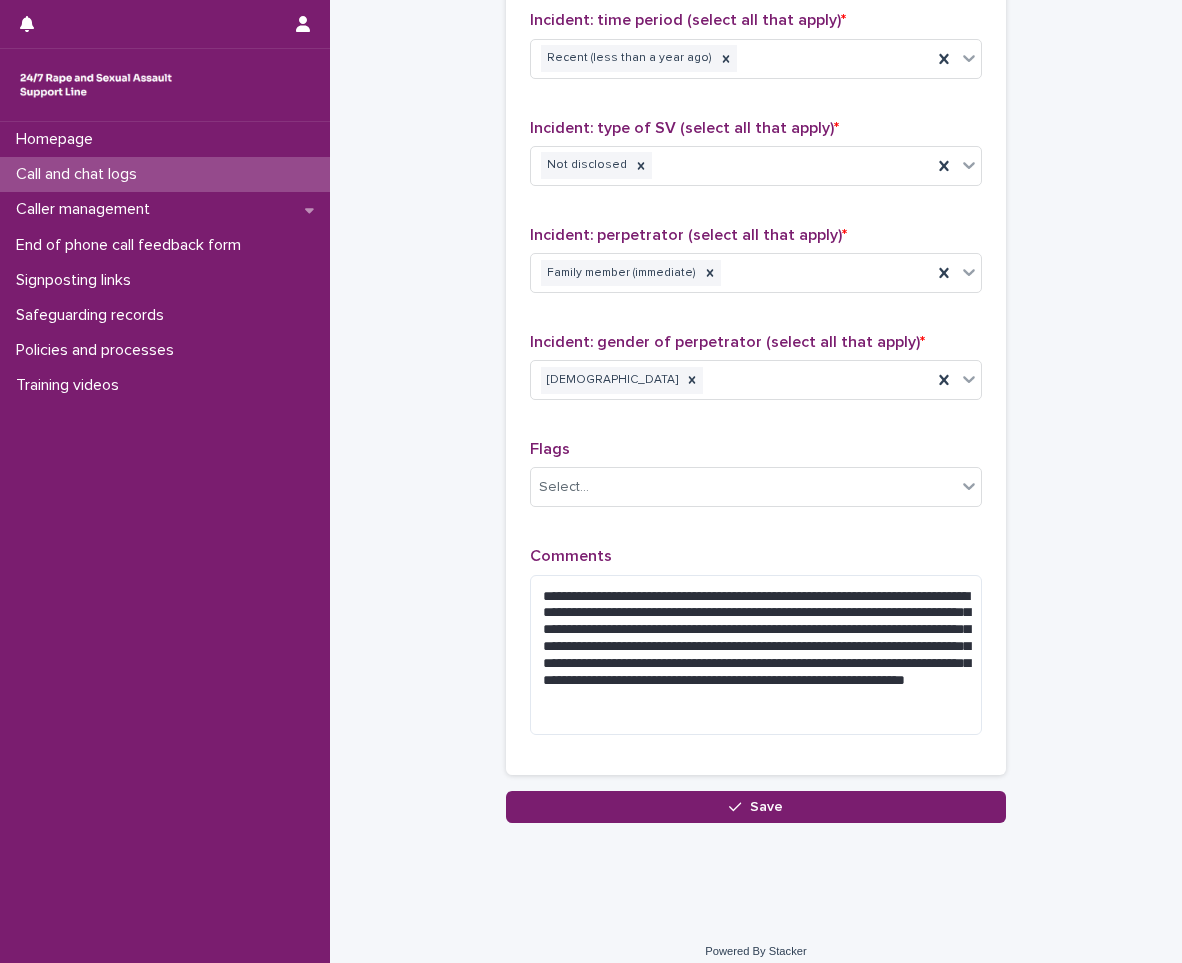 drag, startPoint x: 545, startPoint y: 647, endPoint x: 424, endPoint y: 575, distance: 140.80128 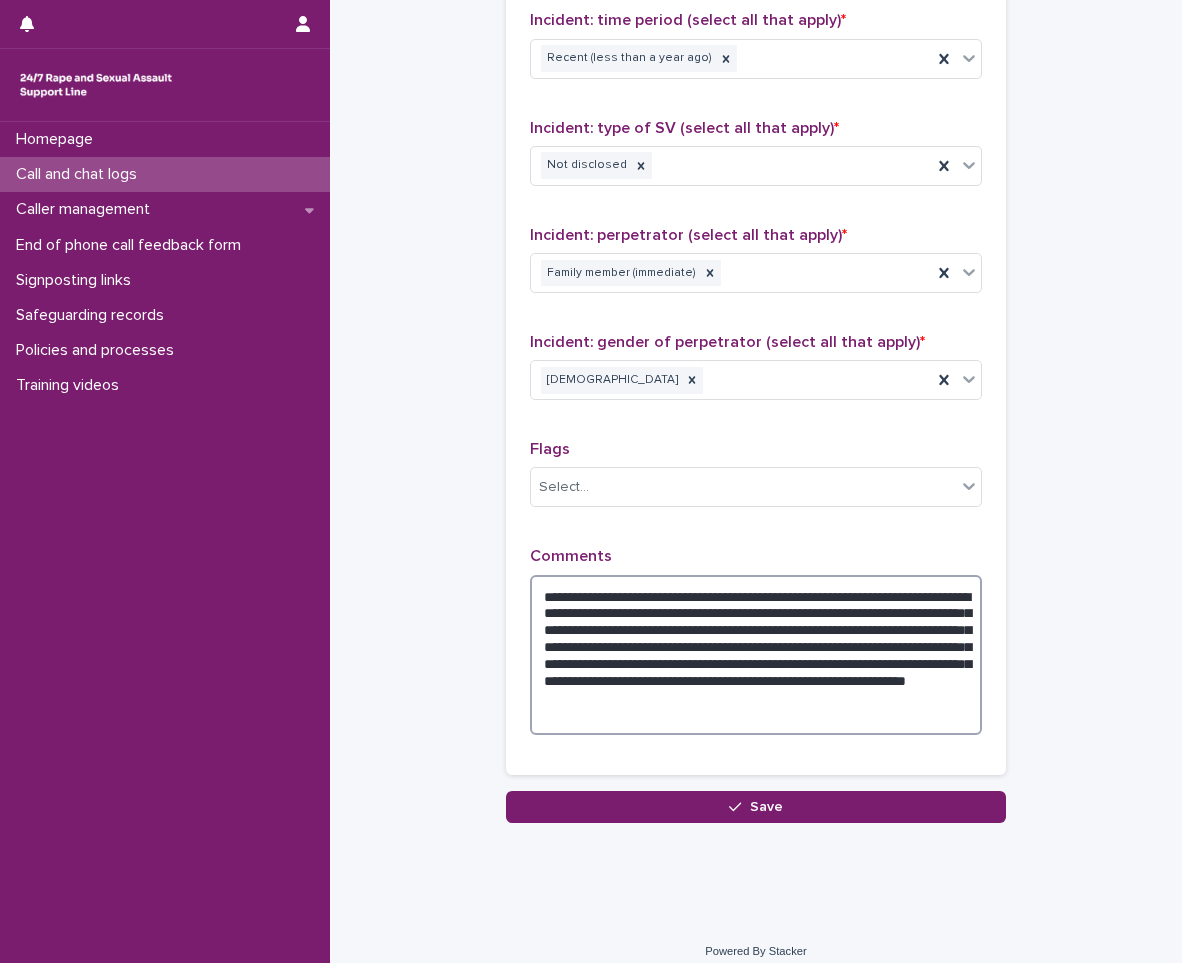 click on "**********" at bounding box center [756, 655] 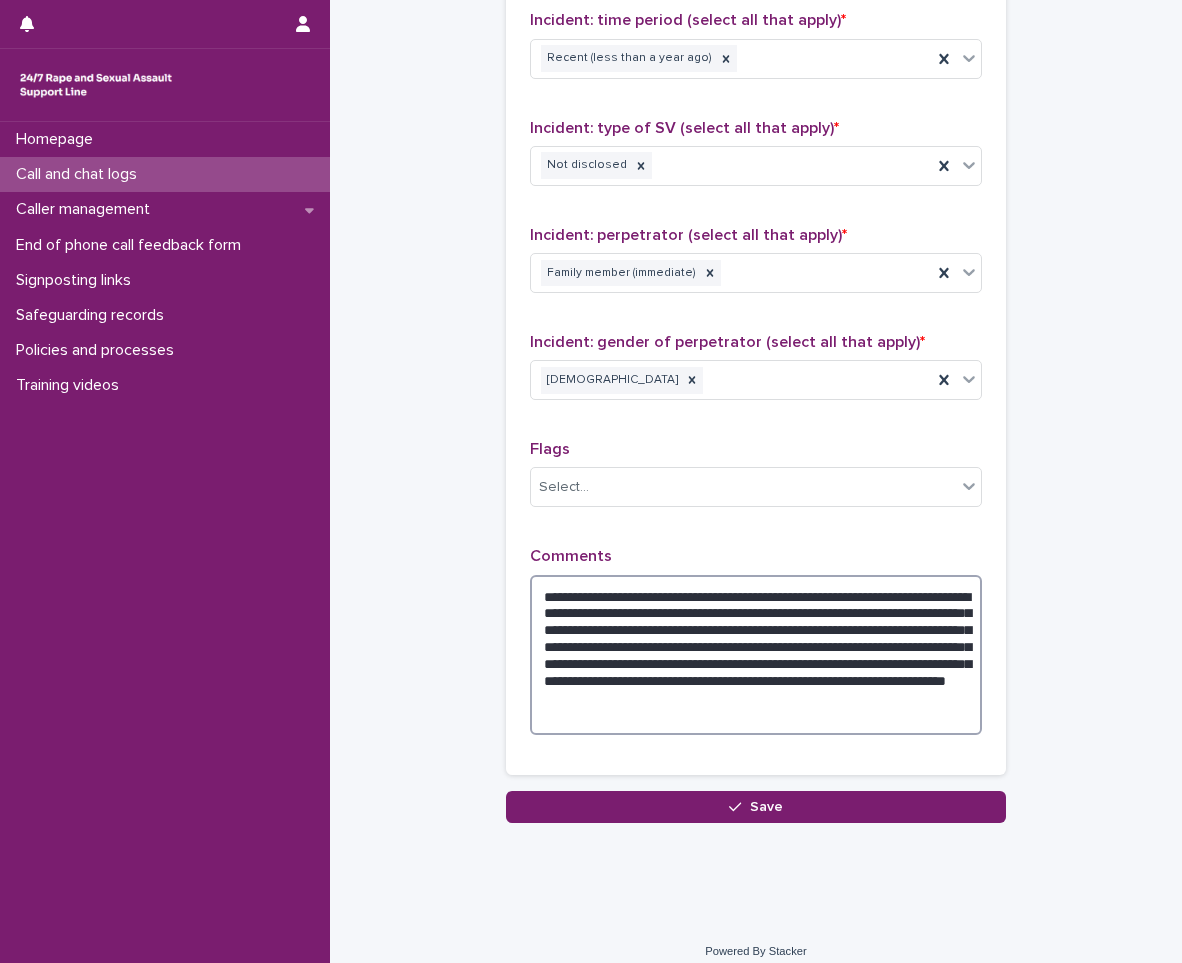 click on "**********" at bounding box center (756, 655) 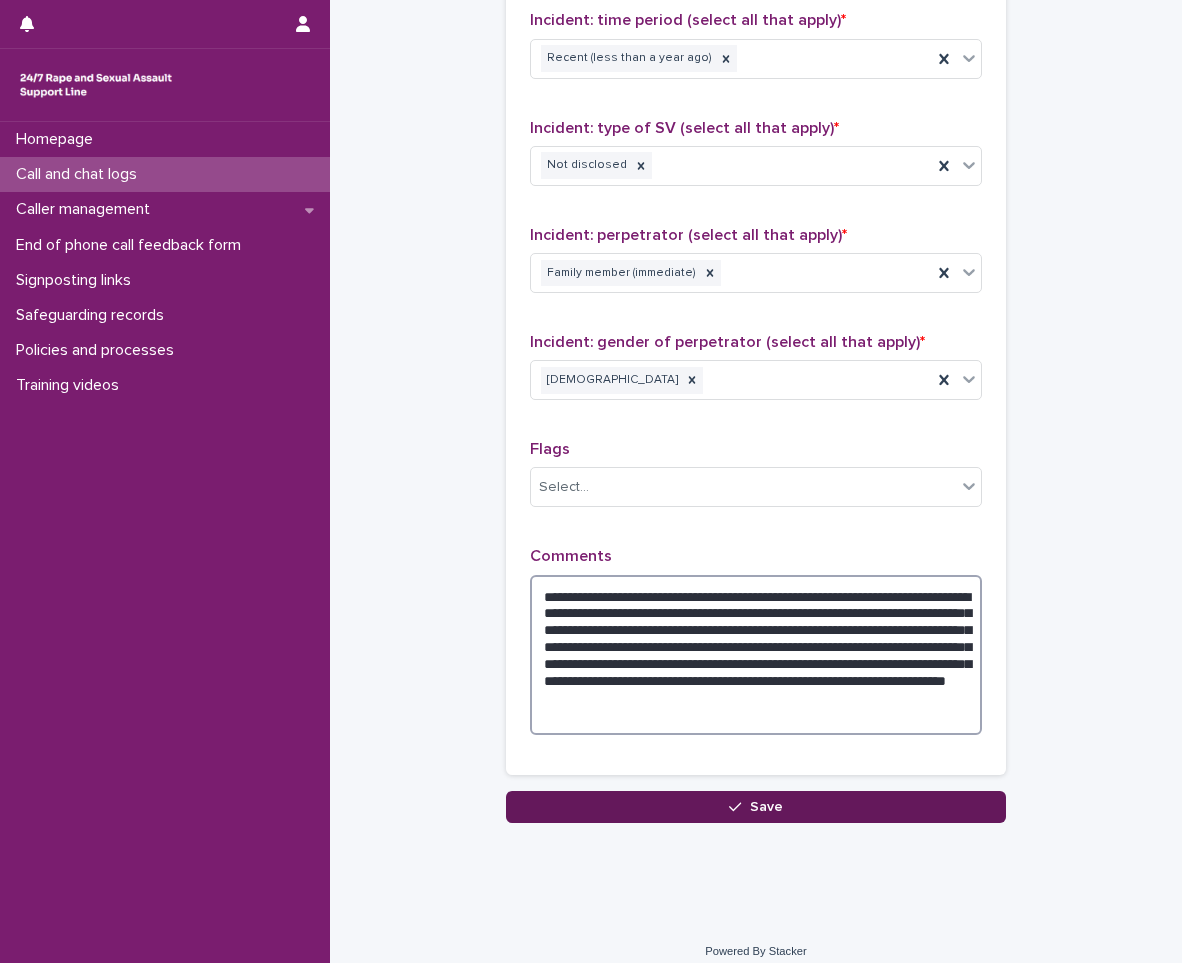 type on "**********" 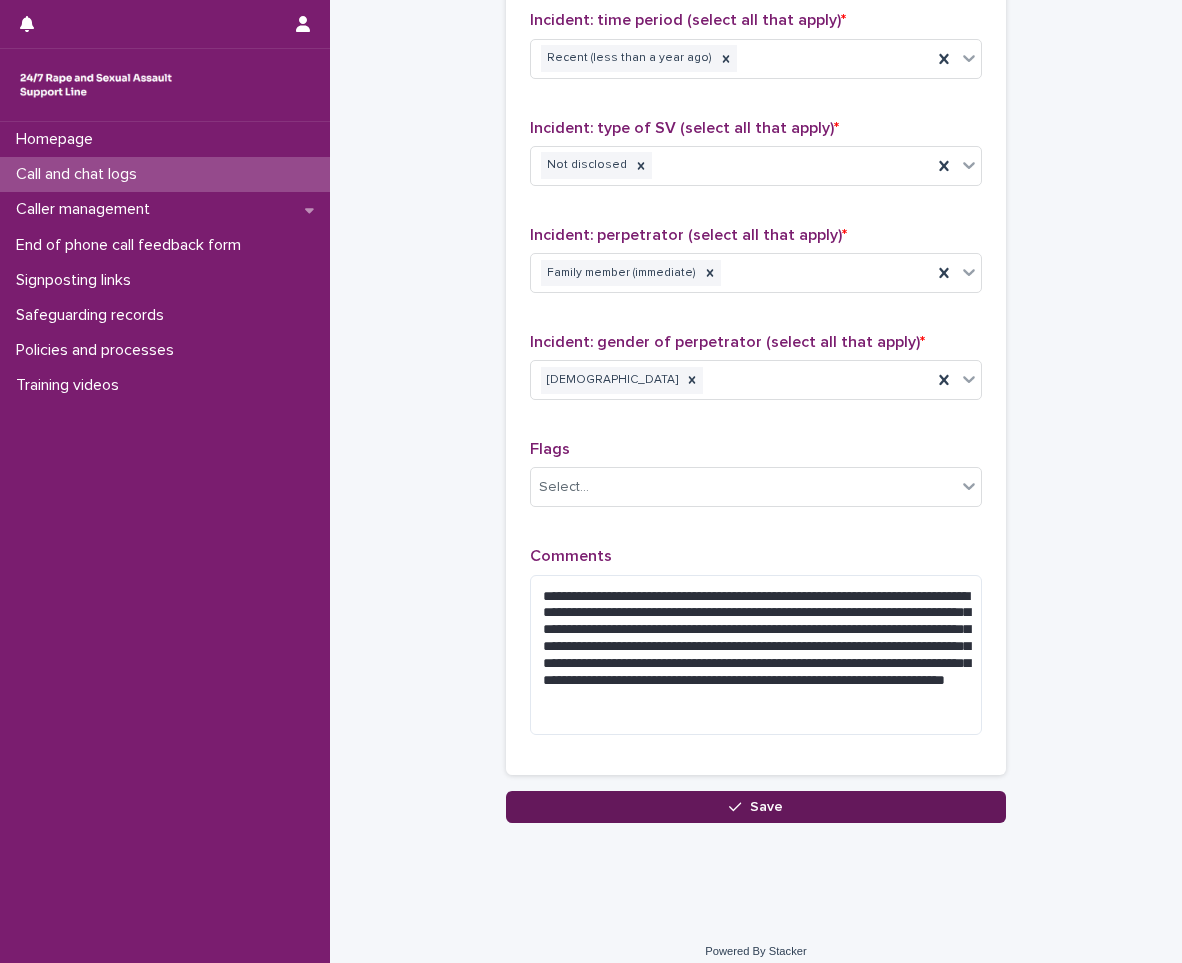 click on "Save" at bounding box center [766, 807] 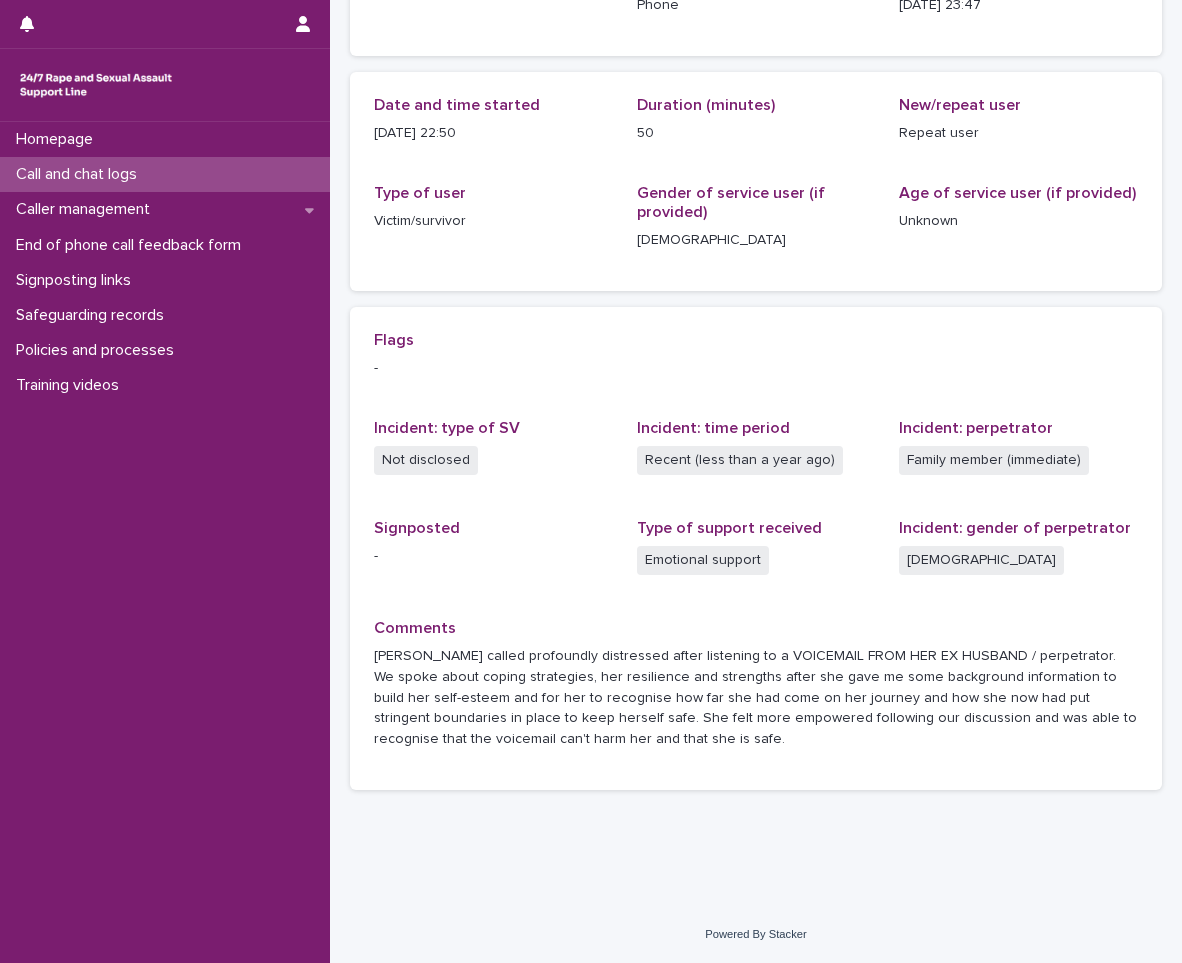 scroll, scrollTop: 0, scrollLeft: 0, axis: both 